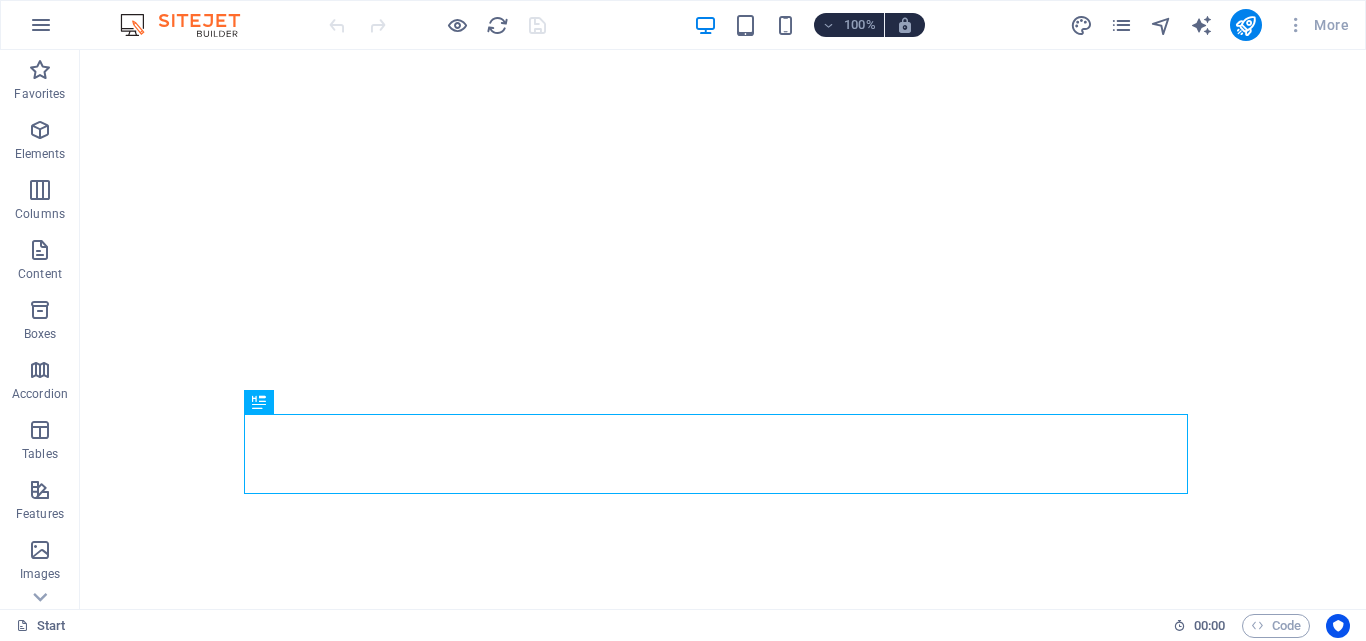 scroll, scrollTop: 0, scrollLeft: 0, axis: both 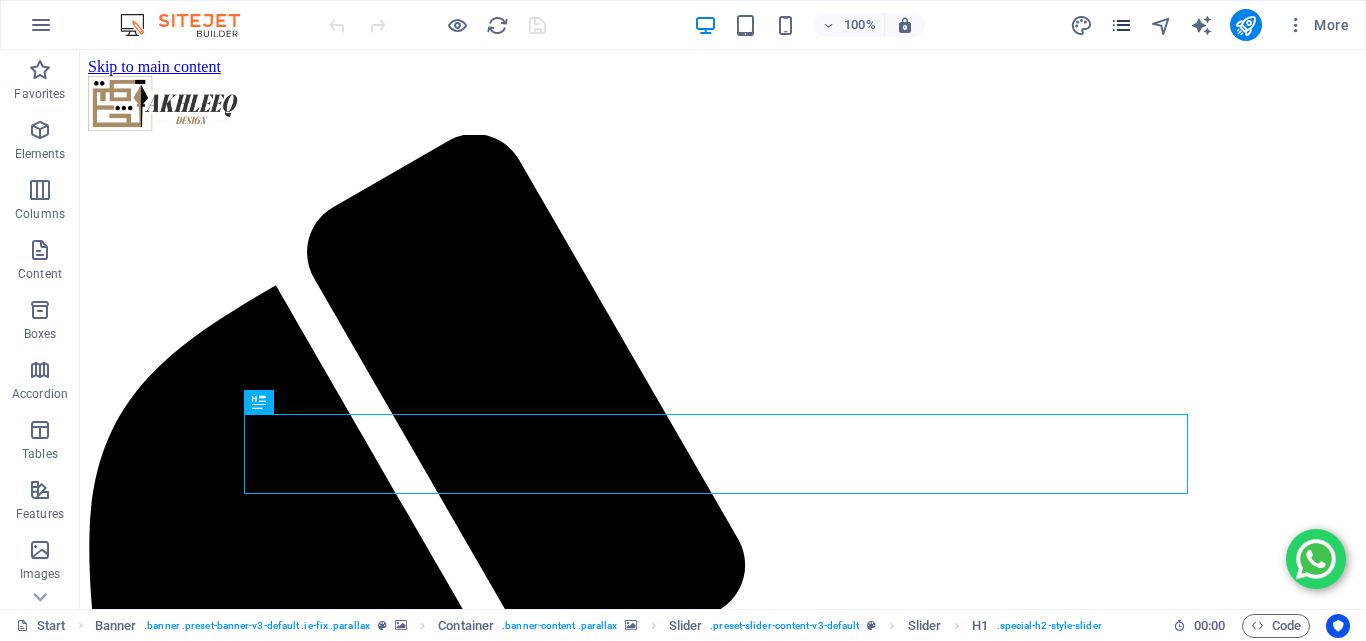 click at bounding box center [1121, 25] 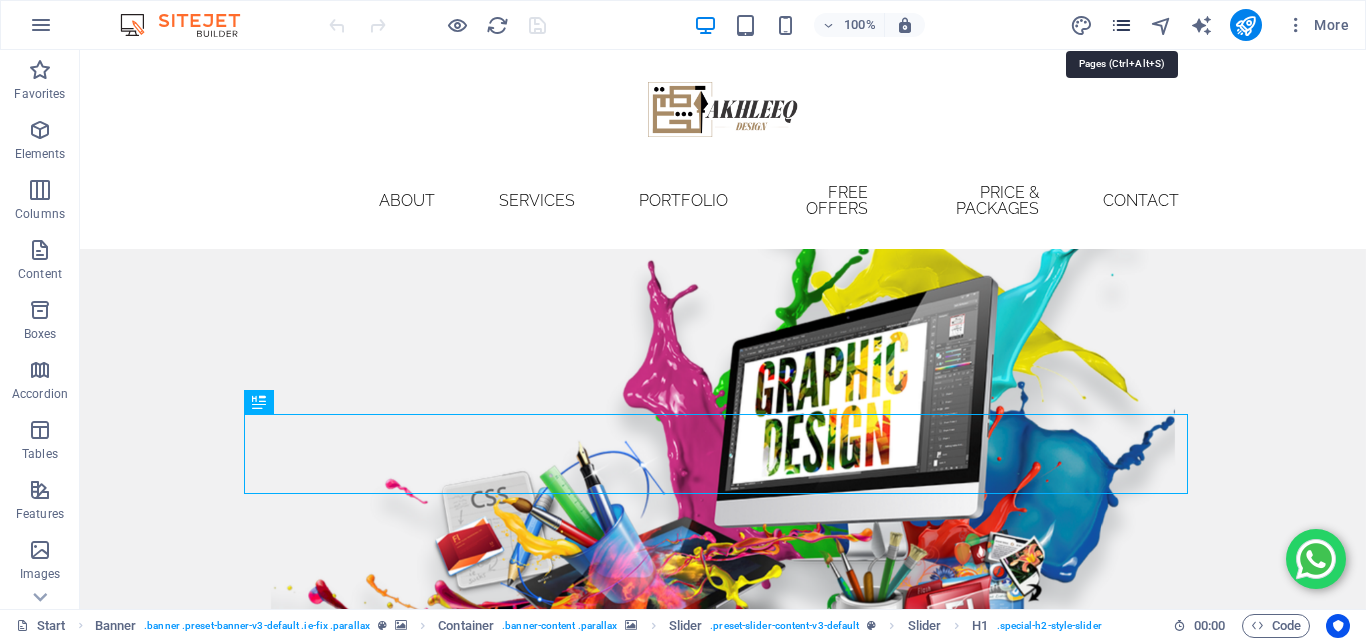 click at bounding box center [1121, 25] 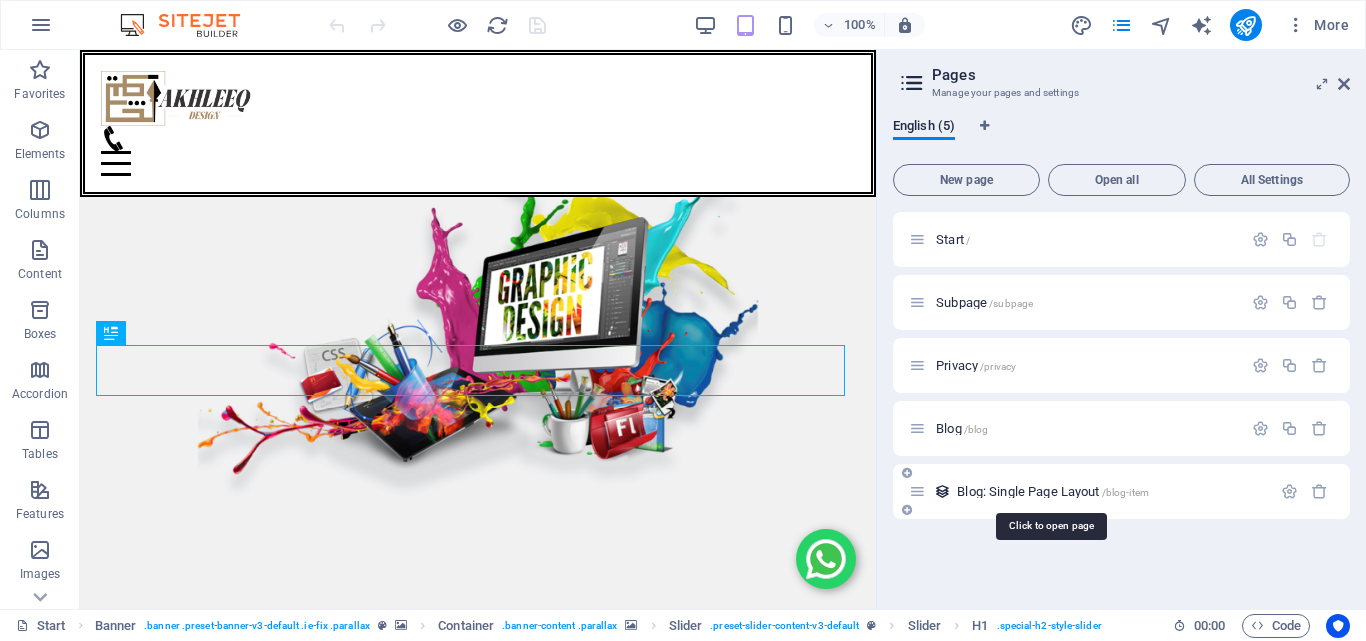 click on "Blog: Single Page Layout /blog-item" at bounding box center [1053, 491] 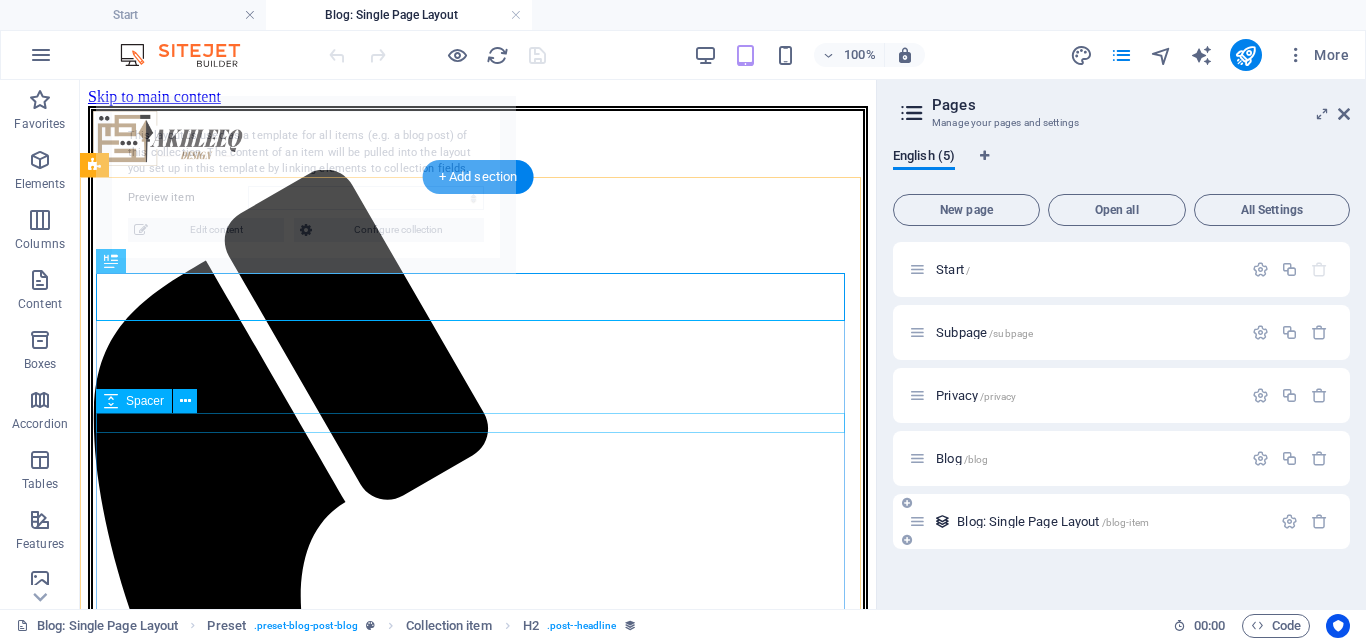 scroll, scrollTop: 0, scrollLeft: 0, axis: both 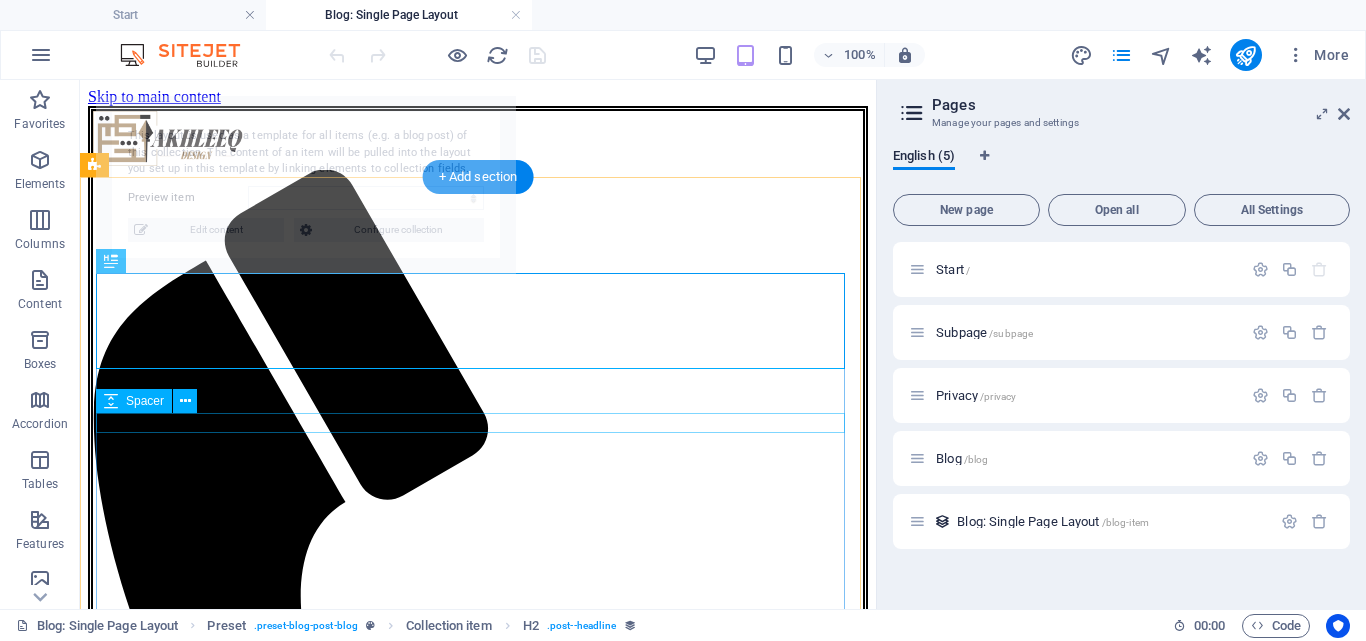 select on "689234d9dc5ac845b101e51f" 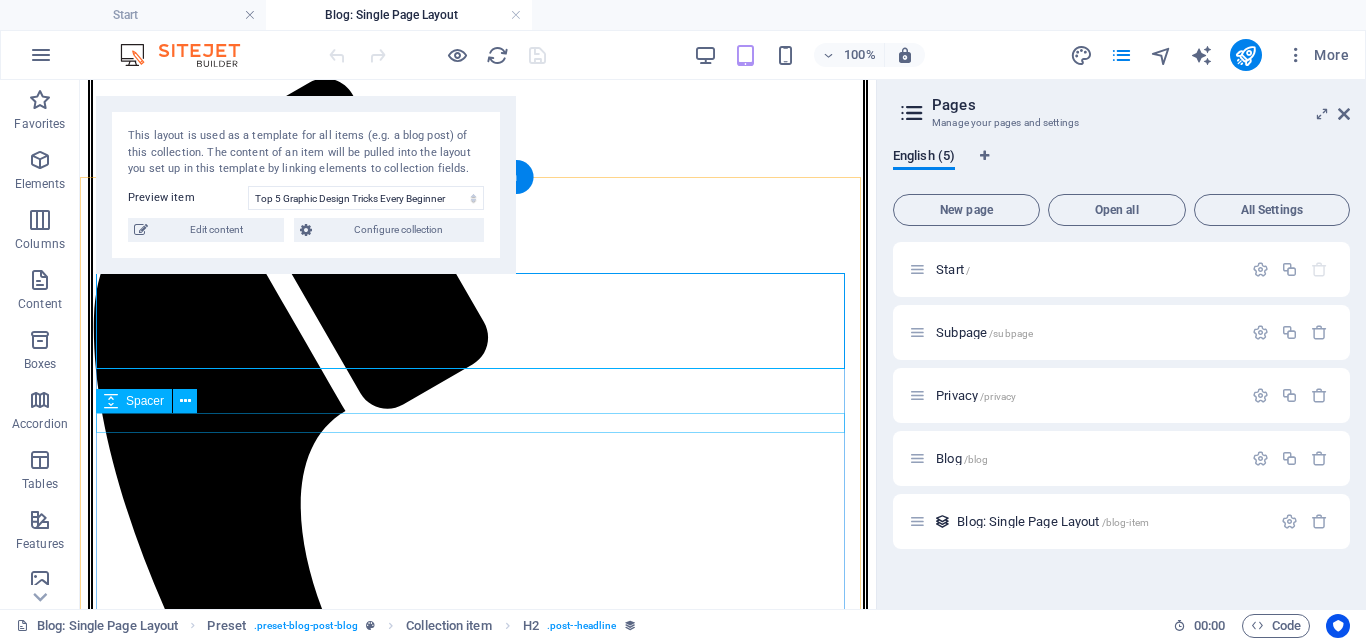 scroll, scrollTop: 0, scrollLeft: 0, axis: both 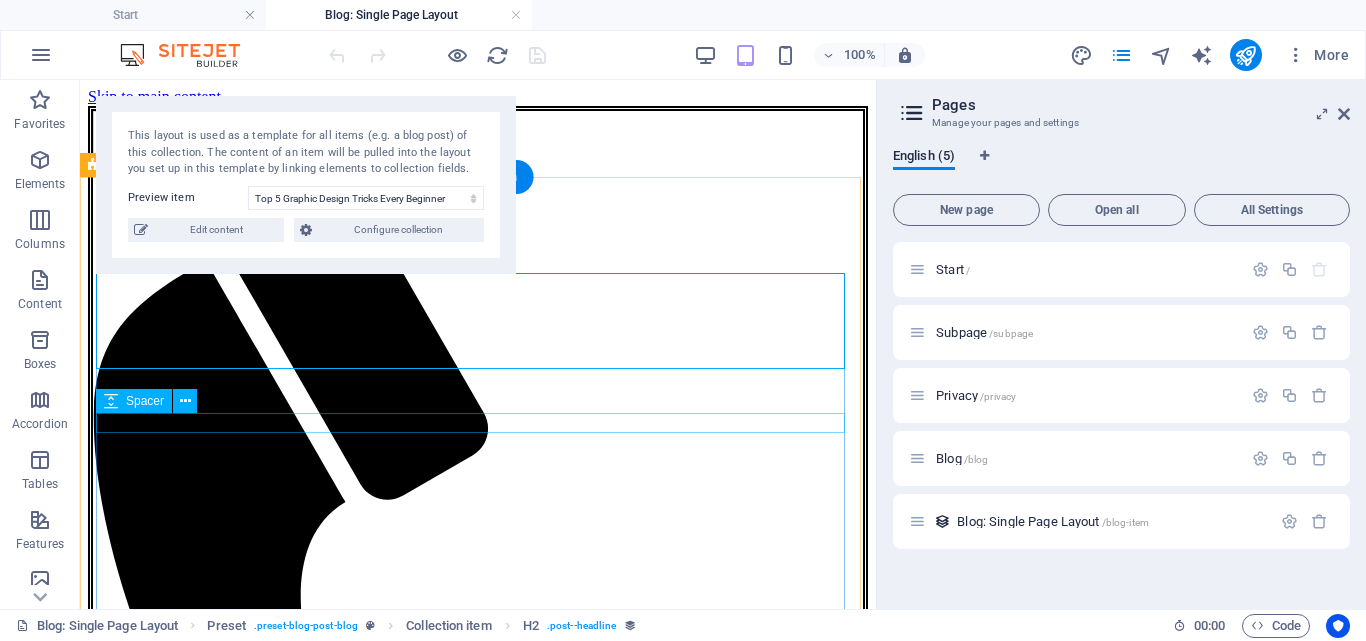 click on "Top 5 Graphic Design Tricks Every Beginner Must Know" at bounding box center [478, 1392] 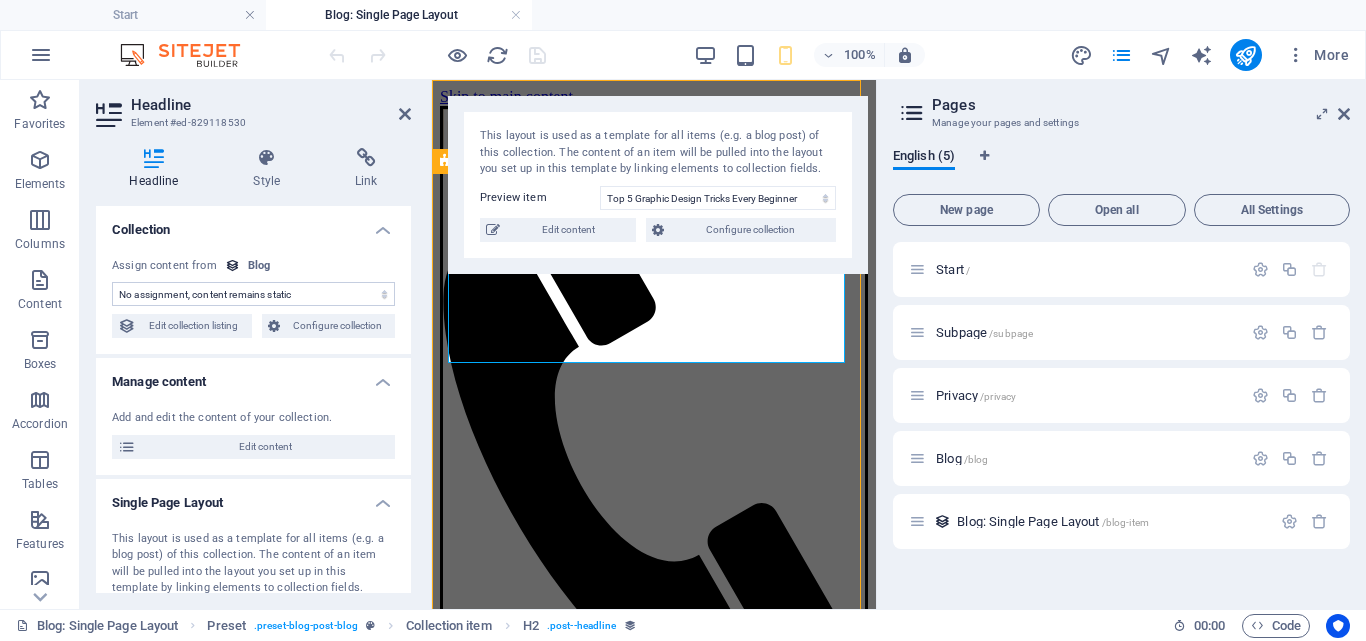 select on "name" 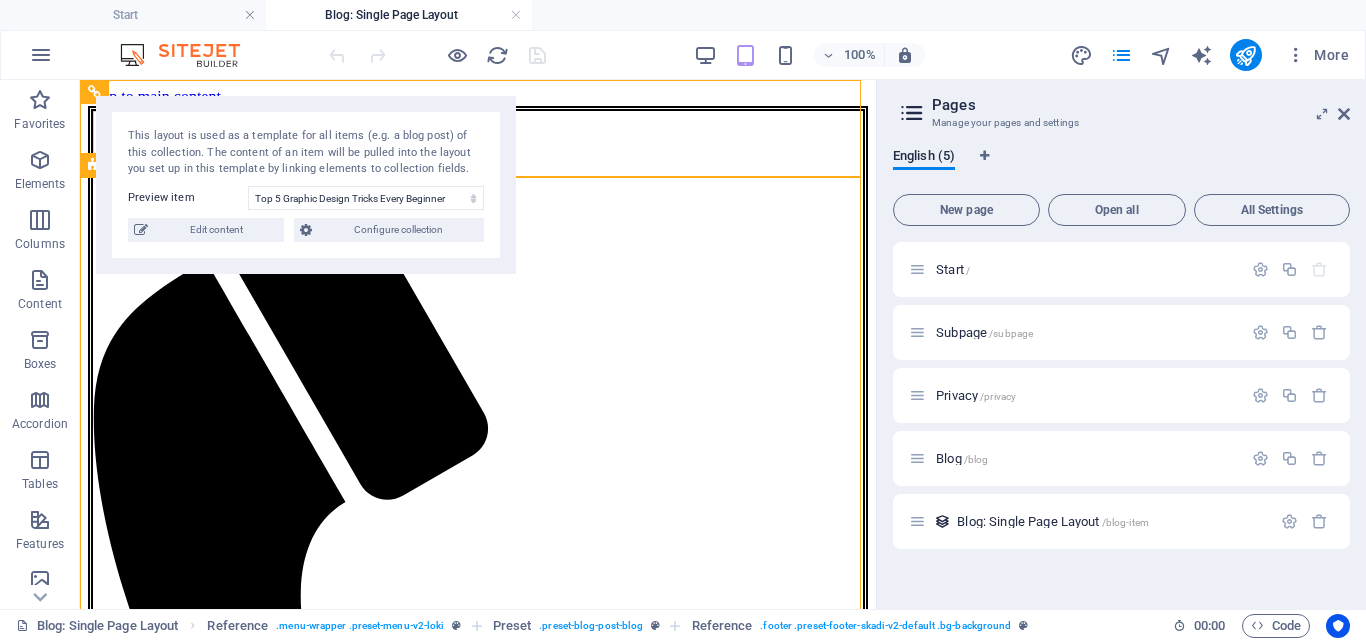 click on "Top 5 Graphic Design Tricks Every Beginner Must Know" at bounding box center [478, 1392] 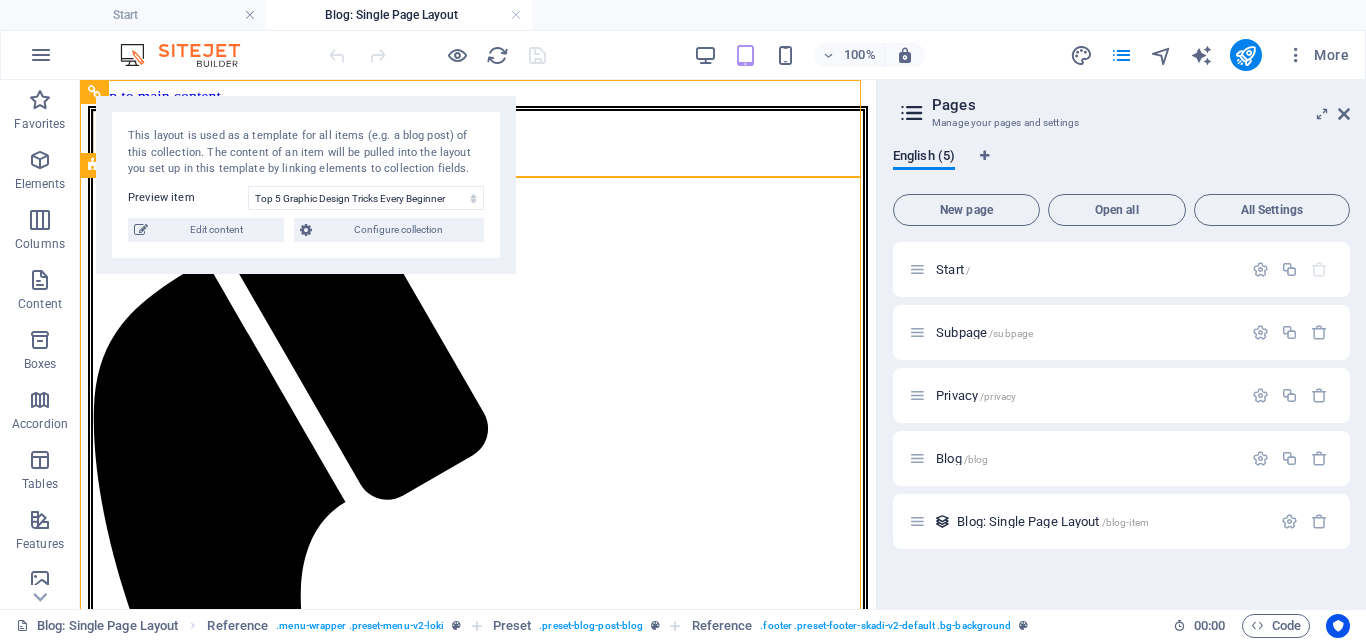 click on "Top 5 Graphic Design Tricks Every Beginner Must Know" at bounding box center (478, 1392) 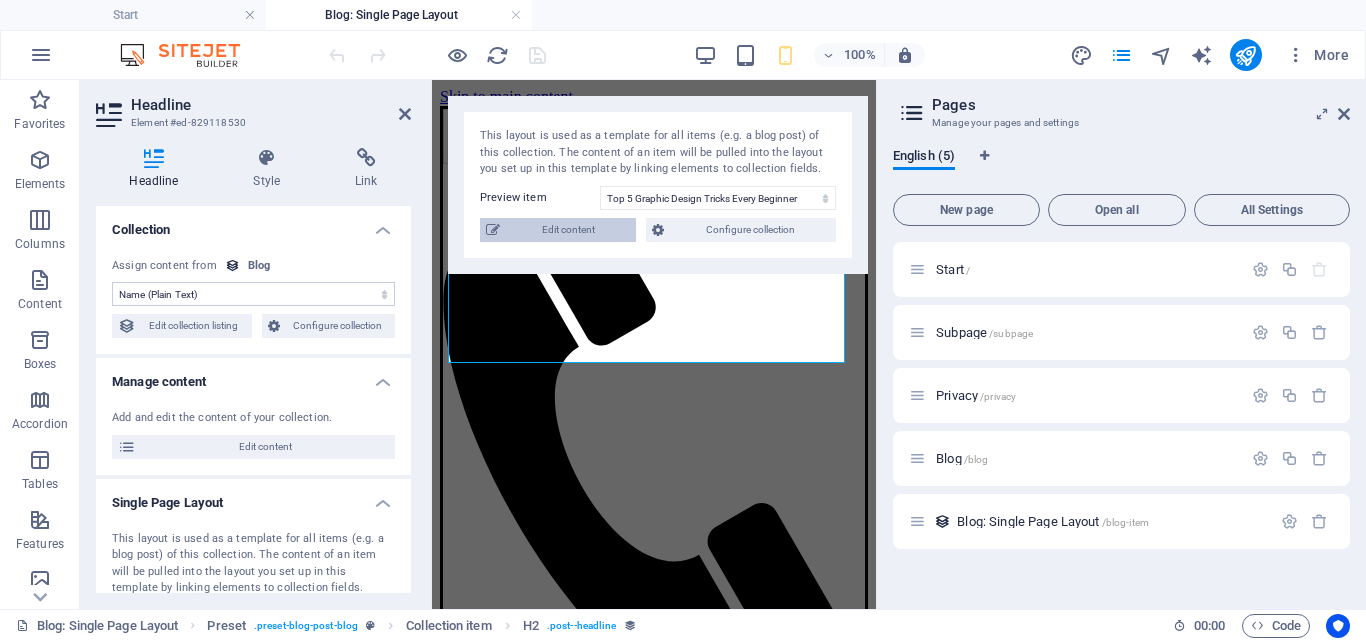 click on "Edit content" at bounding box center (568, 230) 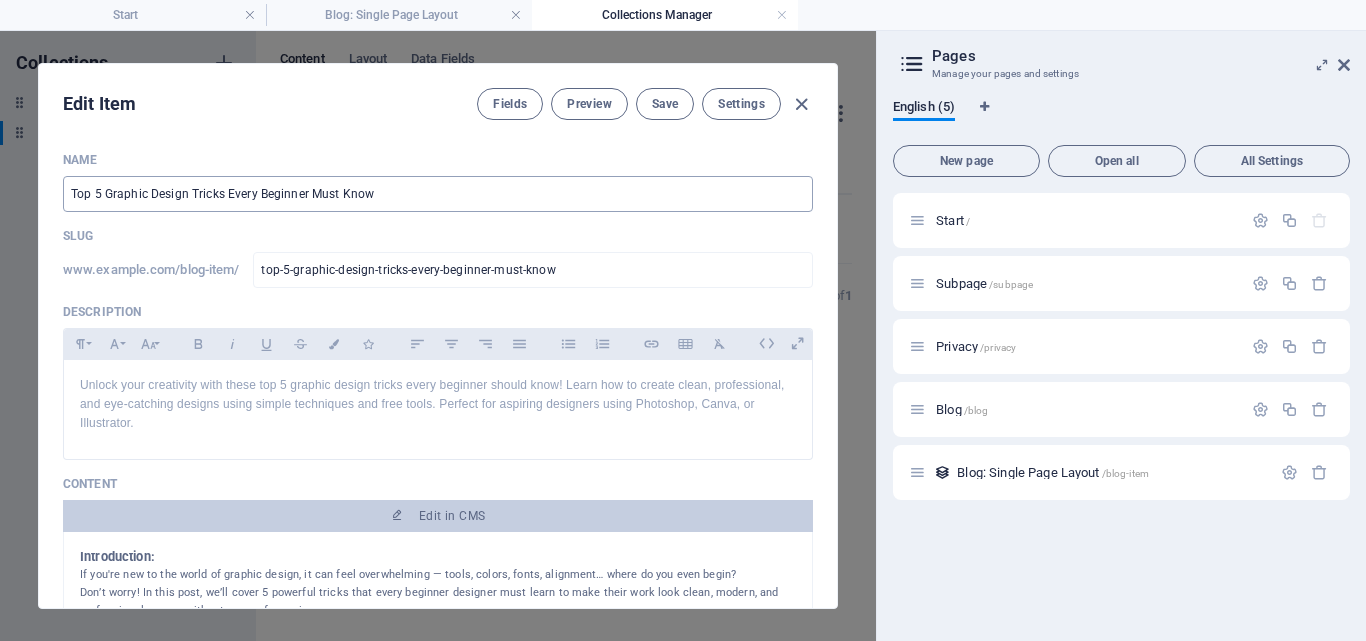 click on "Top 5 Graphic Design Tricks Every Beginner Must Know" at bounding box center [438, 194] 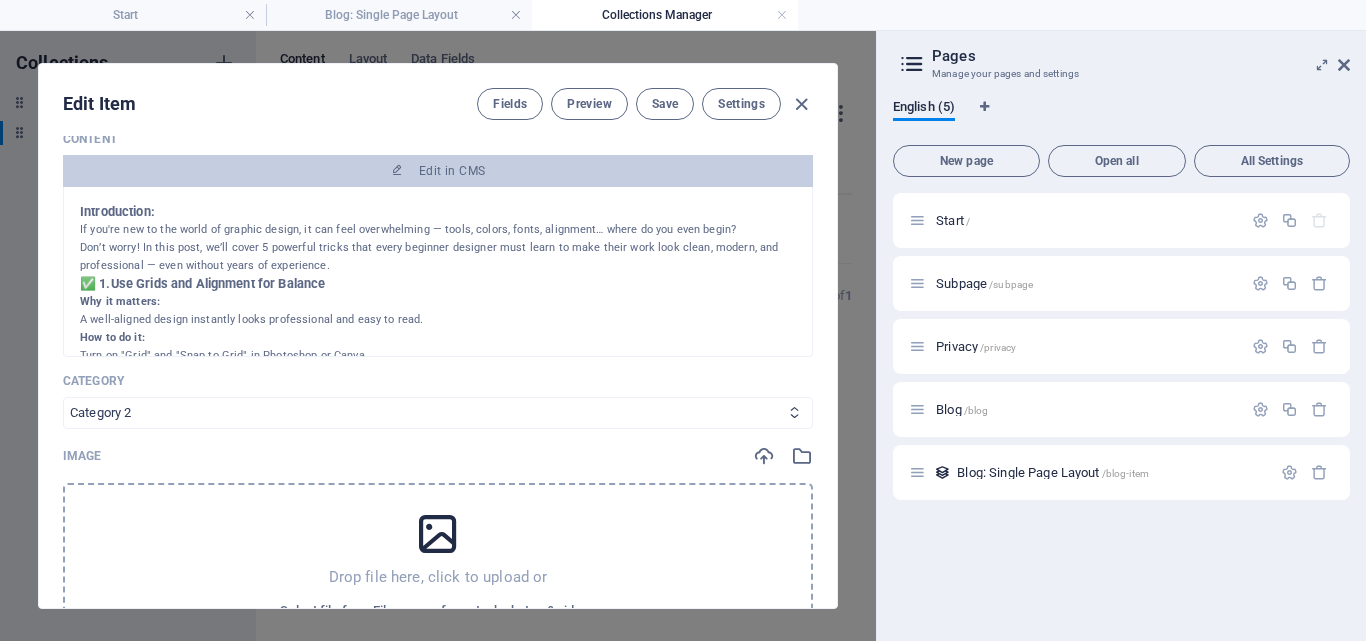 scroll, scrollTop: 300, scrollLeft: 0, axis: vertical 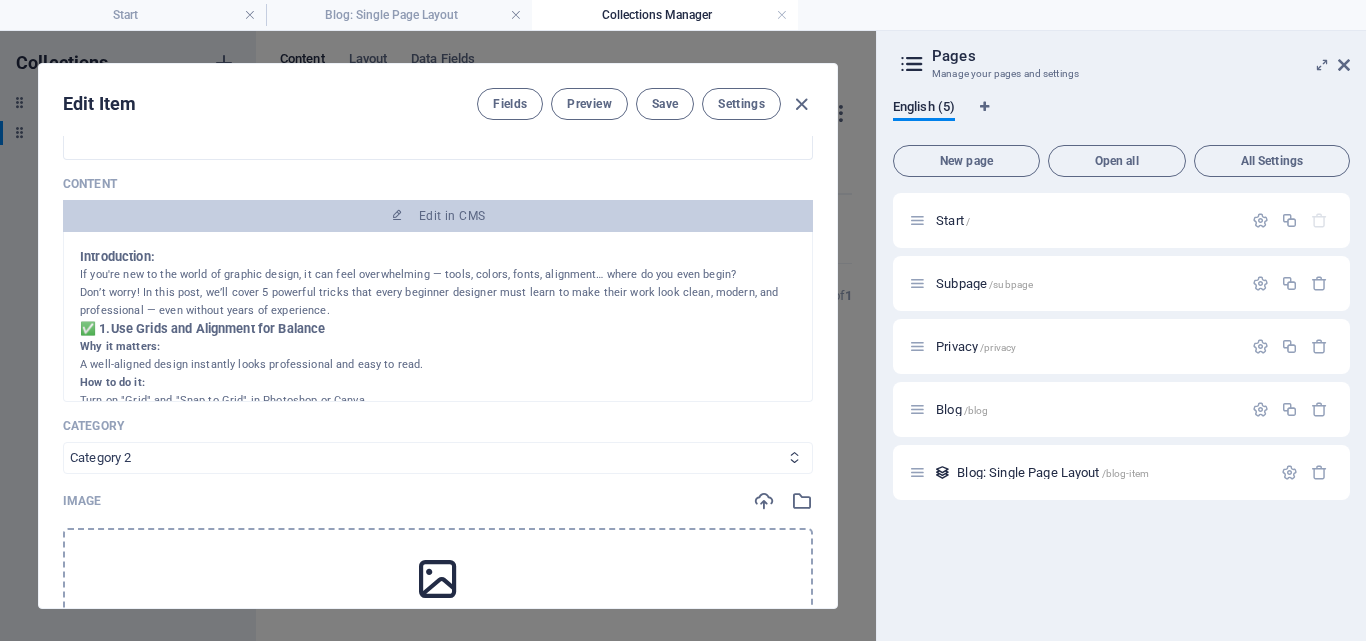 click on "Category 1 Category 2" at bounding box center [438, 458] 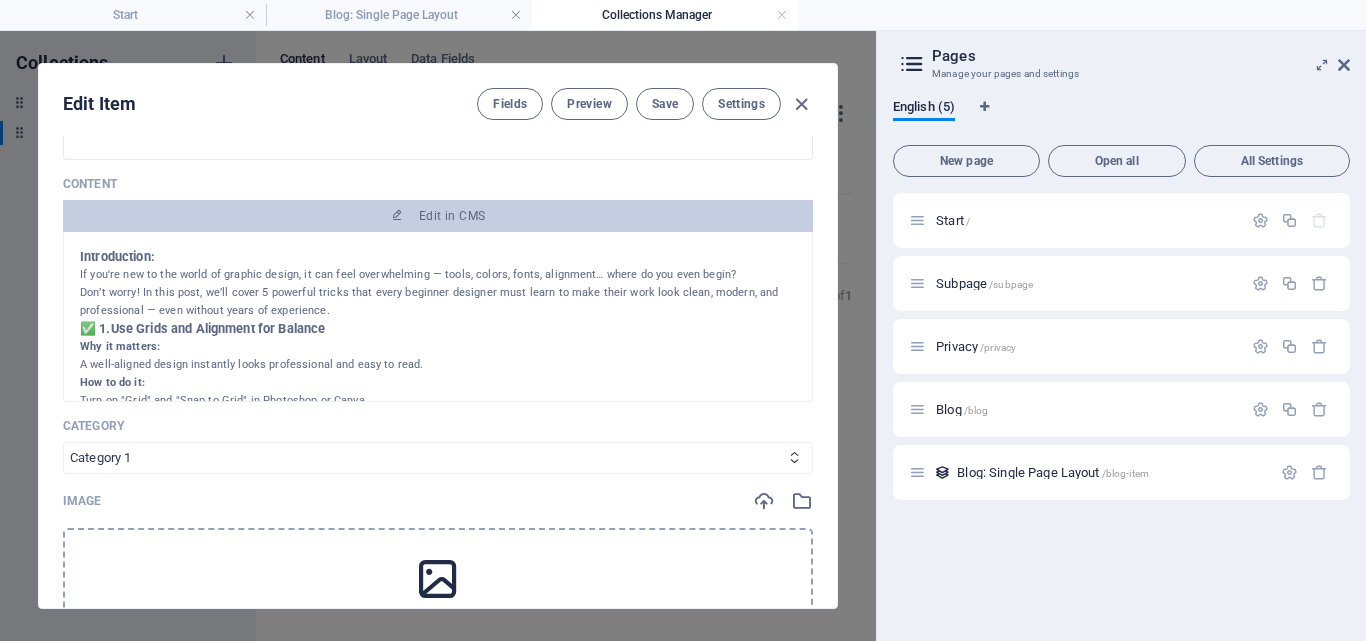 click on "Category 1 Category 2" at bounding box center [438, 458] 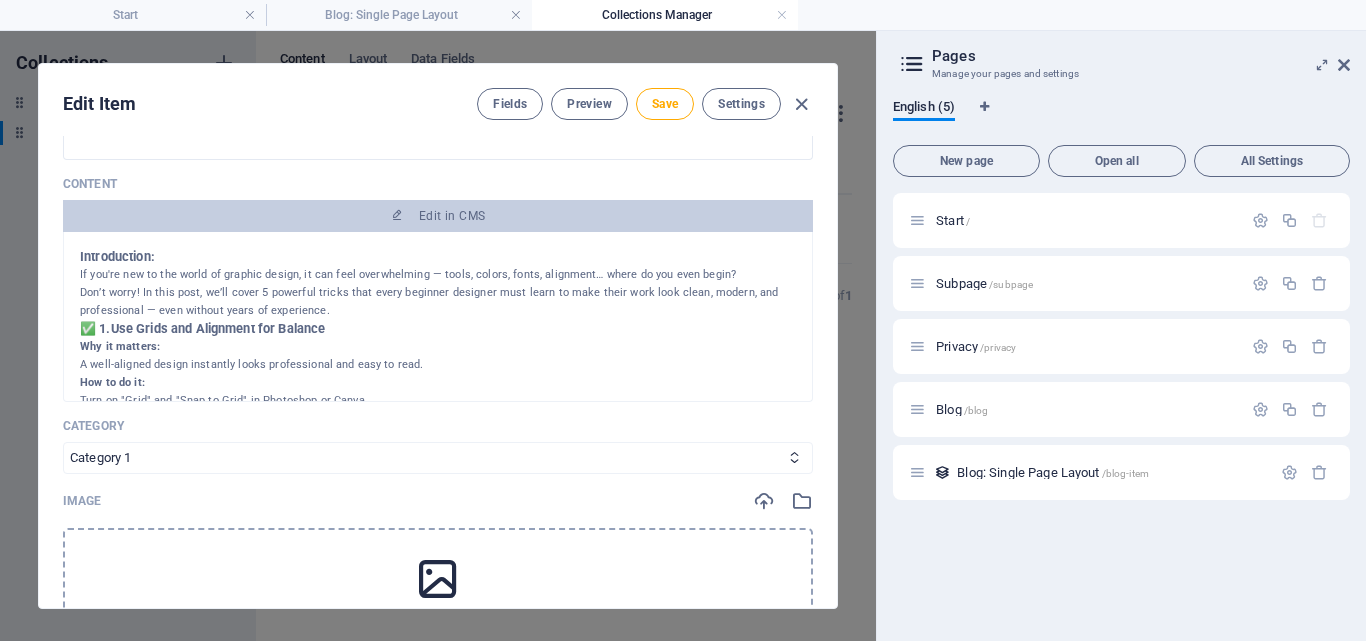 scroll, scrollTop: 300, scrollLeft: 0, axis: vertical 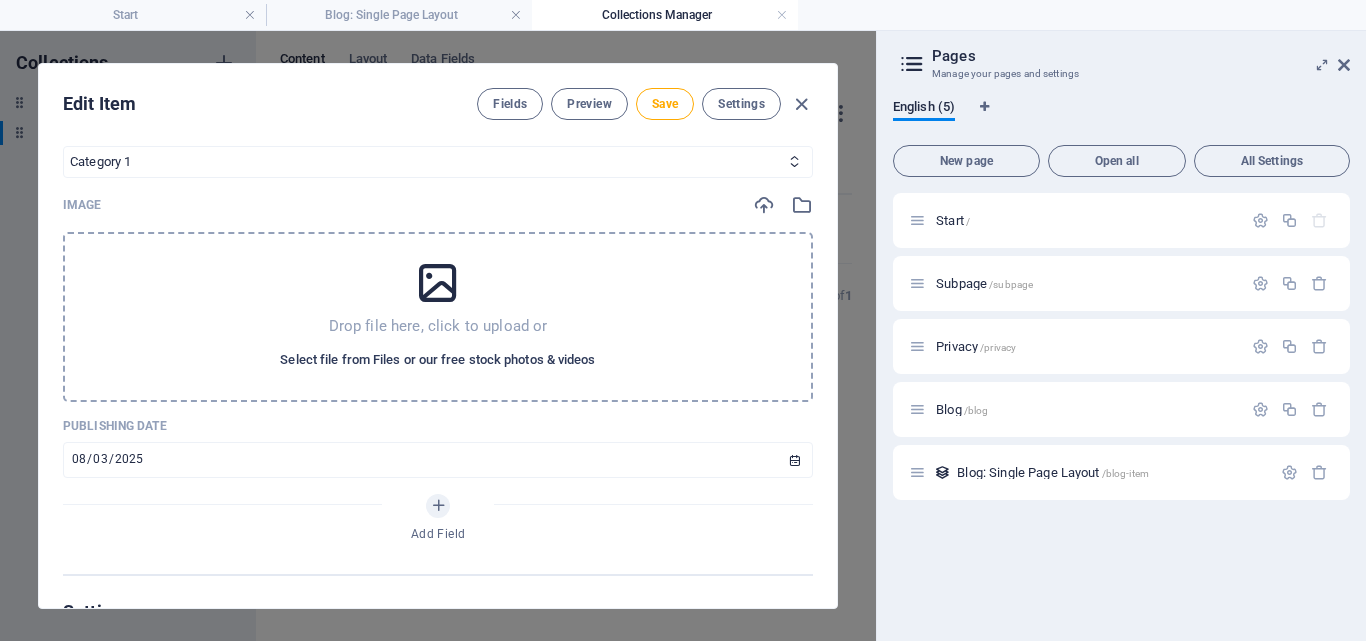 click on "Select file from Files or our free stock photos & videos" at bounding box center (437, 360) 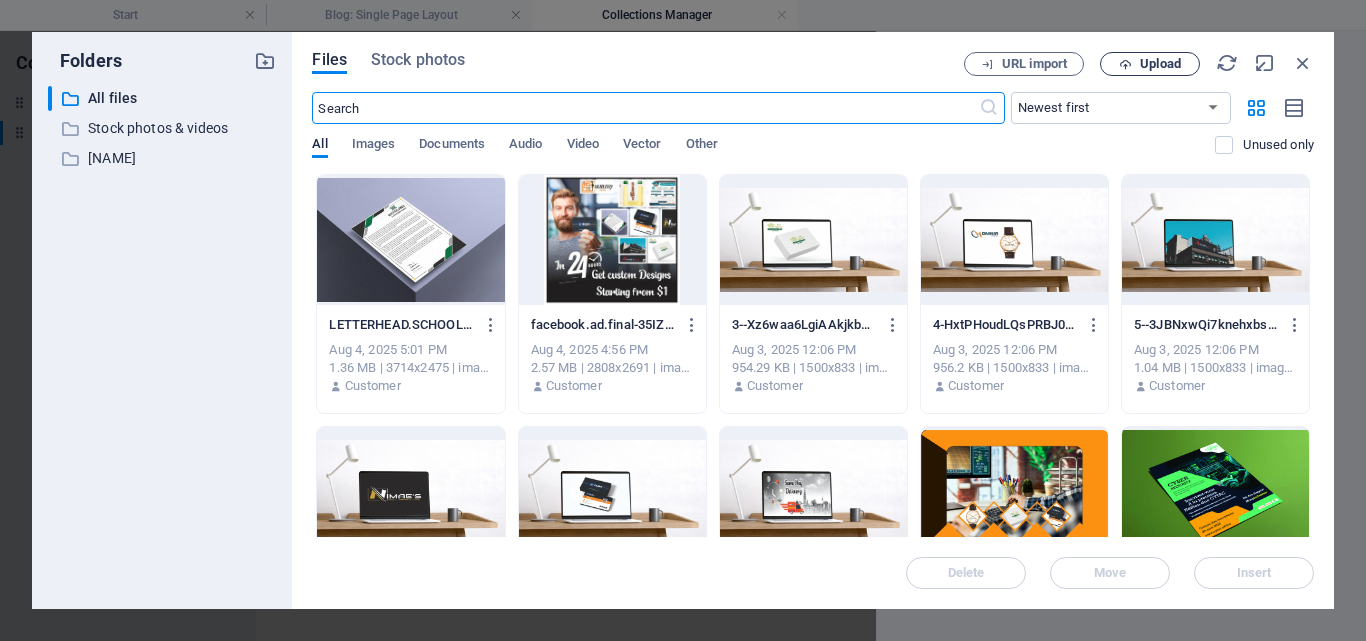 click on "Upload" at bounding box center [1160, 64] 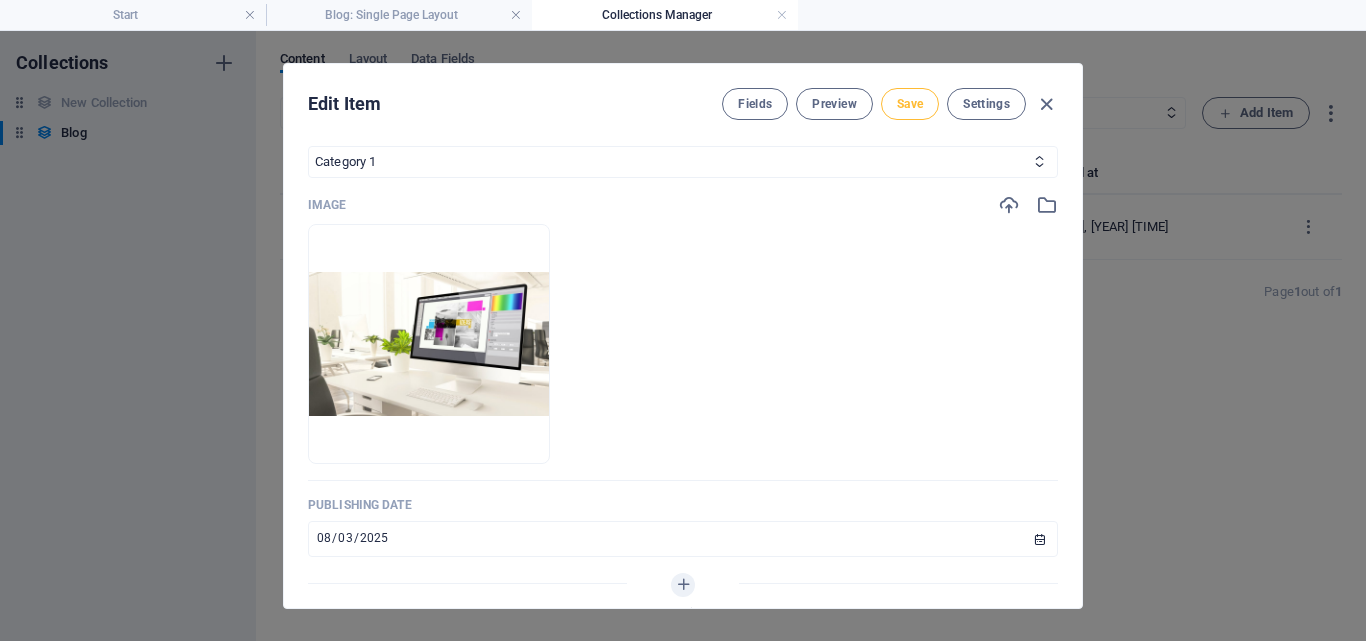 click on "Save" at bounding box center [910, 104] 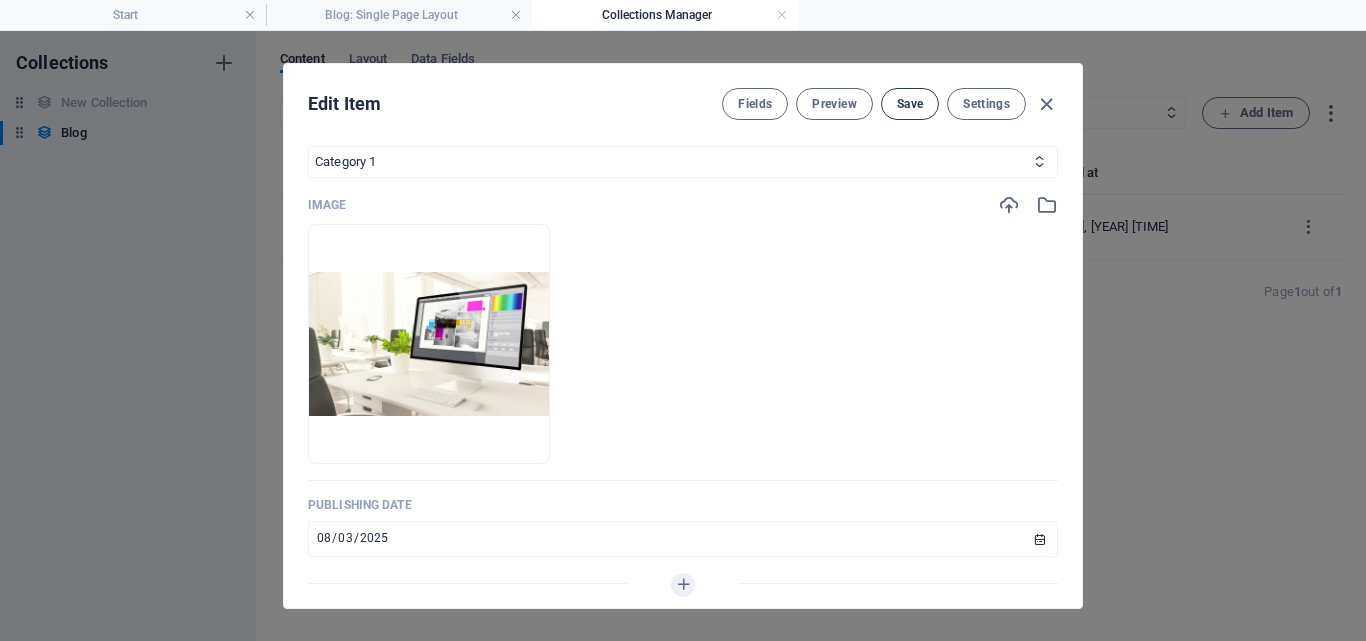 click on "Save" at bounding box center (910, 104) 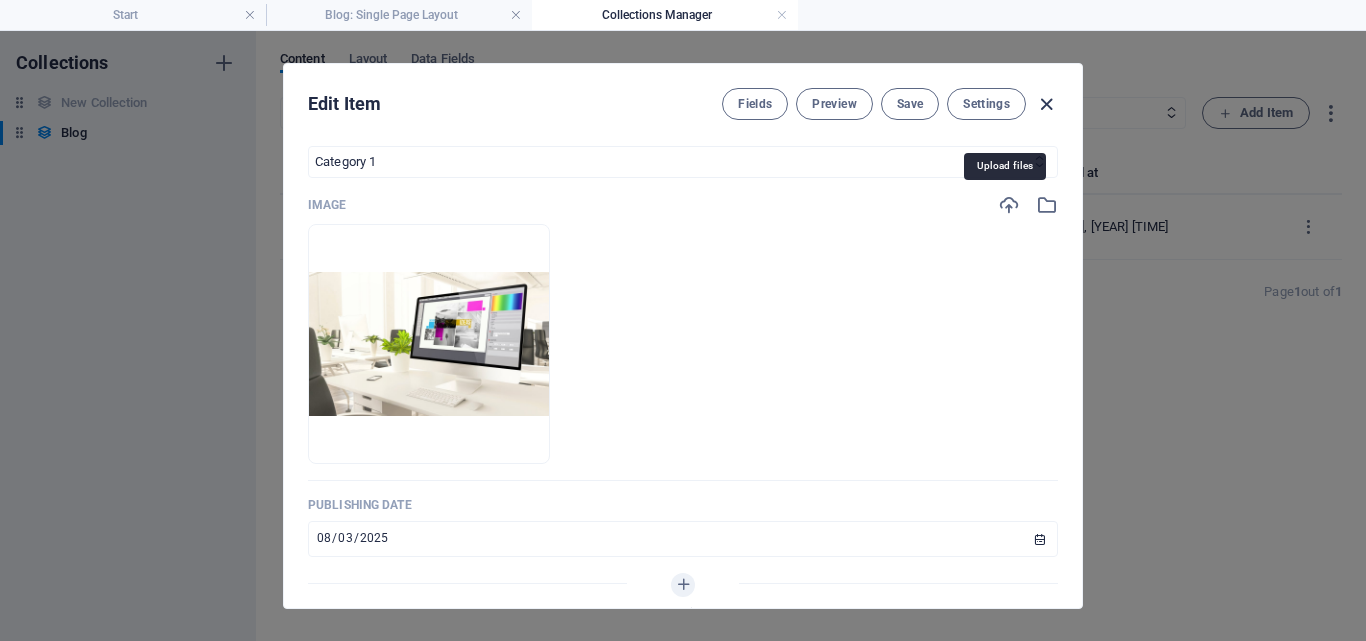 click at bounding box center (1046, 104) 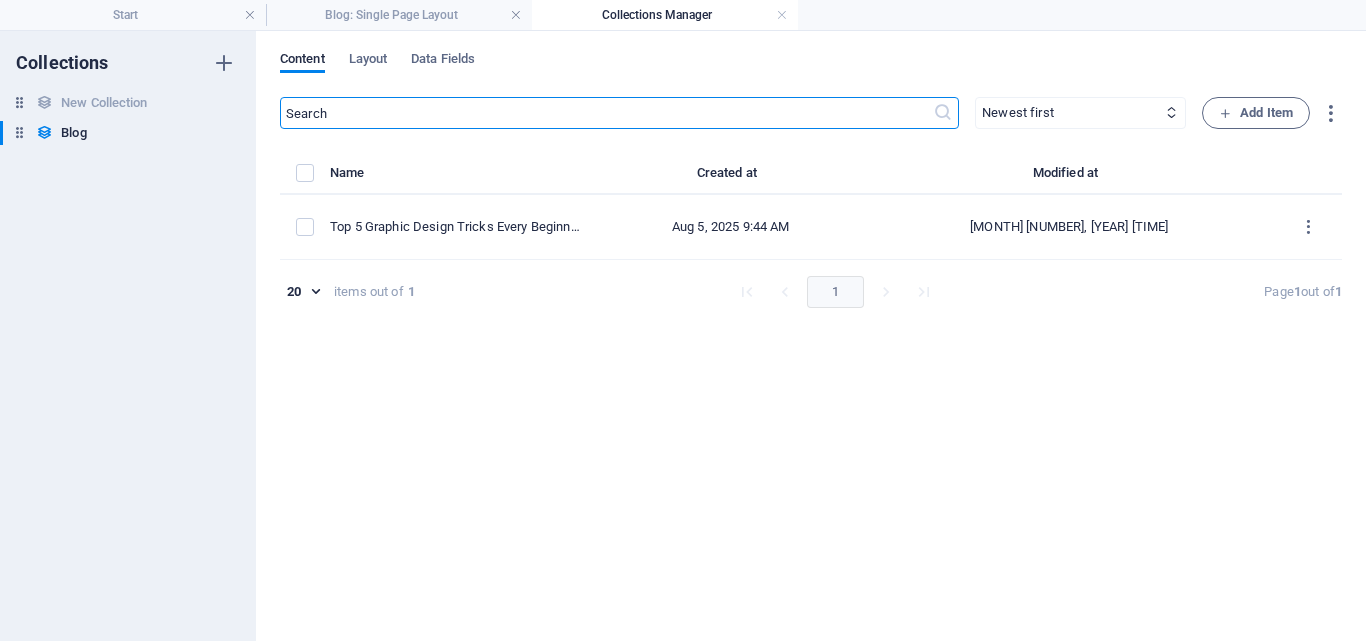 type on "2025-08-05" 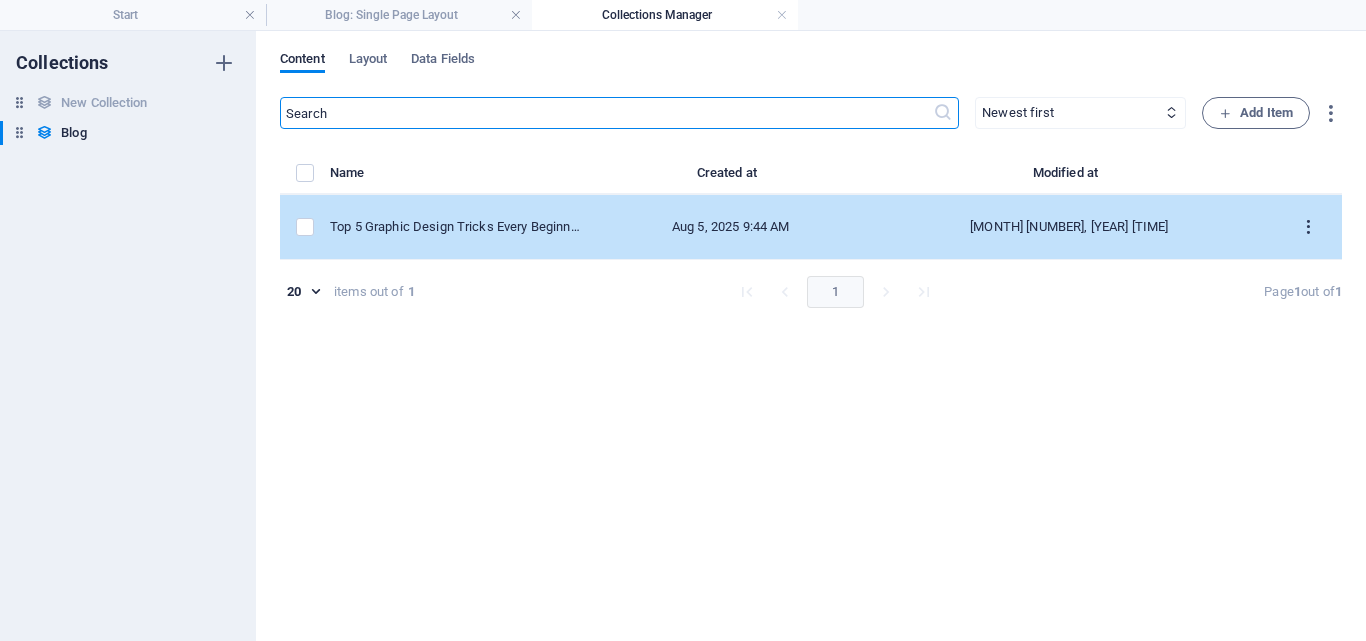 click at bounding box center (1308, 227) 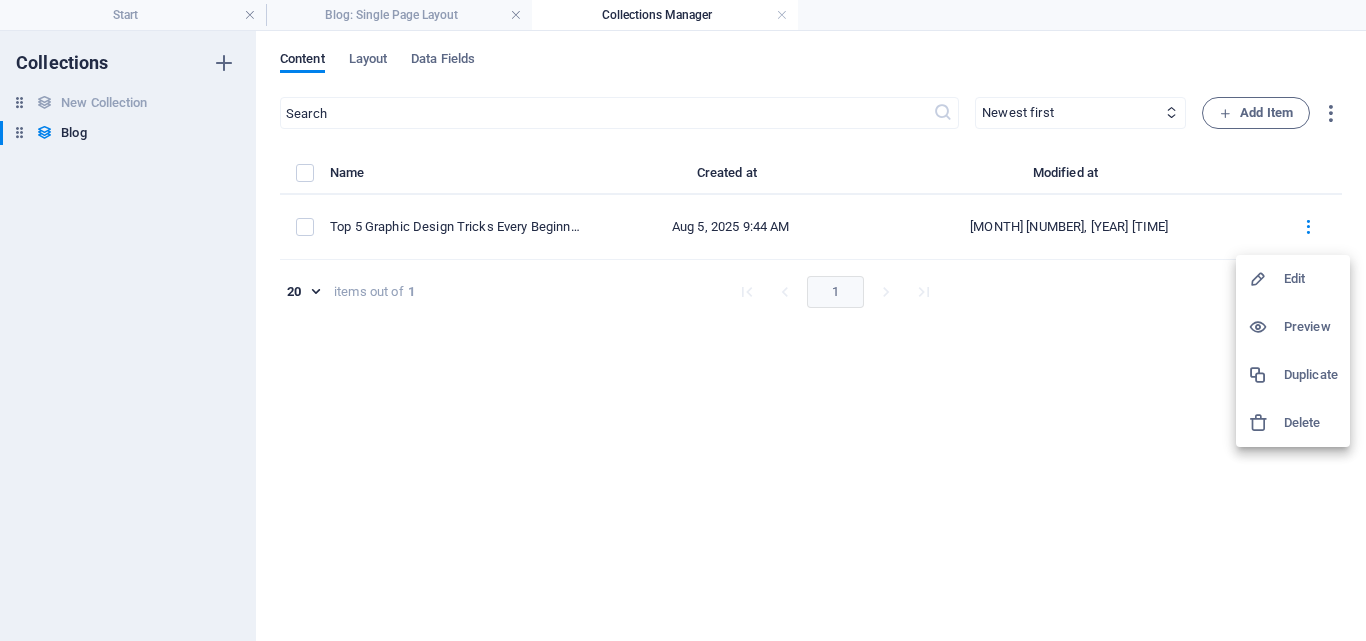 click on "Edit" at bounding box center [1311, 279] 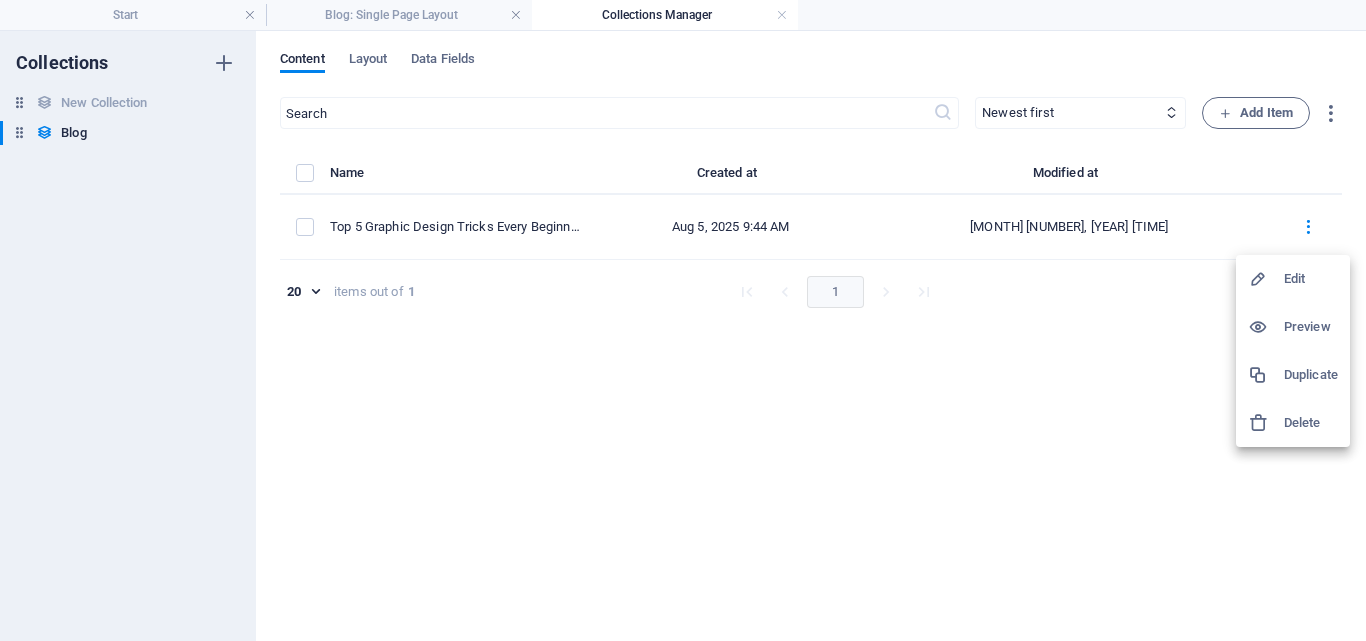 select on "Category 1" 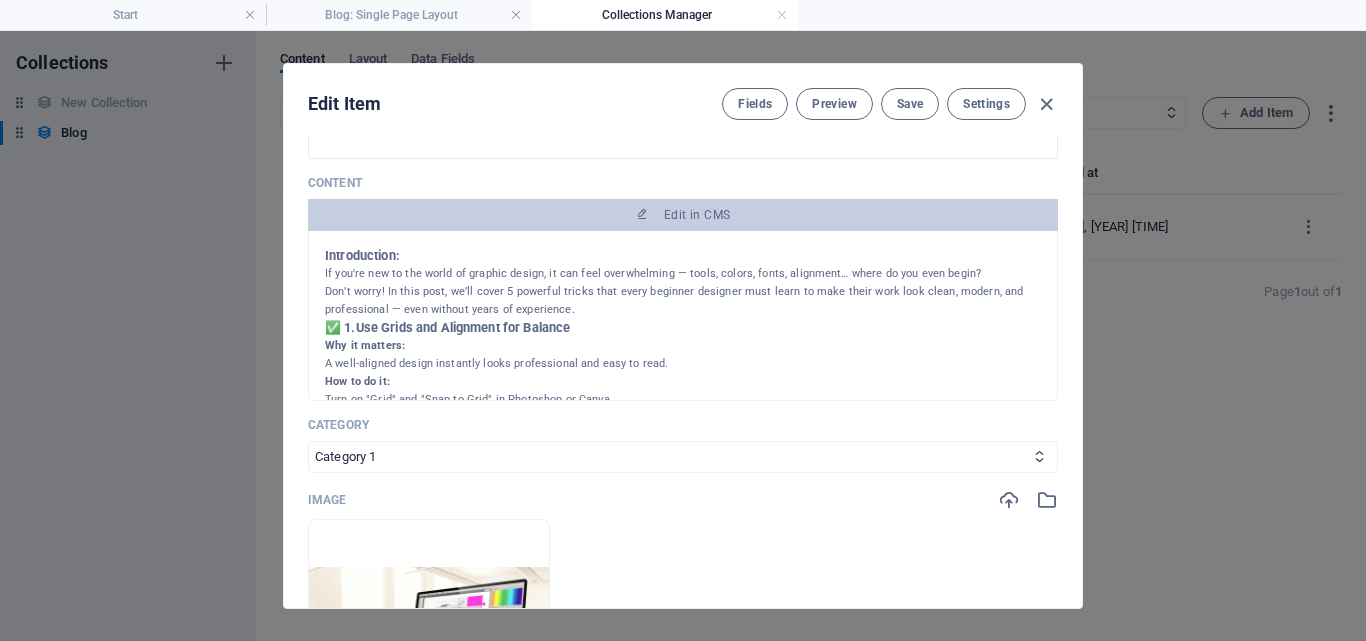 scroll, scrollTop: 300, scrollLeft: 0, axis: vertical 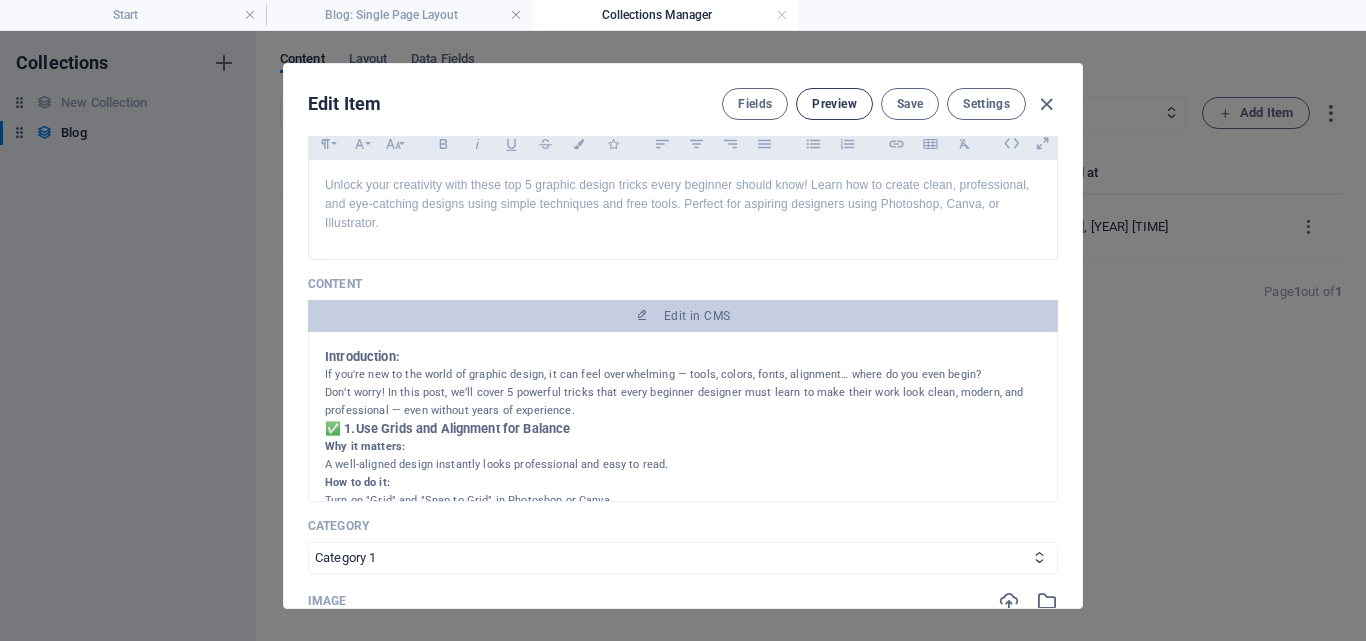 click on "Preview" at bounding box center (834, 104) 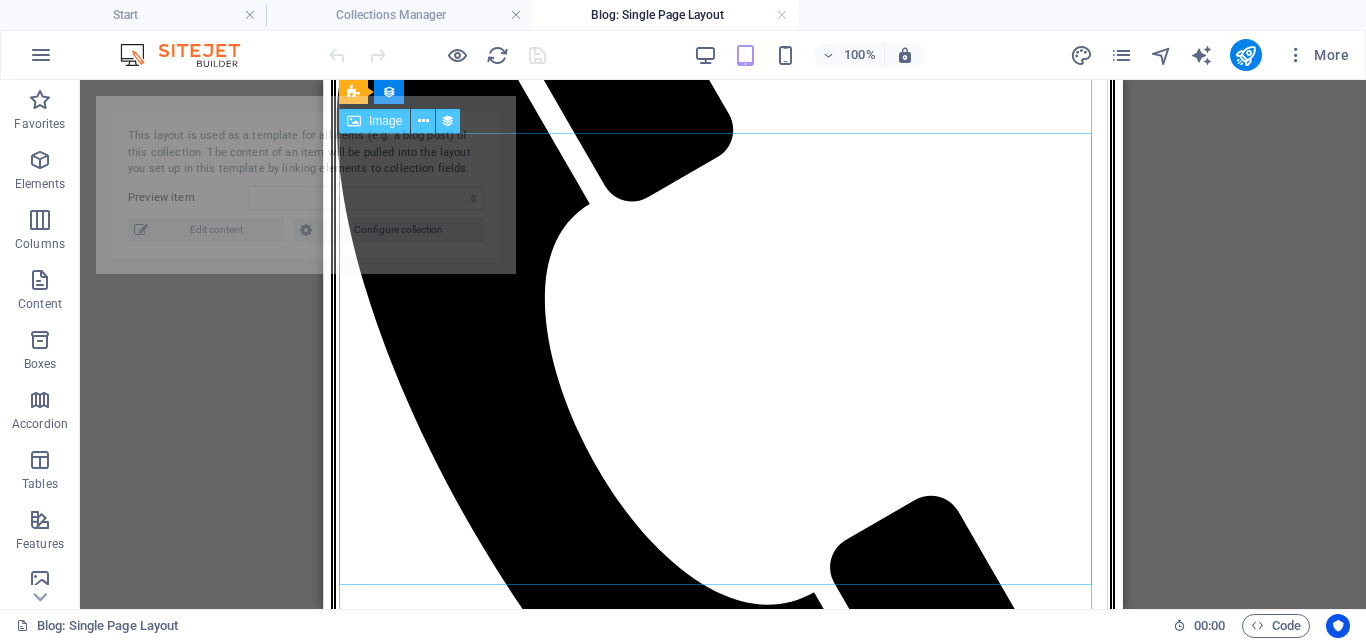 scroll, scrollTop: 381, scrollLeft: 0, axis: vertical 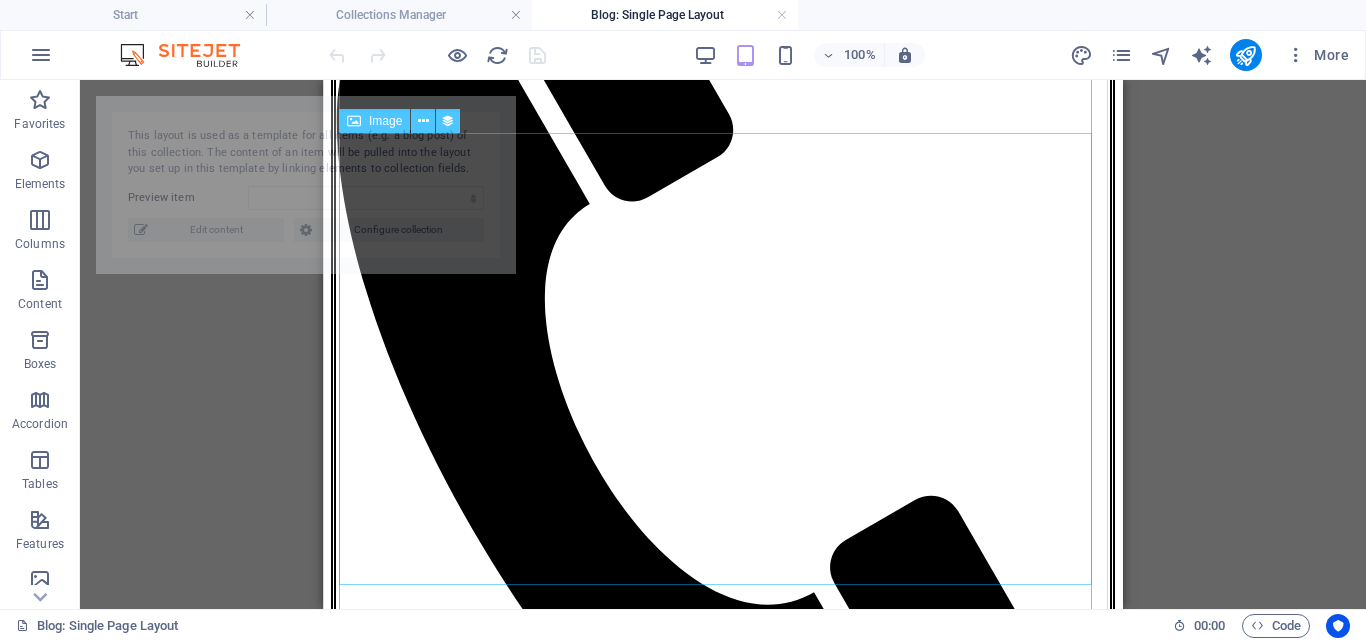 select on "689234d9dc5ac845b101e51f" 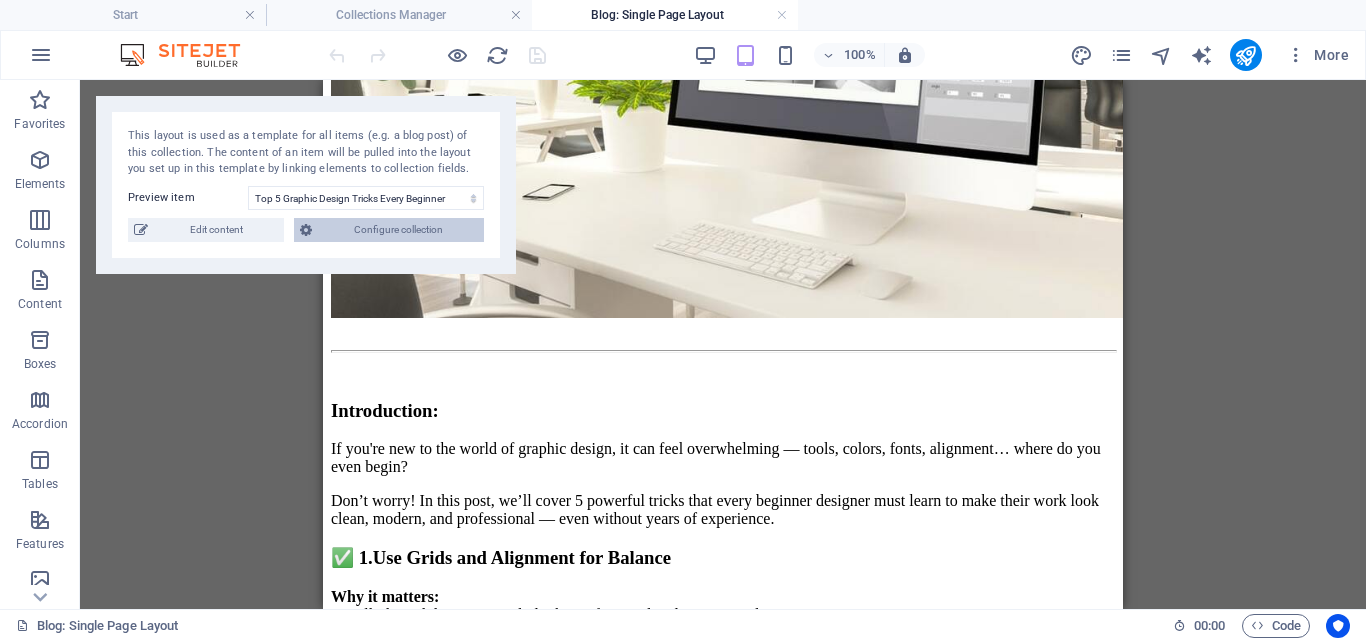 scroll, scrollTop: 1133, scrollLeft: 0, axis: vertical 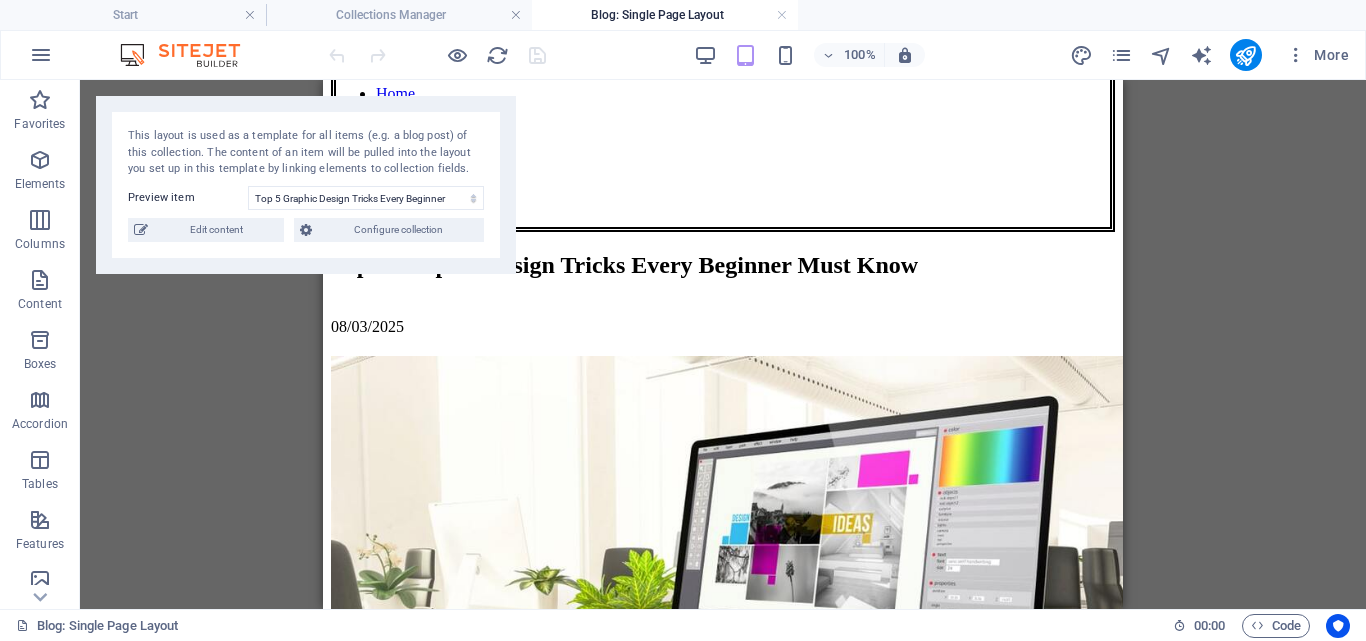 click on "Drag here to replace the existing content. Press “Ctrl” if you want to create a new element.
H2   Preset   Collection item   Reference   Spacer   Image   Reference   Collection item   Preset   Container" at bounding box center [723, 344] 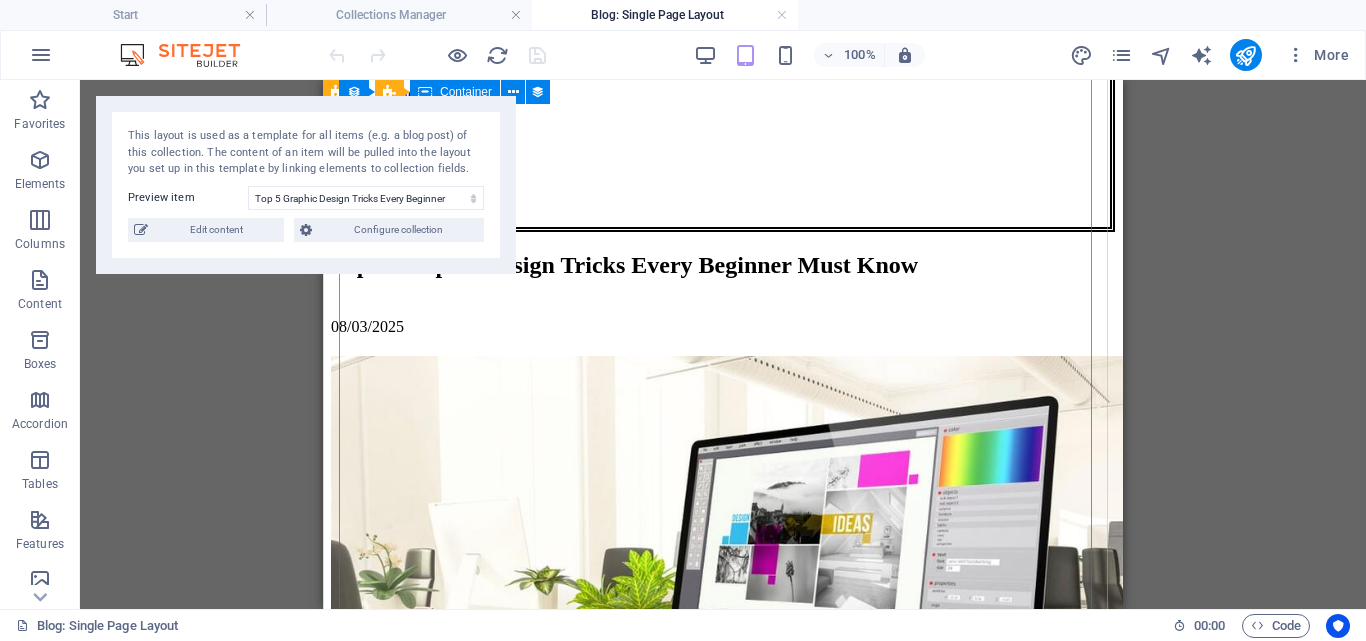 scroll, scrollTop: 733, scrollLeft: 0, axis: vertical 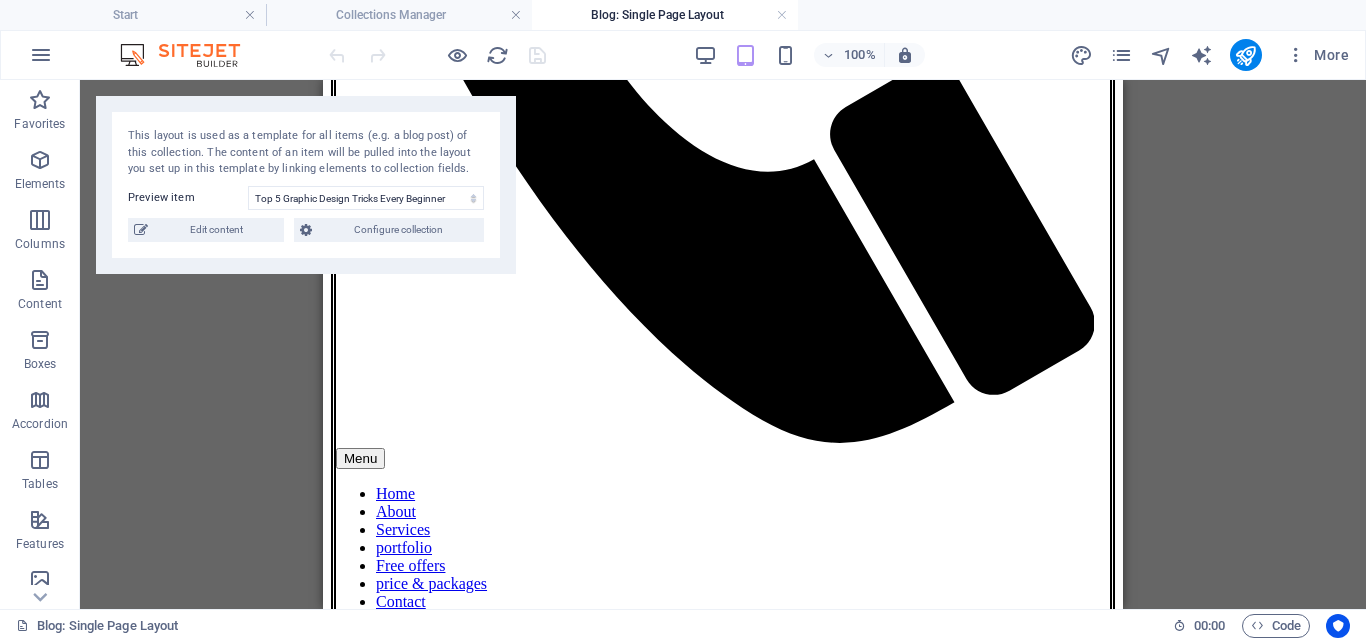 click on "Edit content" at bounding box center (216, 230) 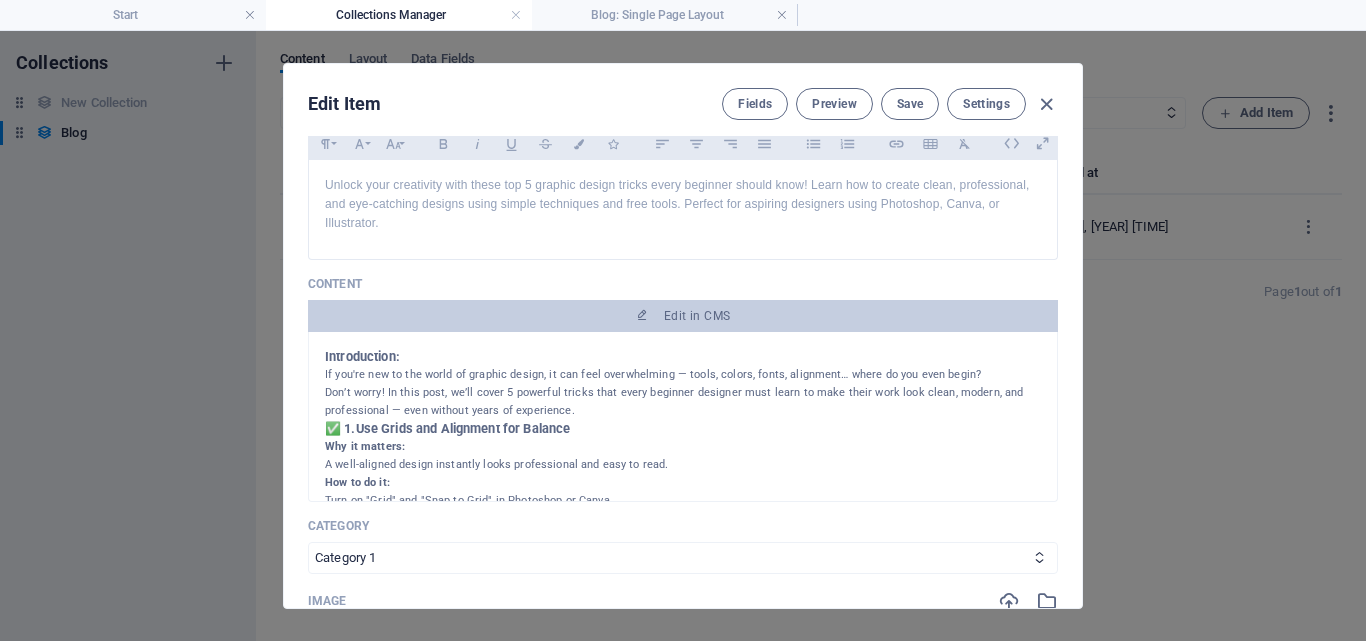 type on "2025-08-03" 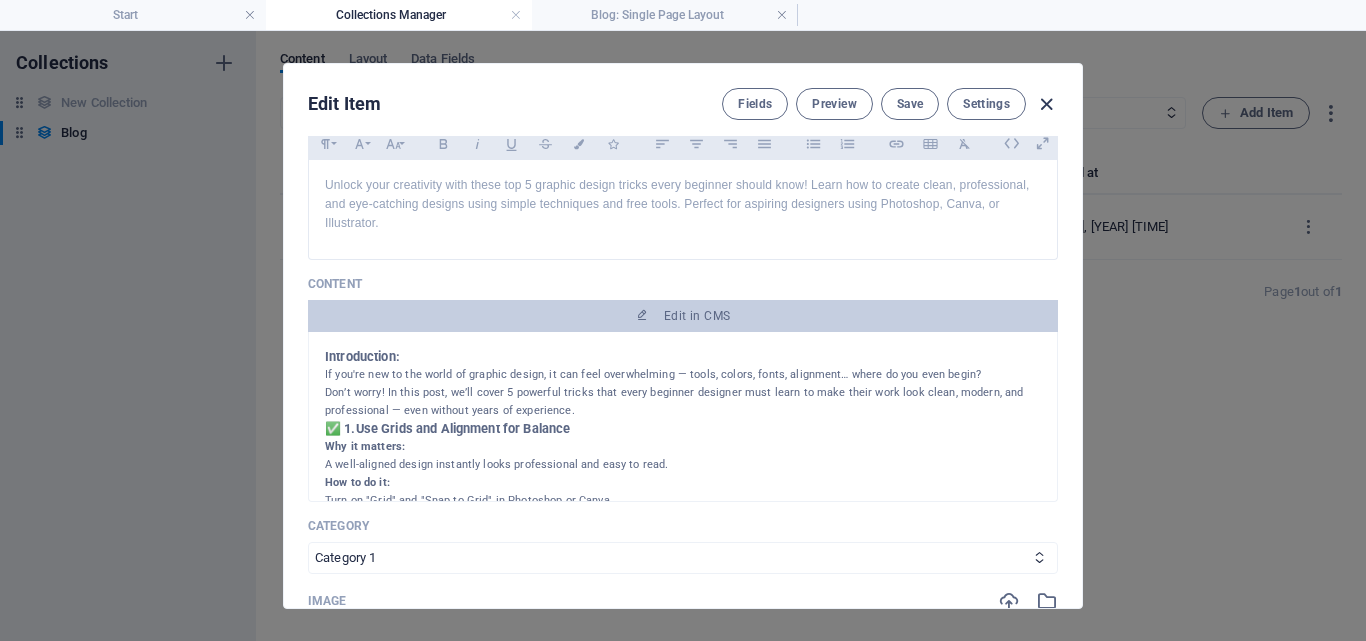 click at bounding box center (1046, 104) 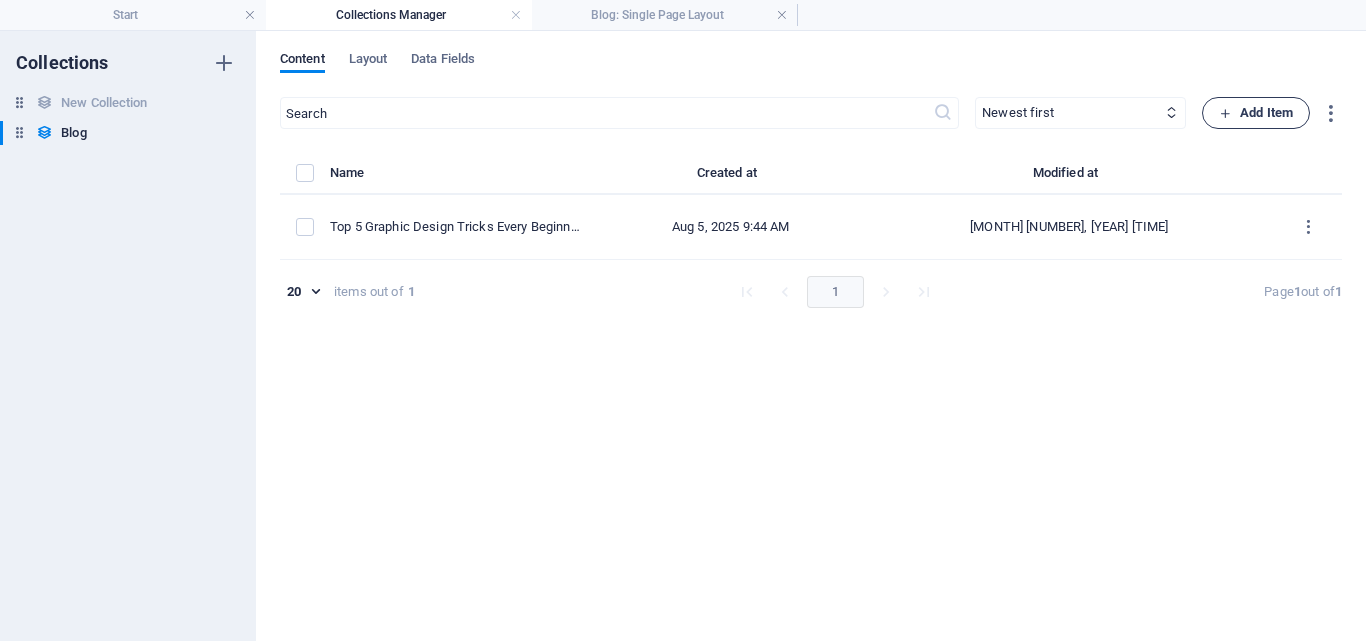click on "Add Item" at bounding box center [1256, 113] 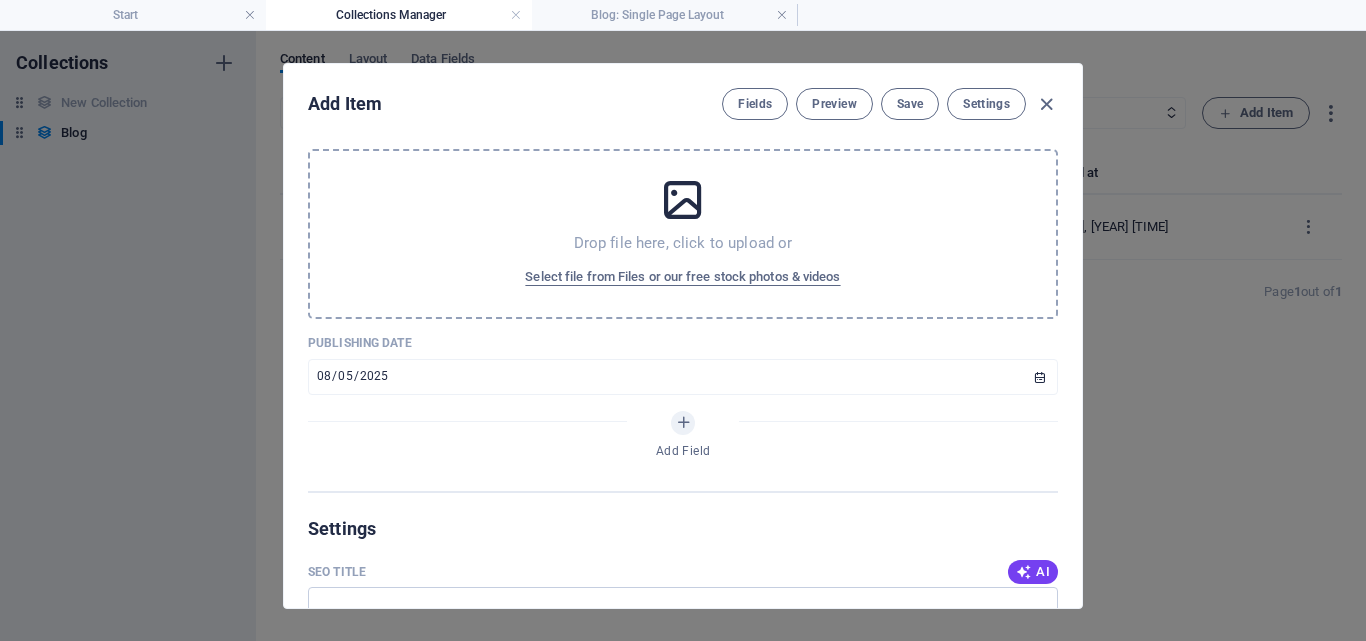 scroll, scrollTop: 500, scrollLeft: 0, axis: vertical 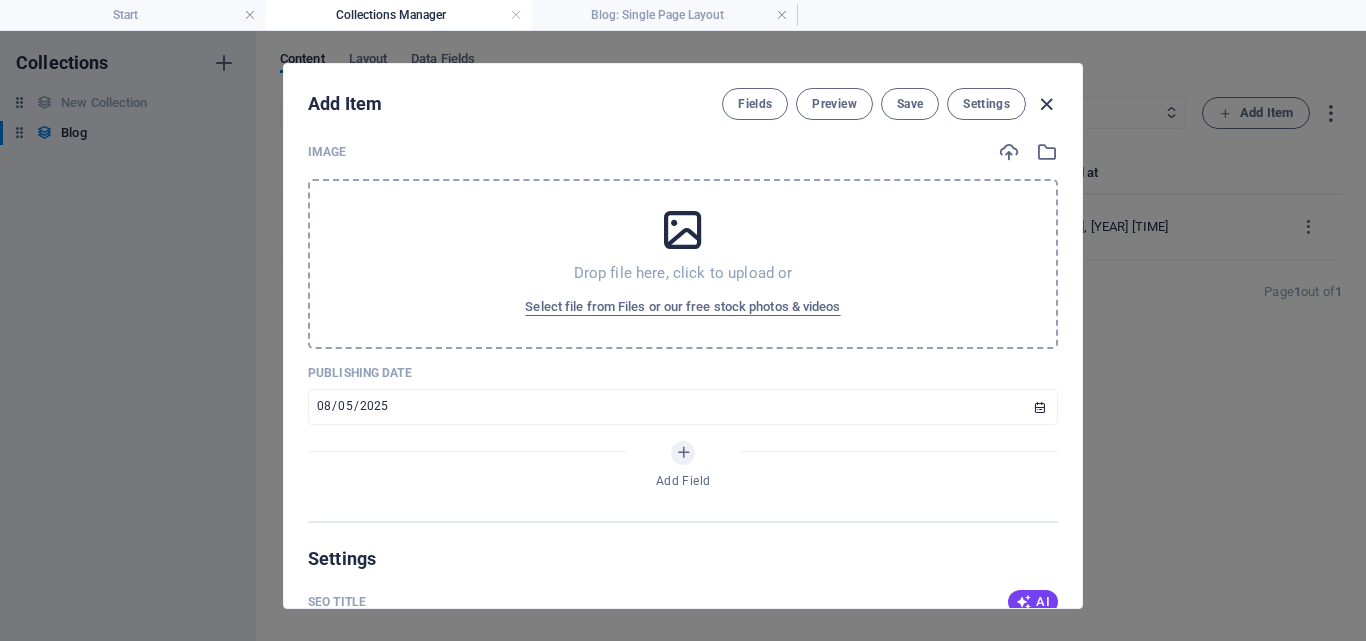 click at bounding box center (1046, 104) 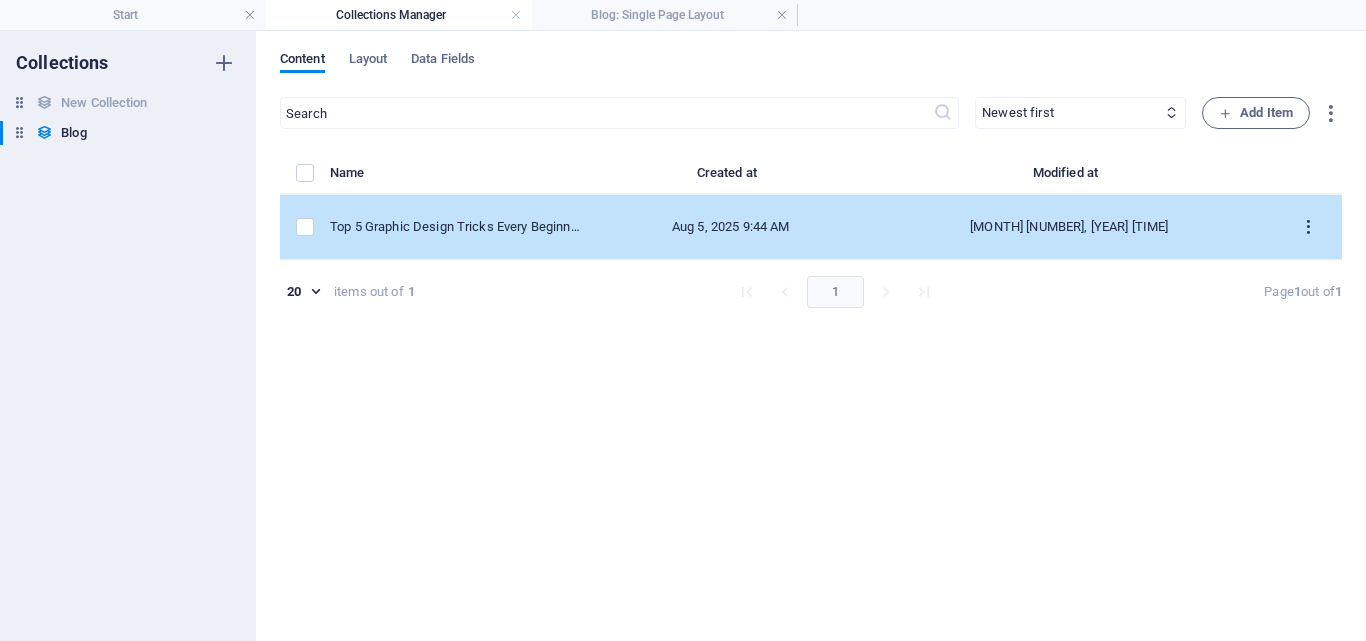 click at bounding box center [1308, 227] 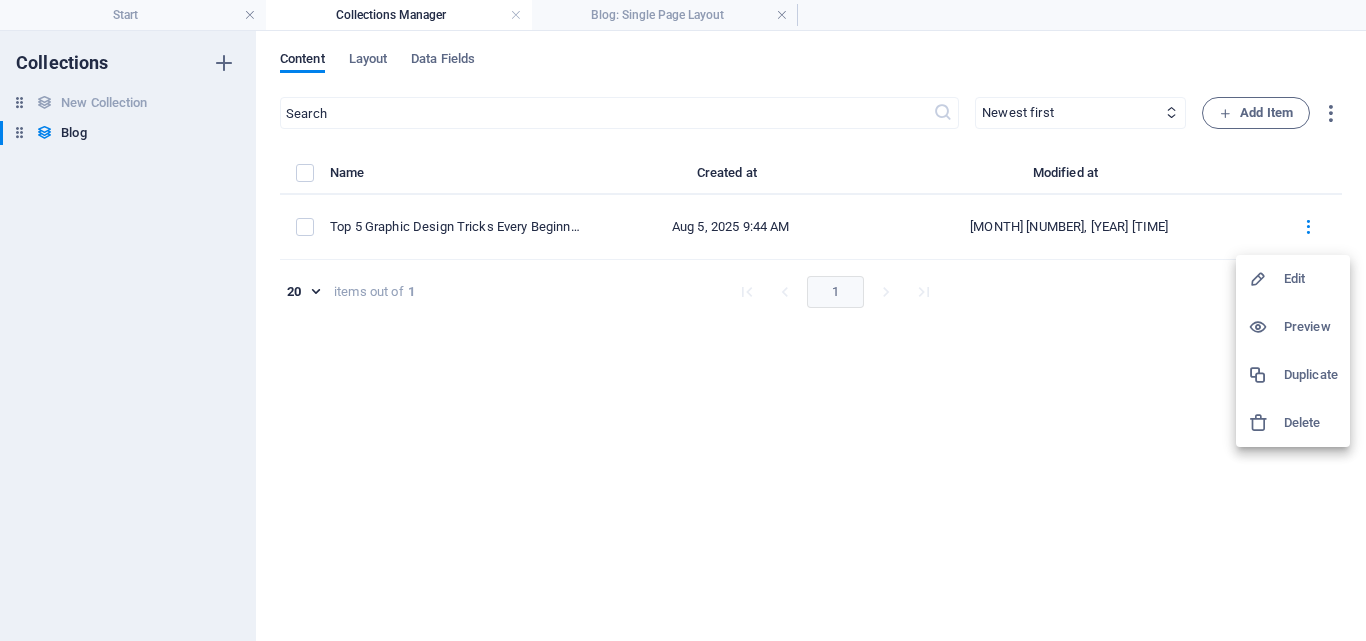 click on "Edit" at bounding box center (1311, 279) 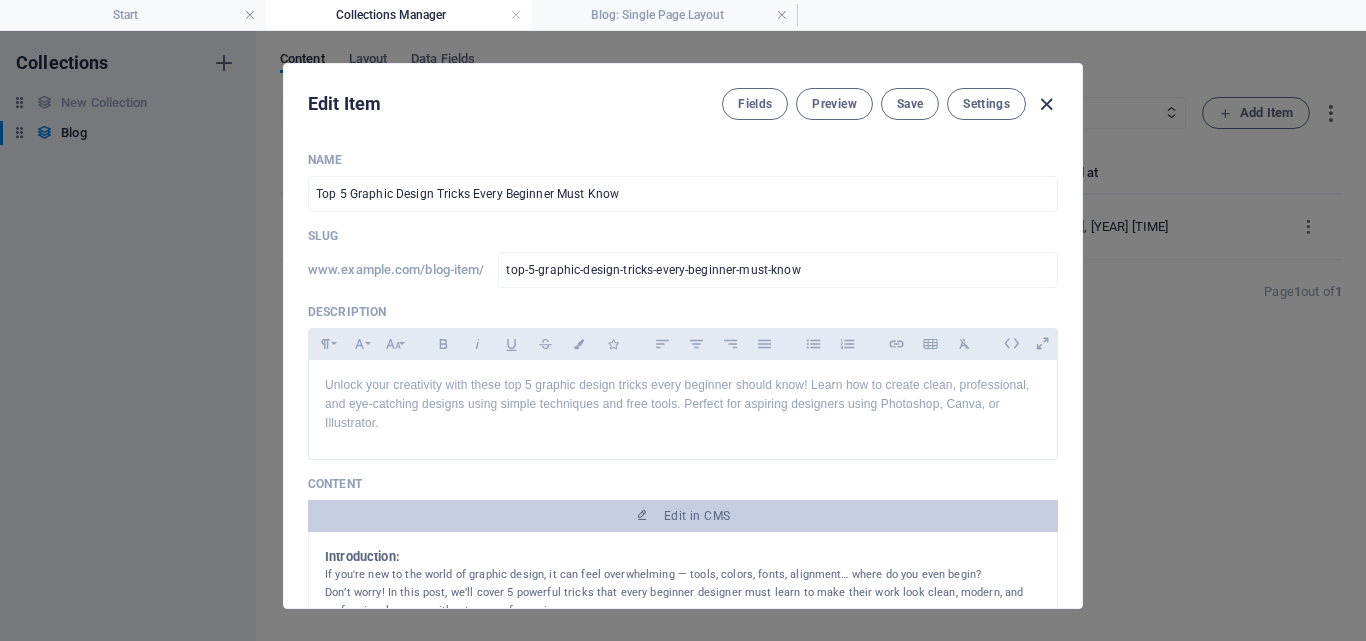 click at bounding box center [1046, 104] 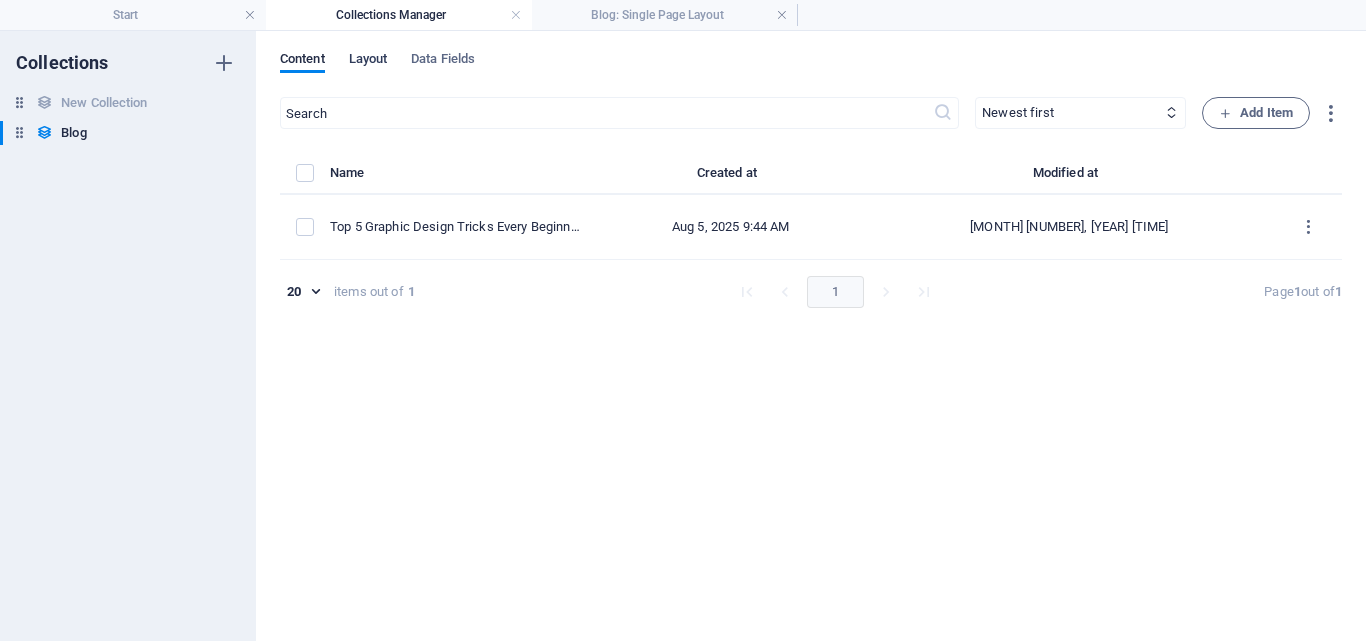 click on "Layout" at bounding box center (368, 61) 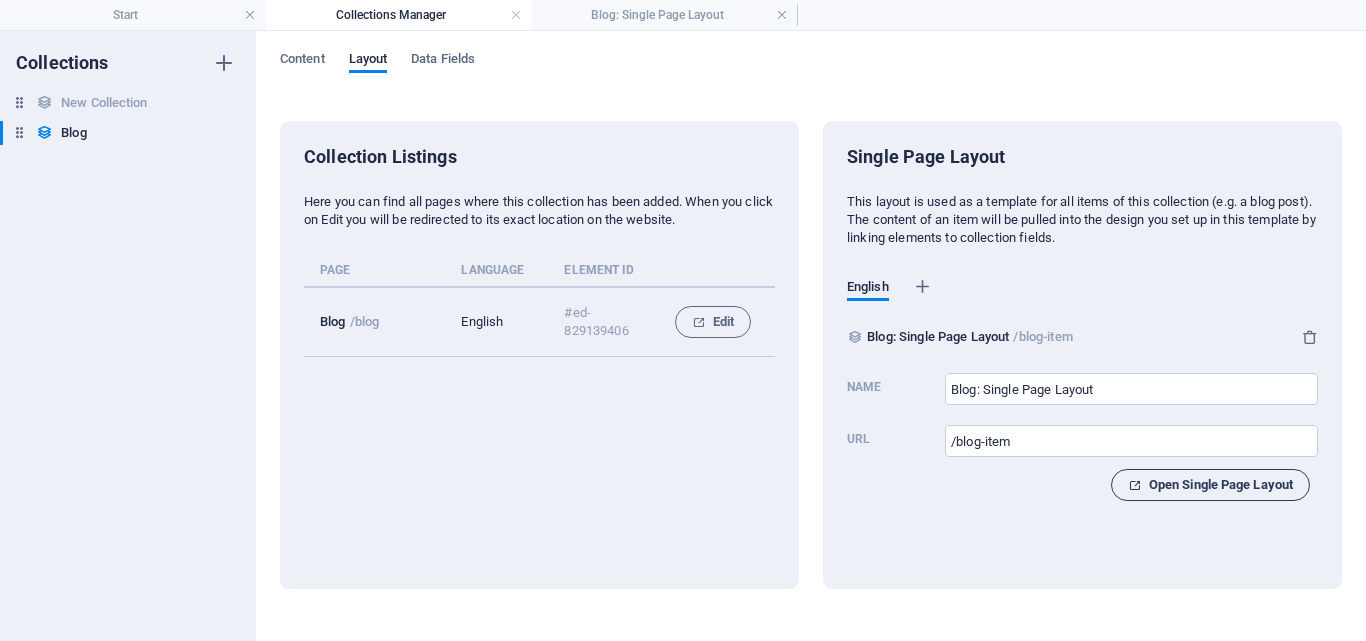click on "Open Single Page Layout" at bounding box center (1210, 485) 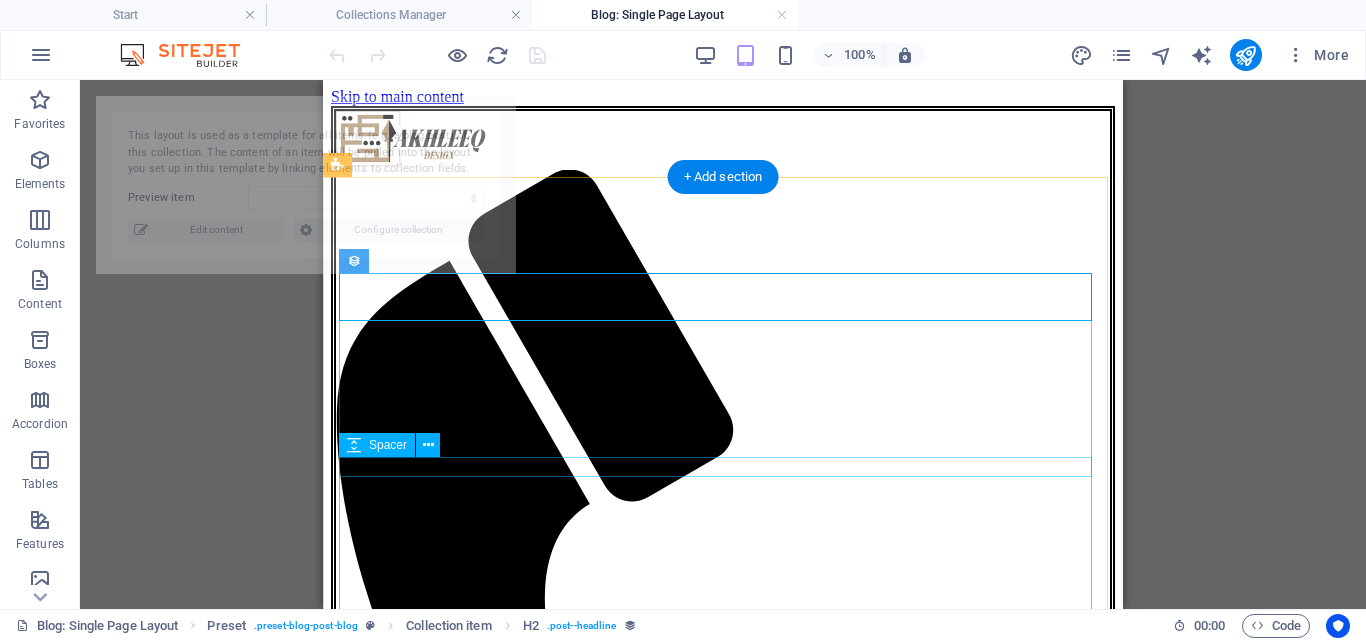 select on "689234d9dc5ac845b101e51f" 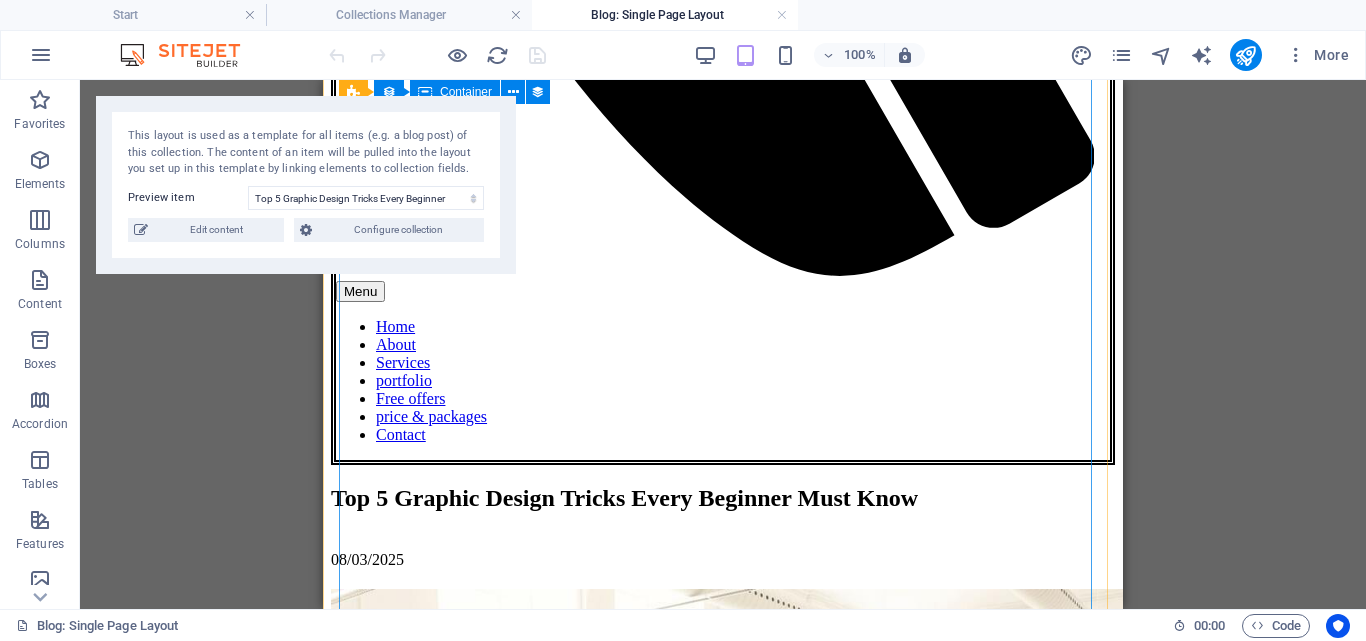 scroll, scrollTop: 800, scrollLeft: 0, axis: vertical 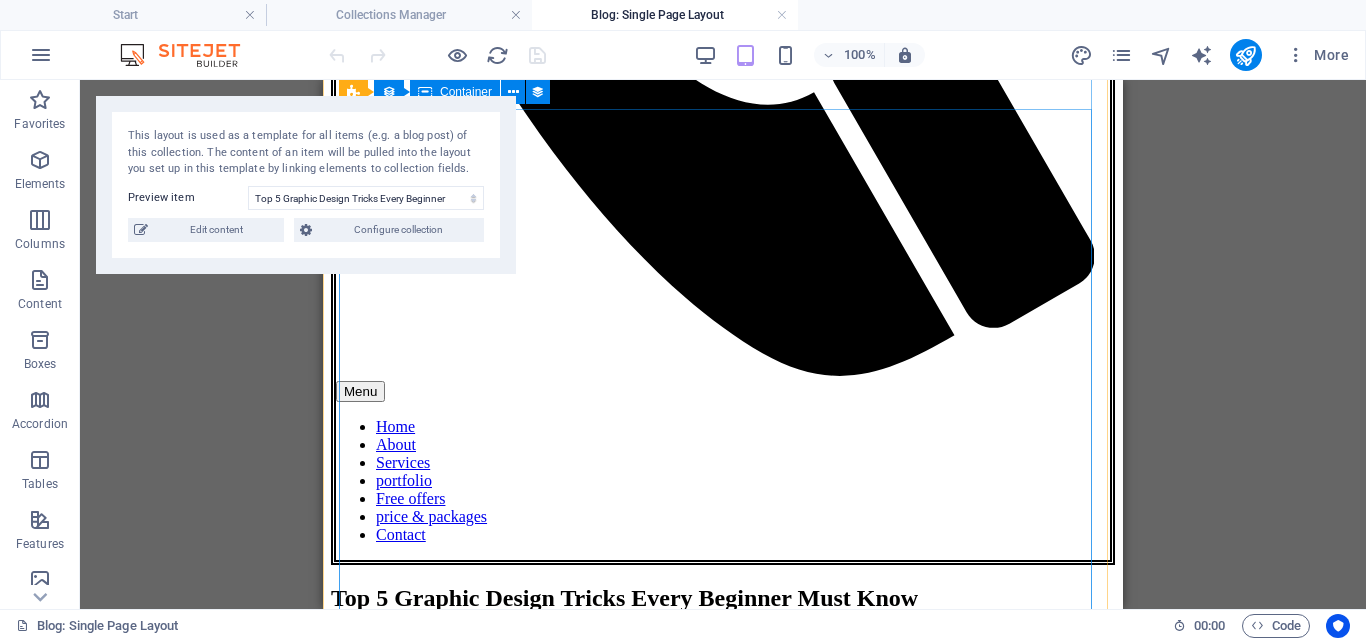 click on "Introduction: If you're new to the world of graphic design, it can feel overwhelming — tools, colors, fonts, alignment… where do you even begin? Don’t worry! In this post, we’ll cover 5 powerful tricks that every beginner designer must learn to make their work look clean, modern, and professional — even without years of experience. ✅ 1.  Use Grids and Alignment for Balance Why it matters: A well-aligned design instantly looks professional and easy to read. How to do it: Turn on "Grid" and "Snap to Grid" in Photoshop or Canva. Use alignment tools to center text and images. Keep equal padding around elements. ✅ 2.  Limit Your Font Choices Why it matters: Too many fonts confuse the viewer. Clean typography builds trust. How to do it: Use a  maximum of 2 fonts  per design: one for headings, one for body. Use font pairings like  Montserrat + Open Sans  or  Playfair Display + Lato . 🎯  Pro Tip:  Use Google Fonts to find professional-looking and free typefaces. ✅ 3.  Why it matters: How to do it:" at bounding box center (723, 1983) 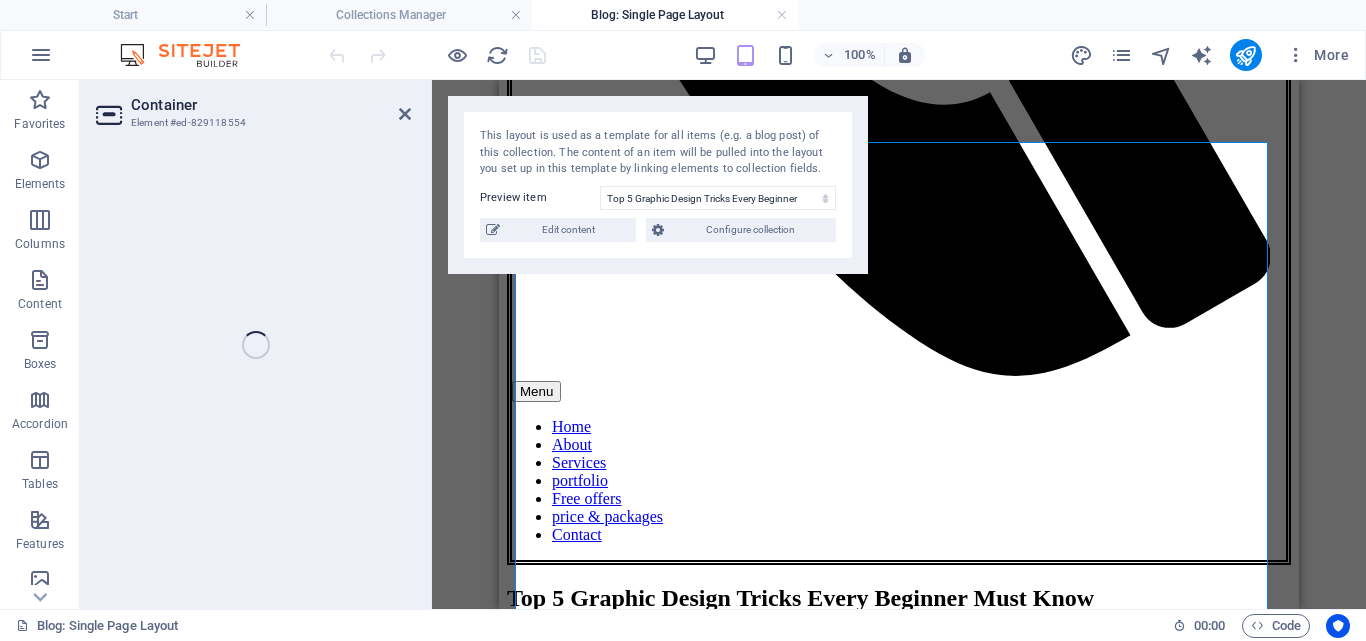 select on "content" 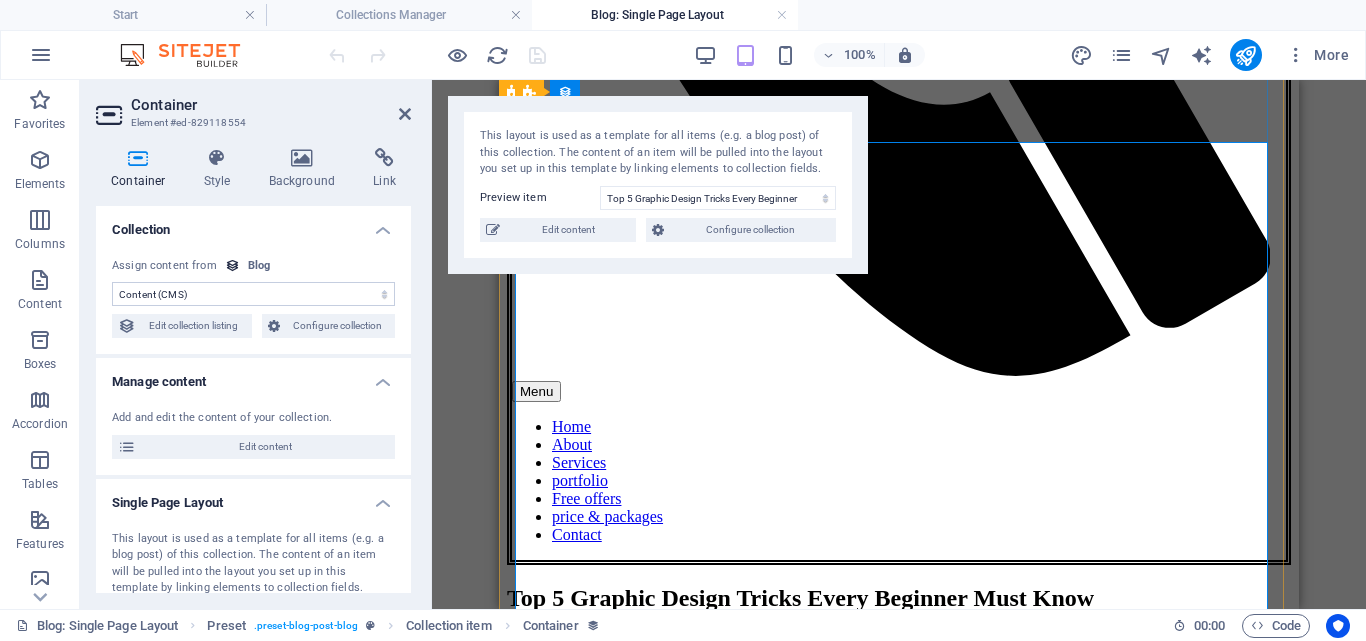 click on "Introduction: If you're new to the world of graphic design, it can feel overwhelming — tools, colors, fonts, alignment… where do you even begin? Don’t worry! In this post, we’ll cover 5 powerful tricks that every beginner designer must learn to make their work look clean, modern, and professional — even without years of experience. ✅ 1.  Use Grids and Alignment for Balance Why it matters: A well-aligned design instantly looks professional and easy to read. How to do it: Turn on "Grid" and "Snap to Grid" in Photoshop or Canva. Use alignment tools to center text and images. Keep equal padding around elements. ✅ 2.  Limit Your Font Choices Why it matters: Too many fonts confuse the viewer. Clean typography builds trust. How to do it: Use a  maximum of 2 fonts  per design: one for headings, one for body. Use font pairings like  Montserrat + Open Sans  or  Playfair Display + Lato . 🎯  Pro Tip:  Use Google Fonts to find professional-looking and free typefaces. ✅ 3.  Why it matters: How to do it:" at bounding box center (899, 1983) 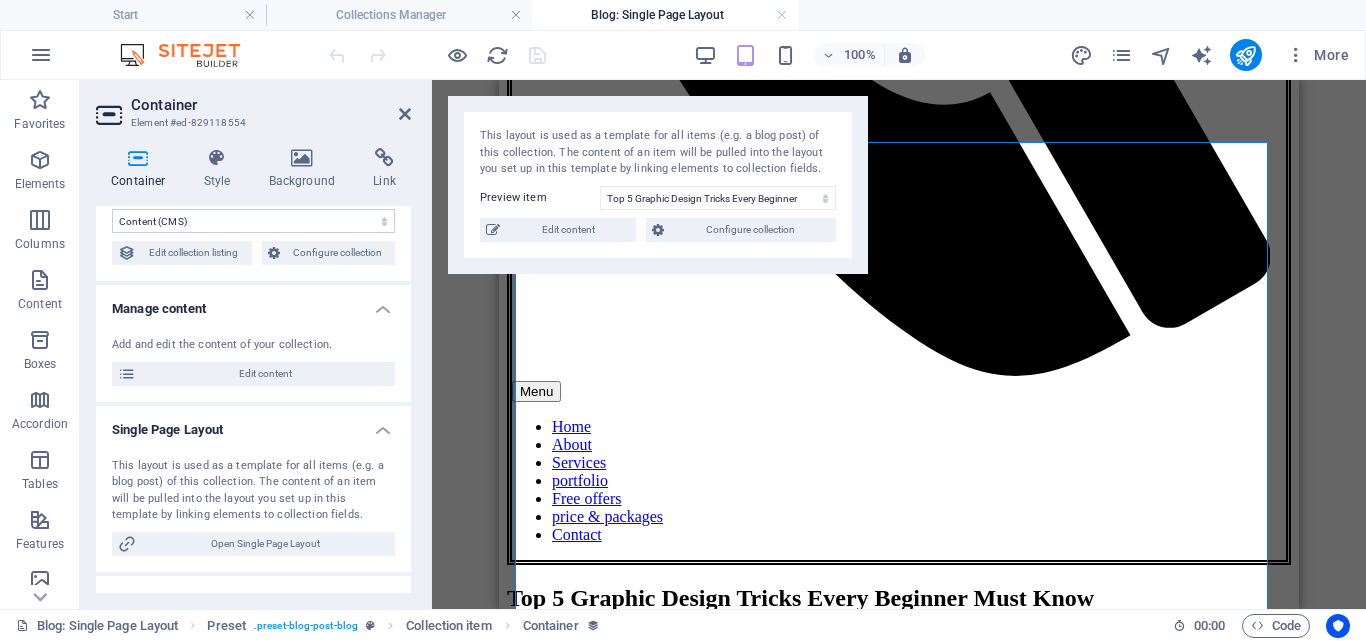 scroll, scrollTop: 100, scrollLeft: 0, axis: vertical 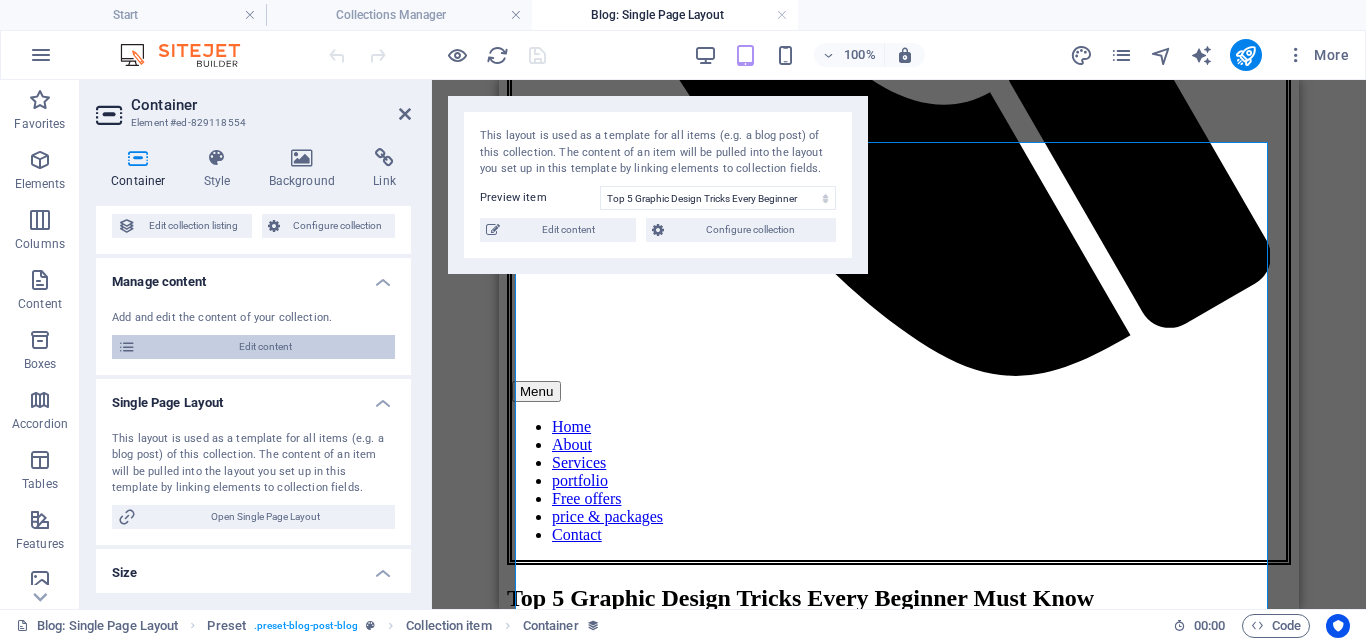 click on "Edit content" at bounding box center [265, 347] 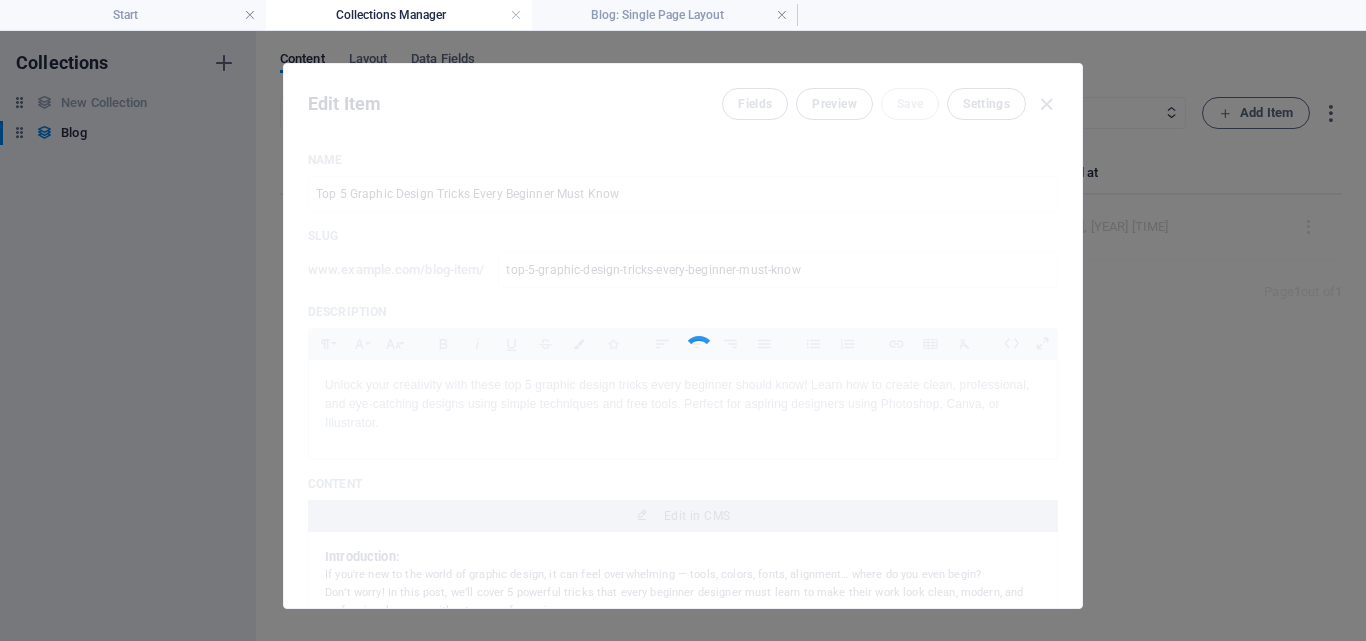 scroll, scrollTop: 0, scrollLeft: 0, axis: both 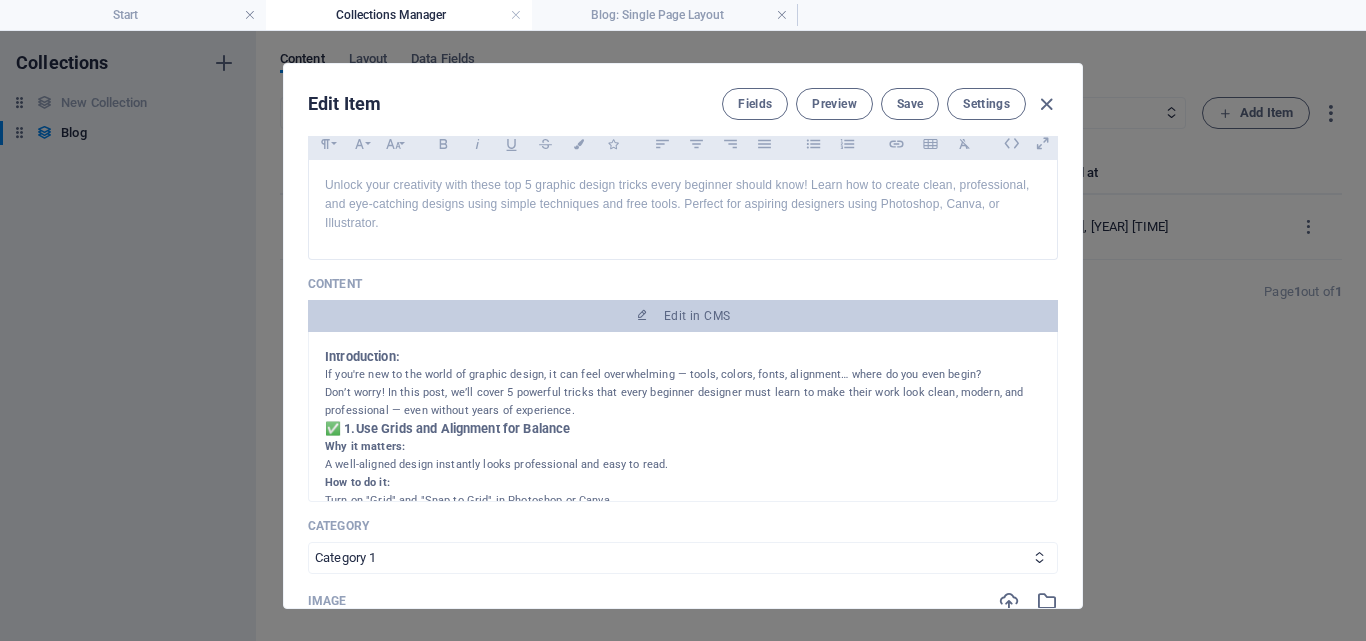 click on "Use Grids and Alignment for Balance" at bounding box center (463, 428) 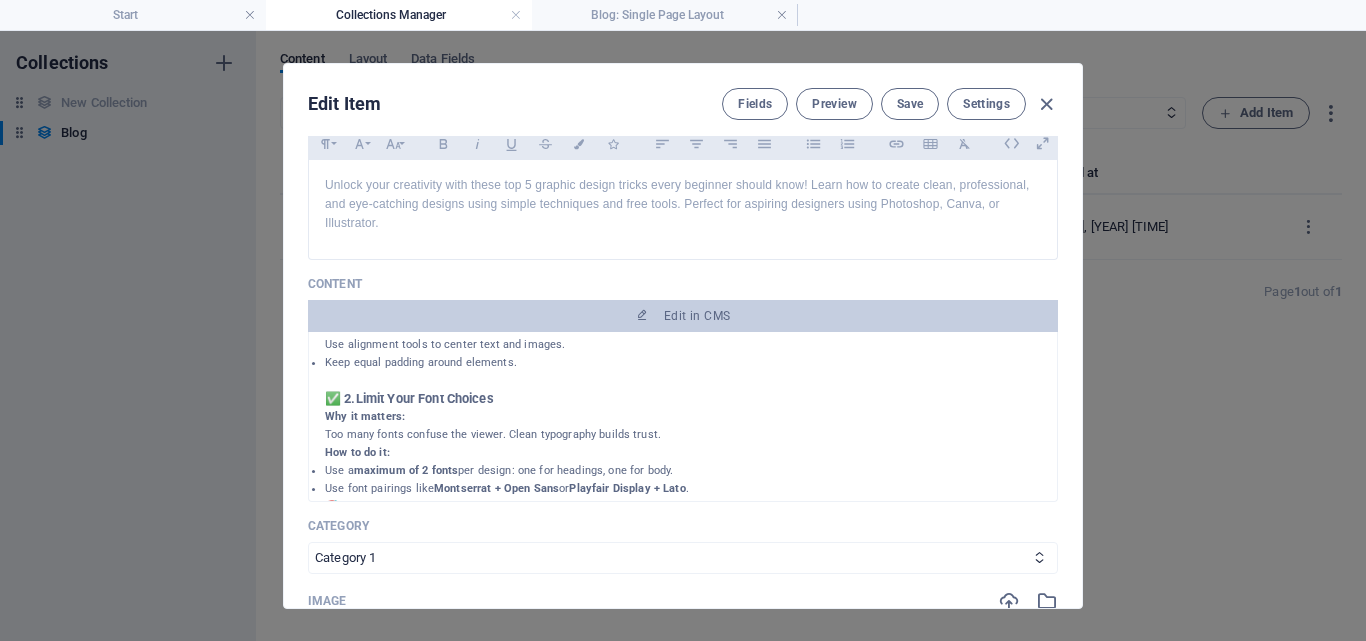 scroll, scrollTop: 200, scrollLeft: 0, axis: vertical 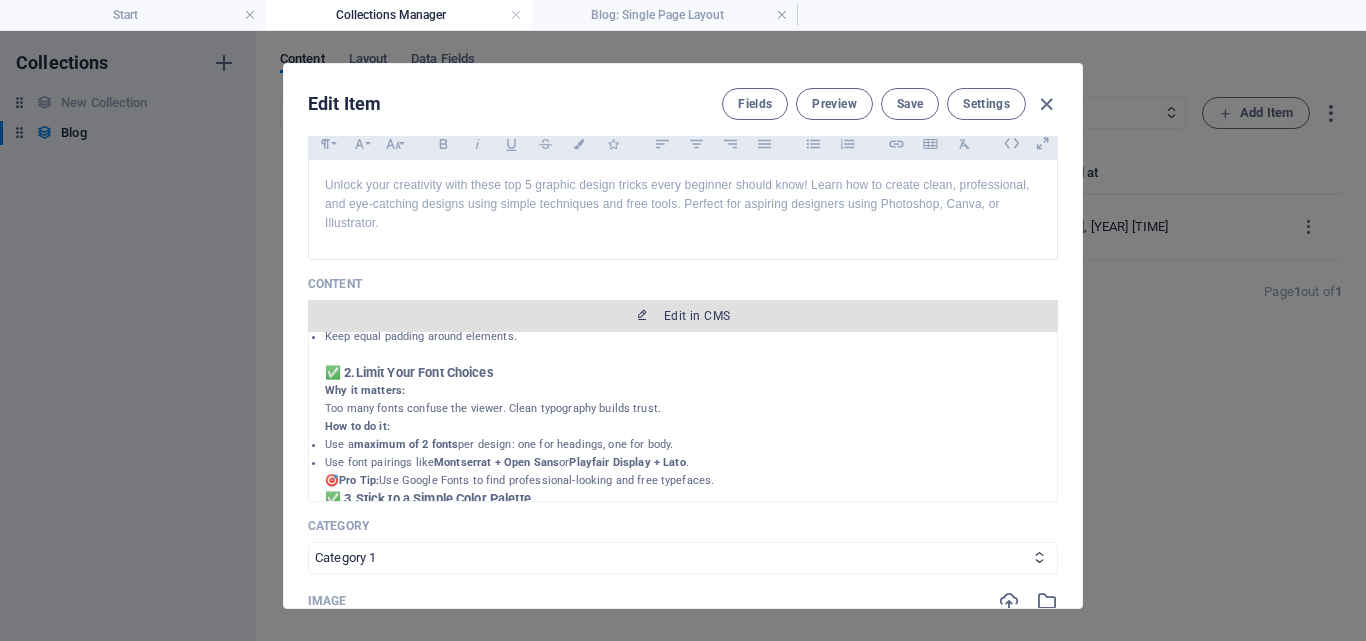 click on "Edit in CMS" at bounding box center (697, 316) 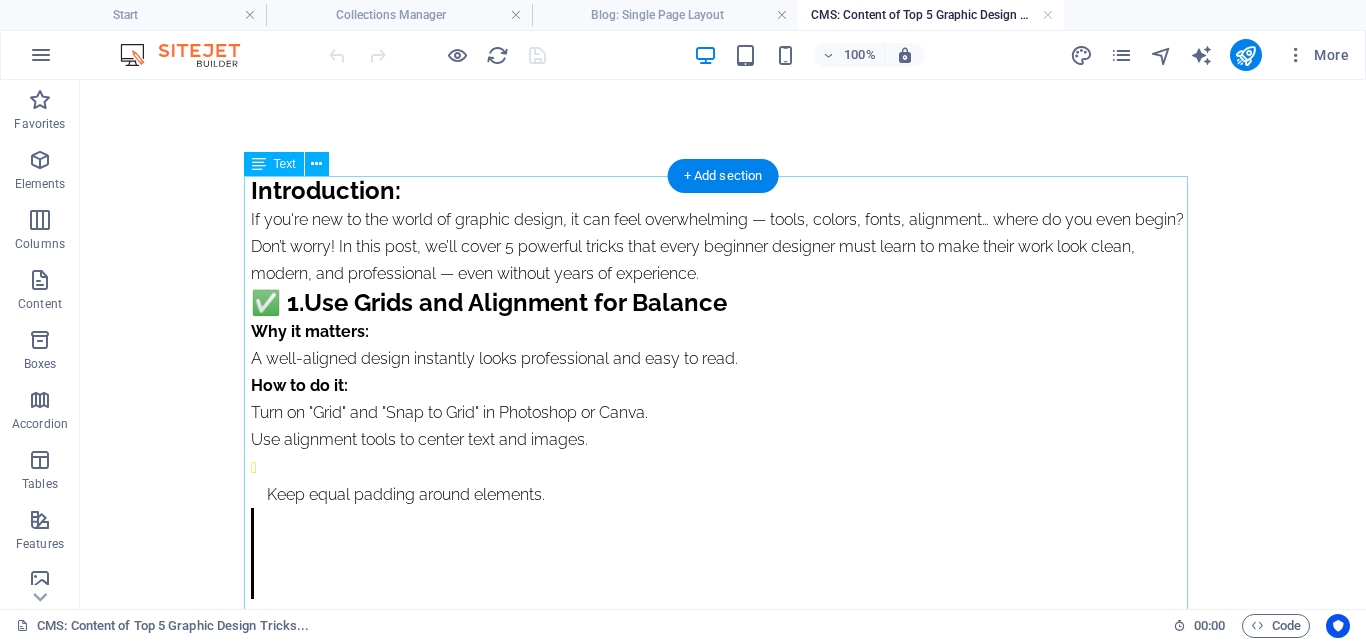 scroll, scrollTop: 0, scrollLeft: 0, axis: both 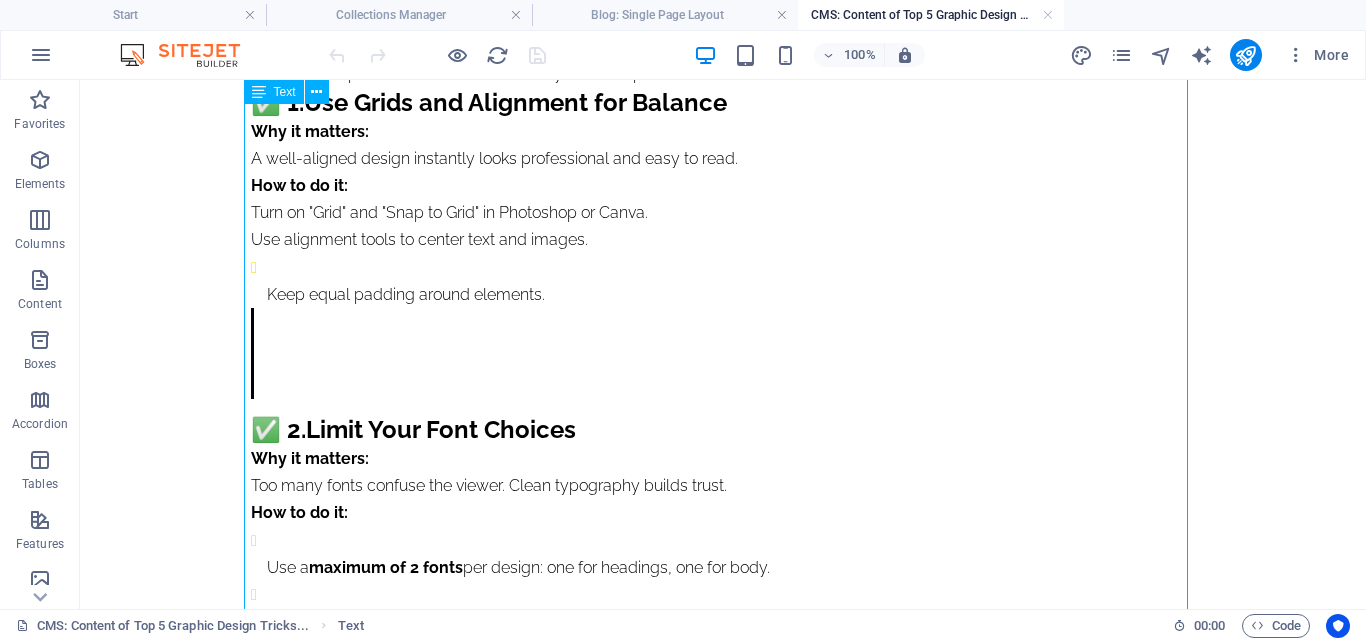 click on "Introduction: If you're new to the world of graphic design, it can feel overwhelming — tools, colors, fonts, alignment… where do you even begin? Don’t worry! In this post, we’ll cover 5 powerful tricks that every beginner designer must learn to make their work look clean, modern, and professional — even without years of experience. ✅ 1.  Use Grids and Alignment for Balance Why it matters: A well-aligned design instantly looks professional and easy to read. How to do it: Turn on "Grid" and "Snap to Grid" in Photoshop or Canva. Use alignment tools to center text and images. Keep equal padding around elements. ✅ 2.  Limit Your Font Choices Why it matters: Too many fonts confuse the viewer. Clean typography builds trust. How to do it: Use a  maximum of 2 fonts  per design: one for headings, one for body. Use font pairings like  Montserrat + Open Sans  or  Playfair Display + Lato . 🎯  Pro Tip:  Use Google Fonts to find professional-looking and free typefaces. ✅ 3.  Why it matters: How to do it:" at bounding box center (723, 906) 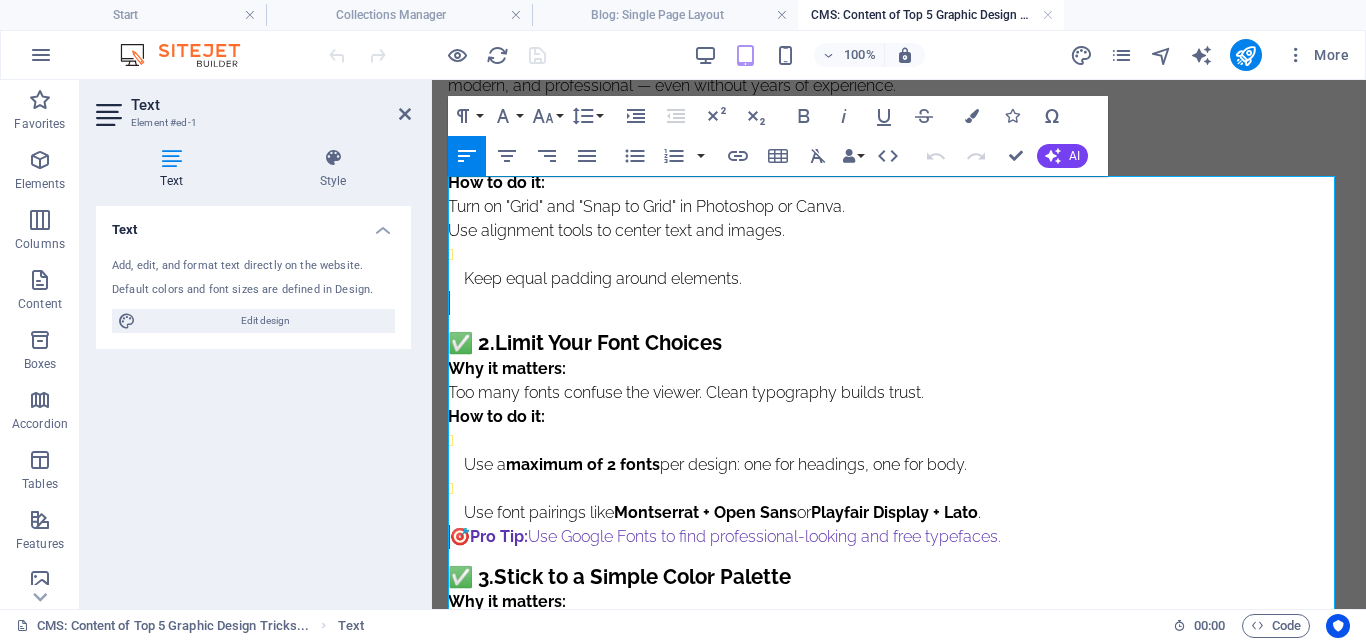 scroll, scrollTop: 0, scrollLeft: 0, axis: both 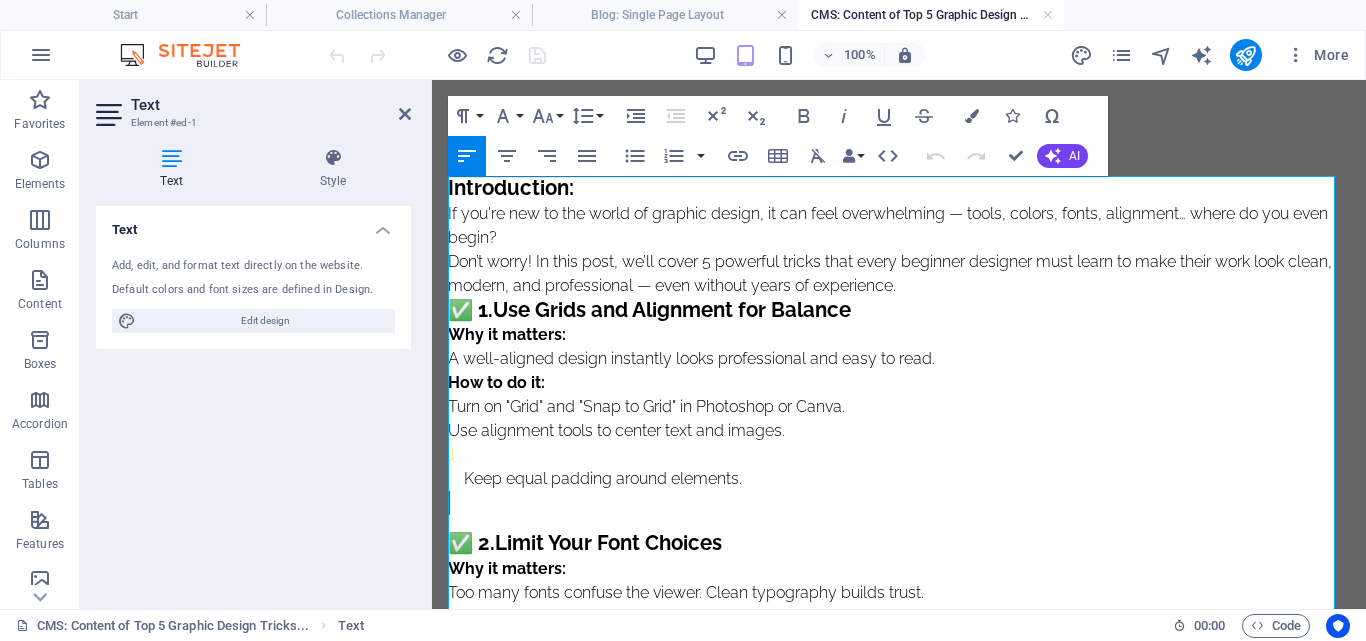 click on "Introduction: If you're new to the world of graphic design, it can feel overwhelming — tools, colors, fonts, alignment… where do you even begin? Don’t worry! In this post, we’ll cover 5 powerful tricks that every beginner designer must learn to make their work look clean, modern, and professional — even without years of experience. ✅ 1.  Use Grids and Alignment for Balance Why it matters: A well-aligned design instantly looks professional and easy to read. How to do it: Turn on "Grid" and "Snap to Grid" in Photoshop or Canva. Use alignment tools to center text and images. Keep equal padding around elements. ✅ 2.  Limit Your Font Choices Why it matters: Too many fonts confuse the viewer. Clean typography builds trust. How to do it: Use a  maximum of 2 fonts  per design: one for headings, one for body. Use font pairings like  Montserrat + Open Sans  or  Playfair Display + Lato . 🎯  Pro Tip:  Use Google Fonts to find professional-looking and free typefaces. ✅ 3.  Why it matters: How to do it:" at bounding box center (899, 869) 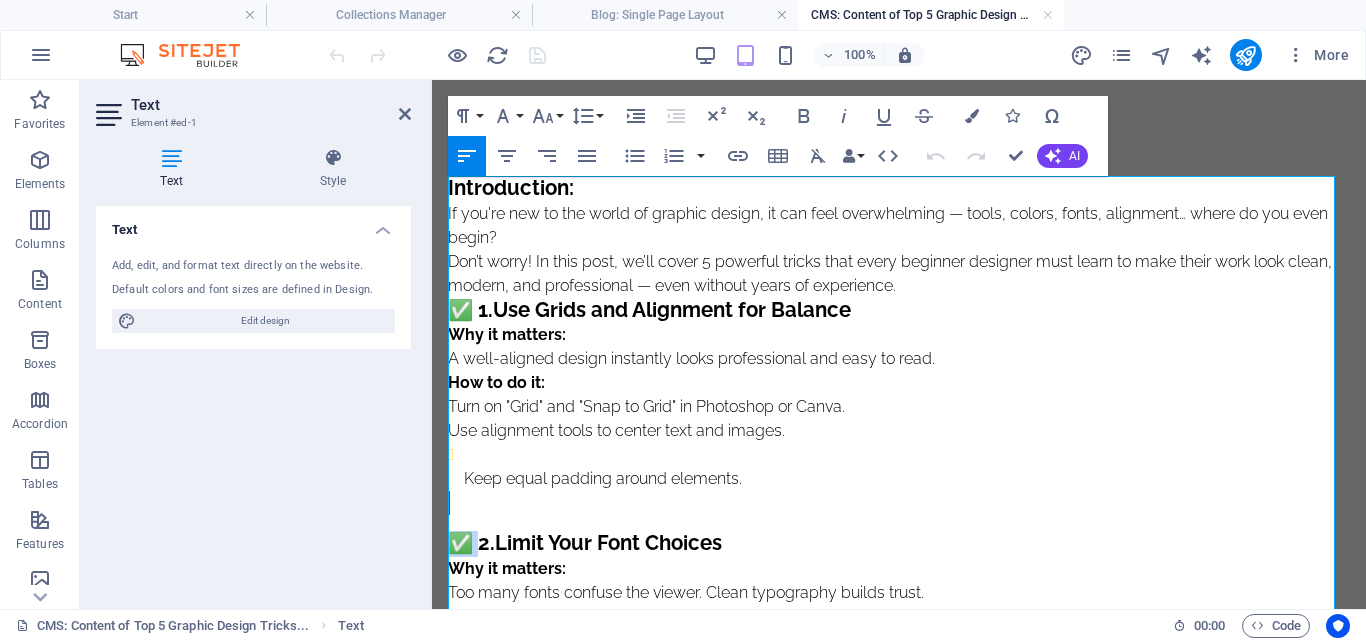 click on "Introduction: If you're new to the world of graphic design, it can feel overwhelming — tools, colors, fonts, alignment… where do you even begin? Don’t worry! In this post, we’ll cover 5 powerful tricks that every beginner designer must learn to make their work look clean, modern, and professional — even without years of experience. ✅ 1.  Use Grids and Alignment for Balance Why it matters: A well-aligned design instantly looks professional and easy to read. How to do it: Turn on "Grid" and "Snap to Grid" in Photoshop or Canva. Use alignment tools to center text and images. Keep equal padding around elements. ✅ 2.  Limit Your Font Choices Why it matters: Too many fonts confuse the viewer. Clean typography builds trust. How to do it: Use a  maximum of 2 fonts  per design: one for headings, one for body. Use font pairings like  Montserrat + Open Sans  or  Playfair Display + Lato . 🎯  Pro Tip:  Use Google Fonts to find professional-looking and free typefaces. ✅ 3.  Why it matters: How to do it:" at bounding box center (899, 869) 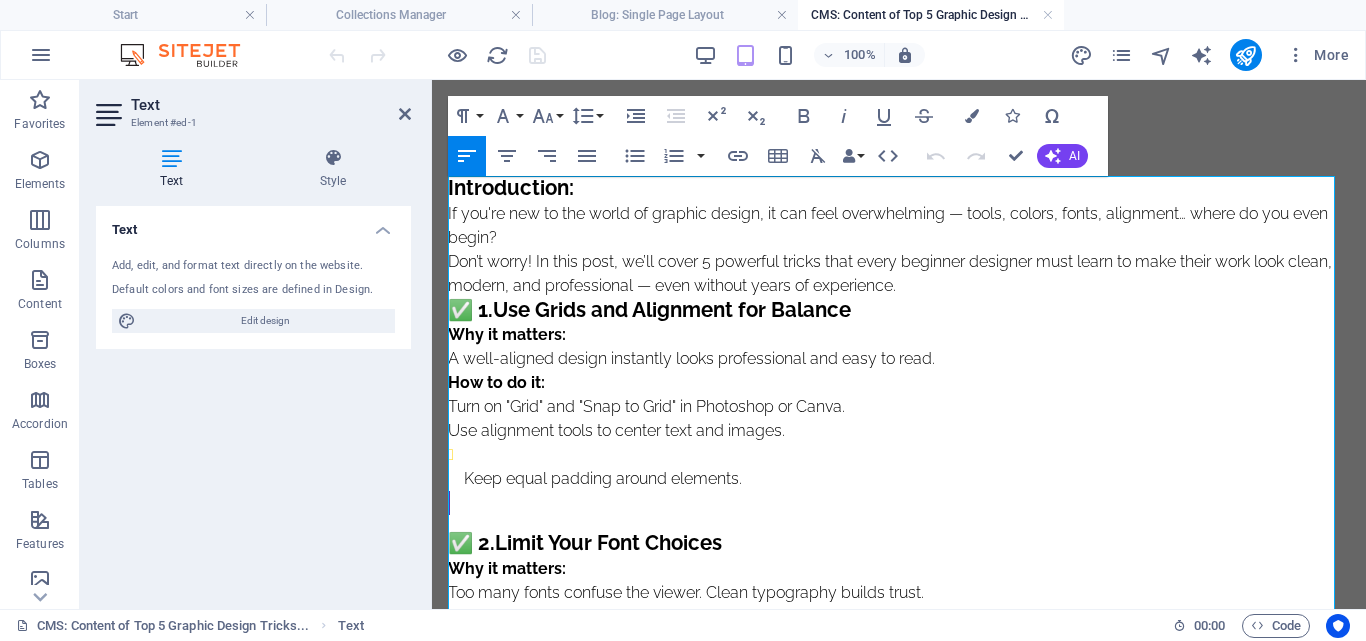 click on "✅ 2.  Limit Your Font Choices" at bounding box center [899, 544] 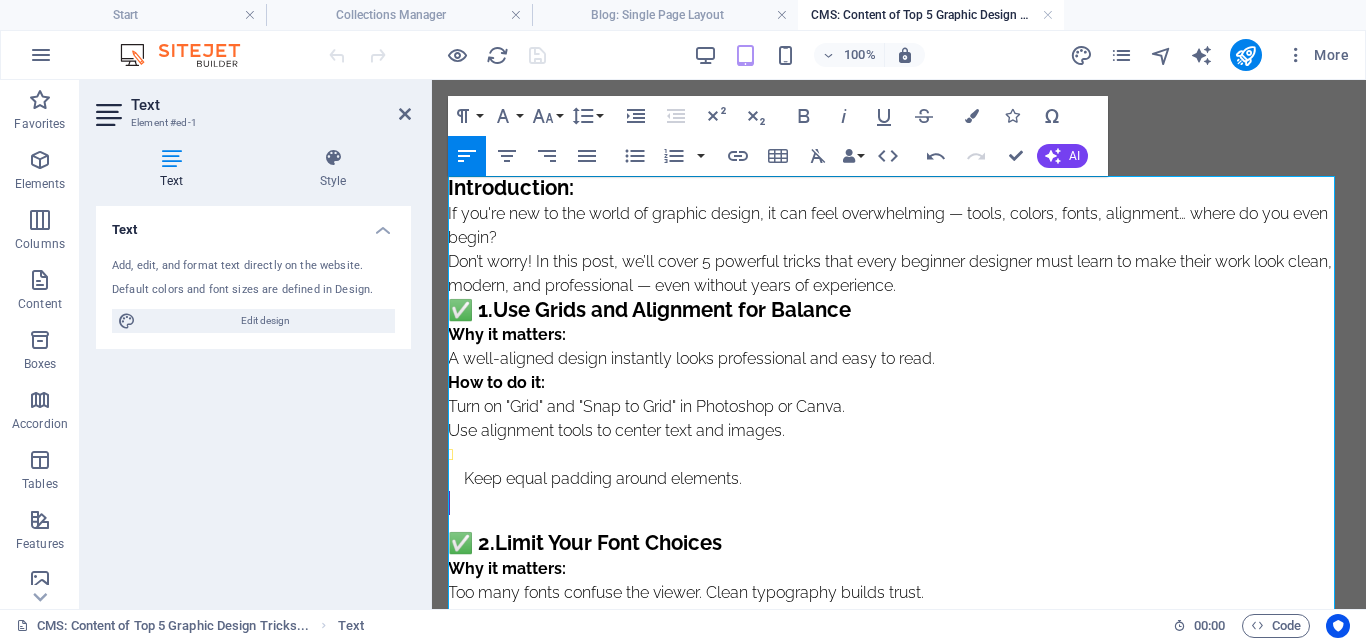 click on "Introduction: If you're new to the world of graphic design, it can feel overwhelming — tools, colors, fonts, alignment… where do you even begin? Don’t worry! In this post, we’ll cover 5 powerful tricks that every beginner designer must learn to make their work look clean, modern, and professional — even without years of experience. ✅ 1.  Use Grids and Alignment for Balance Why it matters: A well-aligned design instantly looks professional and easy to read. How to do it: Turn on "Grid" and "Snap to Grid" in Photoshop or Canva. Use alignment tools to center text and images. Keep equal padding around elements. ✅ 2.  Limit Your Font Choices Why it matters: Too many fonts confuse the viewer. Clean typography builds trust. How to do it: Use a  maximum of 2 fonts  per design: one for headings, one for body. Use font pairings like  Montserrat + Open Sans  or  Playfair Display + Lato . 🎯  Pro Tip:  Use Google Fonts to find professional-looking and free typefaces. ✅ 3.  Why it matters: How to do it:" at bounding box center [899, 869] 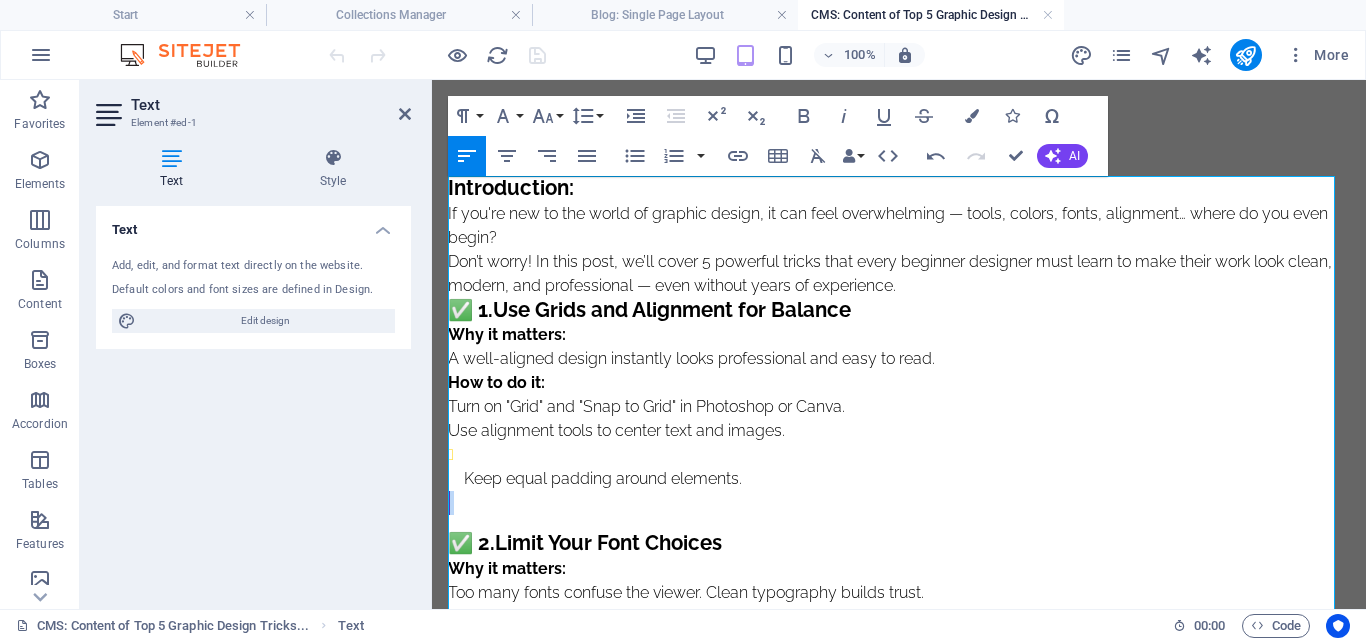 click at bounding box center (900, 503) 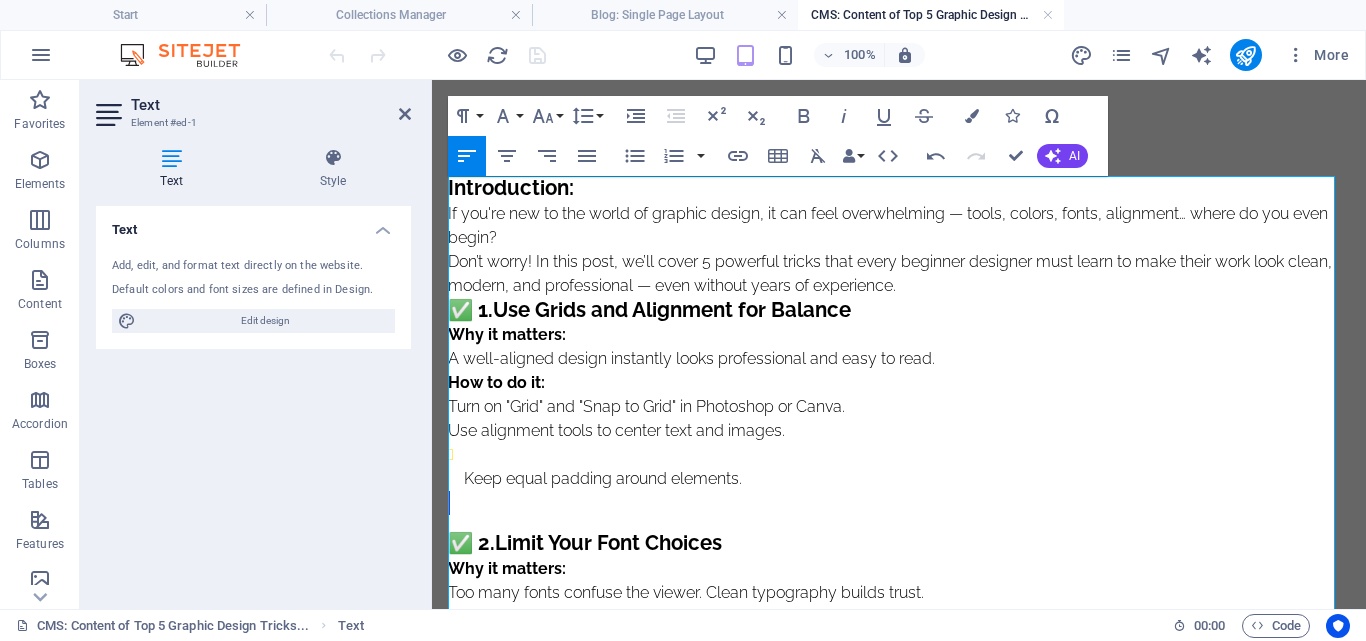 click at bounding box center [900, 503] 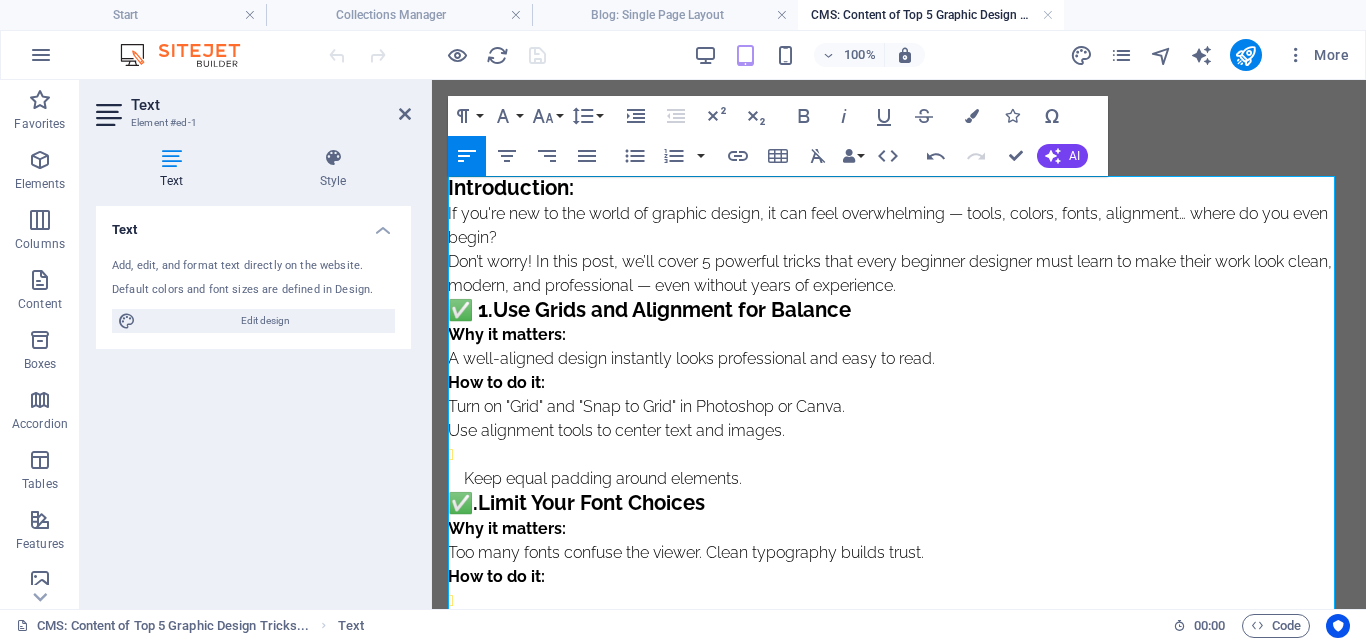 click on "Keep equal padding around elements." at bounding box center [907, 467] 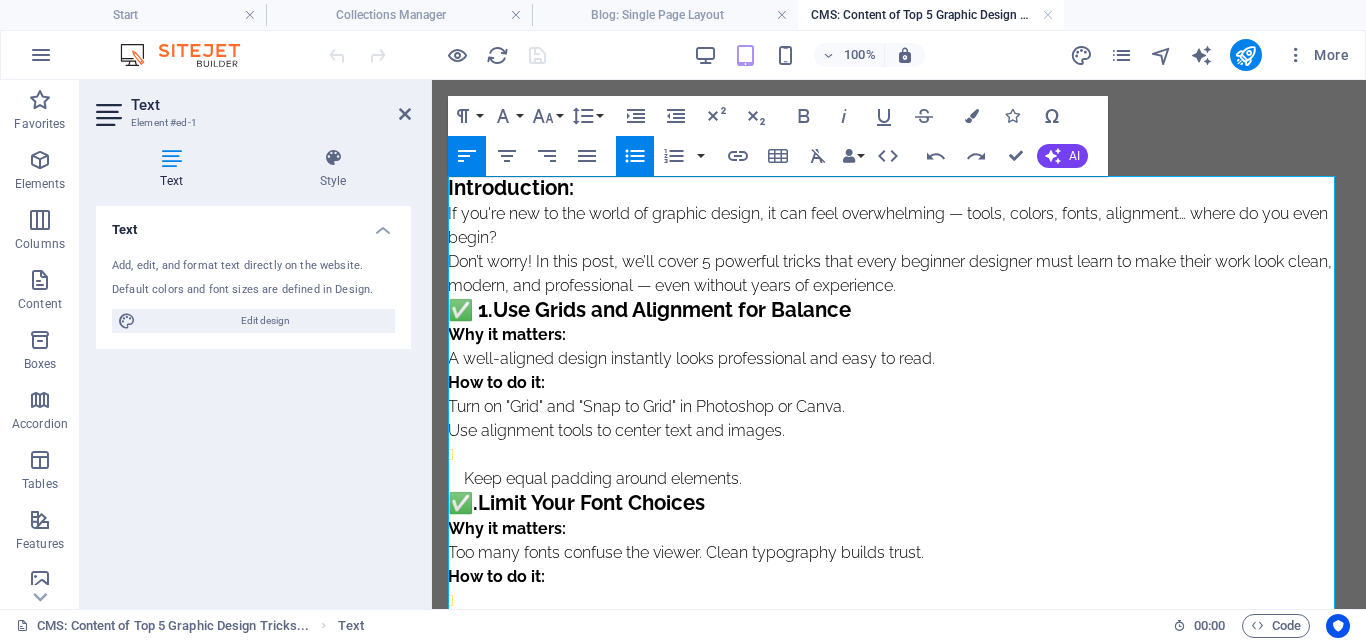 click on "Keep equal padding around elements." at bounding box center [907, 467] 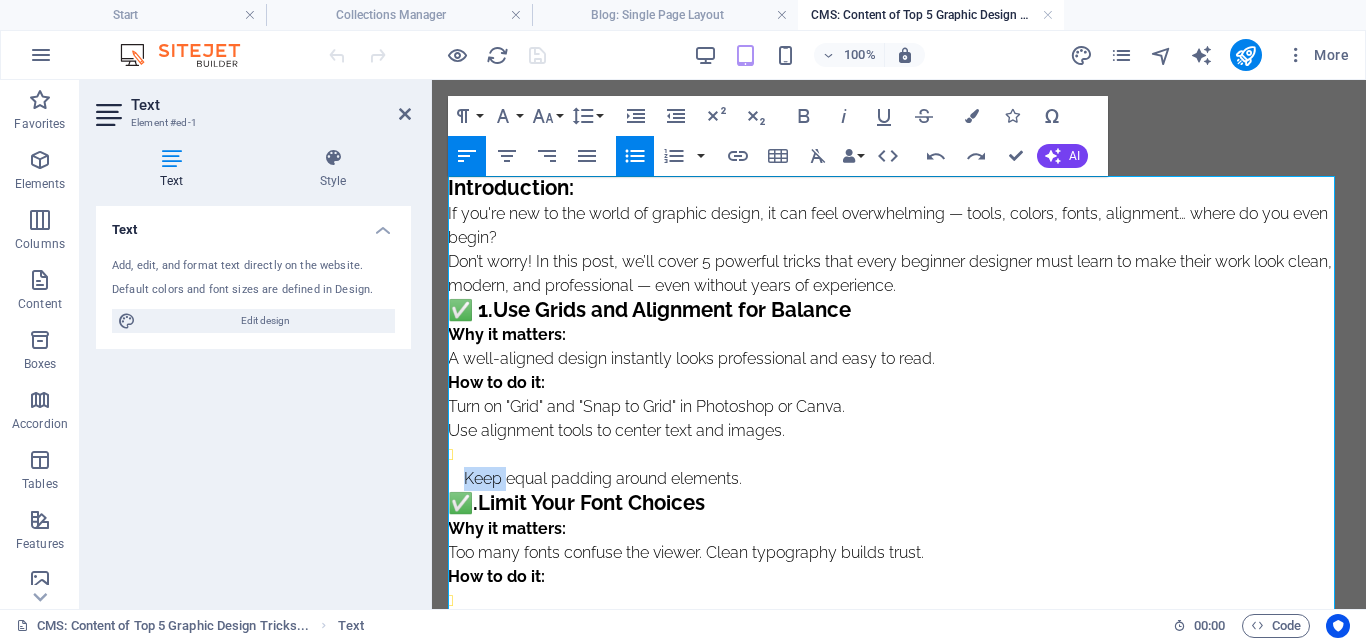 click on "Keep equal padding around elements." at bounding box center (907, 467) 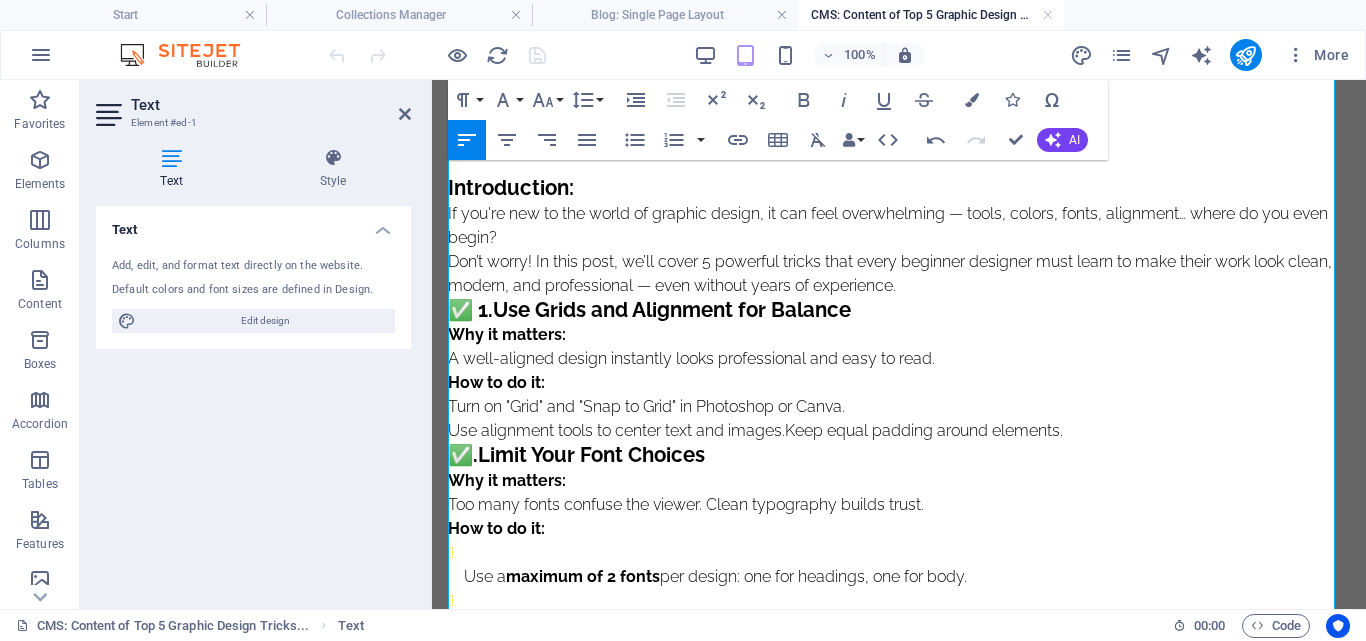 scroll, scrollTop: 200, scrollLeft: 0, axis: vertical 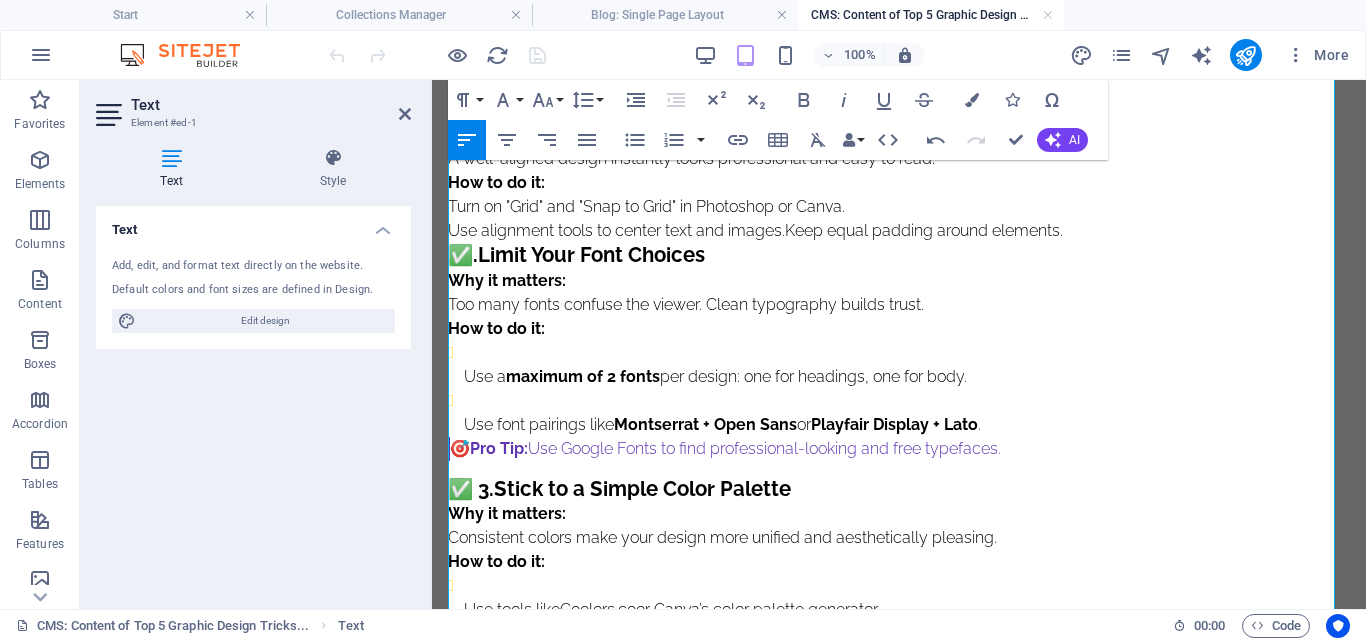 click on "Use a  maximum of 2 fonts  per design: one for headings, one for body. Use font pairings like  Montserrat + Open Sans  or  Playfair Display + Lato ." at bounding box center [899, 389] 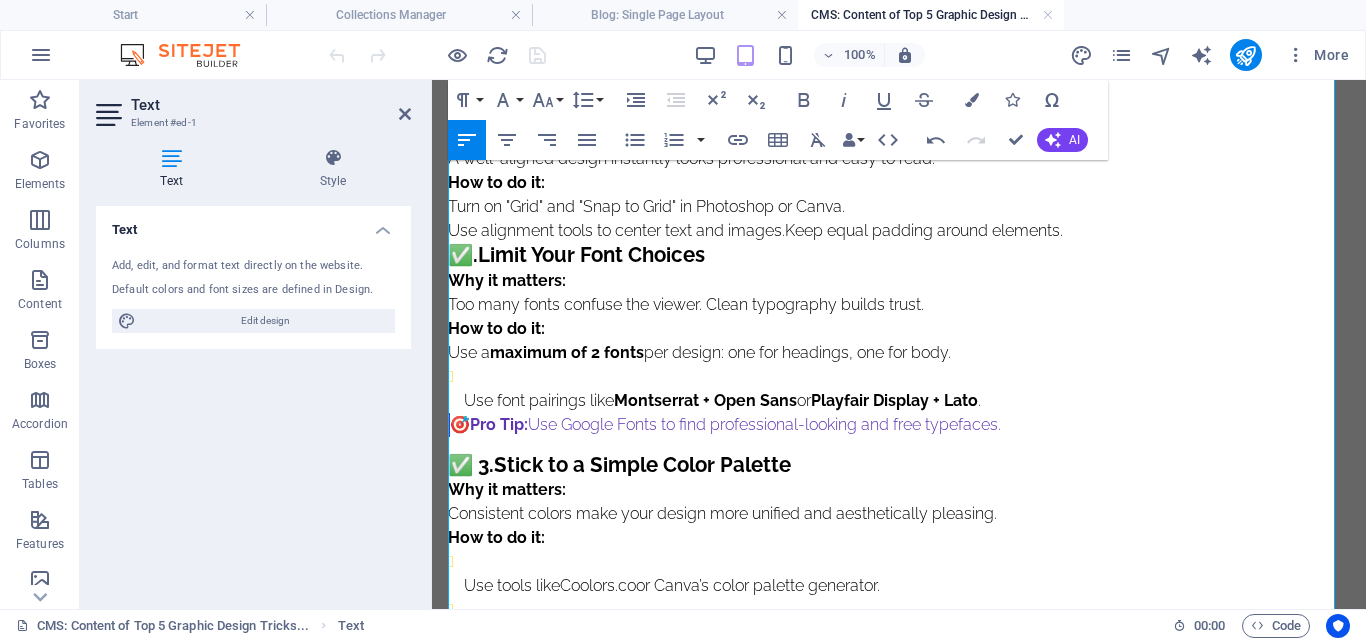 click on "Use font pairings like  Montserrat + Open Sans  or  Playfair Display + Lato ." at bounding box center (899, 389) 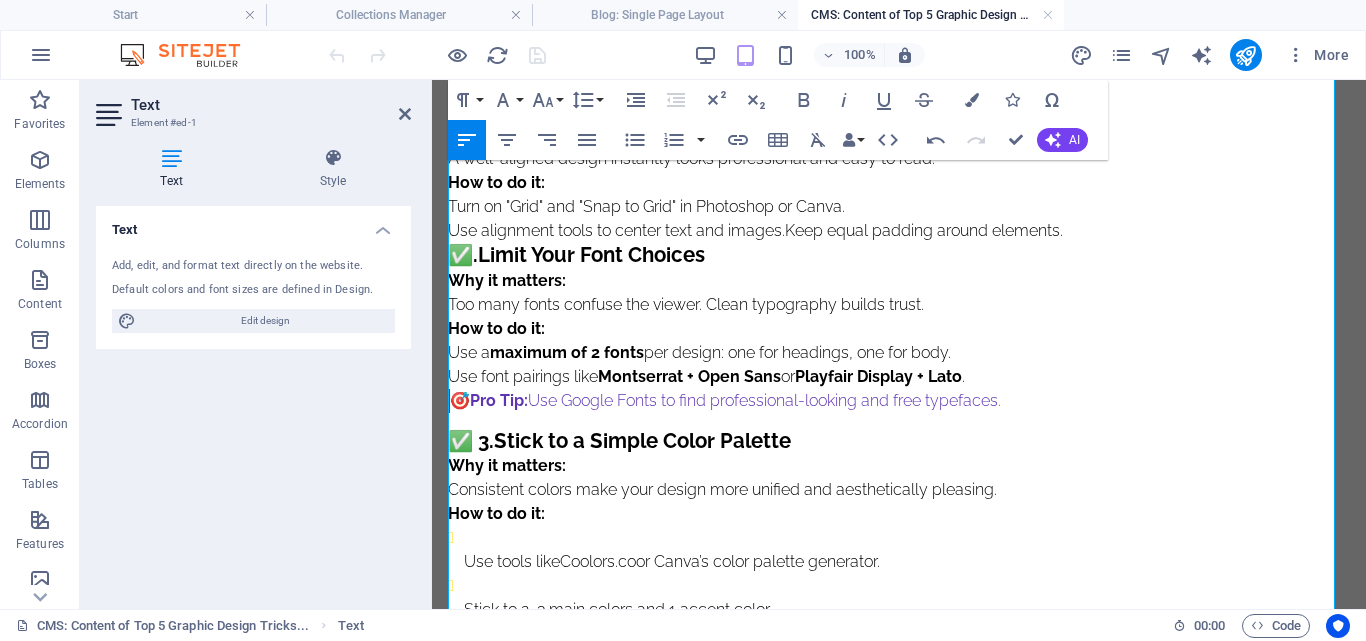 click on "Use font pairings like  Montserrat + Open Sans  or  Playfair Display + Lato ." at bounding box center [899, 377] 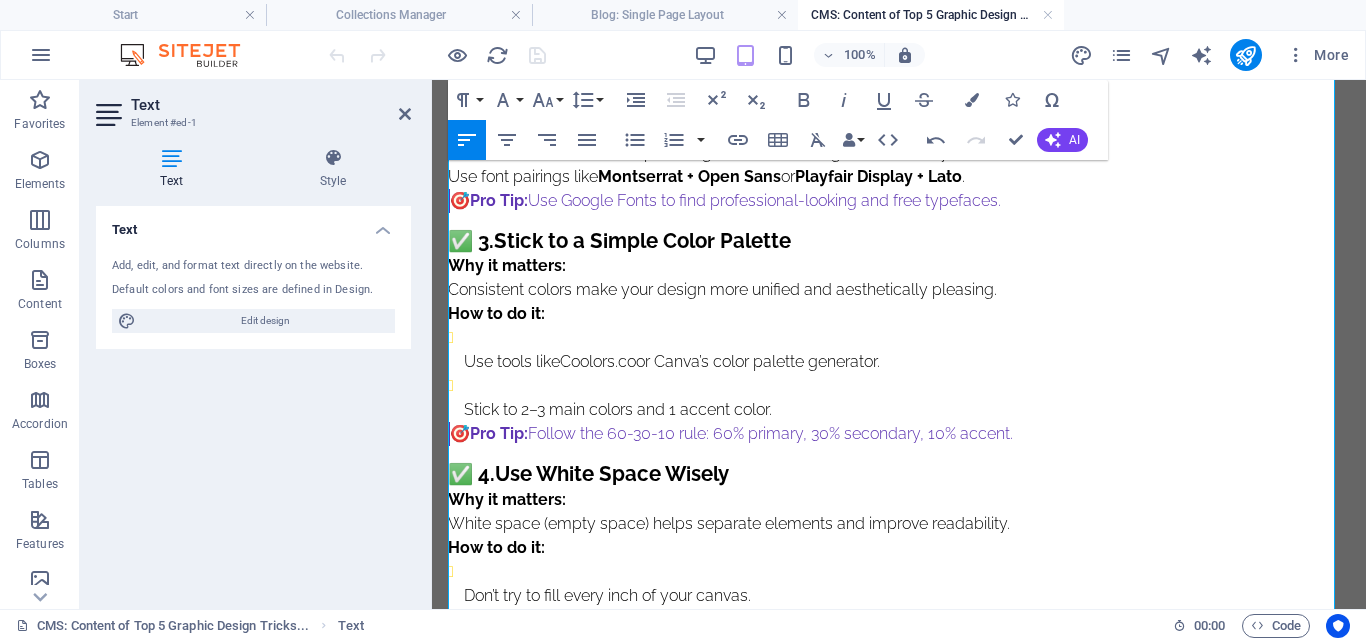 click on "Use tools like  Coolors.co  or Canva’s color palette generator." at bounding box center (907, 362) 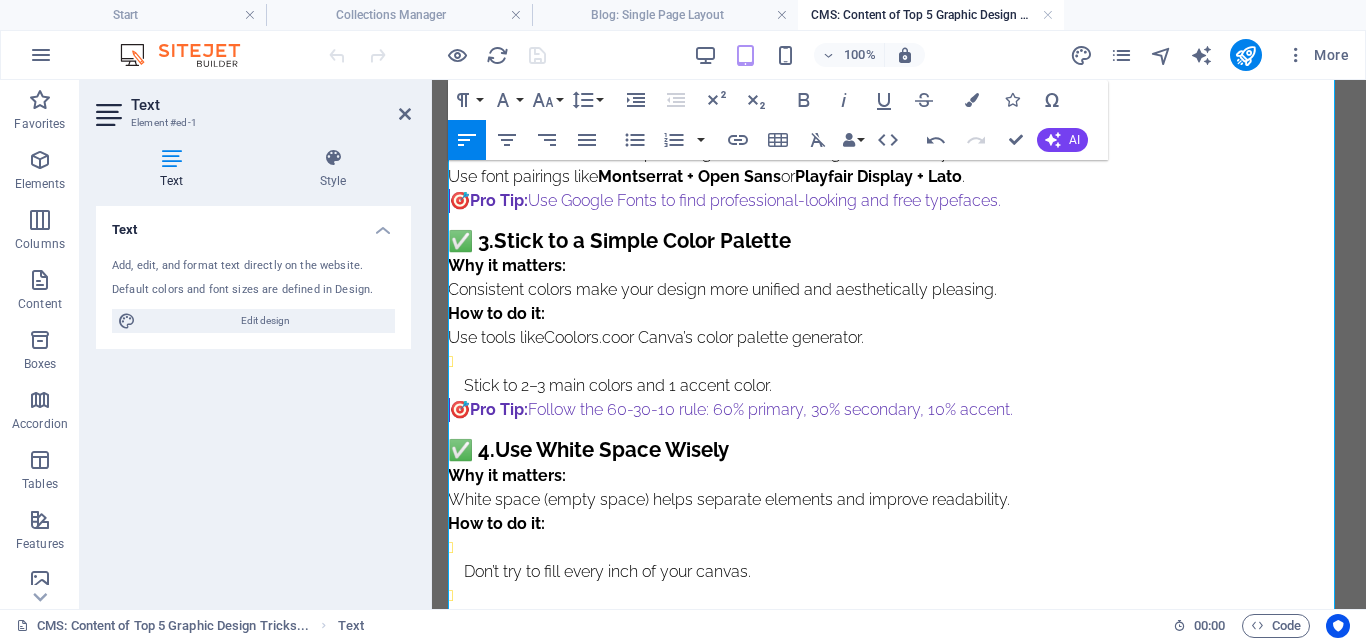 click on "Stick to 2–3 main colors and 1 accent color." at bounding box center [899, 374] 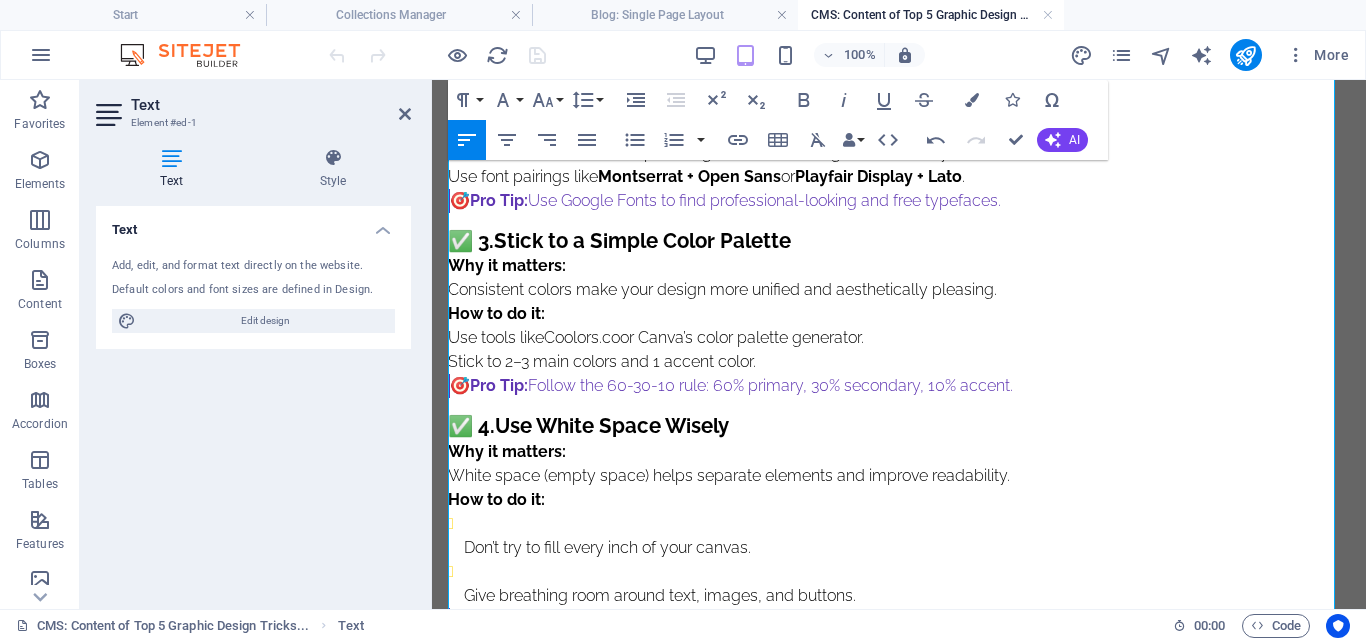 click on "Why it matters:" at bounding box center (507, 451) 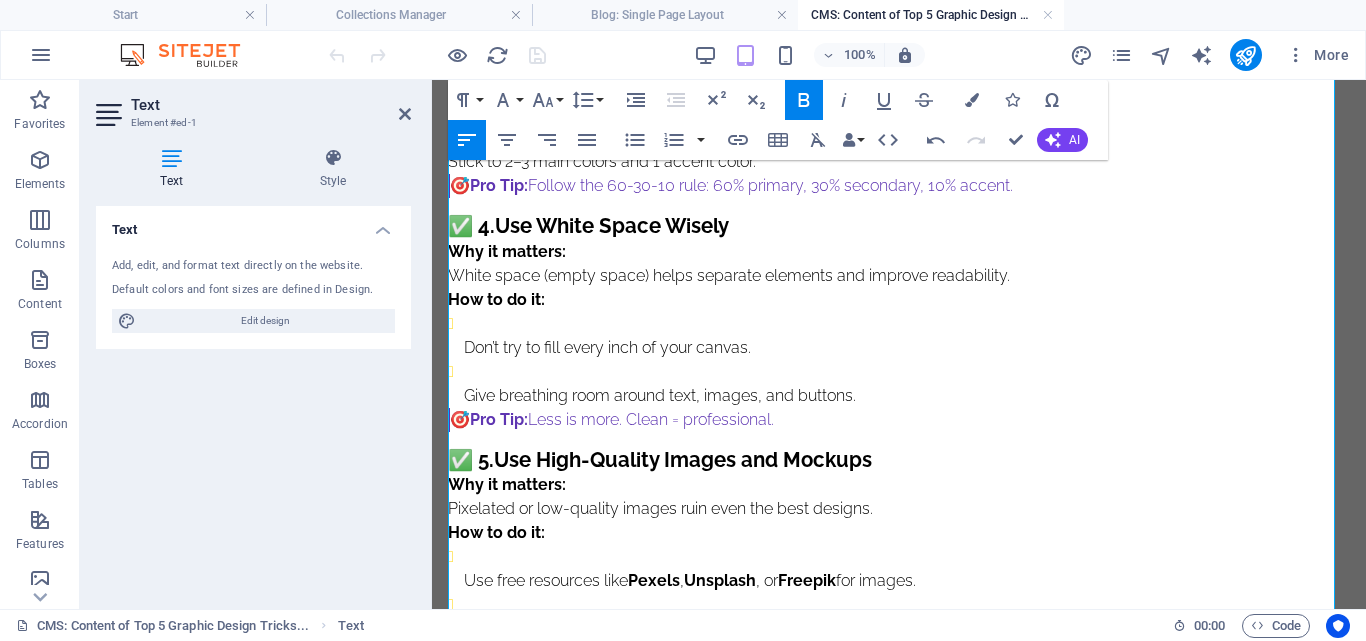 click on "Don’t try to fill every inch of your canvas." at bounding box center [907, 348] 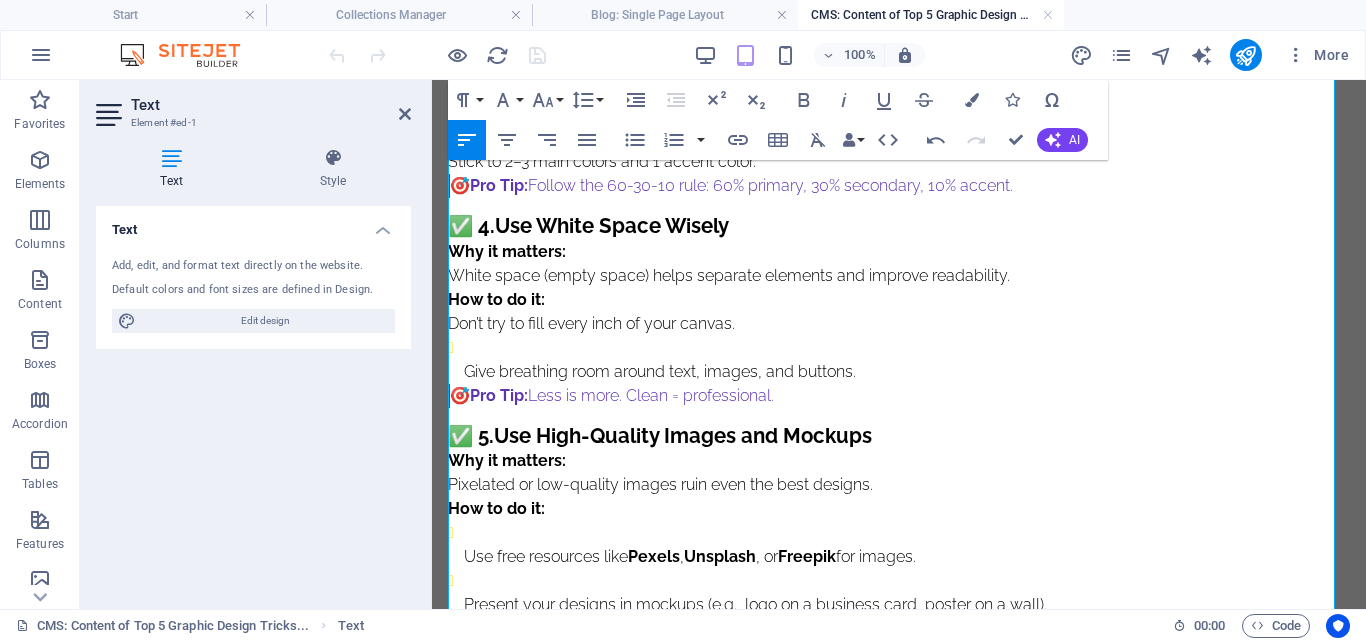 click on "Give breathing room around text, images, and buttons." at bounding box center [907, 372] 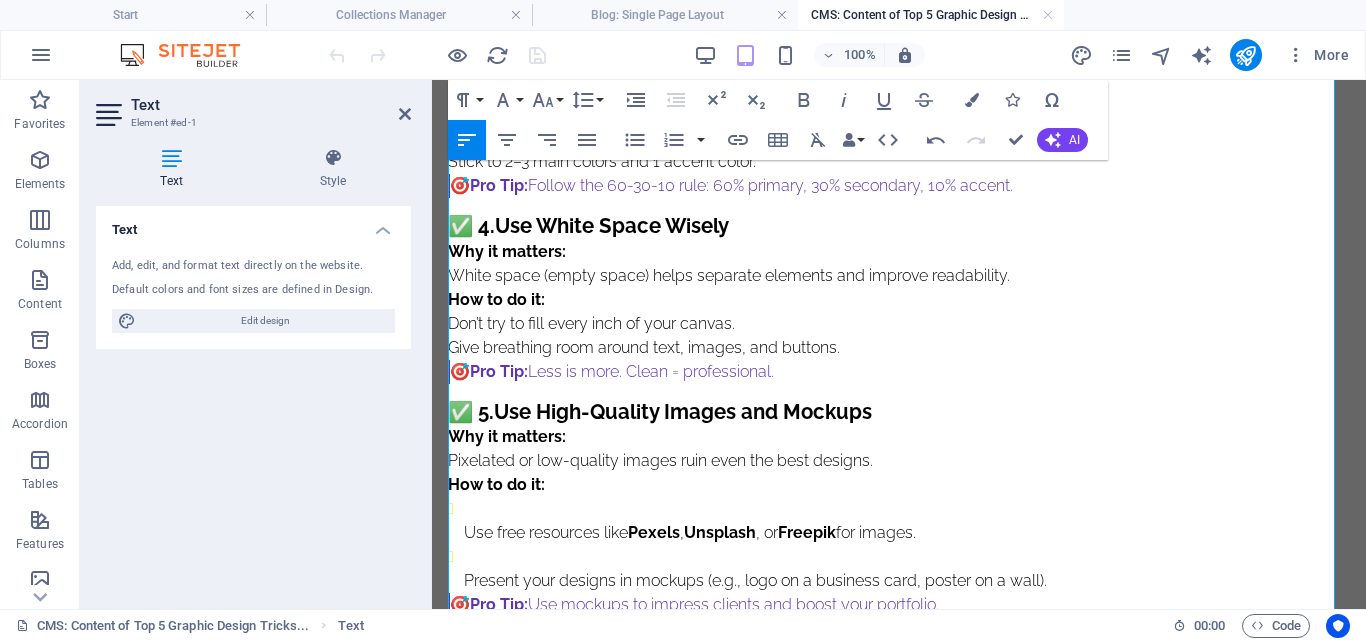 click on "Don’t try to fill every inch of your canvas." at bounding box center [899, 324] 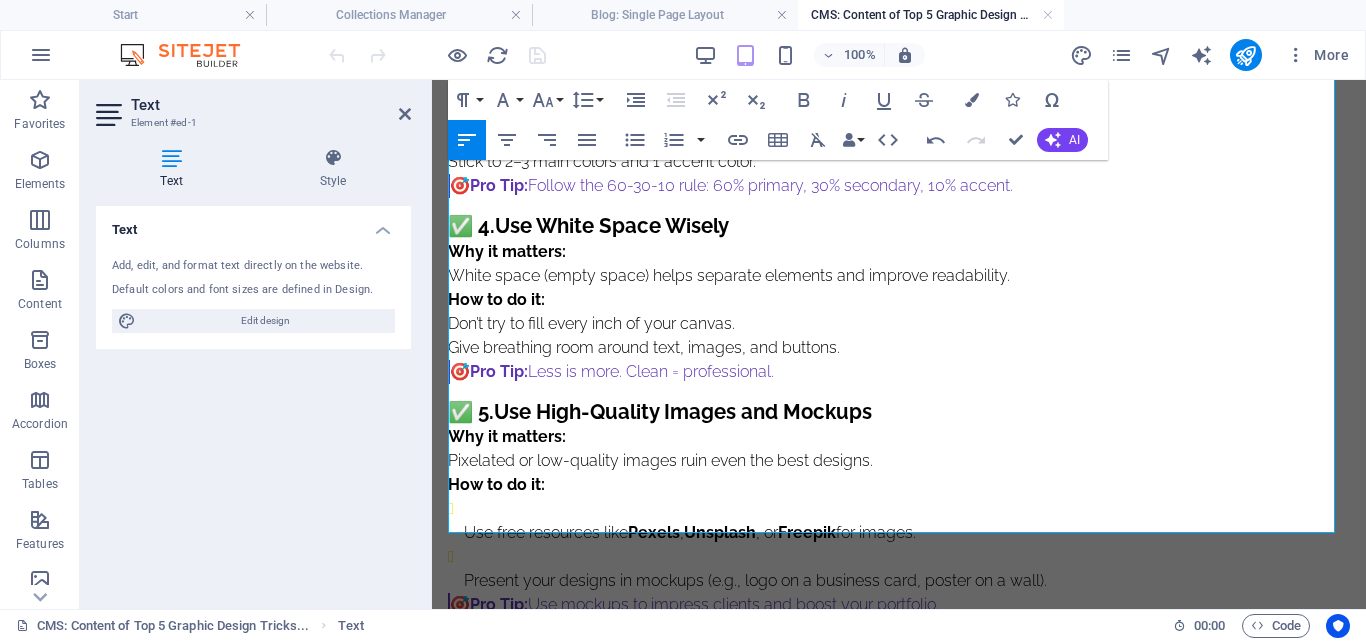 scroll, scrollTop: 800, scrollLeft: 0, axis: vertical 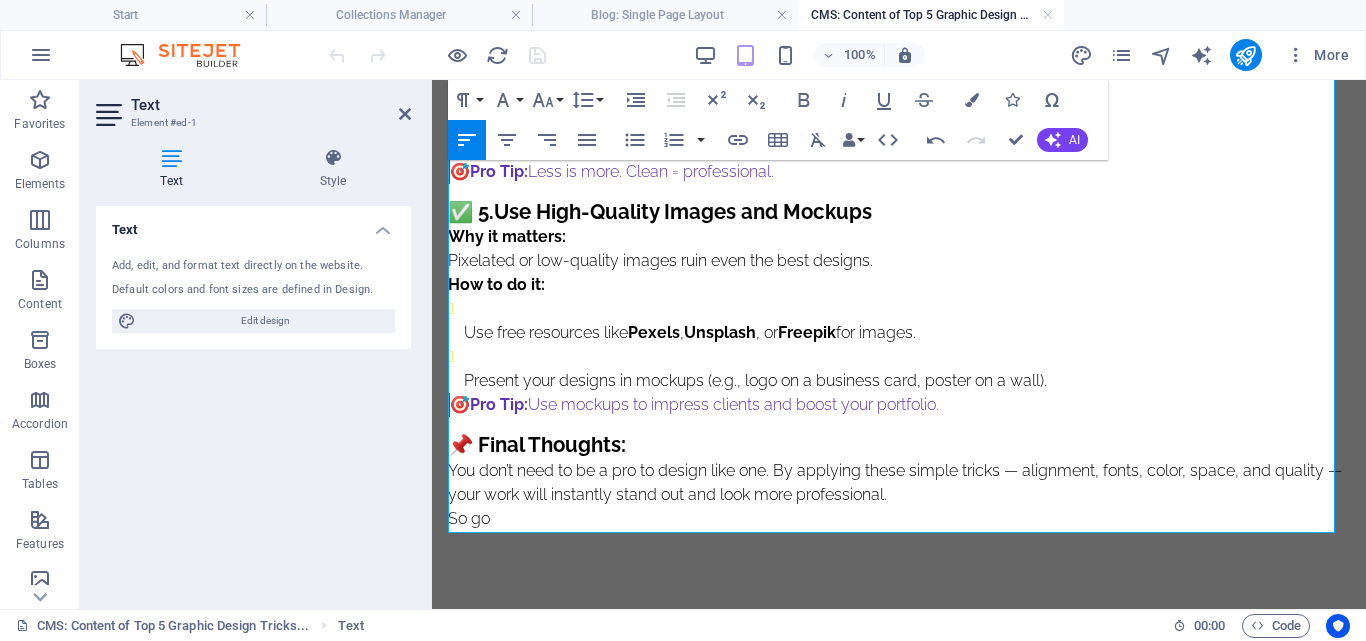 click on "Use free resources like  Pexels ,  Unsplash , or  Freepik  for images." at bounding box center [907, 333] 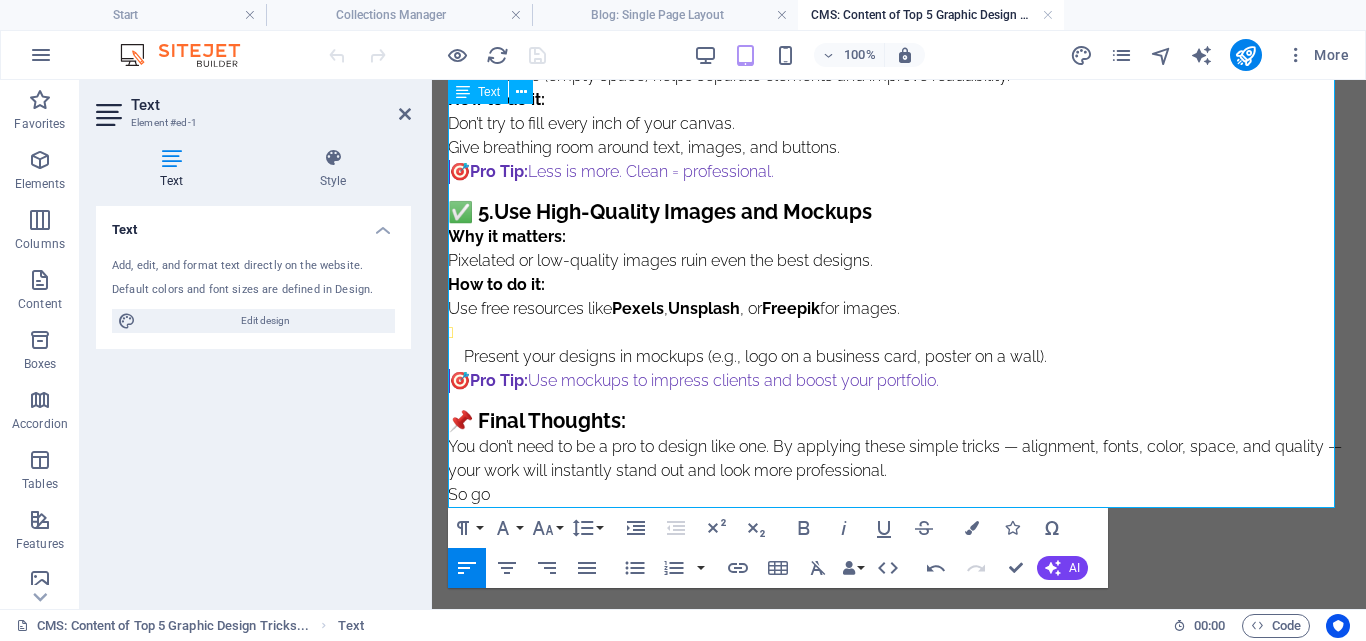 click on "Present your designs in mockups (e.g., logo on a business card, poster on a wall)." at bounding box center (899, 345) 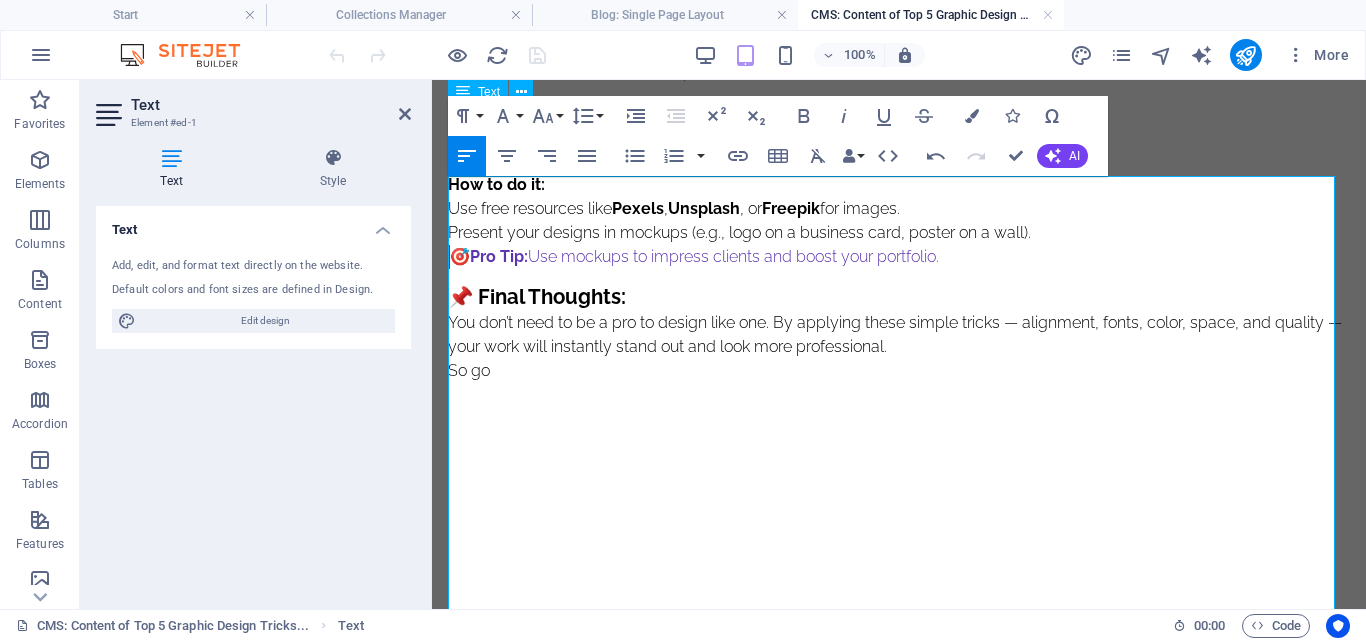 scroll, scrollTop: 0, scrollLeft: 0, axis: both 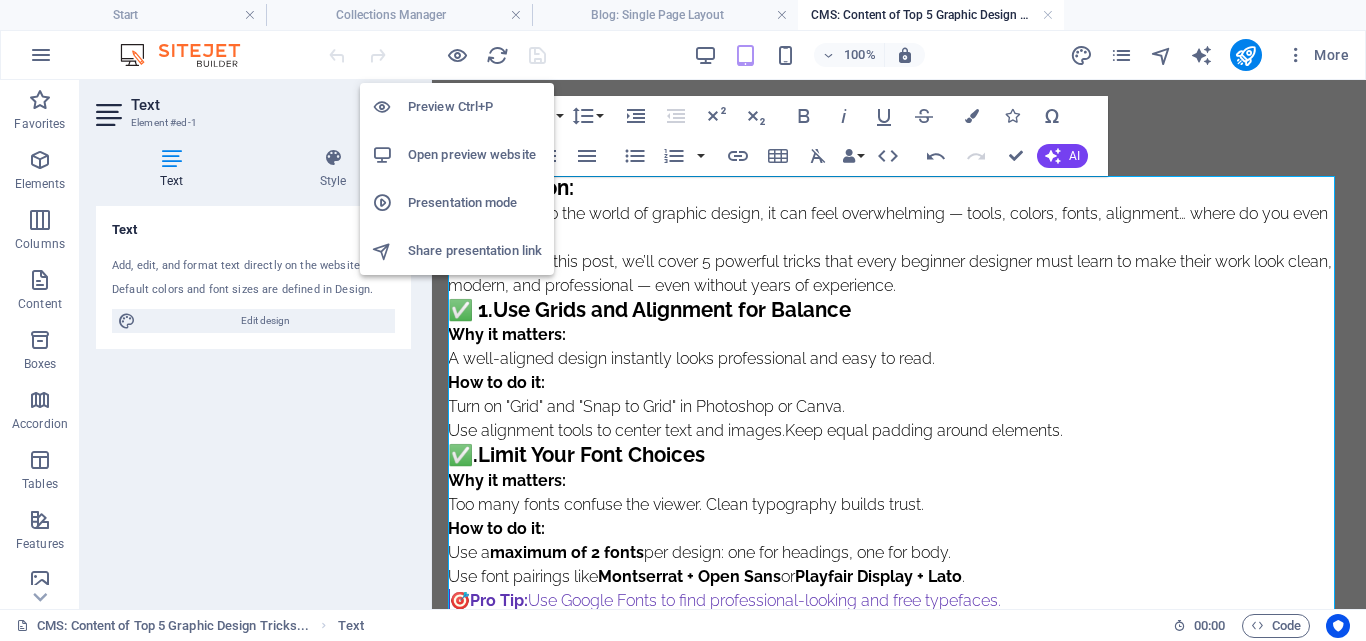 click at bounding box center (390, 107) 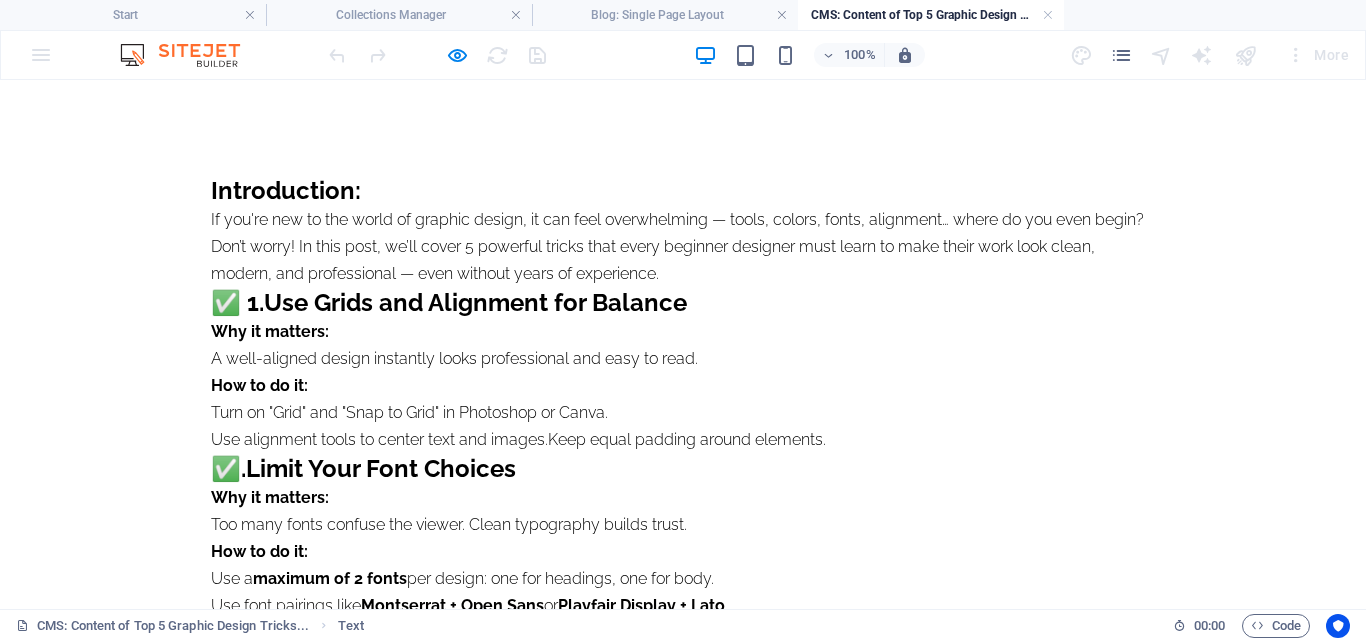 click on "Introduction: If you're new to the world of graphic design, it can feel overwhelming — tools, colors, fonts, alignment… where do you even begin? Don’t worry! In this post, we’ll cover 5 powerful tricks that every beginner designer must learn to make their work look clean, modern, and professional — even without years of experience. ✅ 1.  Use Grids and Alignment for Balance Why it matters: A well-aligned design instantly looks professional and easy to read. How to do it: Turn on "Grid" and "Snap to Grid" in Photoshop or Canva. Use alignment tools to center text and images.Keep equal padding around elements. ✅.  Limit Your Font Choices Why it matters: Too many fonts confuse the viewer. Clean typography builds trust. How to do it: Use a  maximum of 2 fonts  per design: one for headings, one for body. Use font pairings like  Montserrat + Open Sans  or  Playfair Display + Lato . 🎯  Pro Tip:  Use Google Fonts to find professional-looking and free typefaces. ✅ 3.  Stick to a Simple Color Palette" at bounding box center (683, 1017) 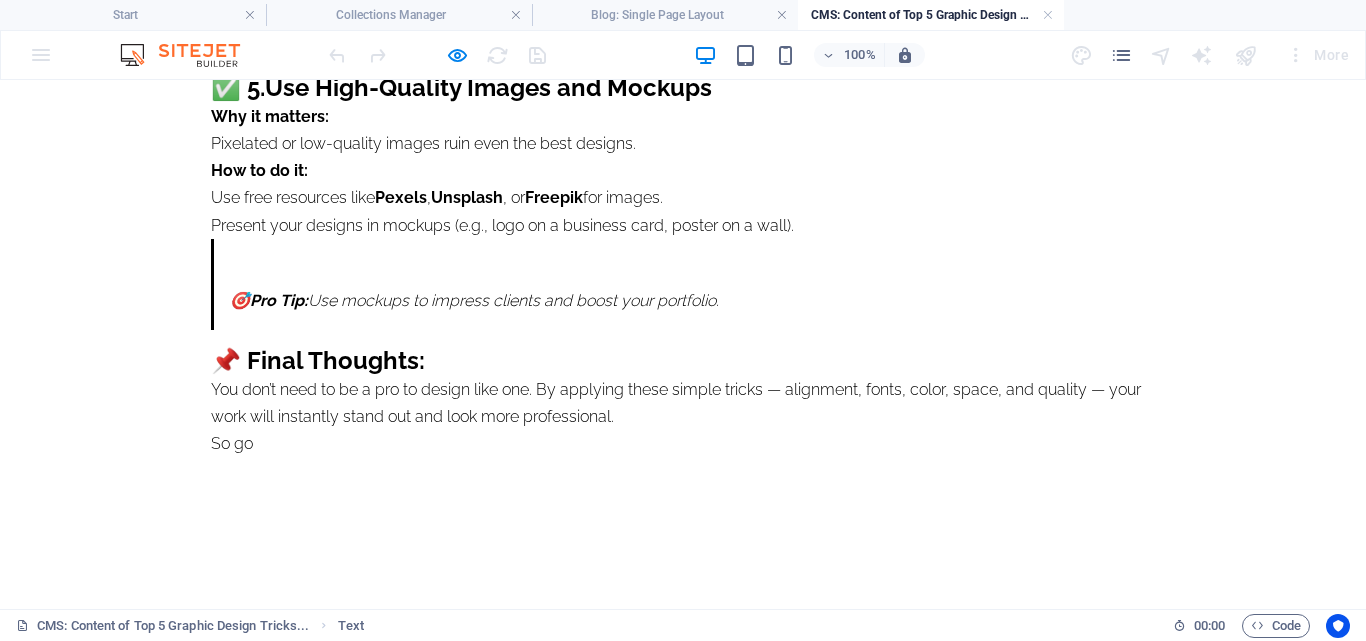 scroll, scrollTop: 1345, scrollLeft: 0, axis: vertical 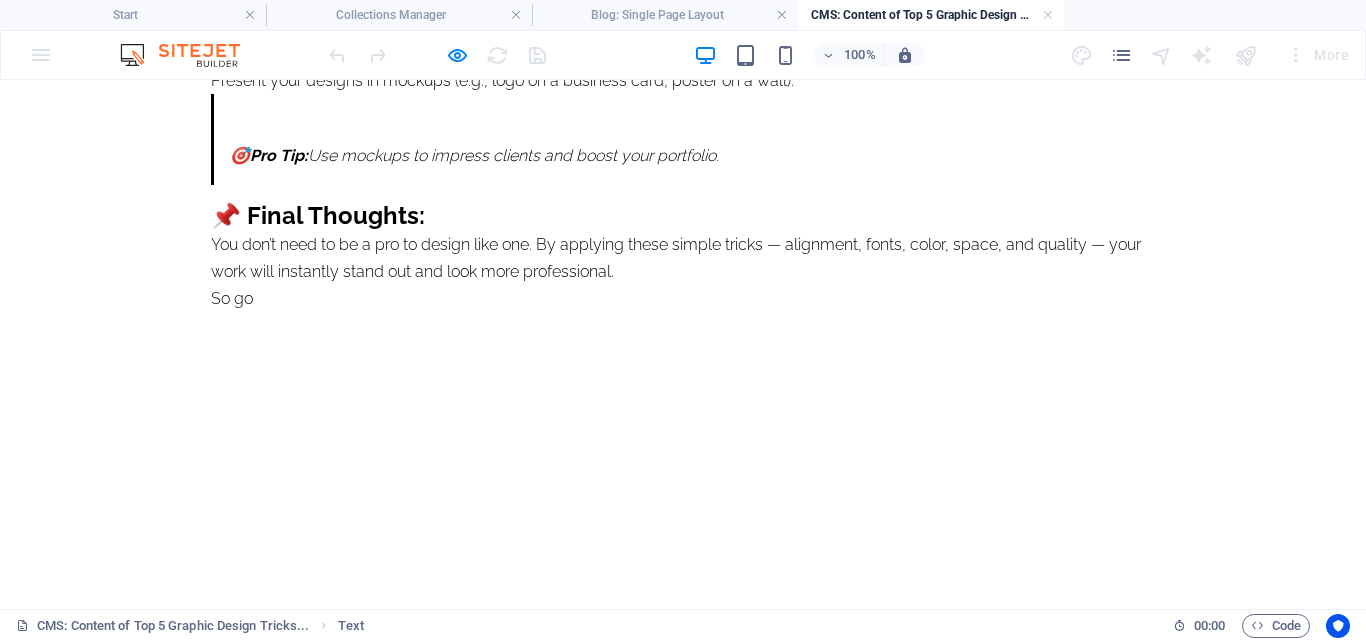 click at bounding box center [683, 338] 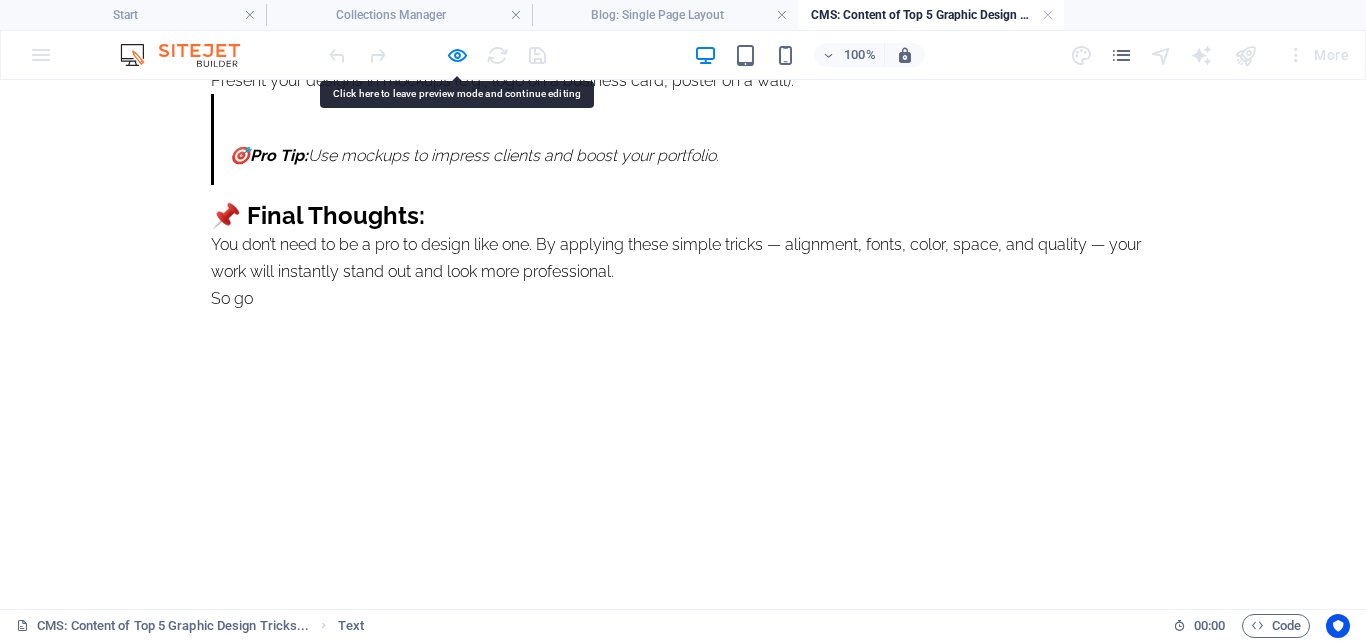 click on "You don’t need to be a pro to design like one. By applying these simple tricks — alignment, fonts, color, space, and quality — your work will instantly stand out and look more professional." at bounding box center (683, 258) 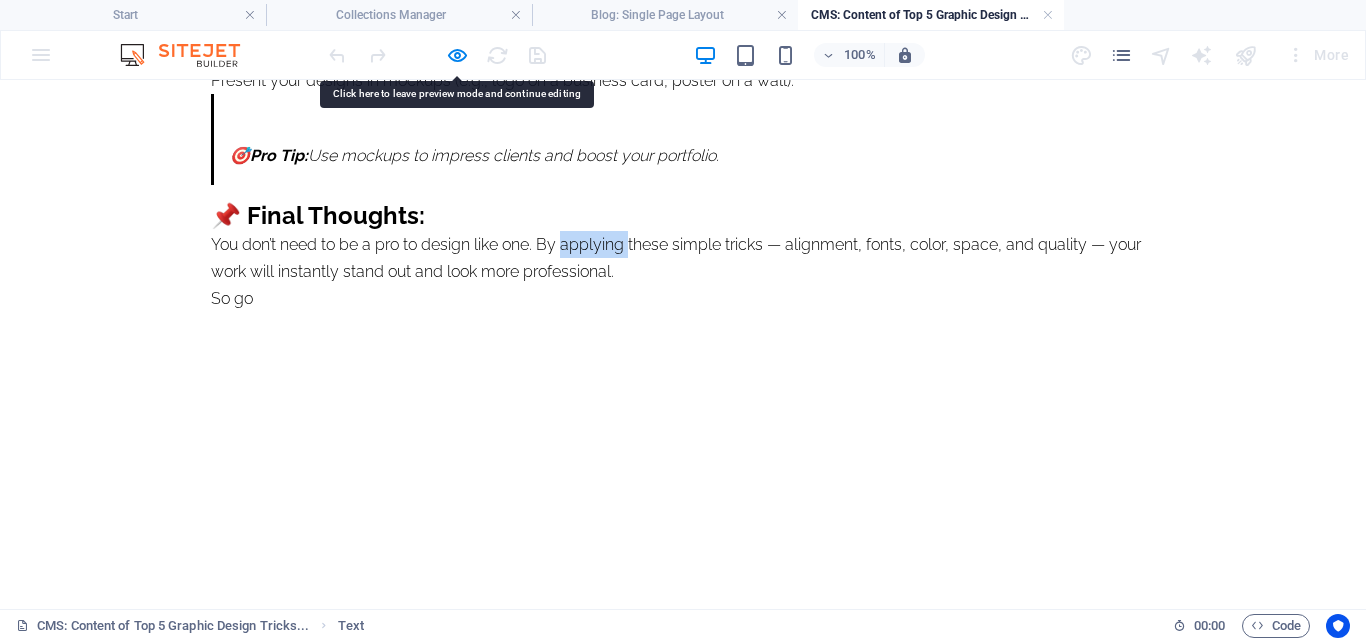 click on "You don’t need to be a pro to design like one. By applying these simple tricks — alignment, fonts, color, space, and quality — your work will instantly stand out and look more professional." at bounding box center (683, 258) 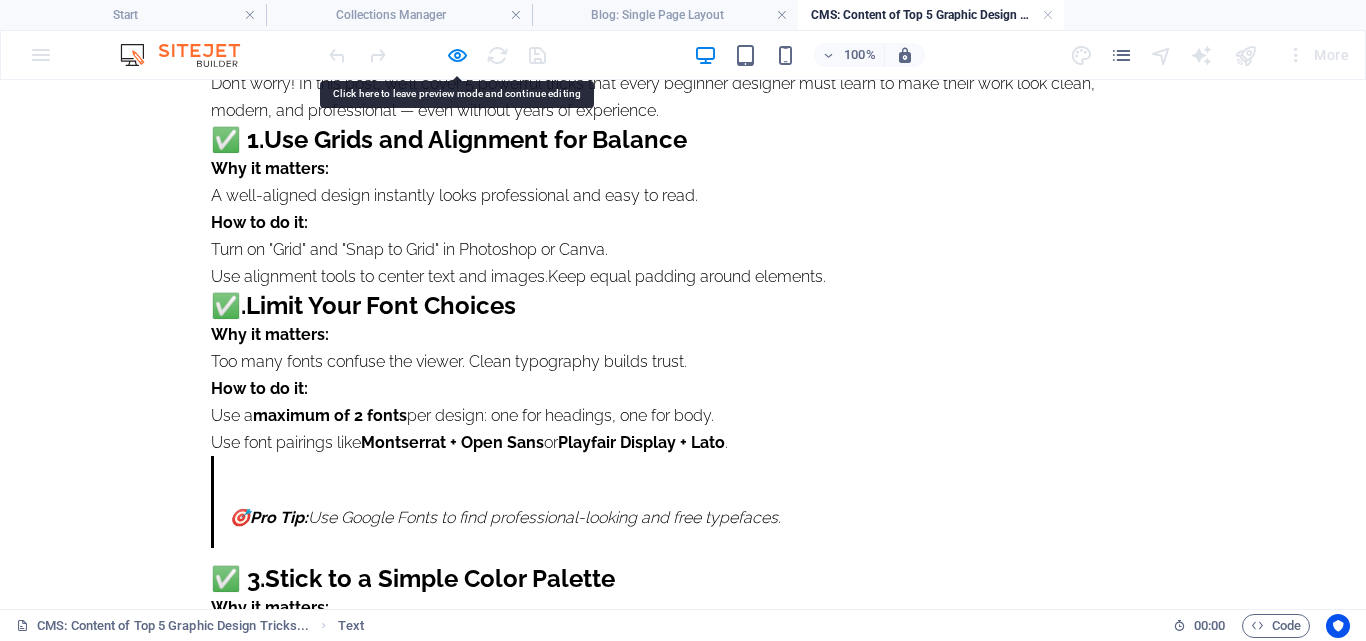 scroll, scrollTop: 0, scrollLeft: 0, axis: both 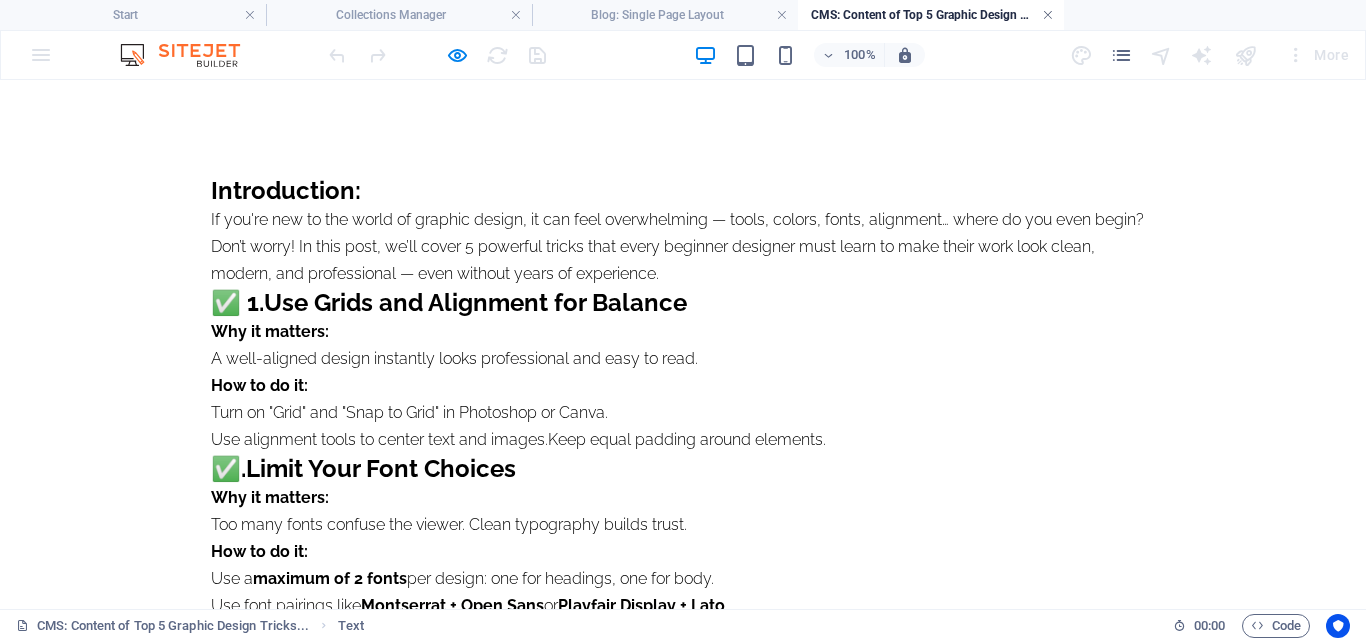click at bounding box center [1048, 15] 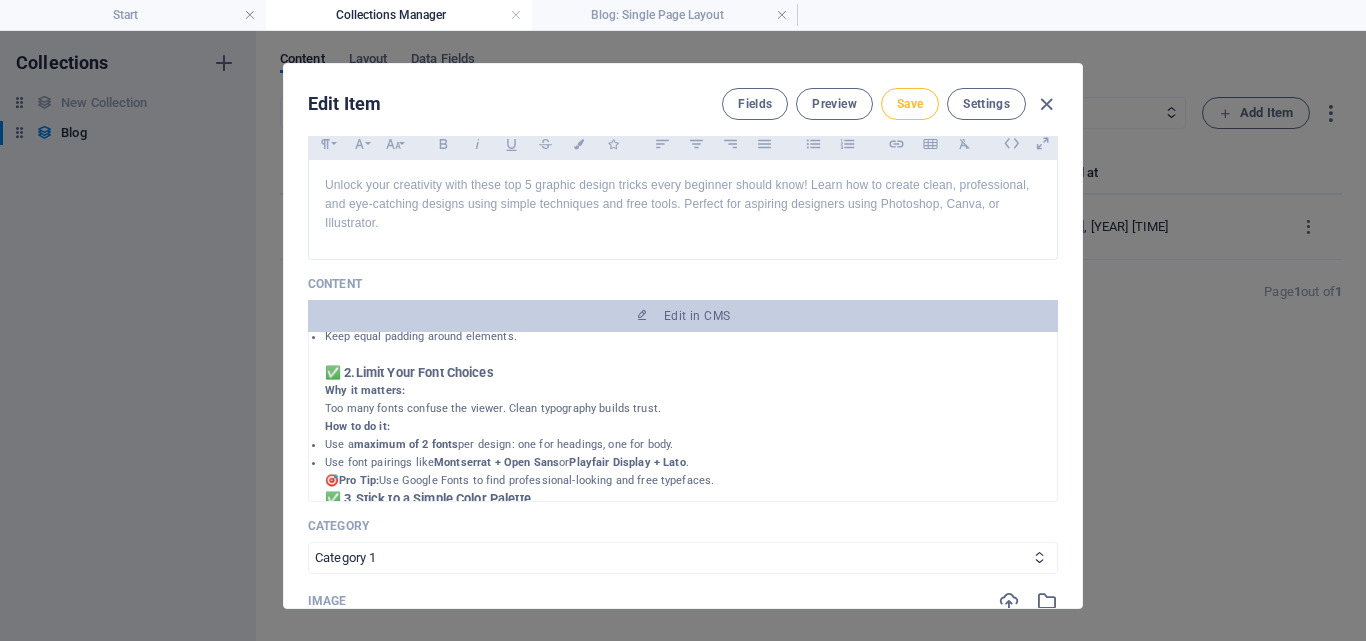 click on "Save" at bounding box center (910, 104) 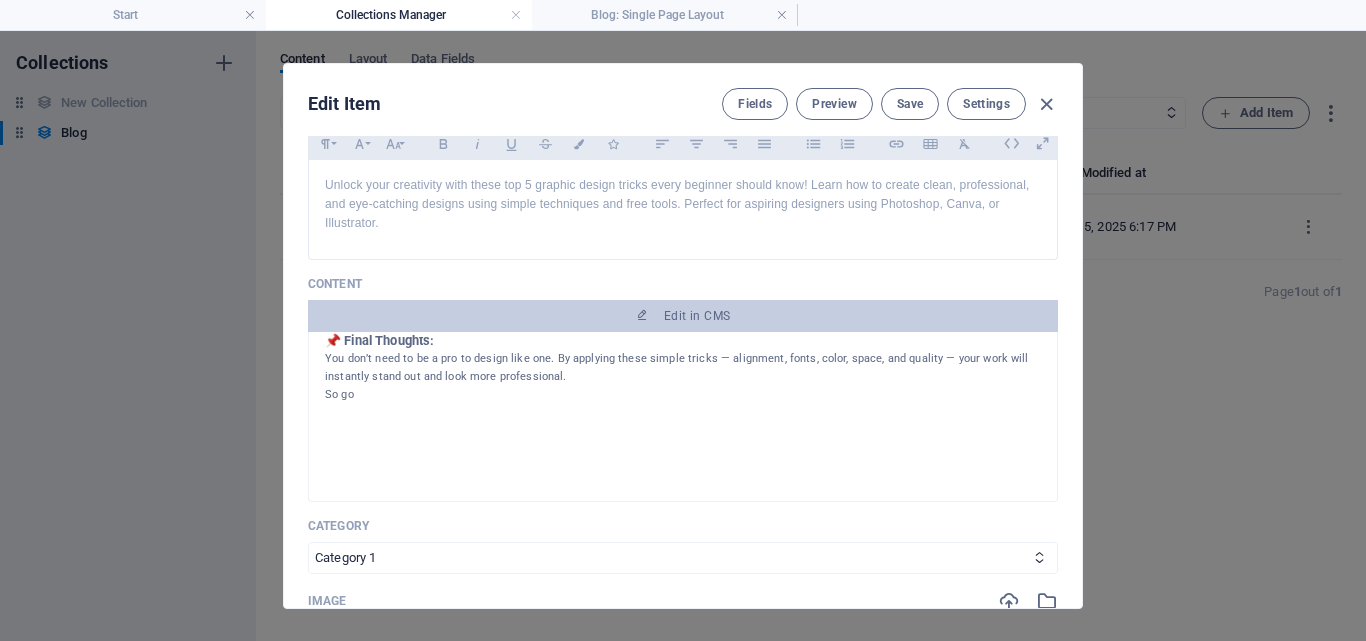 scroll, scrollTop: 819, scrollLeft: 0, axis: vertical 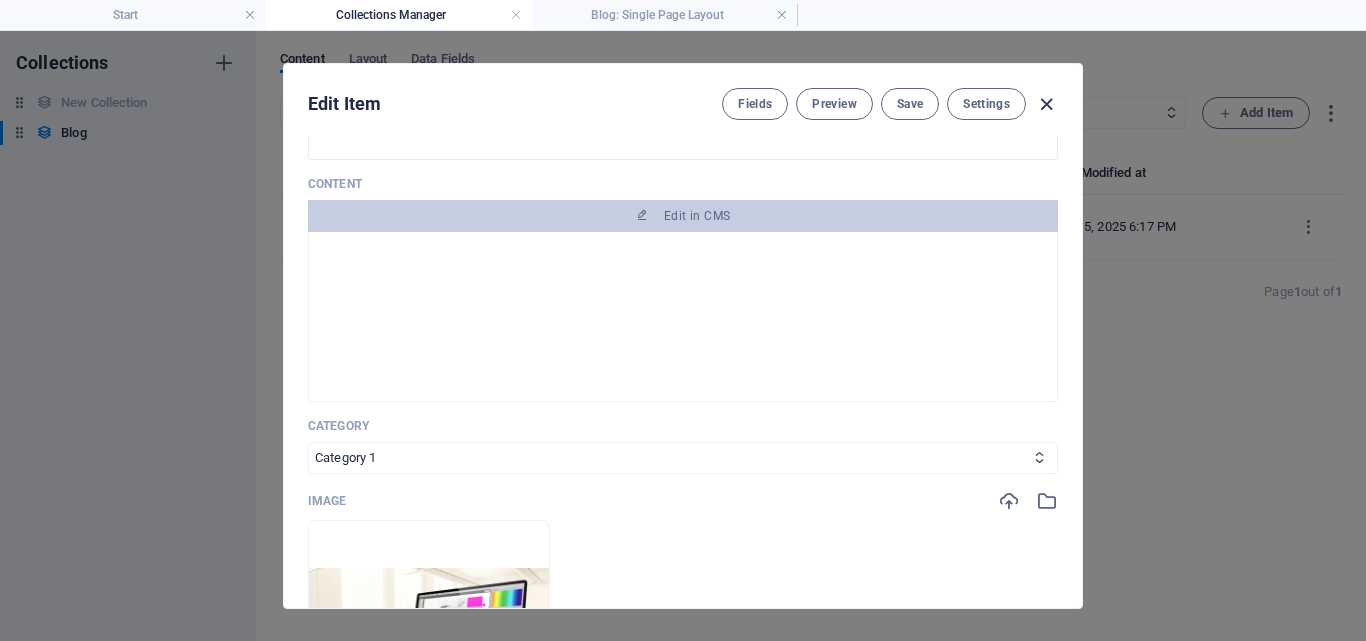 click at bounding box center (1046, 104) 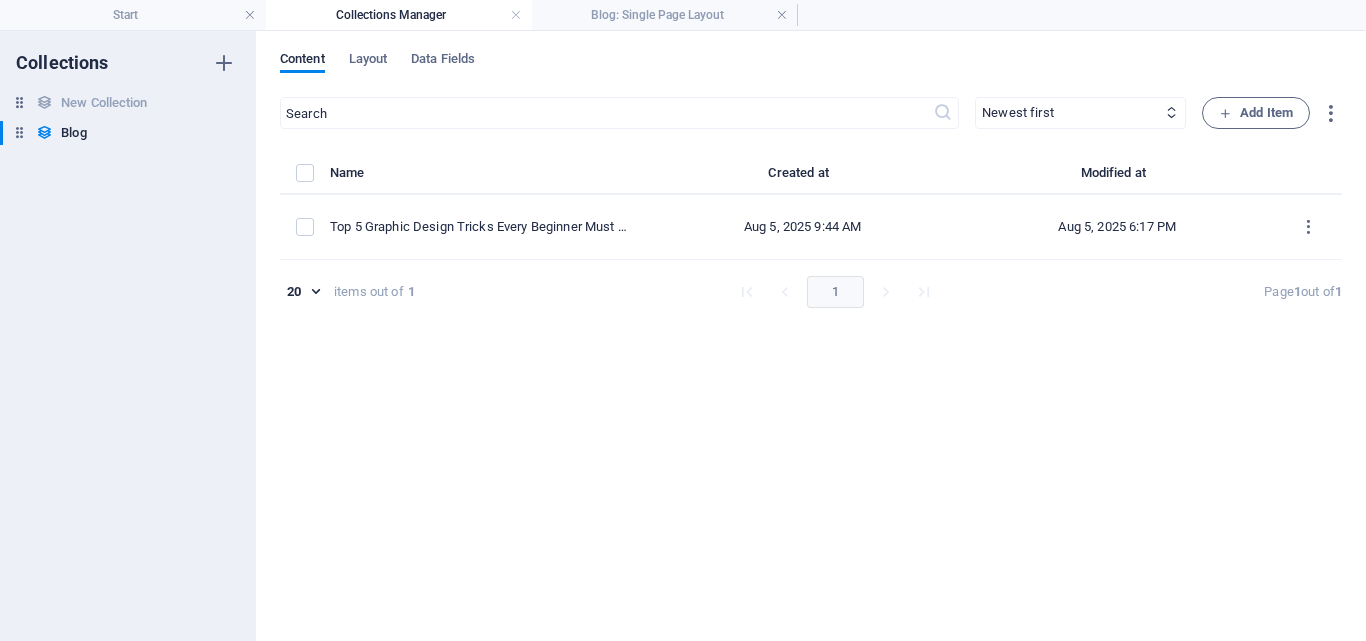 scroll, scrollTop: 0, scrollLeft: 0, axis: both 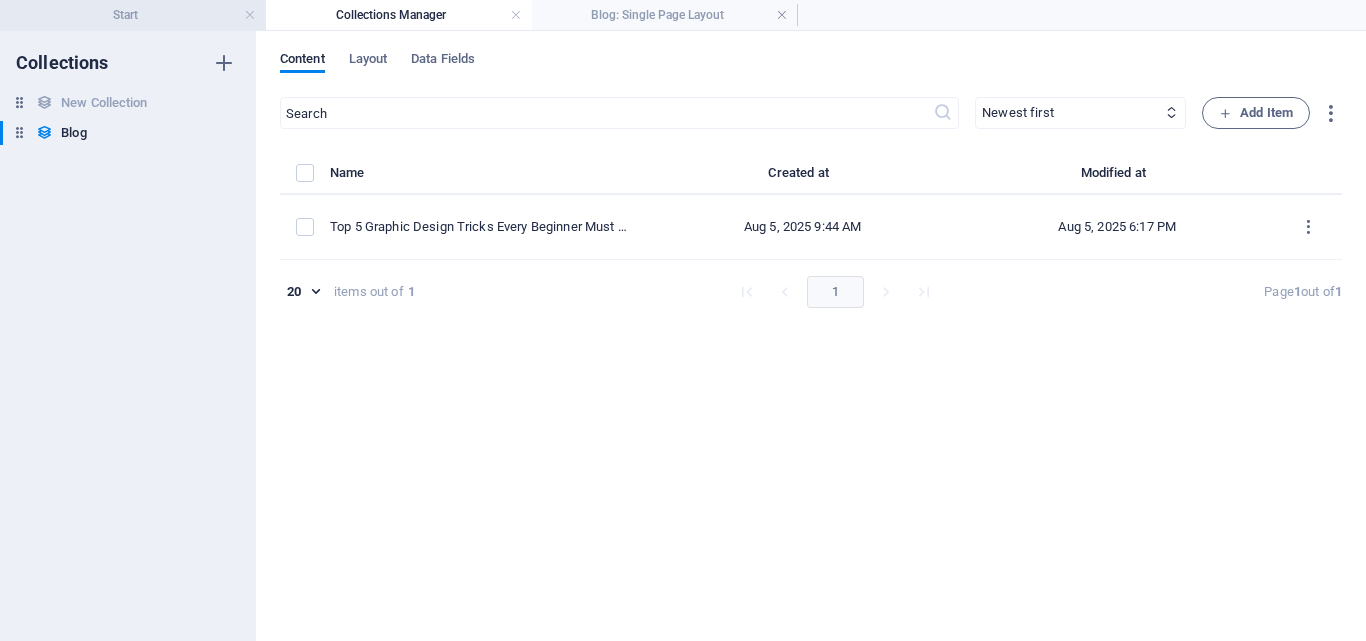 click on "Start" at bounding box center (133, 15) 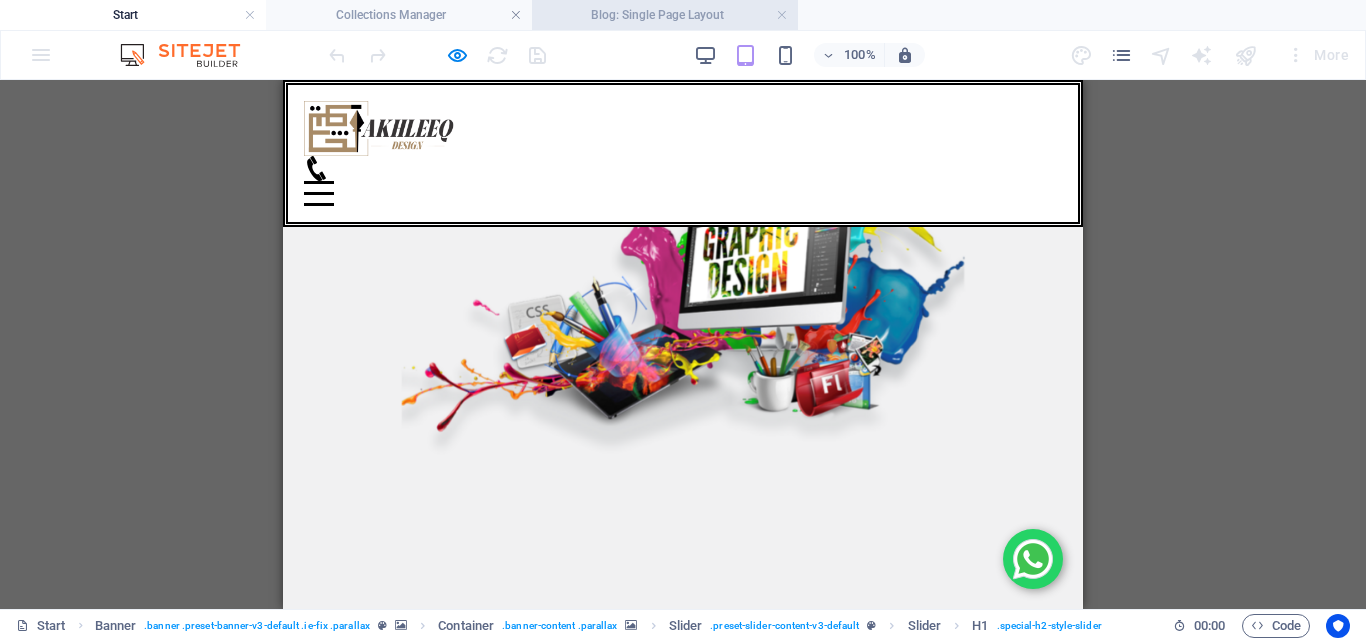 click on "Blog: Single Page Layout" at bounding box center (665, 15) 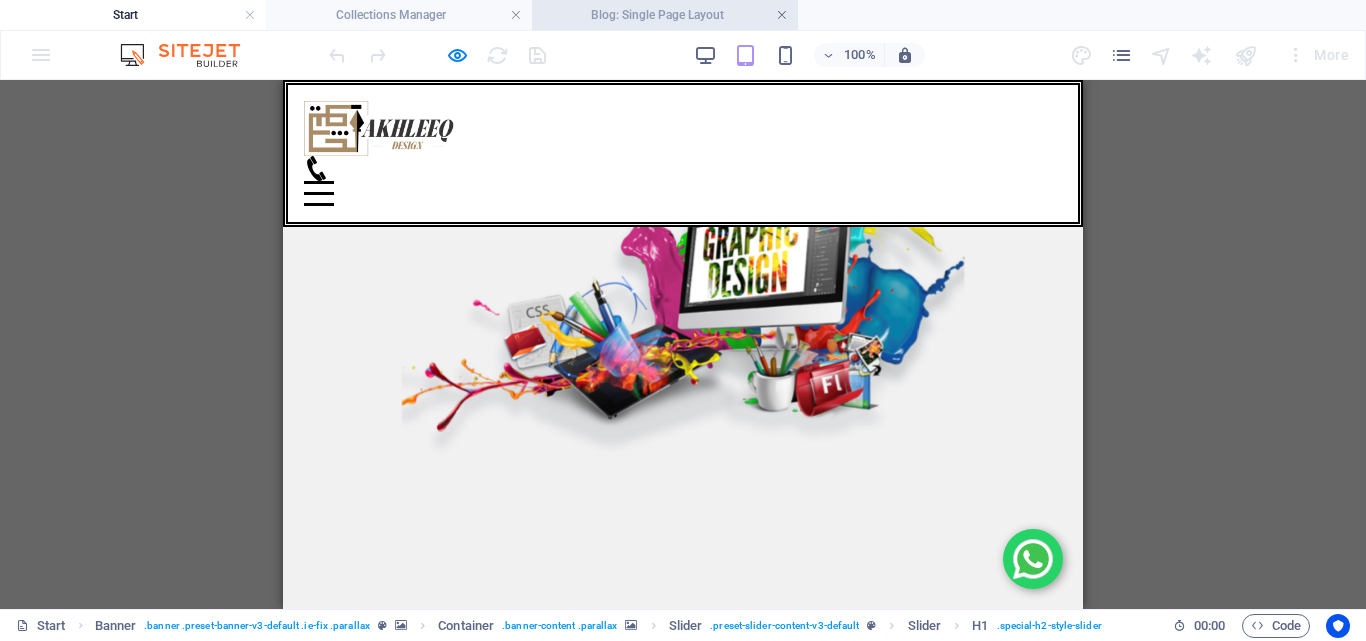click at bounding box center (782, 15) 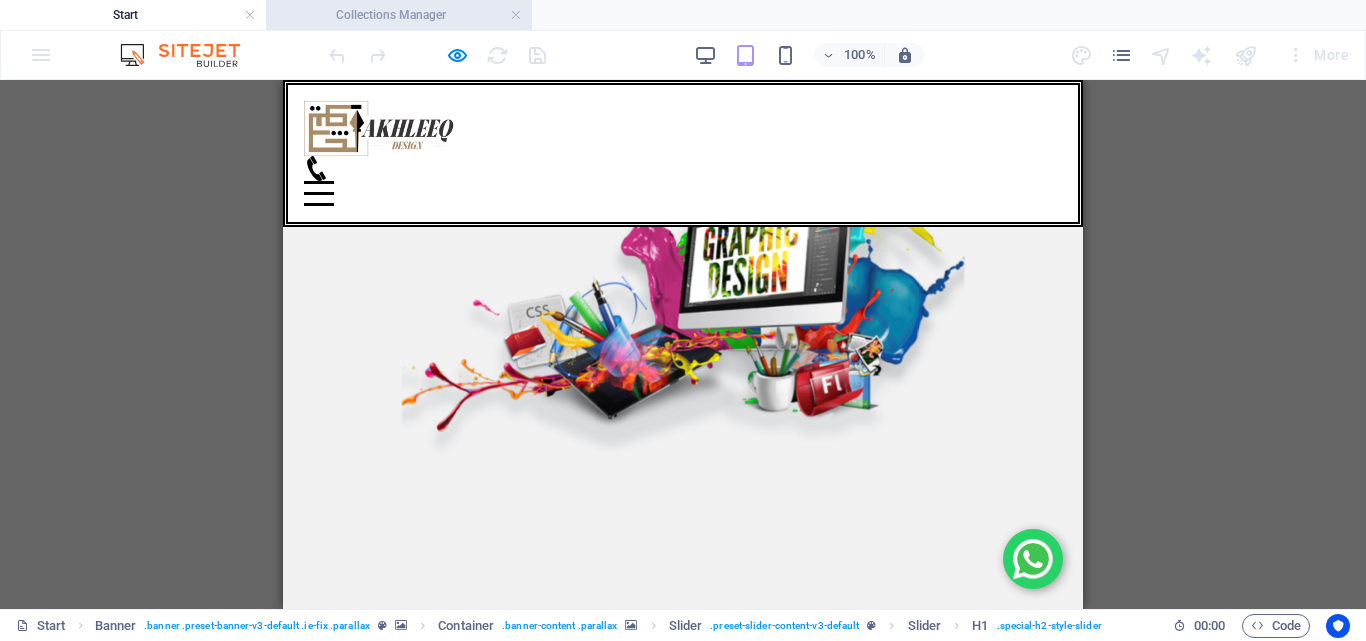 click on "Collections Manager" at bounding box center [399, 15] 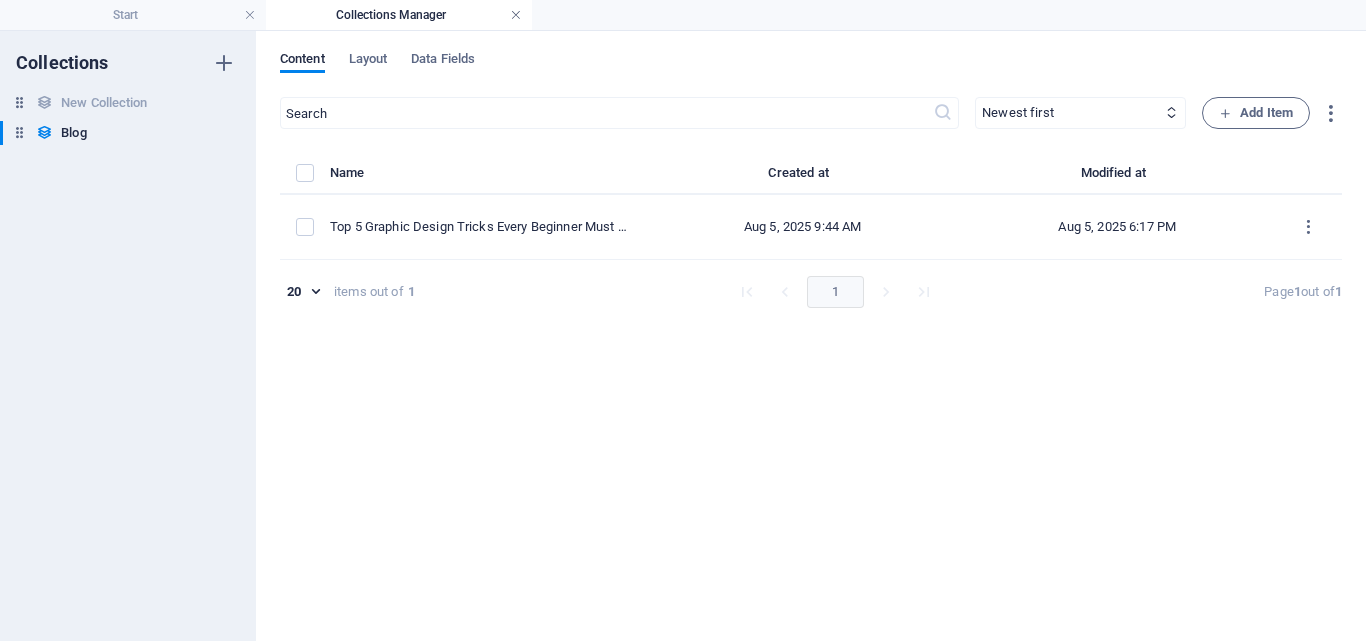 click at bounding box center [516, 15] 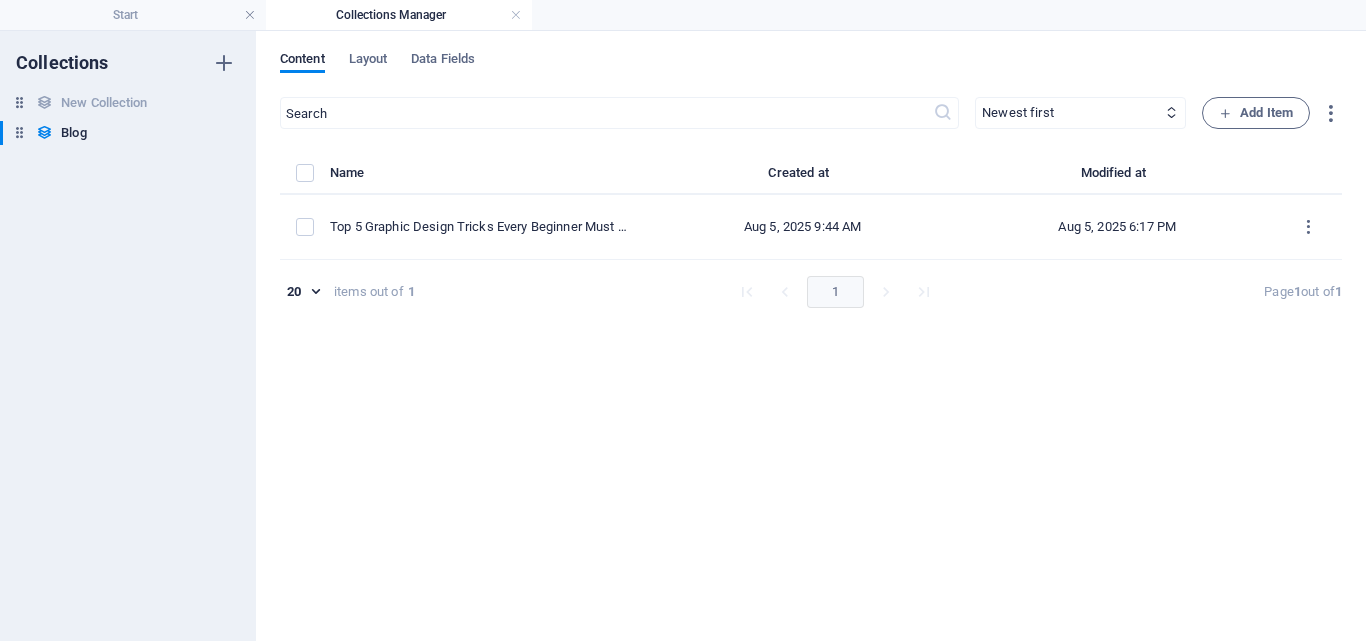 click at bounding box center (0, 0) 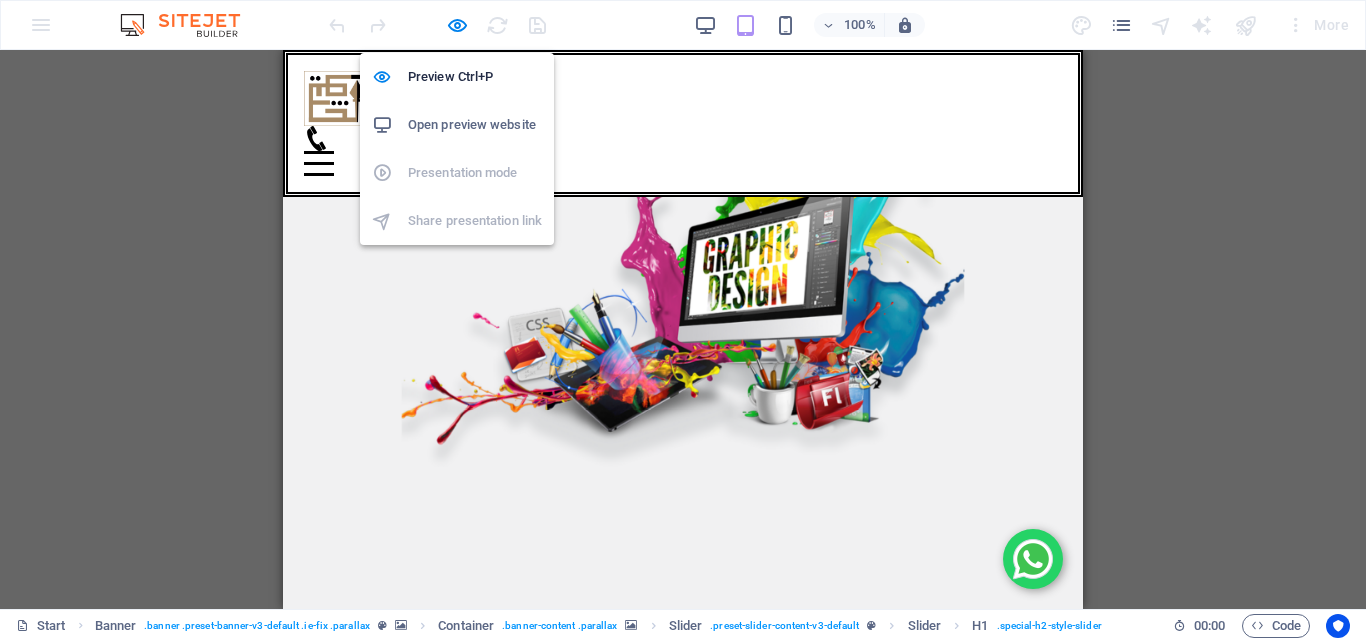 click on "Drag here to replace the existing content. Press “Ctrl” if you want to create a new element.
H1   Banner   Container   Slider   Slider   Menu   Menu Bar   Logo" at bounding box center (683, 329) 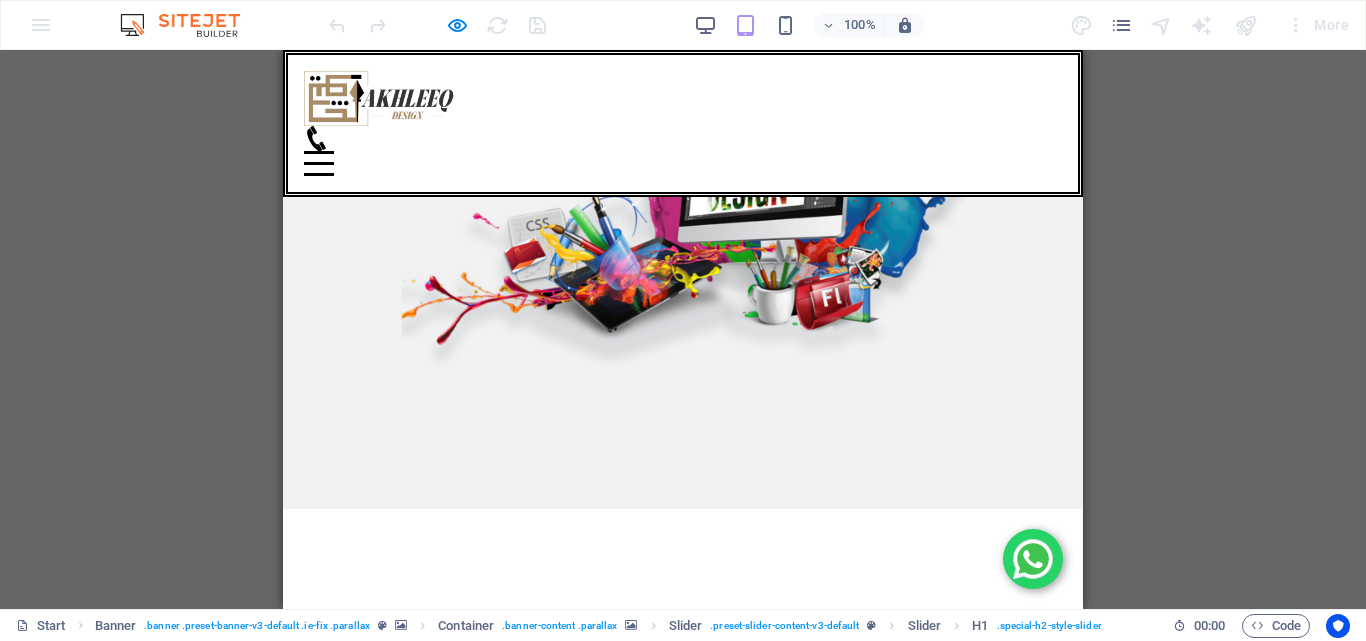 scroll, scrollTop: 0, scrollLeft: 0, axis: both 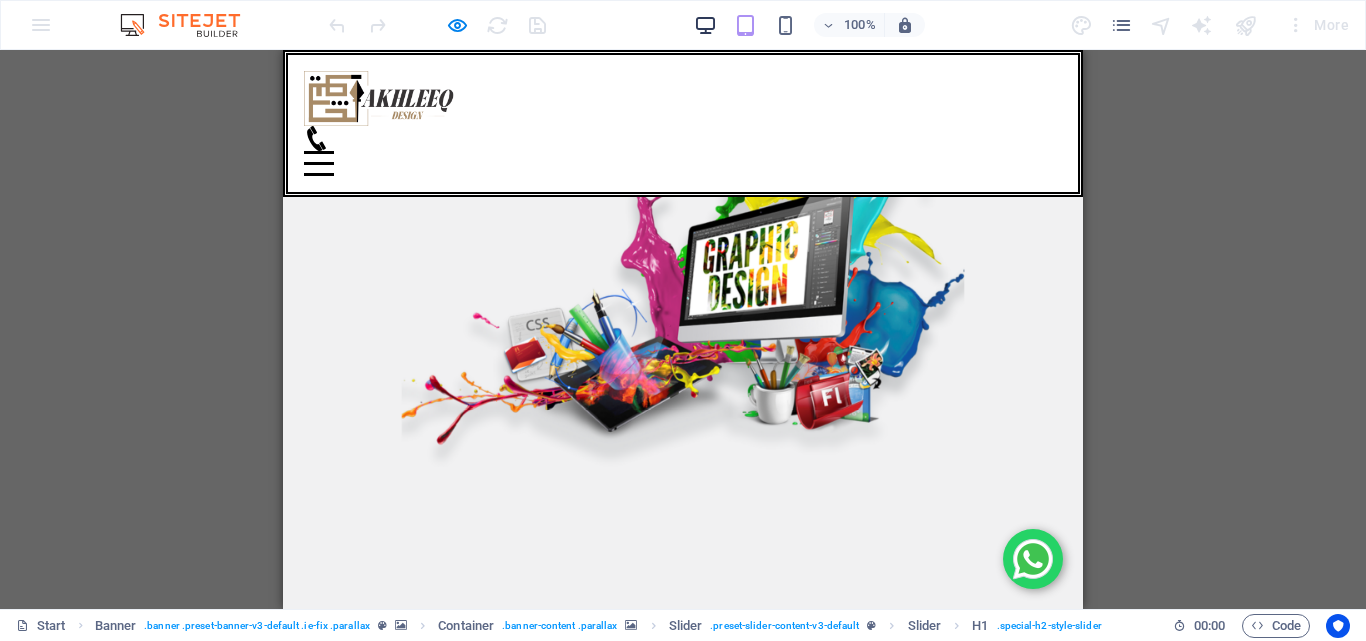 click at bounding box center (705, 25) 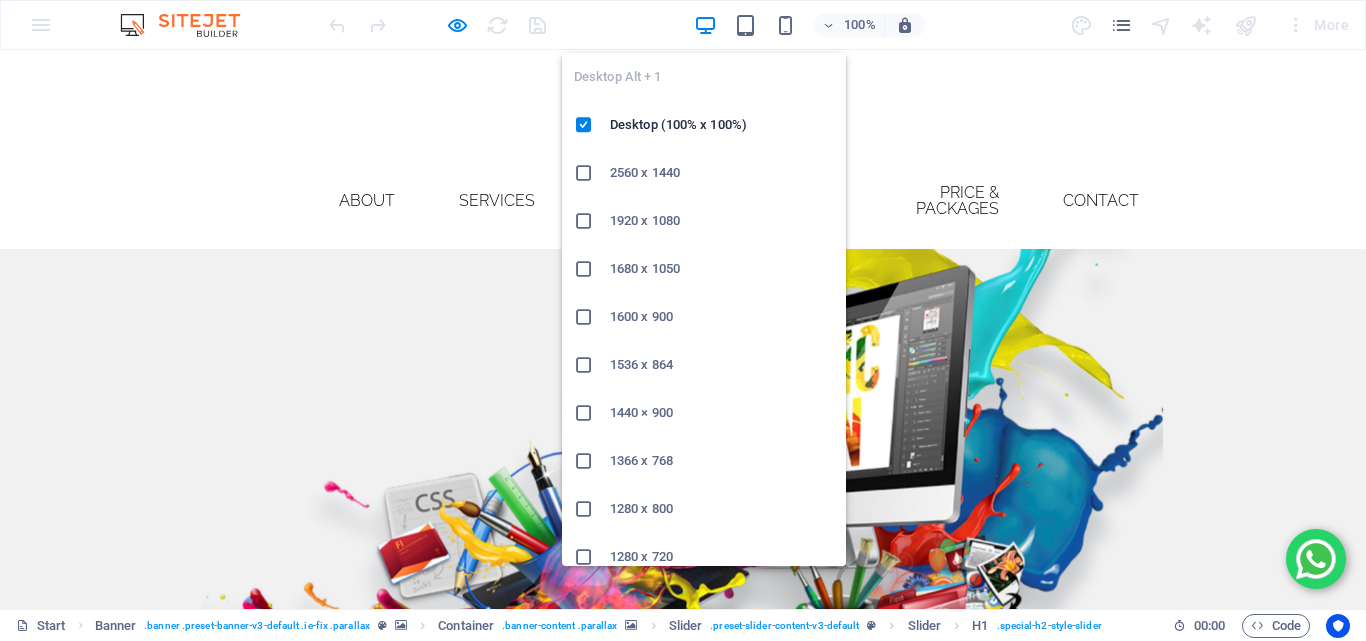 click at bounding box center (683, 755) 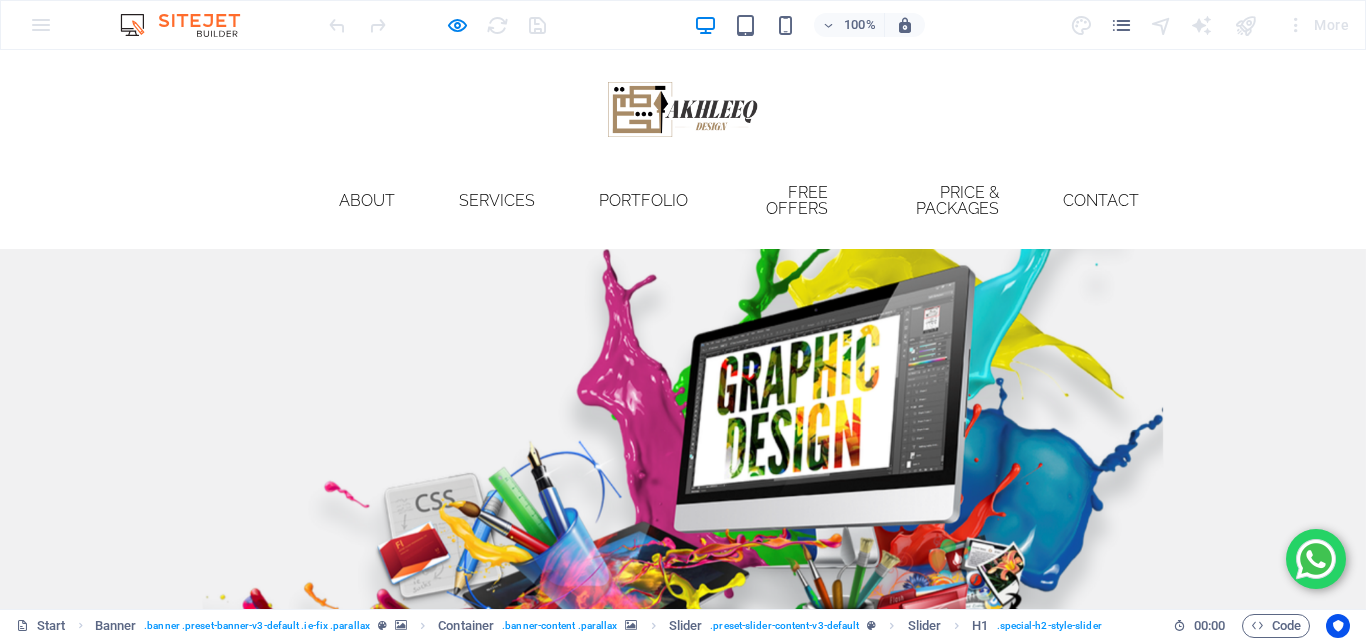 click on "More" at bounding box center [1317, 25] 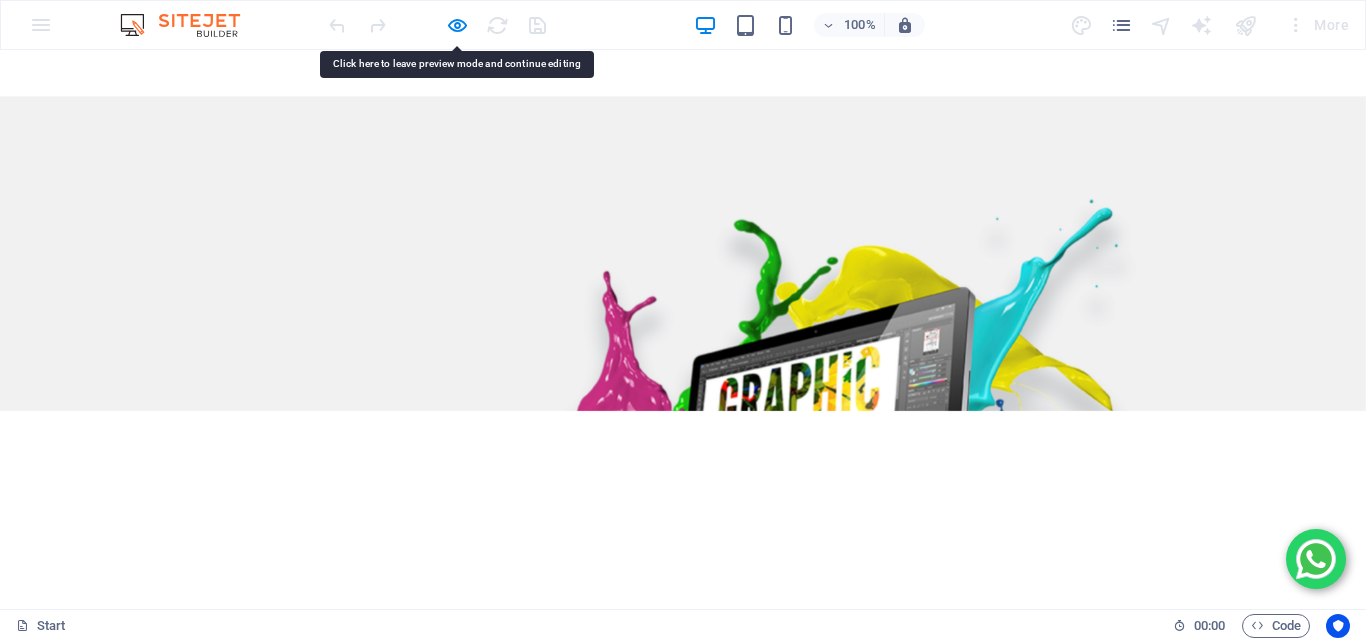 scroll, scrollTop: 0, scrollLeft: 0, axis: both 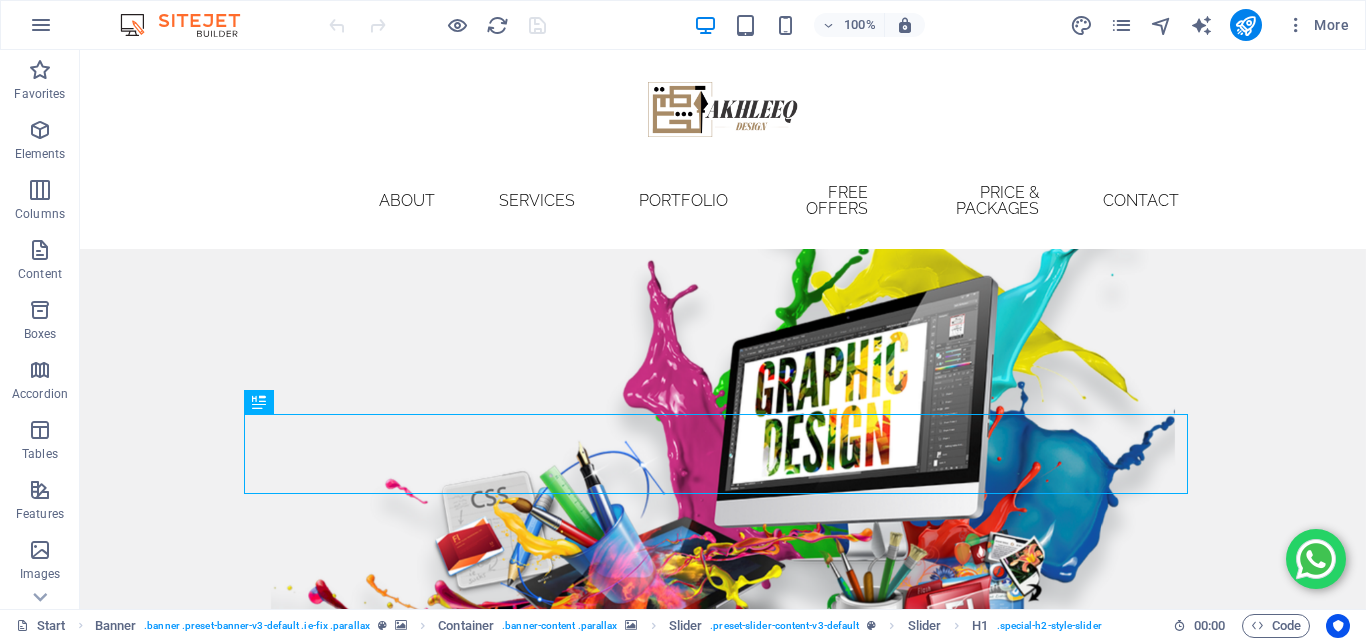 click on "Home About Services portfolio Free offers price & packages Contact" at bounding box center [723, 201] 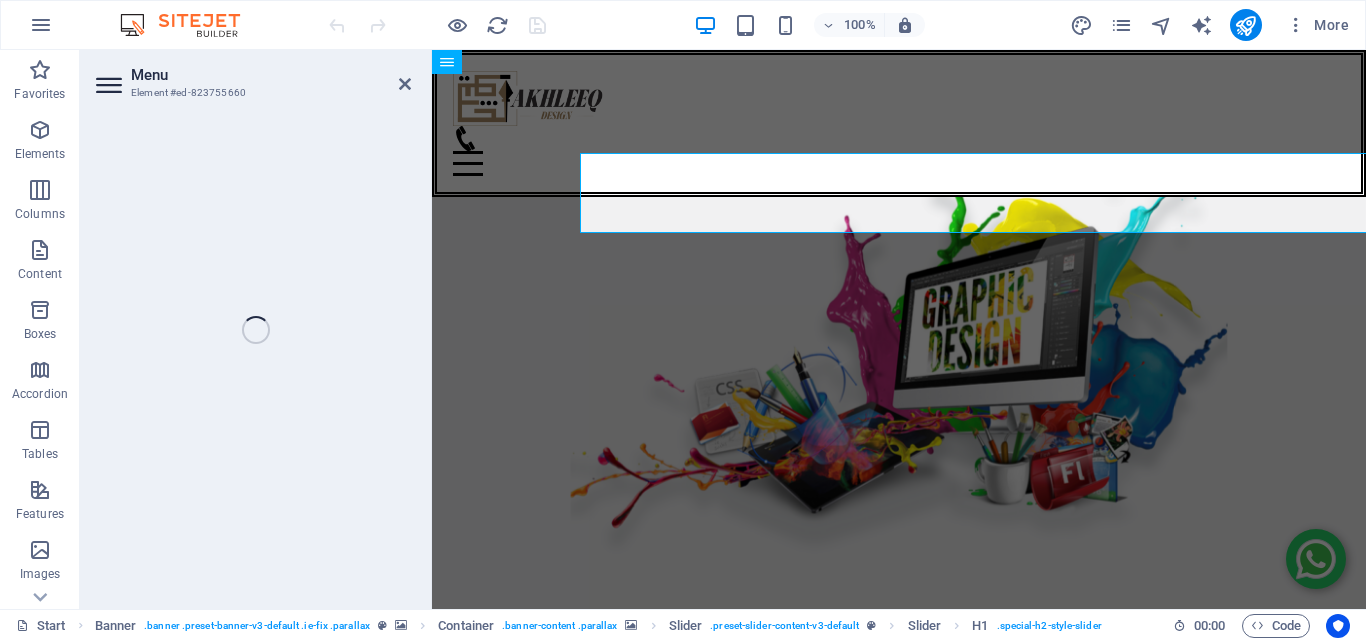 select 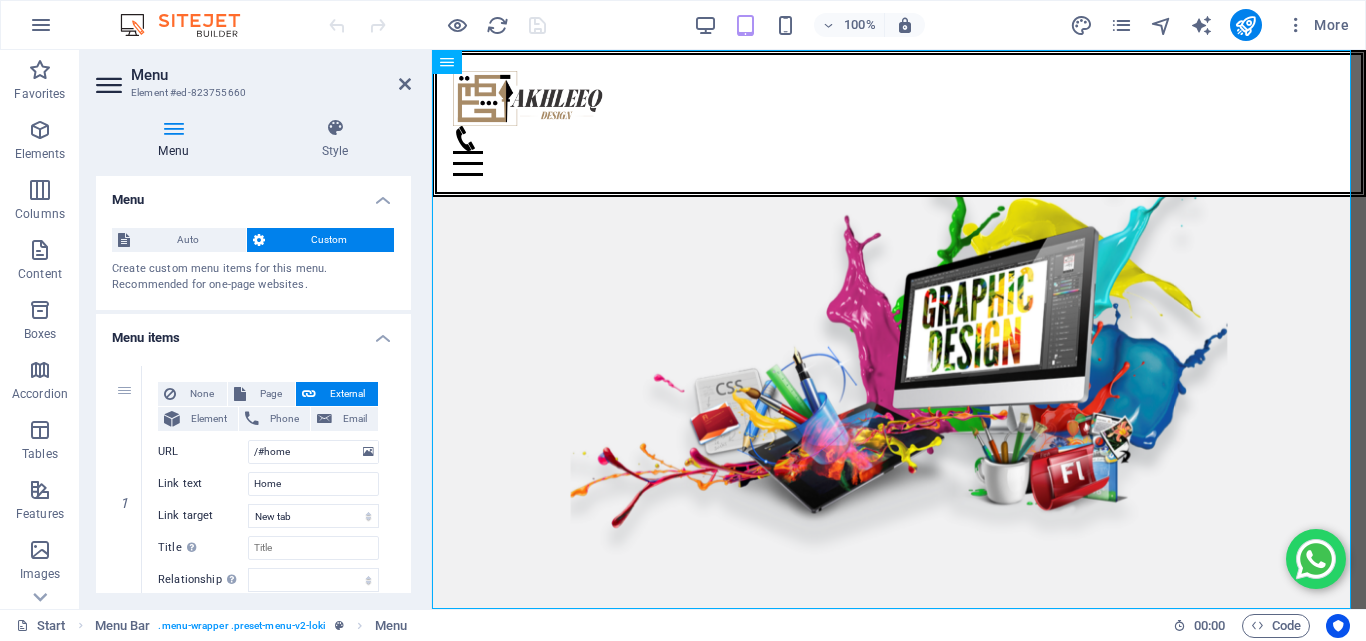 click at bounding box center [705, 25] 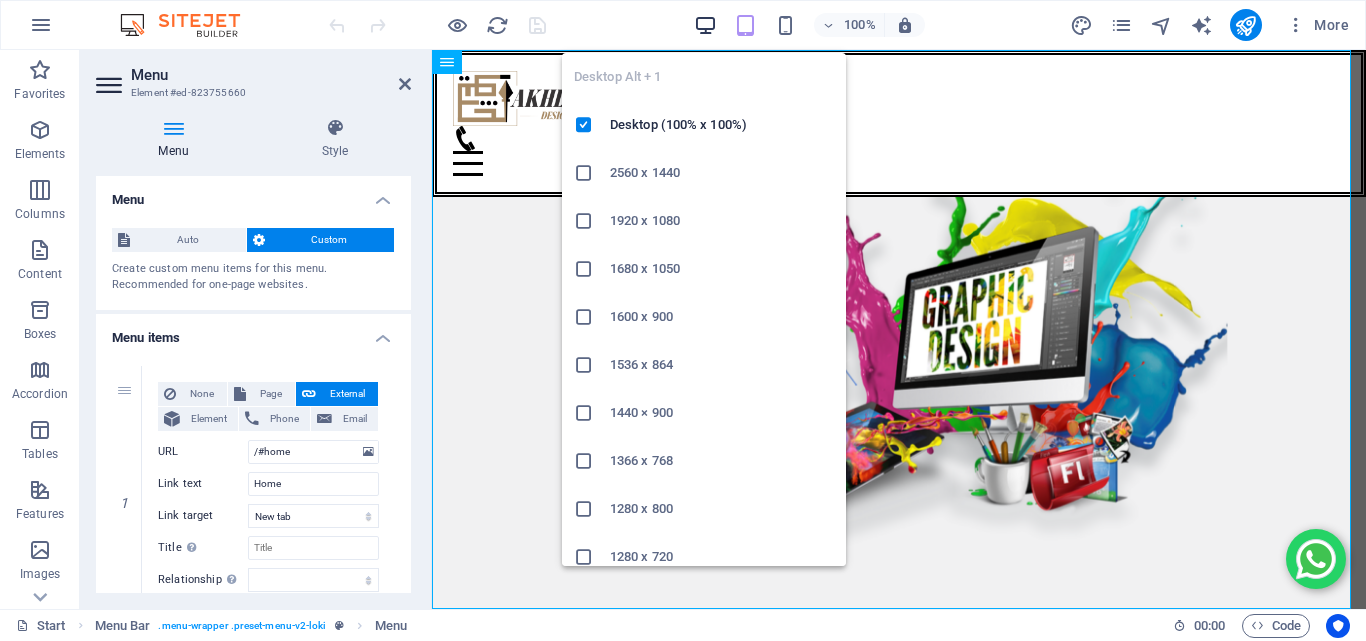click at bounding box center (705, 25) 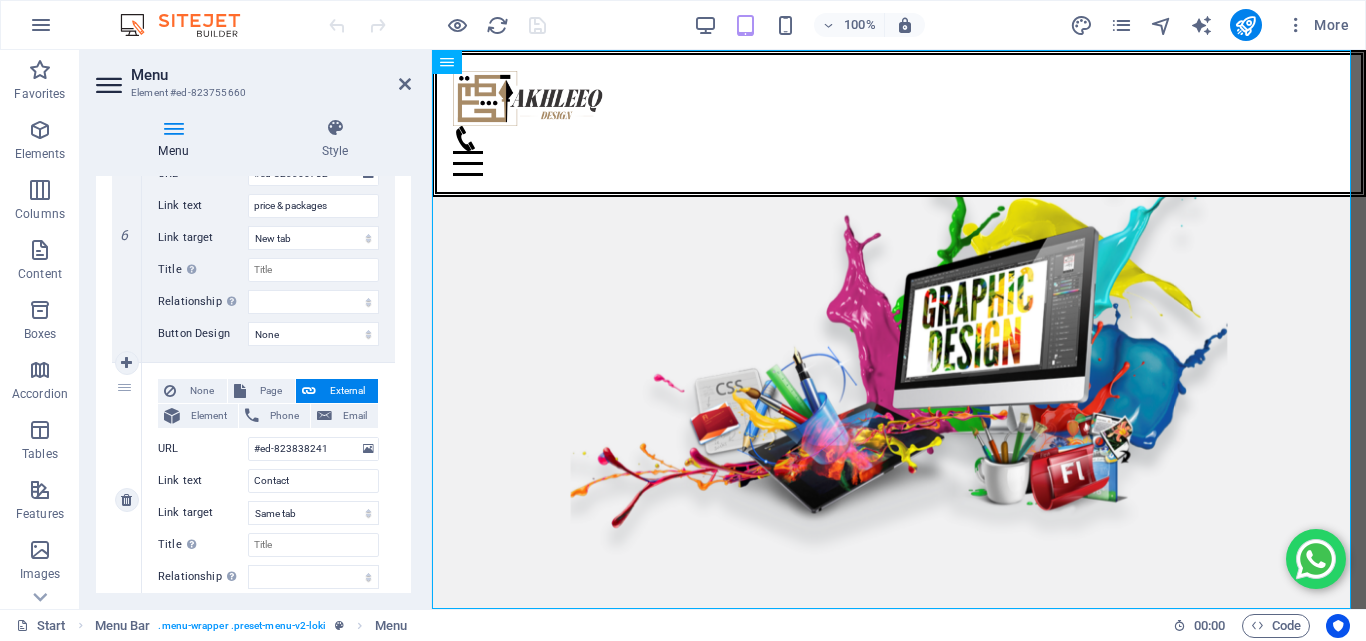 scroll, scrollTop: 1553, scrollLeft: 0, axis: vertical 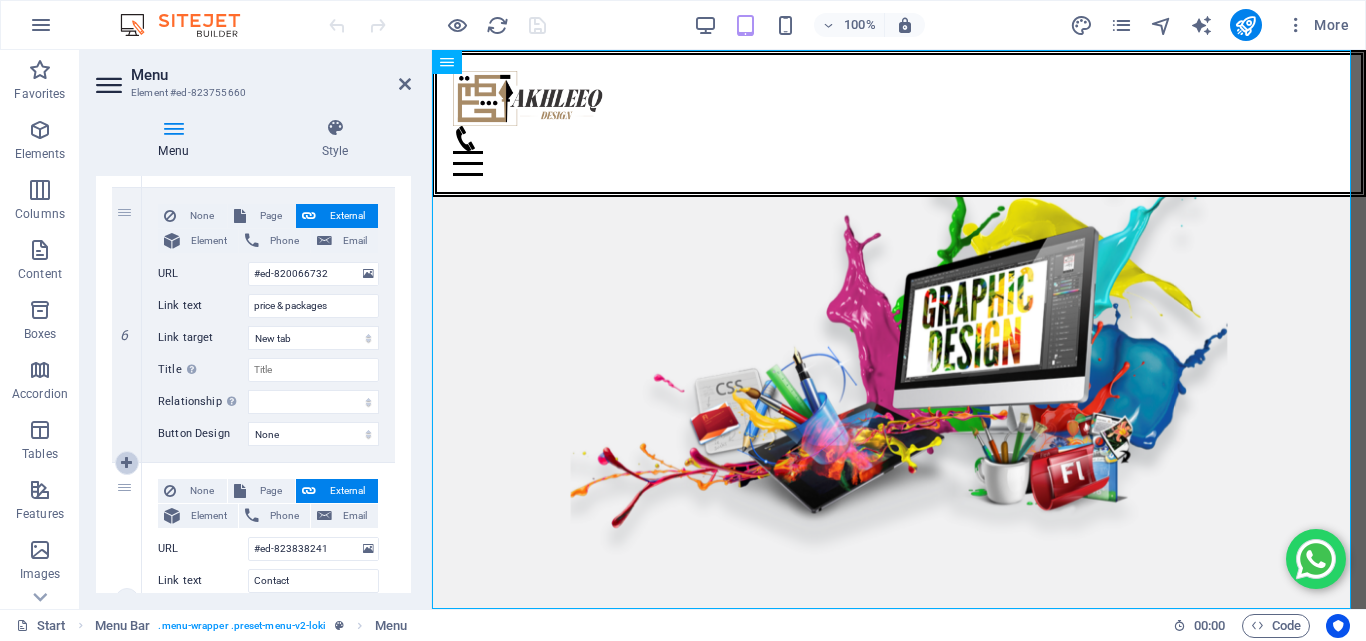 click at bounding box center (126, 463) 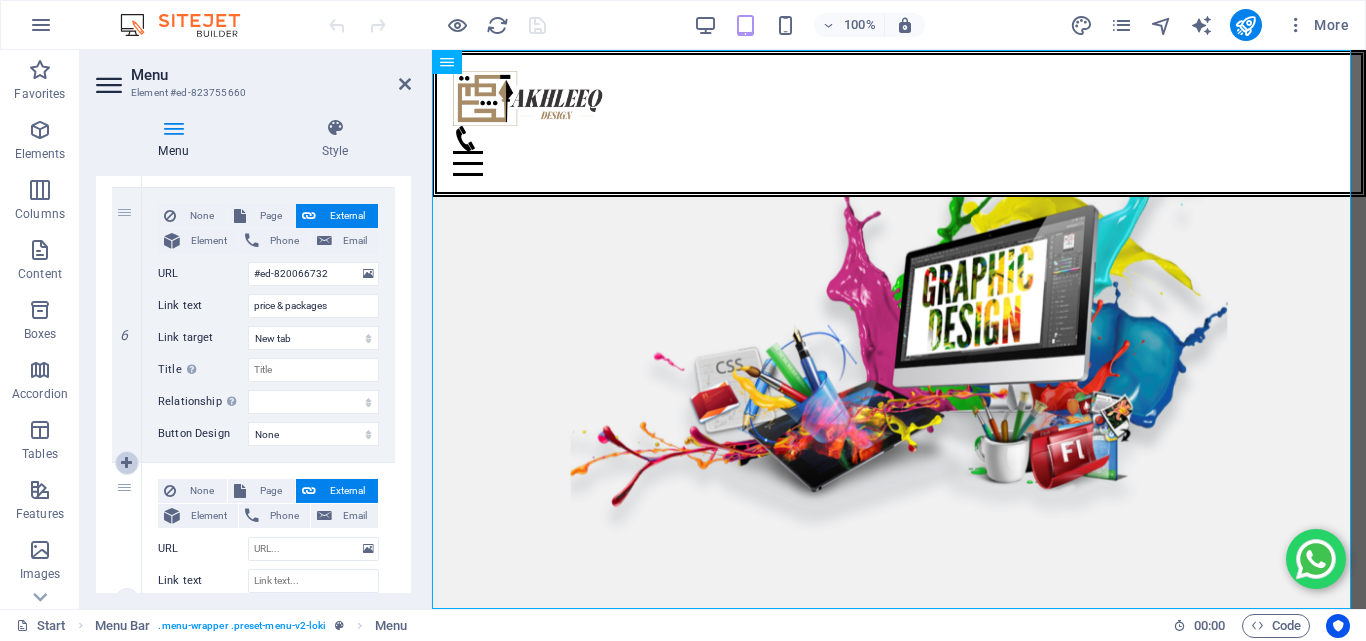 select 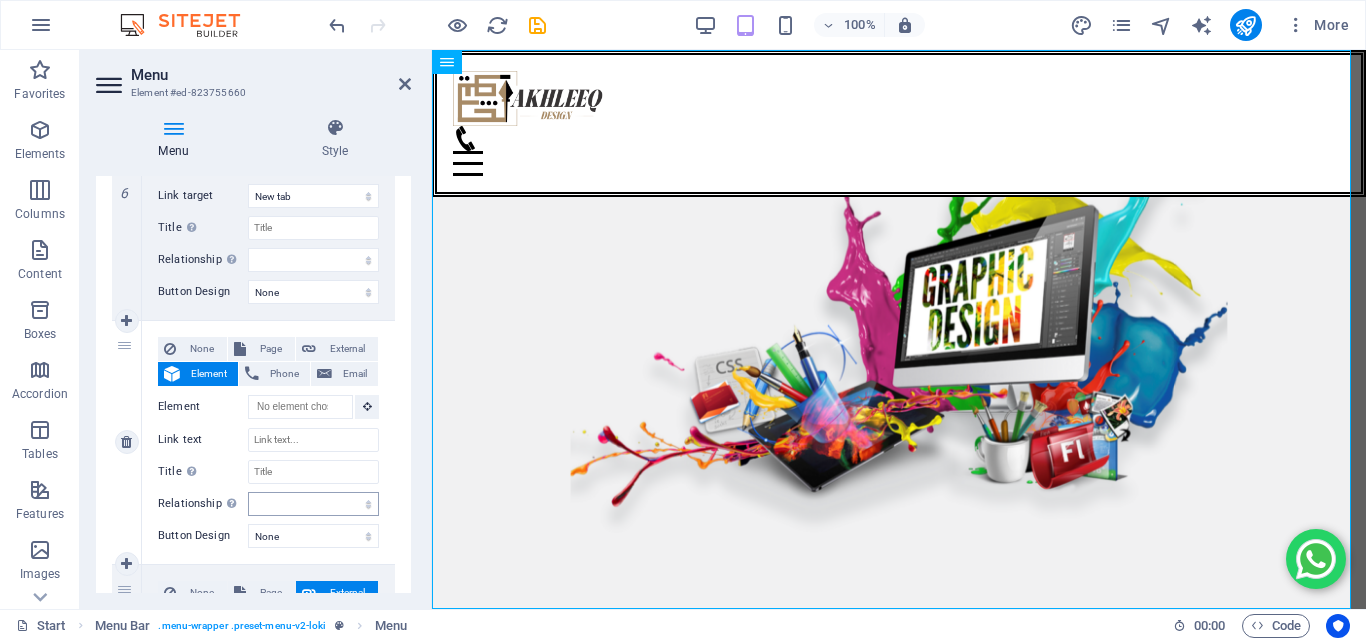 scroll, scrollTop: 1753, scrollLeft: 0, axis: vertical 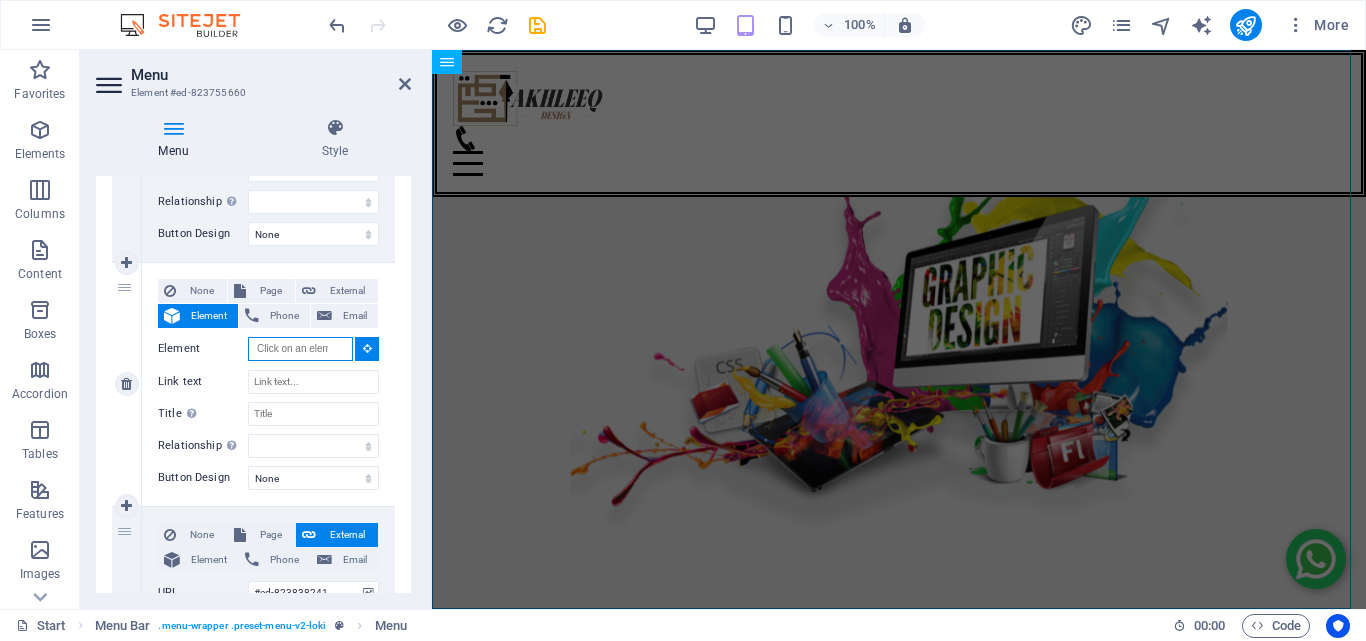 click on "Element" at bounding box center [300, 349] 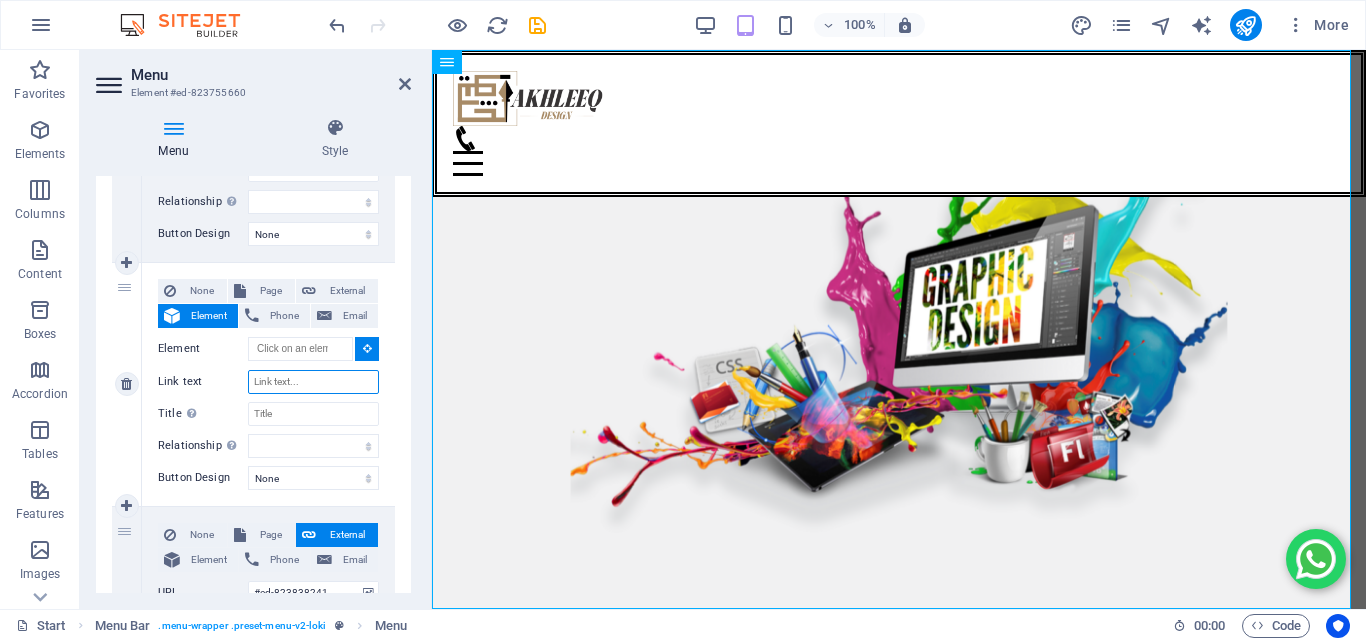 click on "Link text" at bounding box center (313, 382) 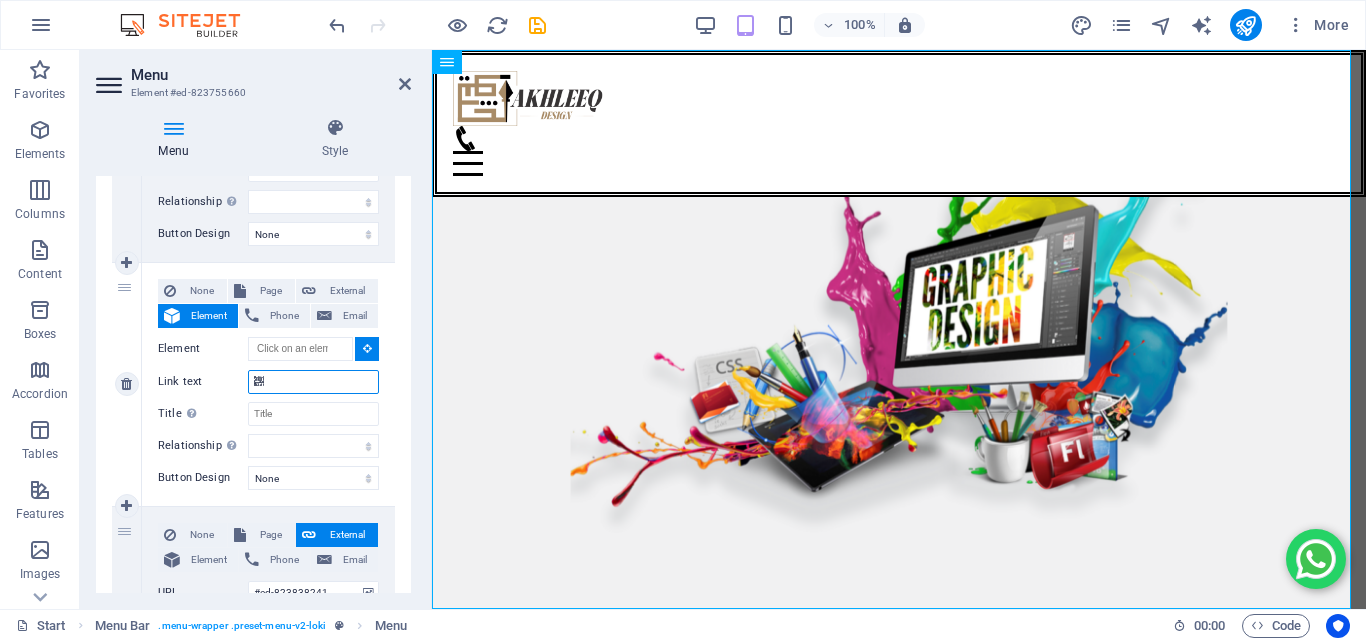 type on "﷽" 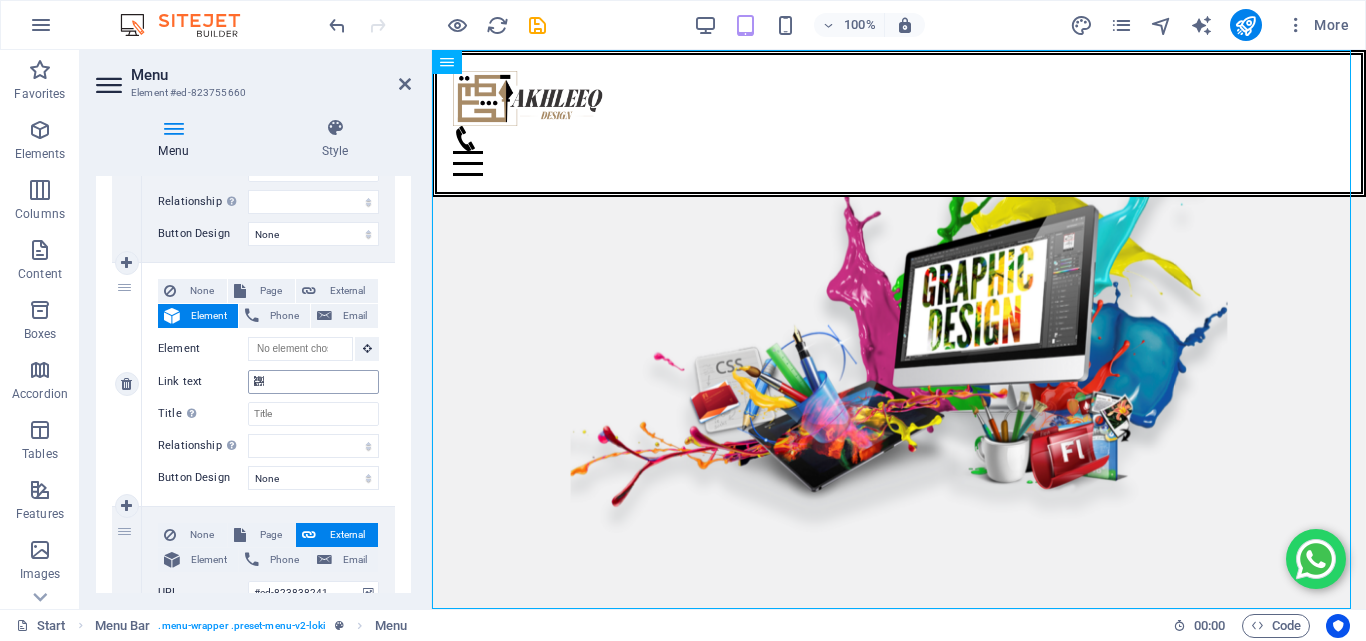 select 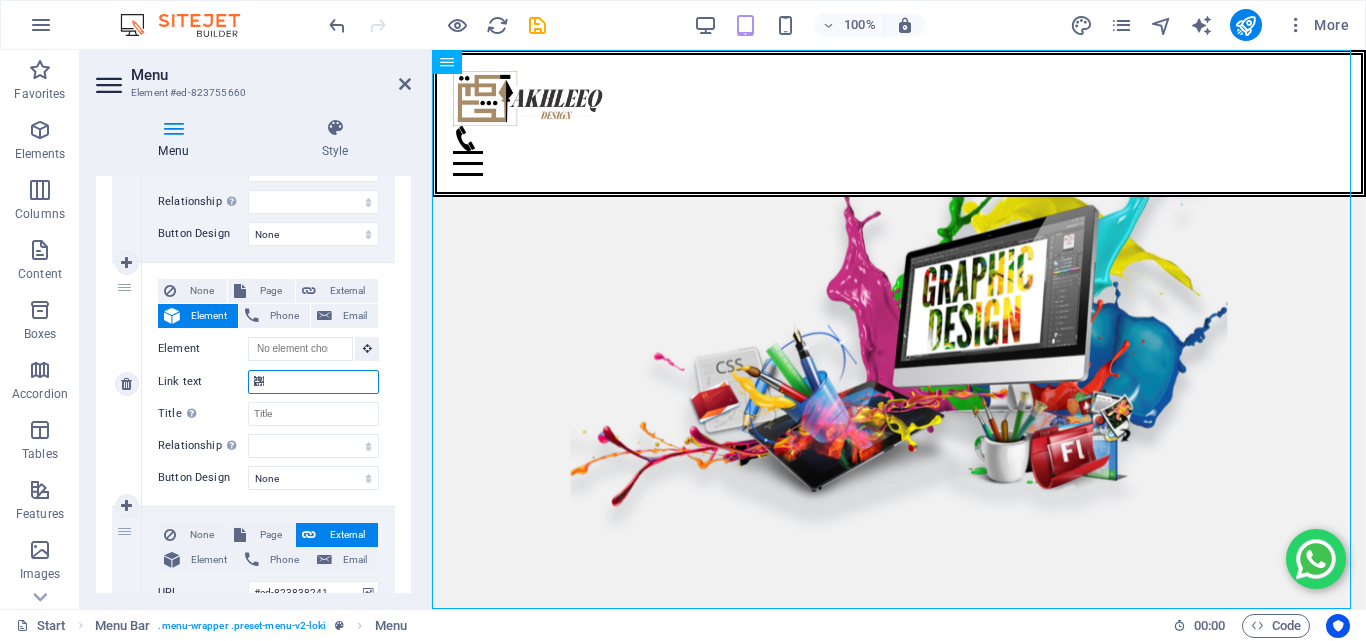 click on "﷽" at bounding box center (313, 382) 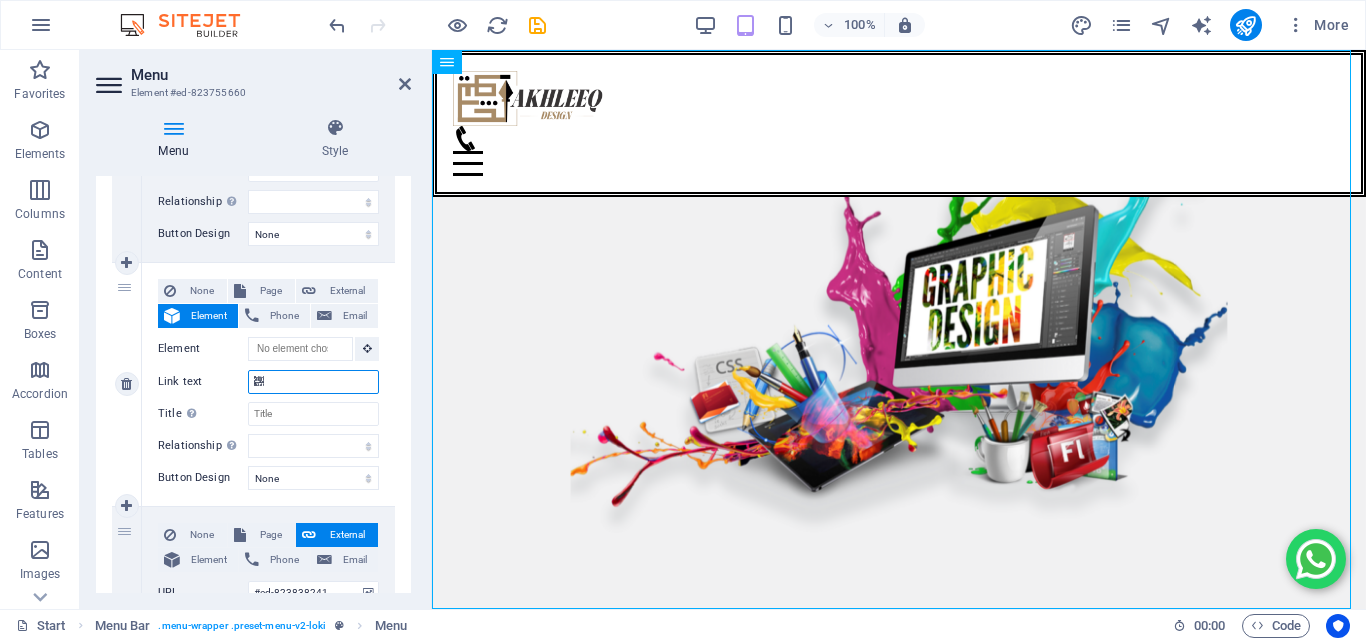 drag, startPoint x: 348, startPoint y: 383, endPoint x: 200, endPoint y: 371, distance: 148.48569 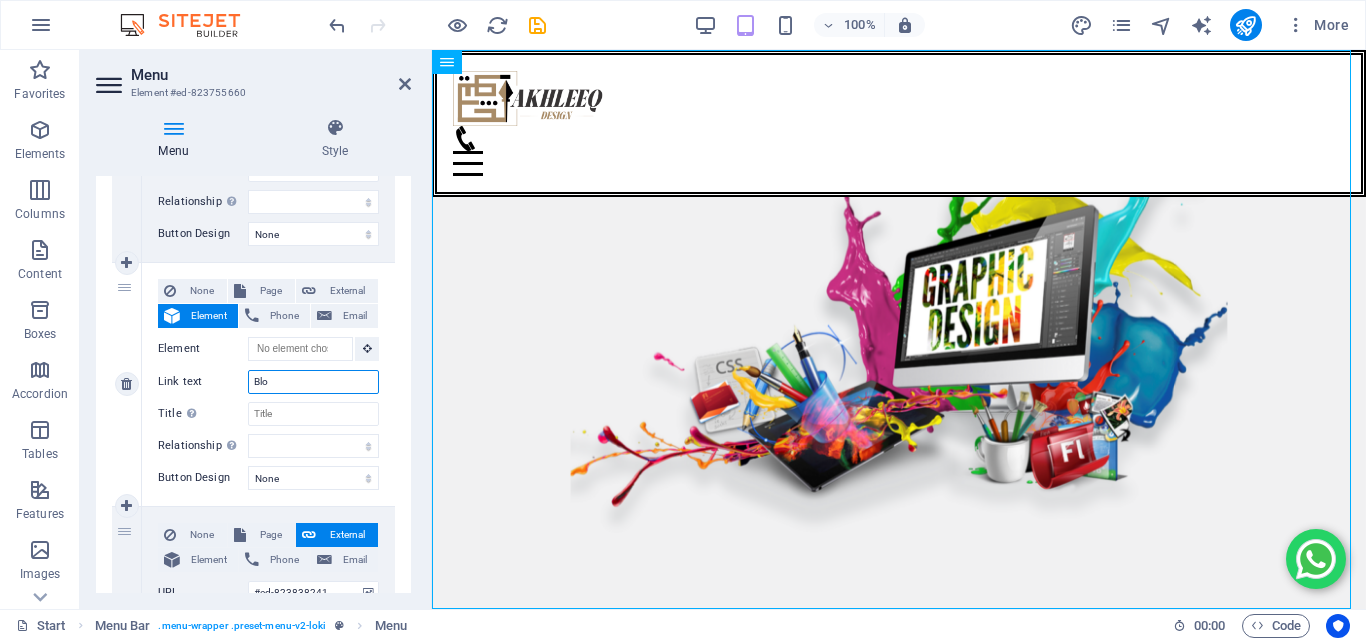 type on "Blog" 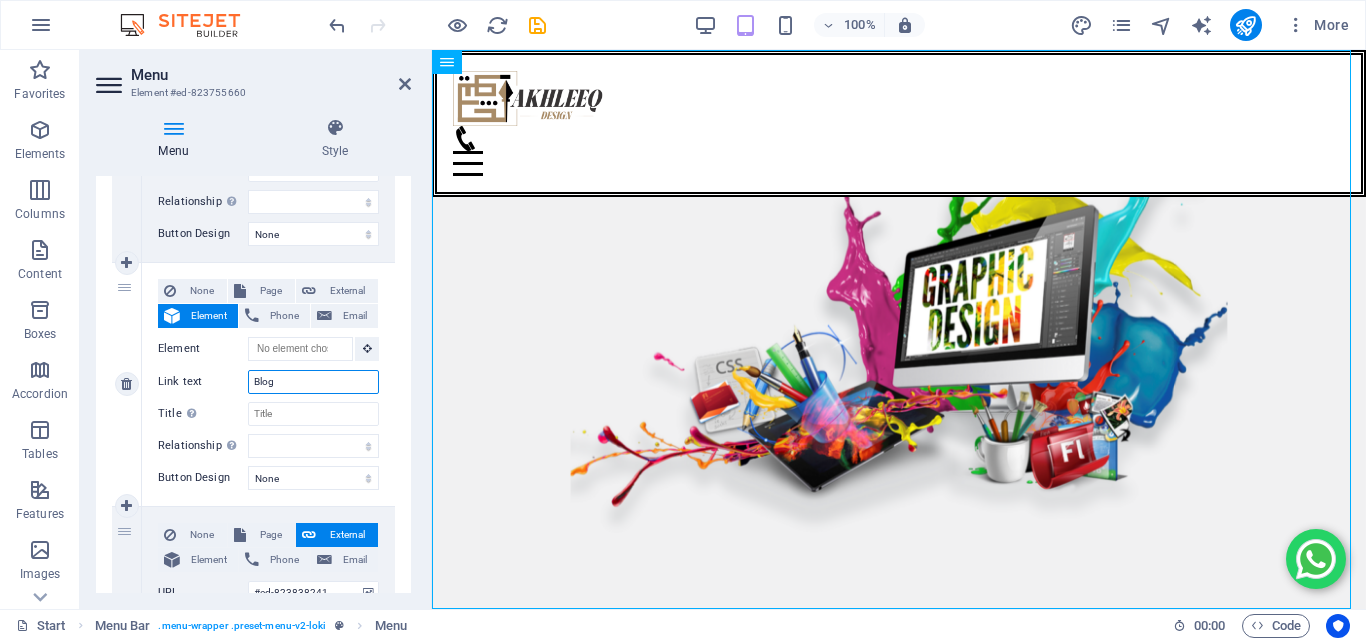 select 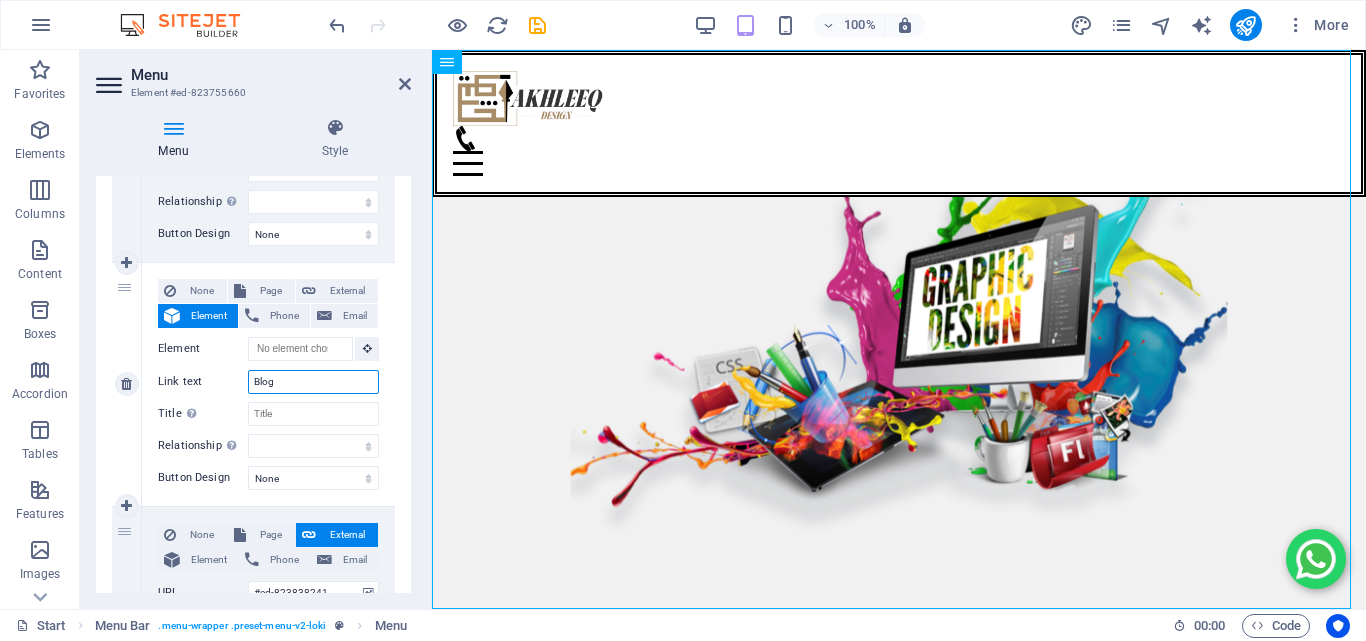 select 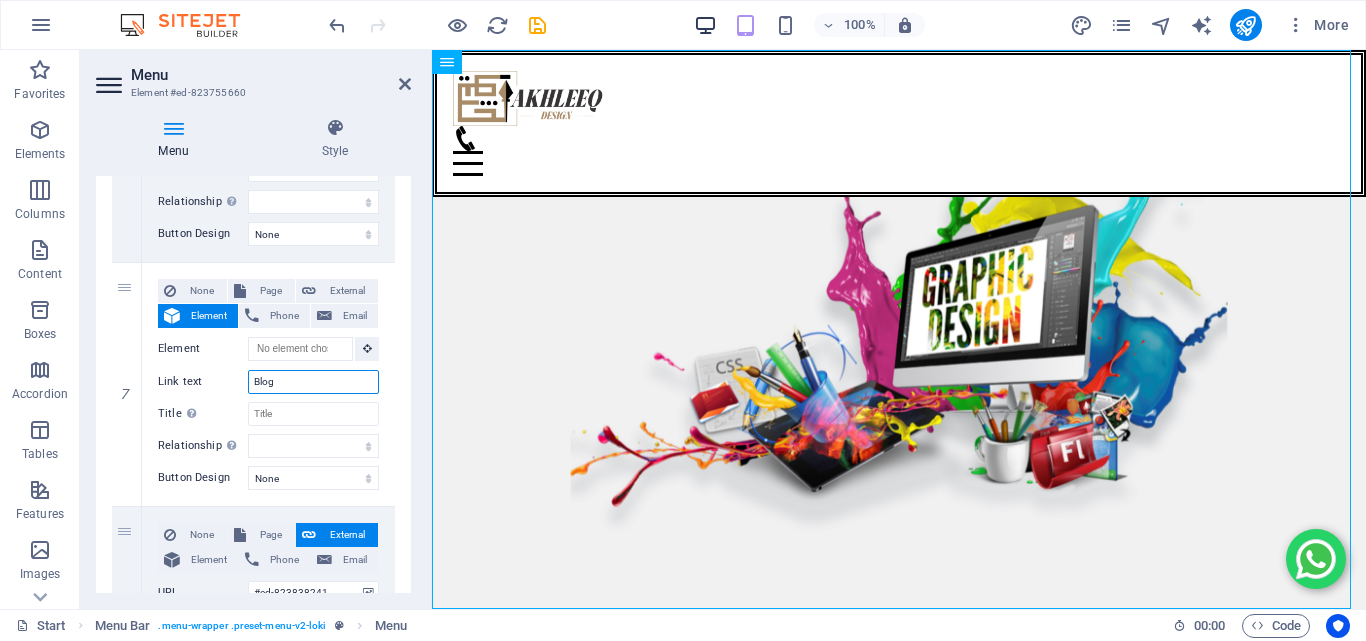 type on "Blog" 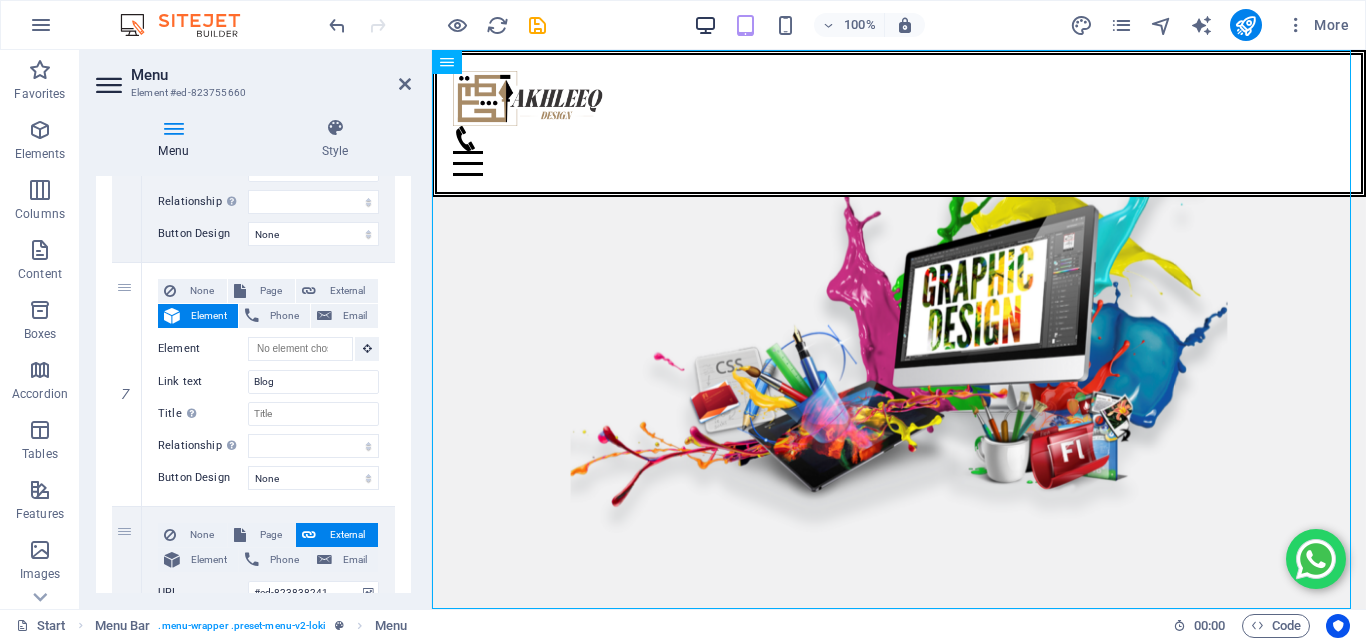 click at bounding box center (705, 25) 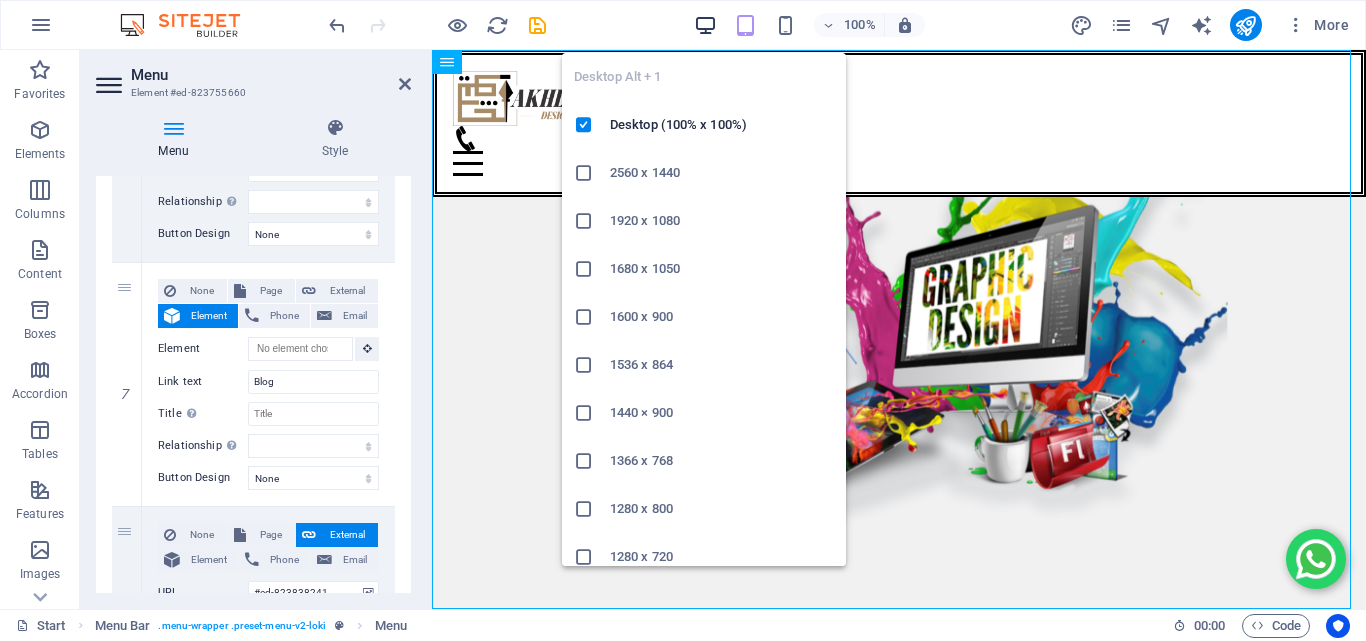 click at bounding box center (705, 25) 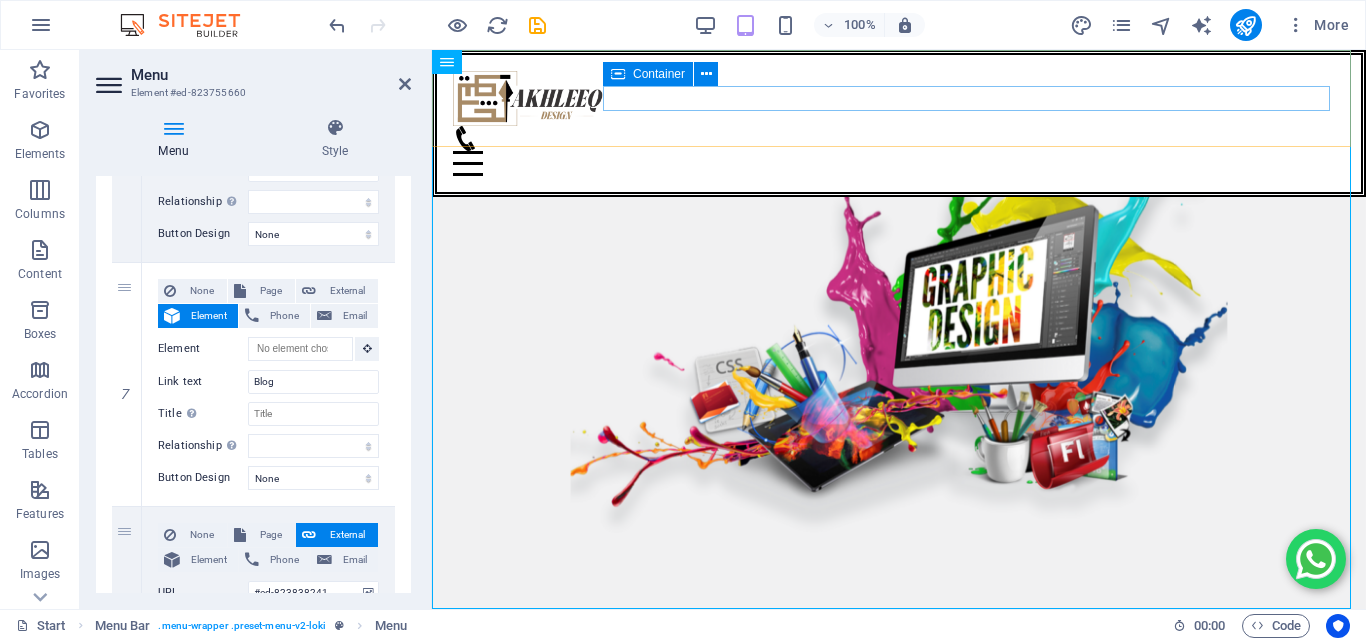 click on "Menu" at bounding box center (899, 151) 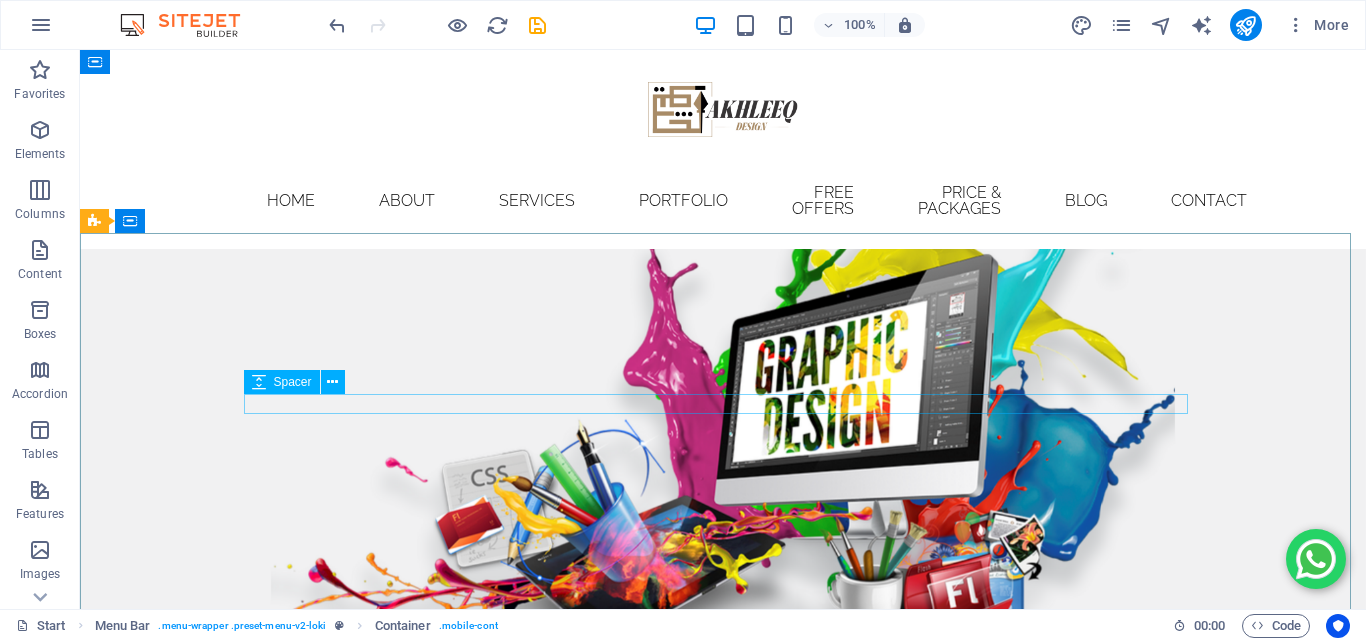 click on "Home About Services portfolio Free offers price & packages Blog Contact" at bounding box center [723, 201] 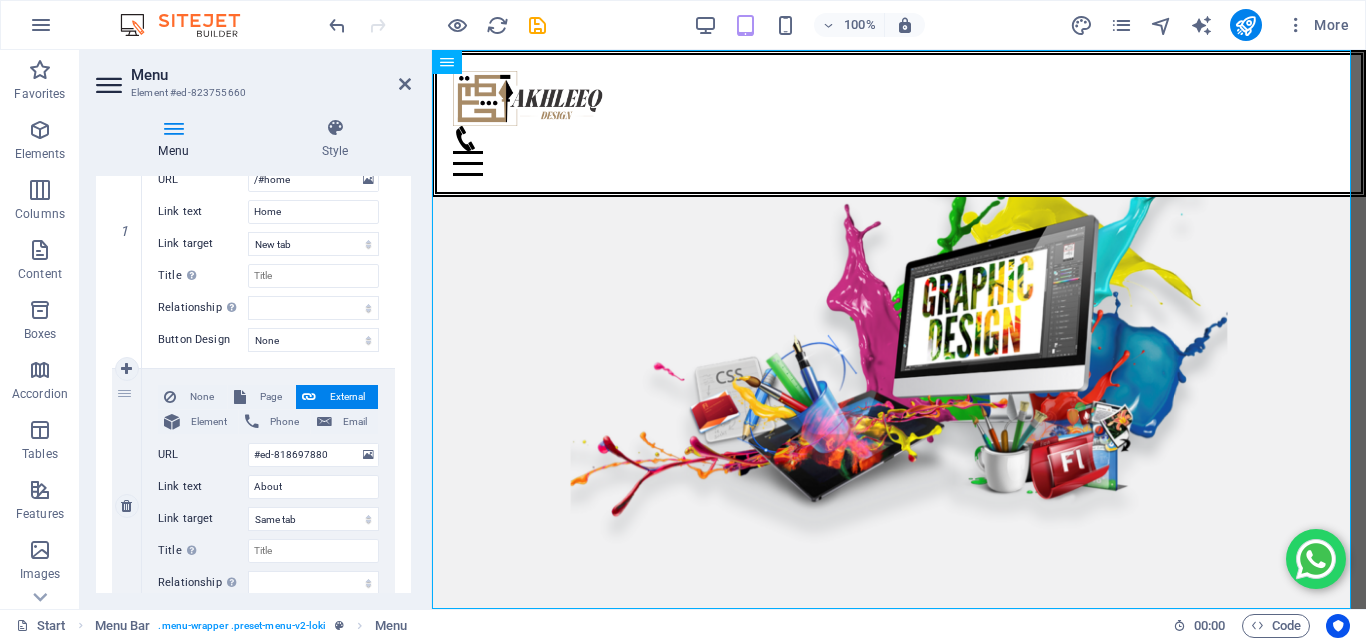scroll, scrollTop: 300, scrollLeft: 0, axis: vertical 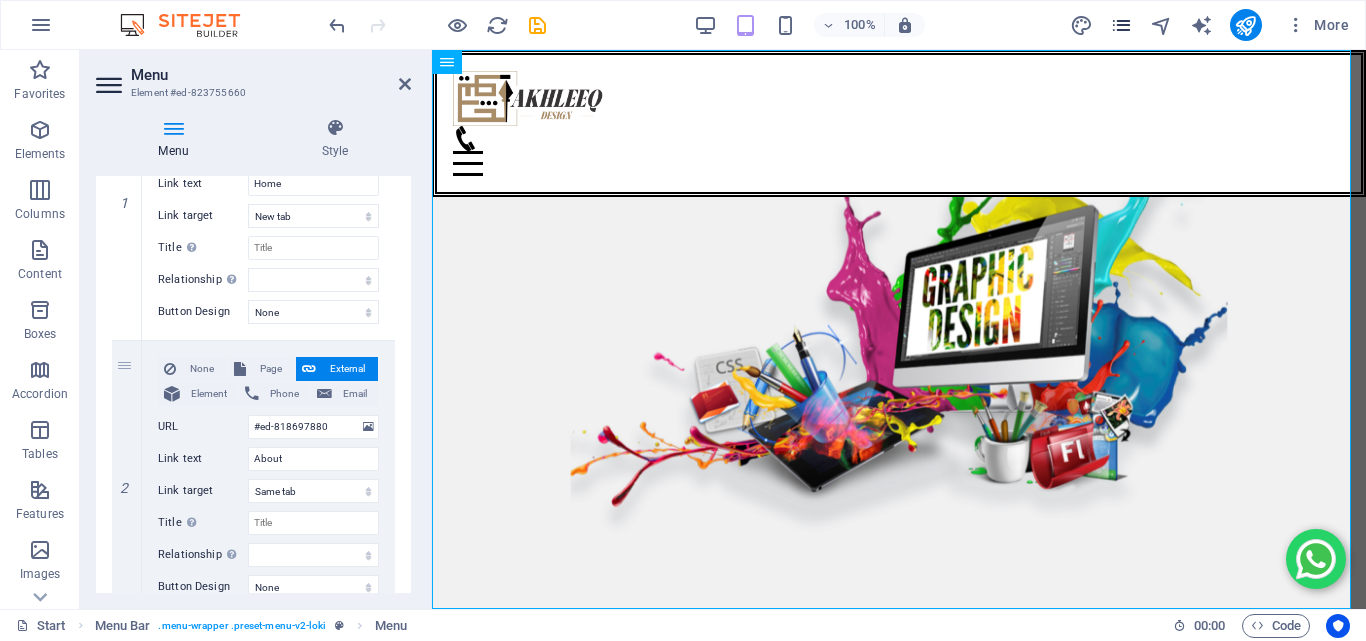 click at bounding box center (1121, 25) 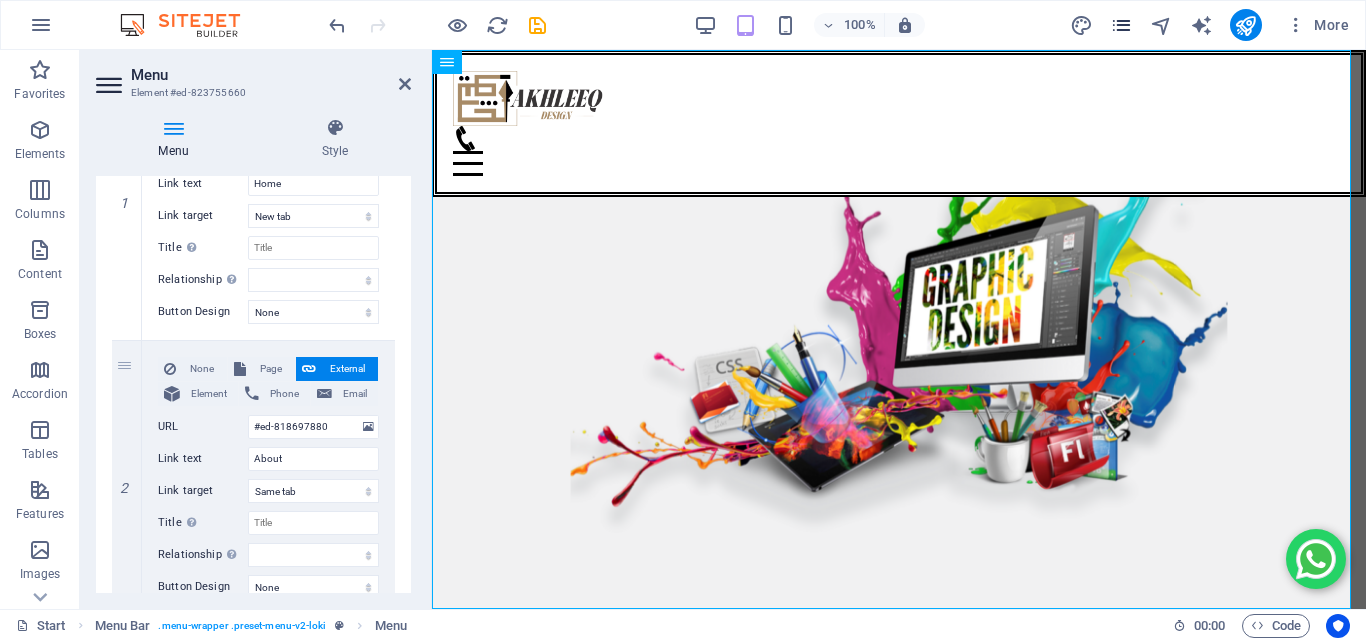 click at bounding box center [1121, 25] 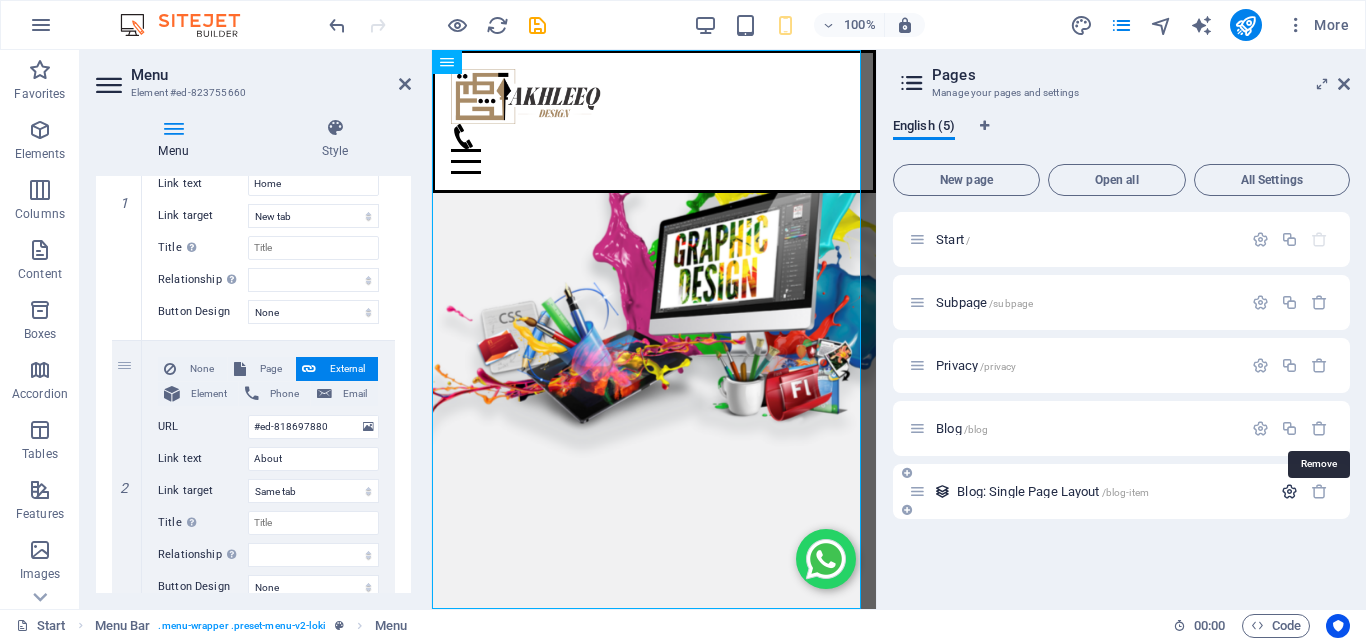 click at bounding box center [1289, 491] 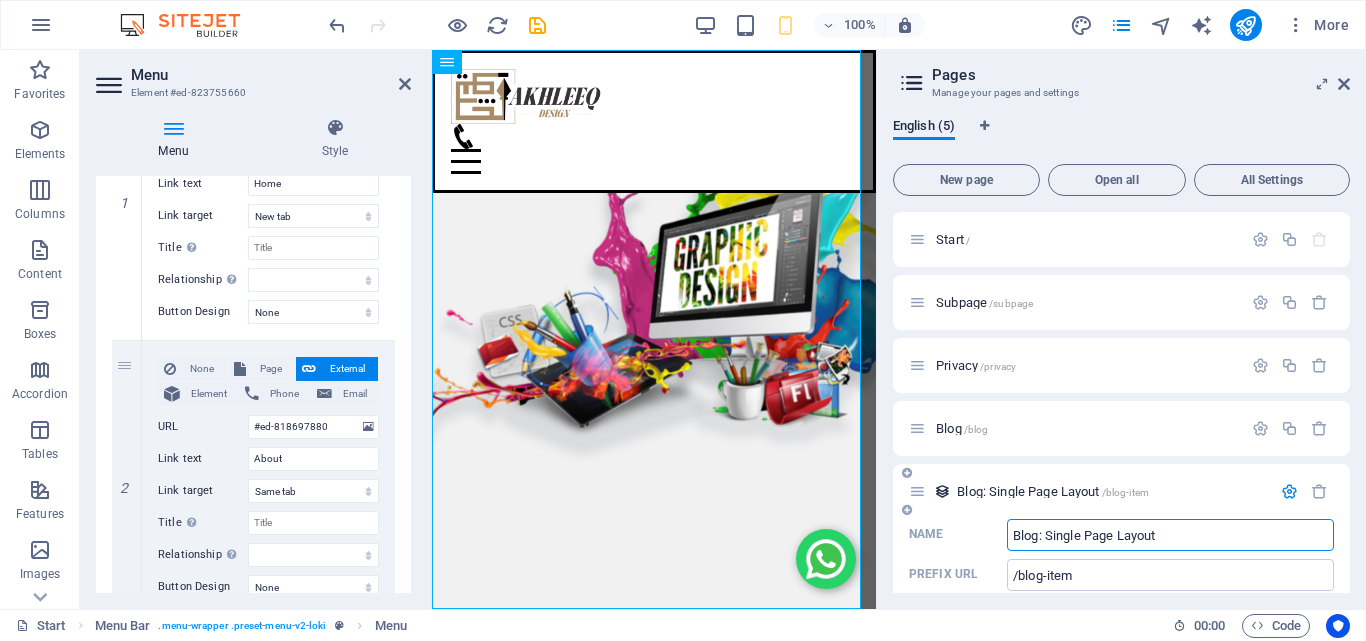 scroll, scrollTop: 70, scrollLeft: 0, axis: vertical 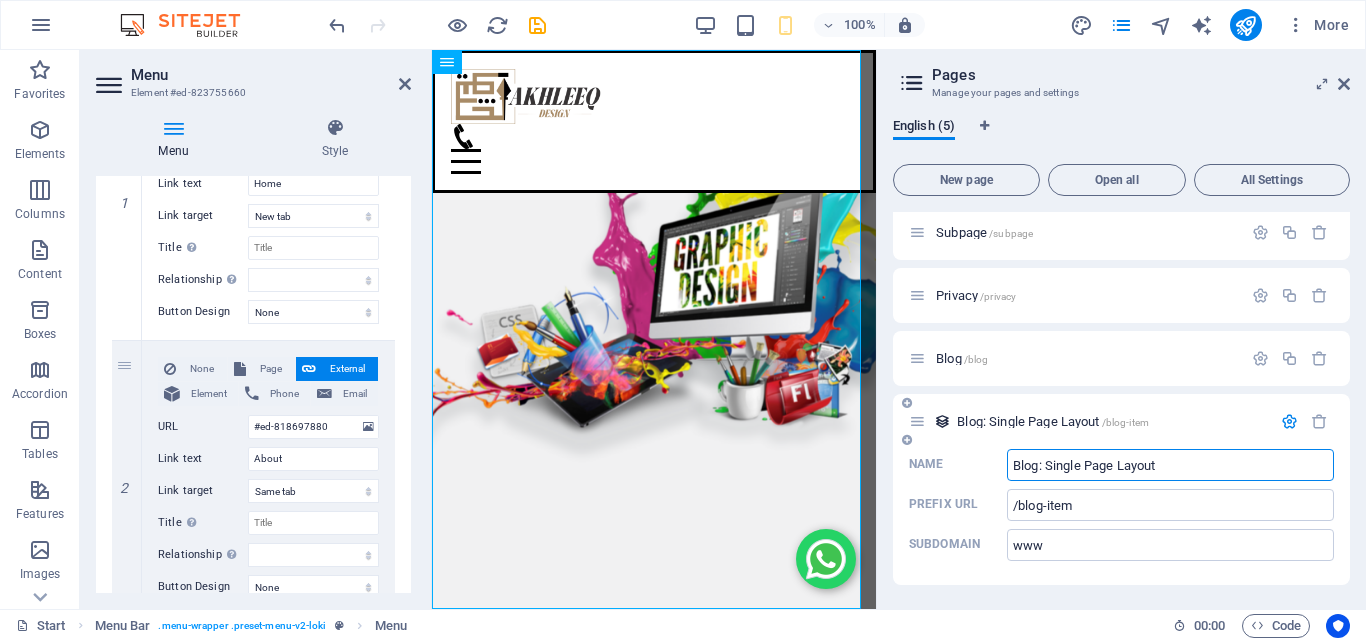 drag, startPoint x: 1182, startPoint y: 468, endPoint x: 1048, endPoint y: 458, distance: 134.37262 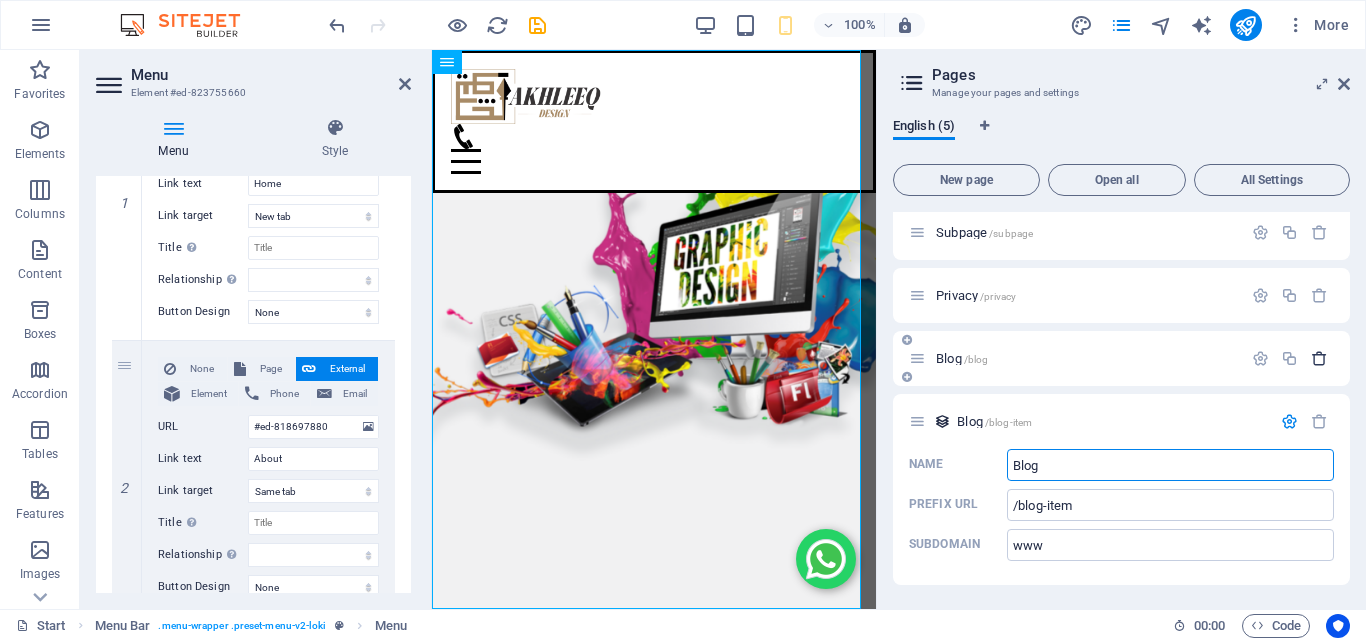 type on "Blog" 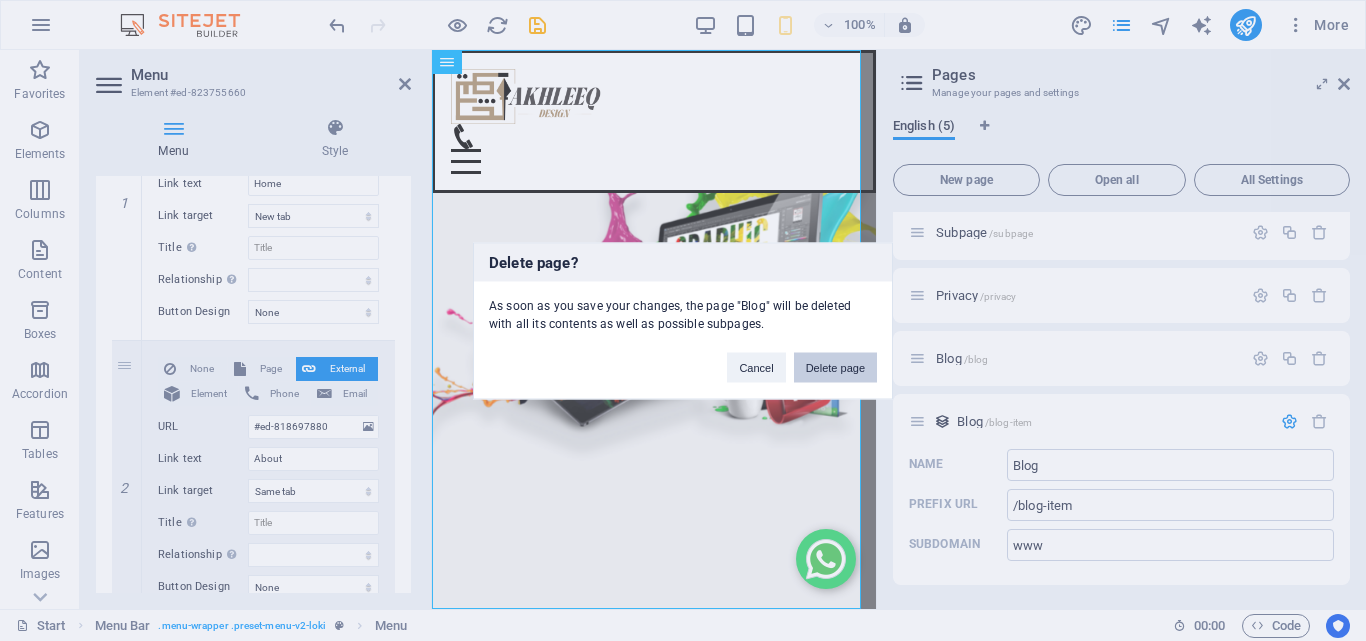 click on "Delete page" at bounding box center [835, 367] 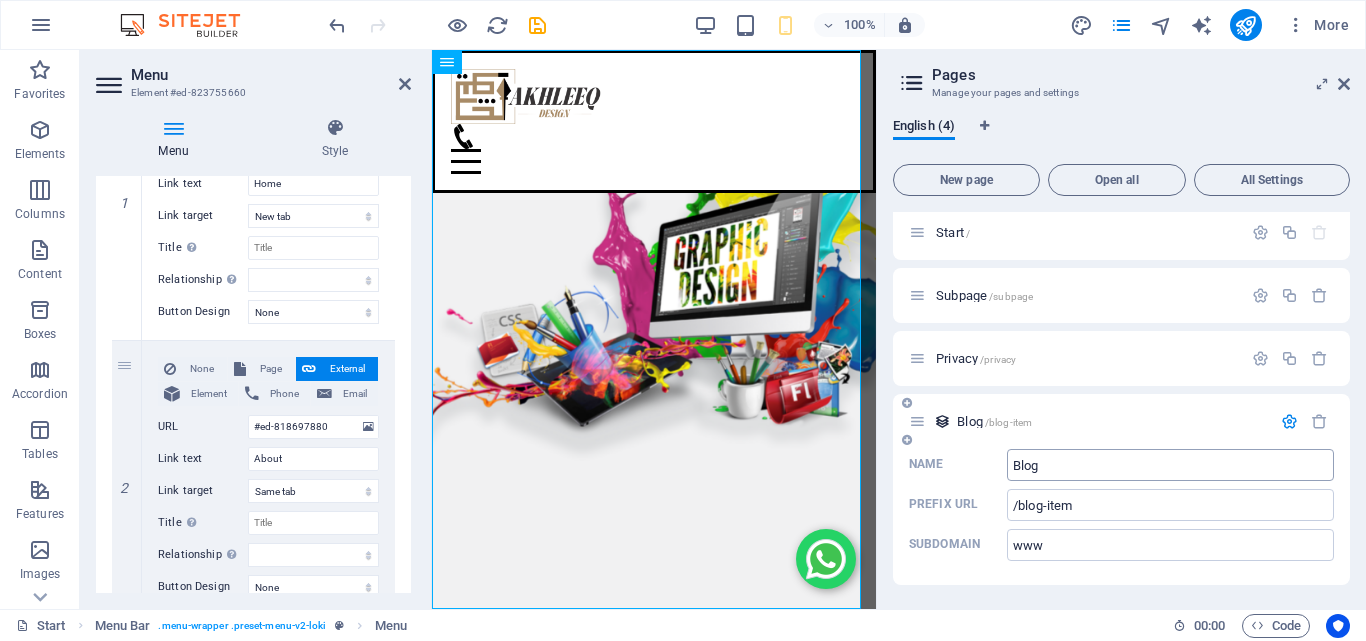 scroll, scrollTop: 7, scrollLeft: 0, axis: vertical 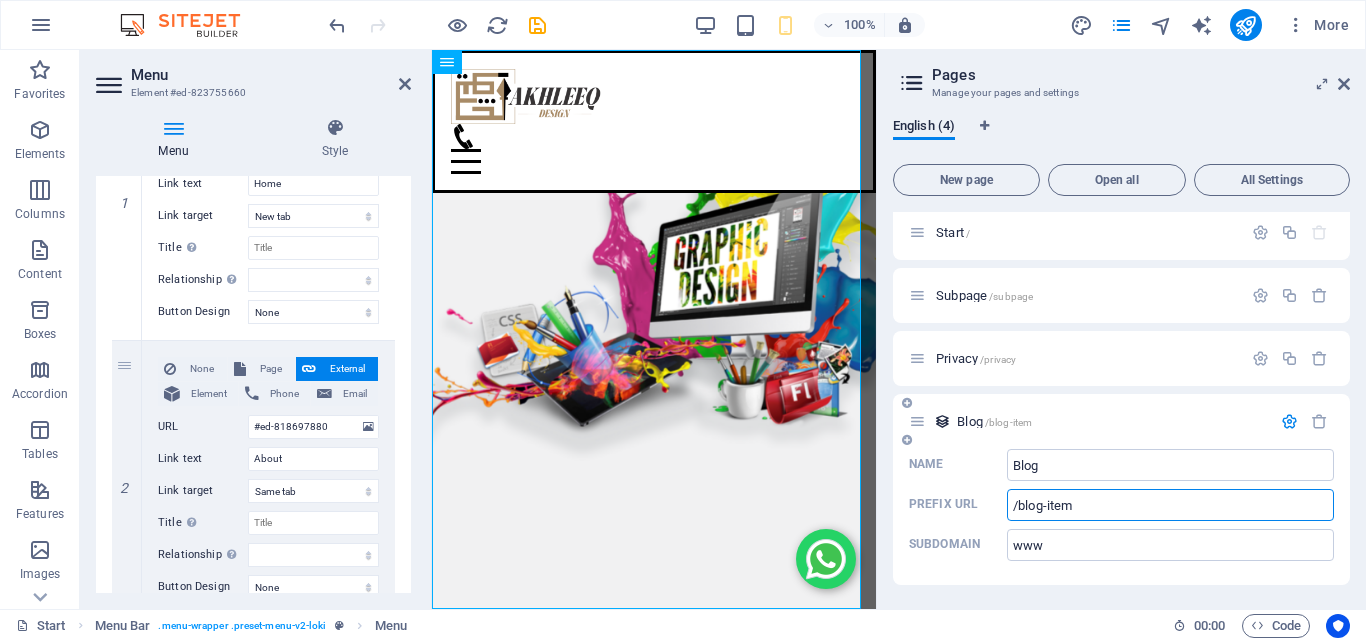 drag, startPoint x: 1105, startPoint y: 506, endPoint x: 979, endPoint y: 506, distance: 126 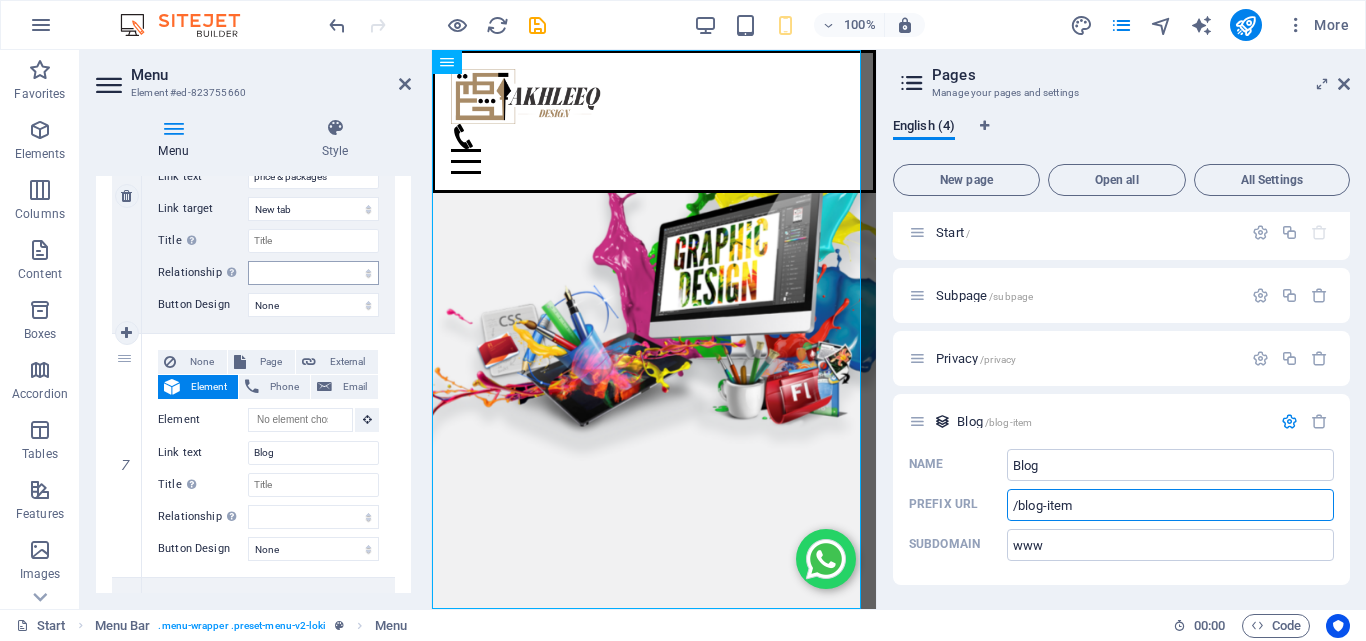 scroll, scrollTop: 1700, scrollLeft: 0, axis: vertical 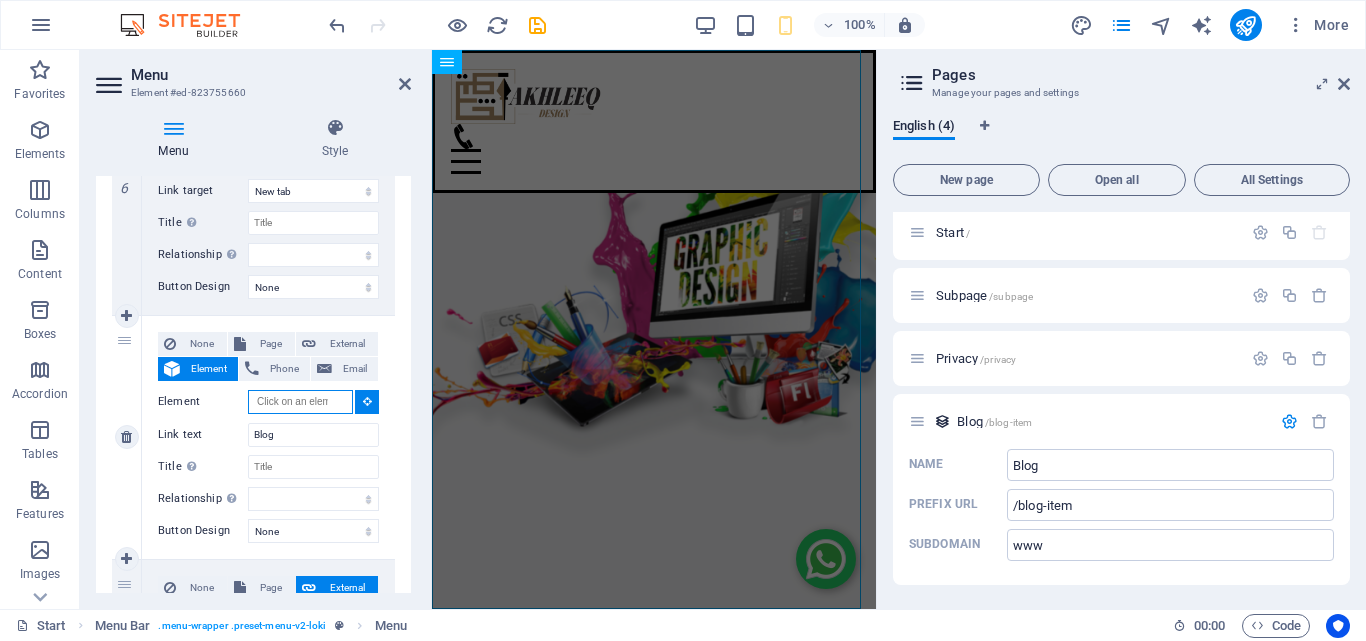 click on "Element" at bounding box center [300, 402] 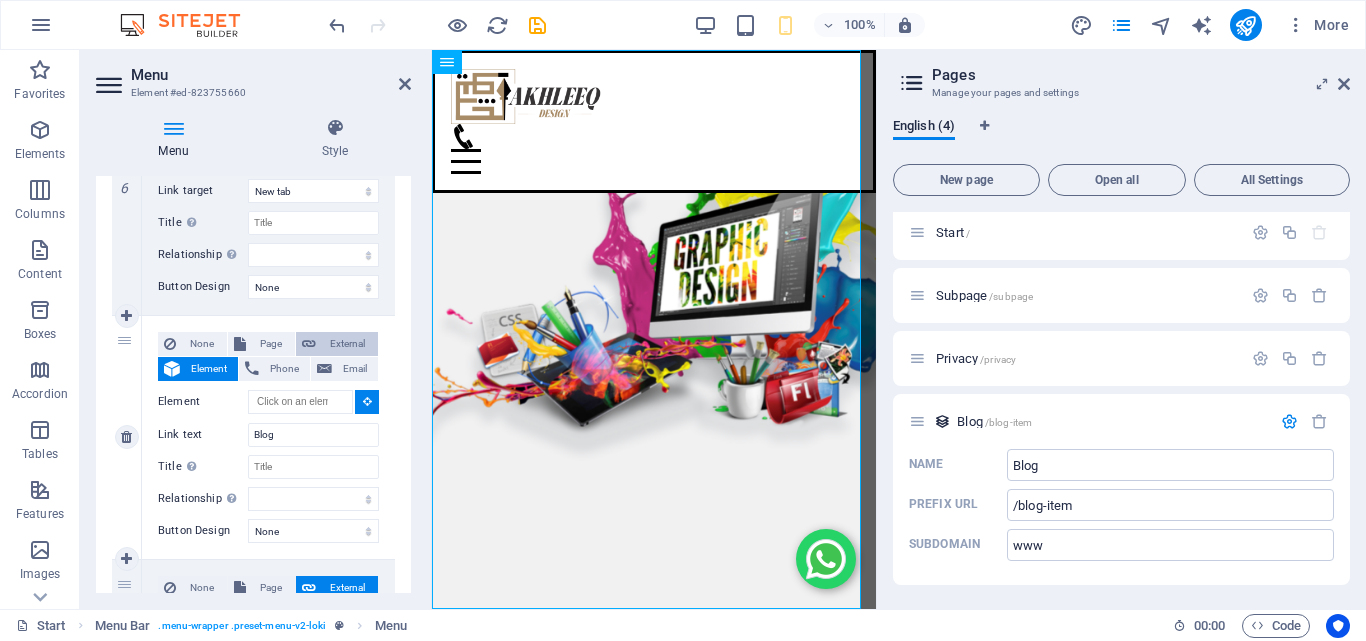 click on "External" at bounding box center [347, 344] 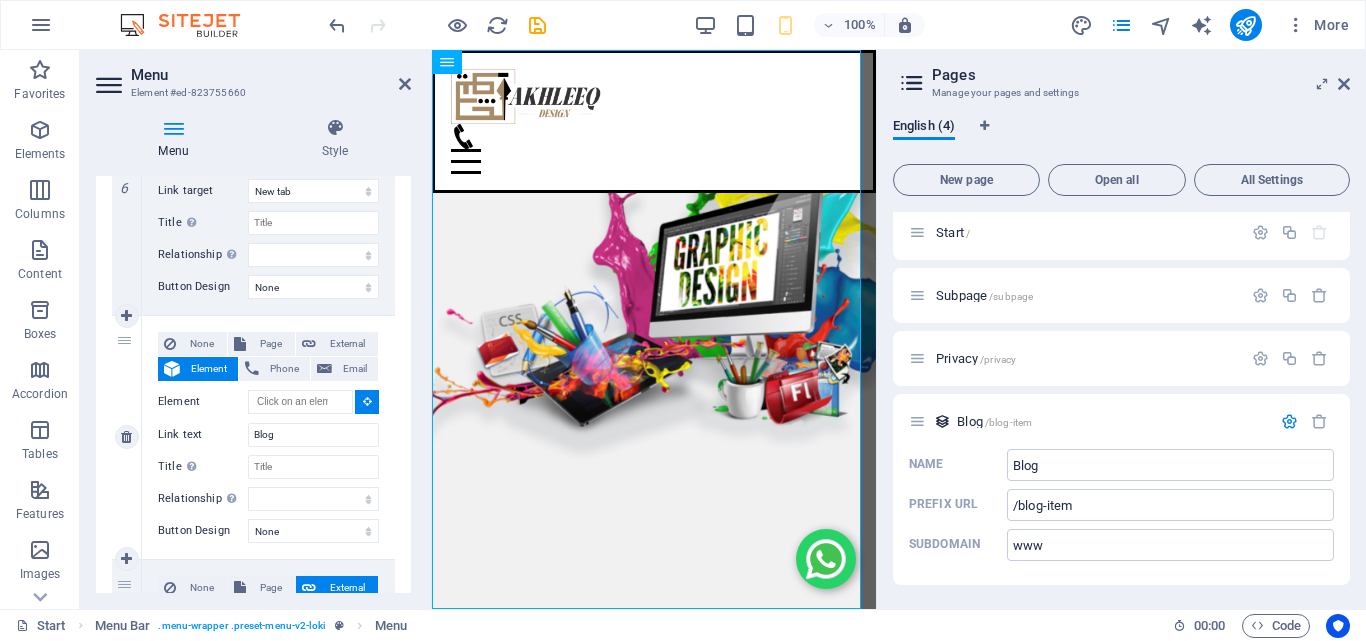select 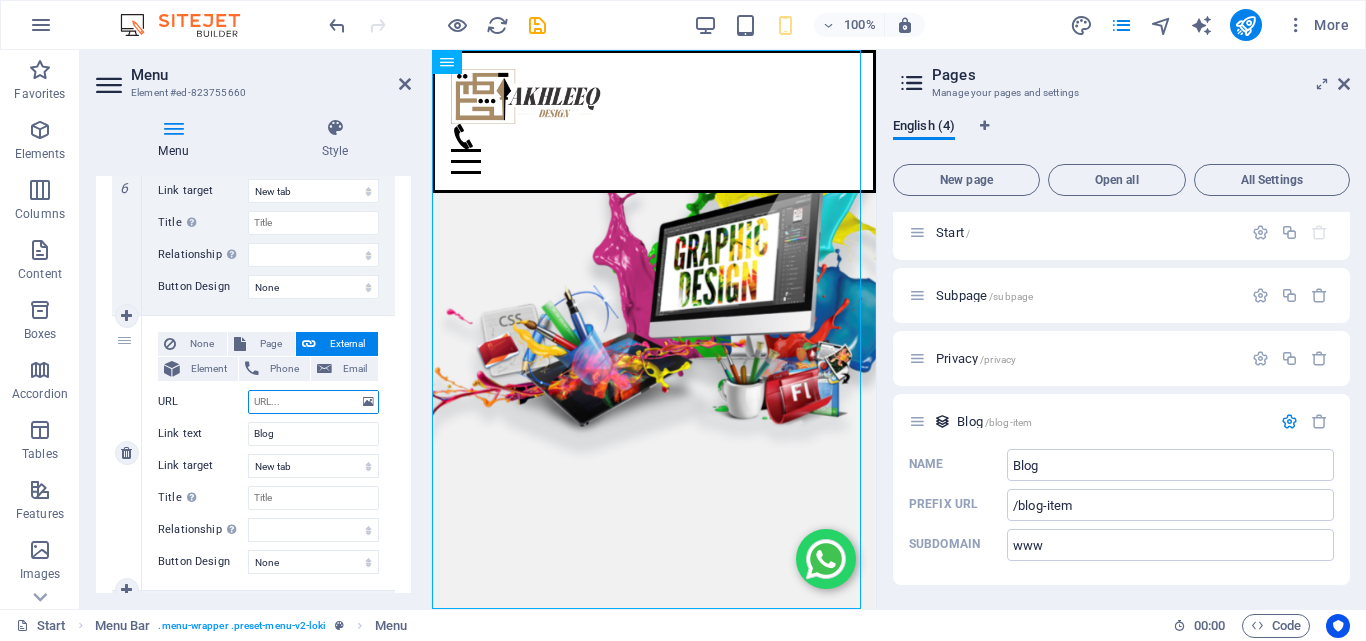 click on "URL" at bounding box center (313, 402) 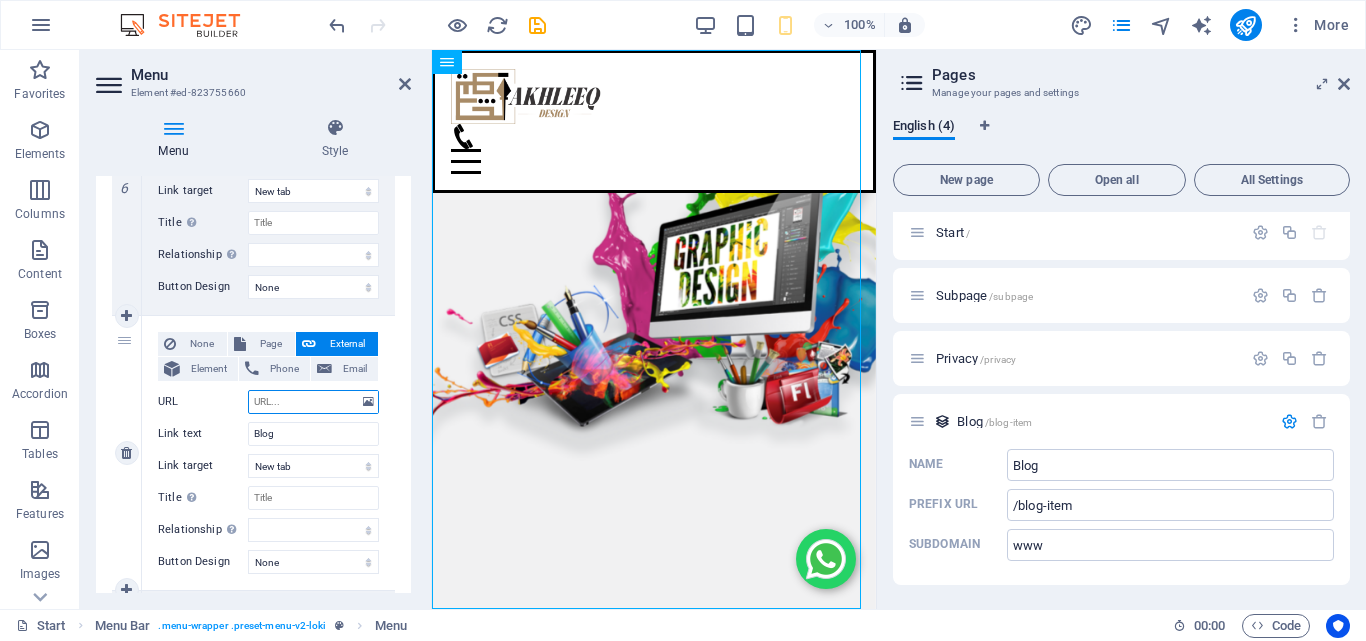 paste on "/blog-item" 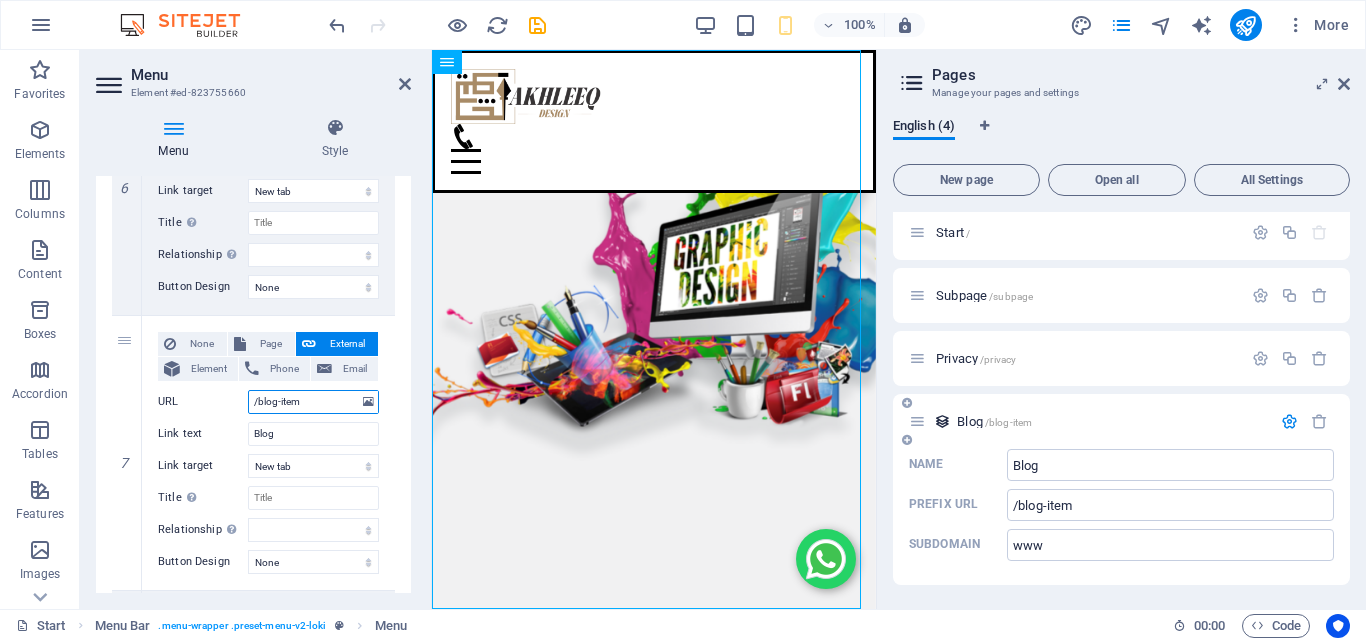 select 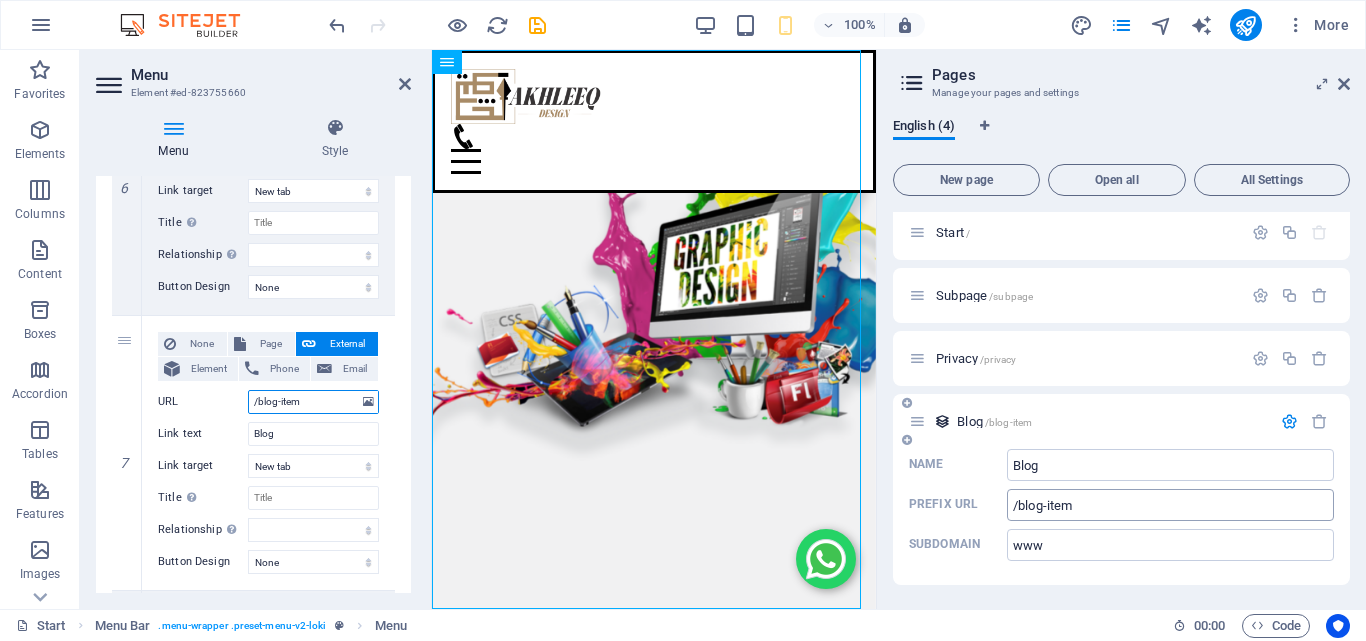 scroll, scrollTop: 0, scrollLeft: 0, axis: both 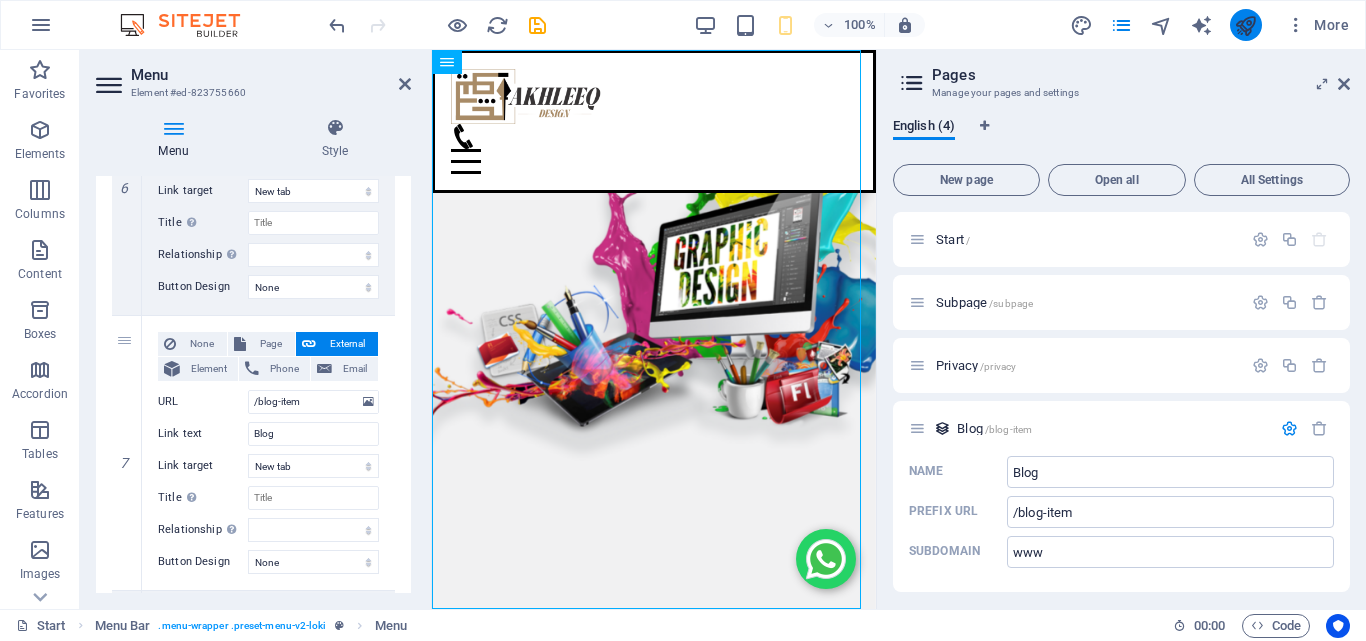 click at bounding box center (1245, 25) 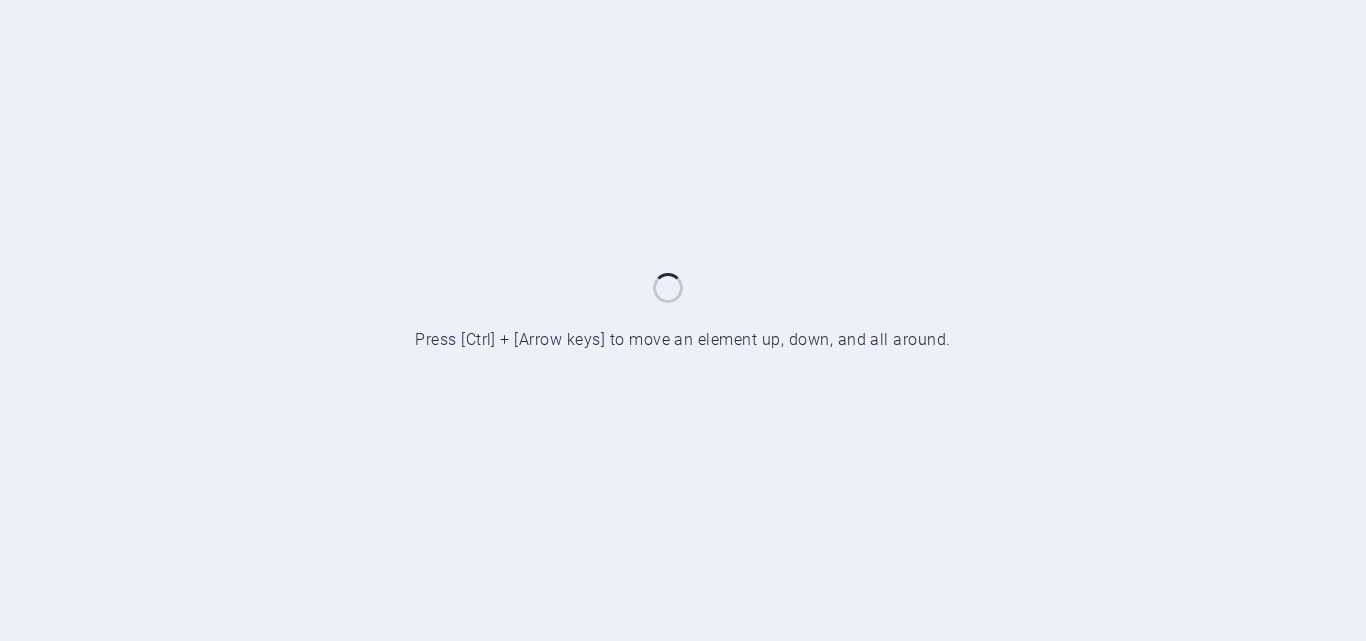 scroll, scrollTop: 0, scrollLeft: 0, axis: both 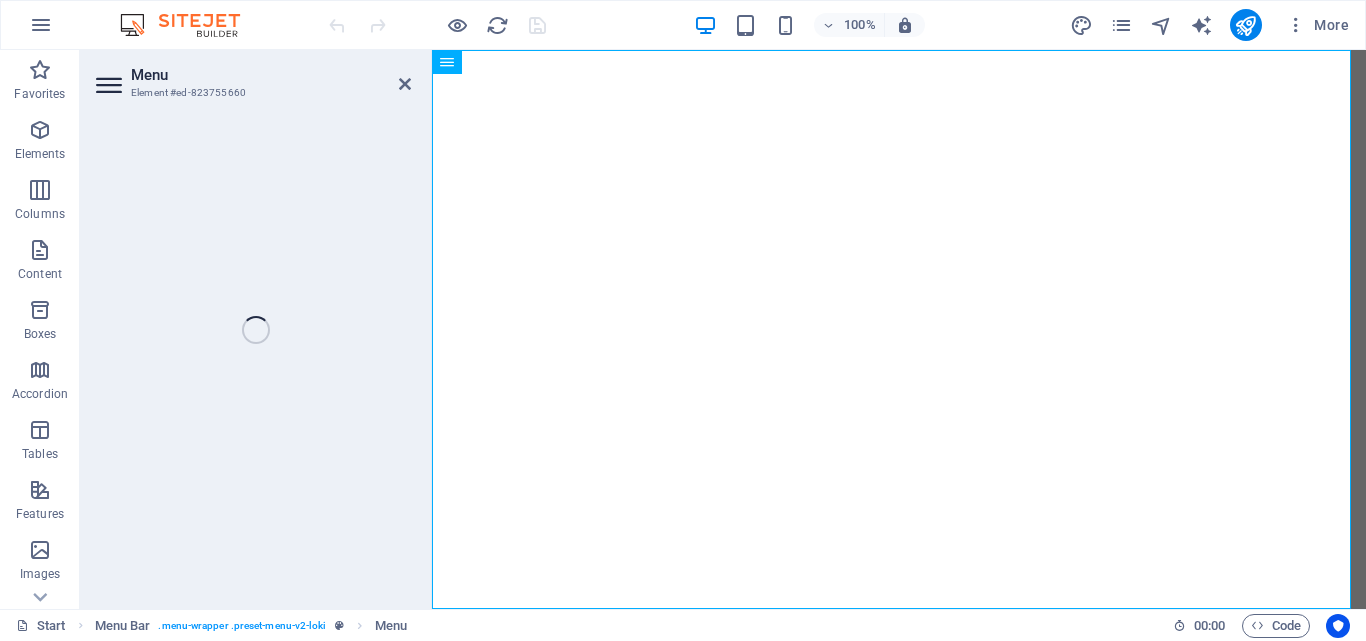 select 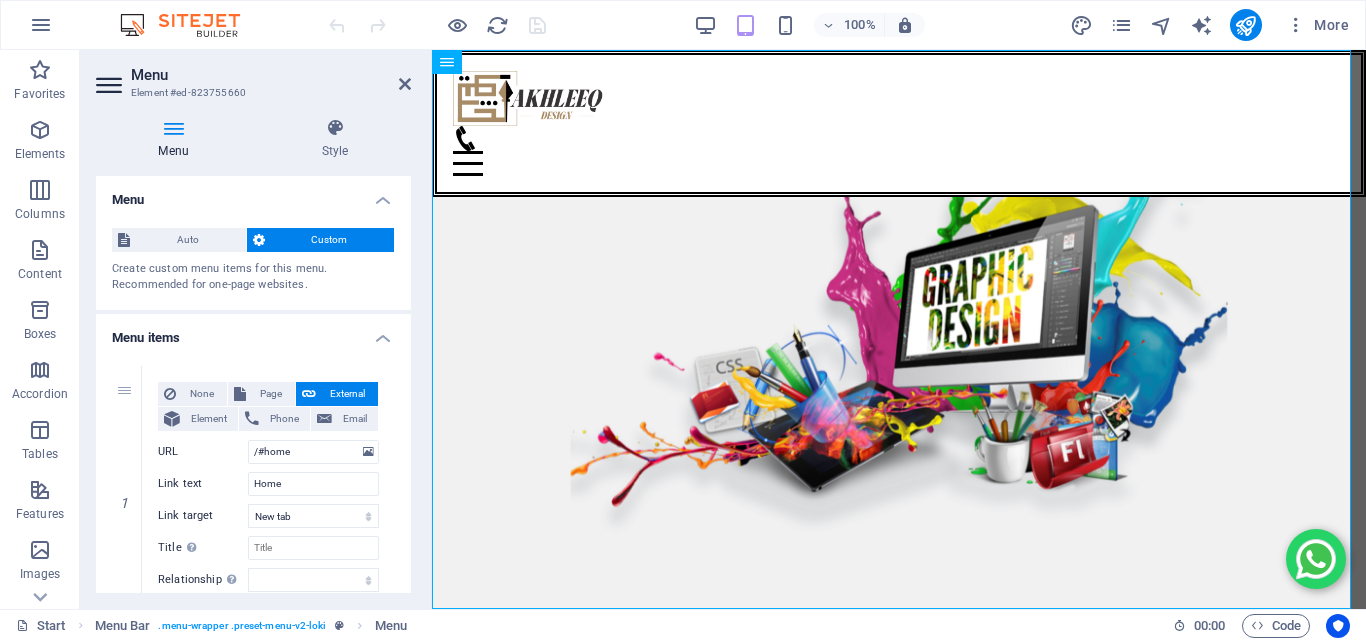 scroll, scrollTop: 0, scrollLeft: 0, axis: both 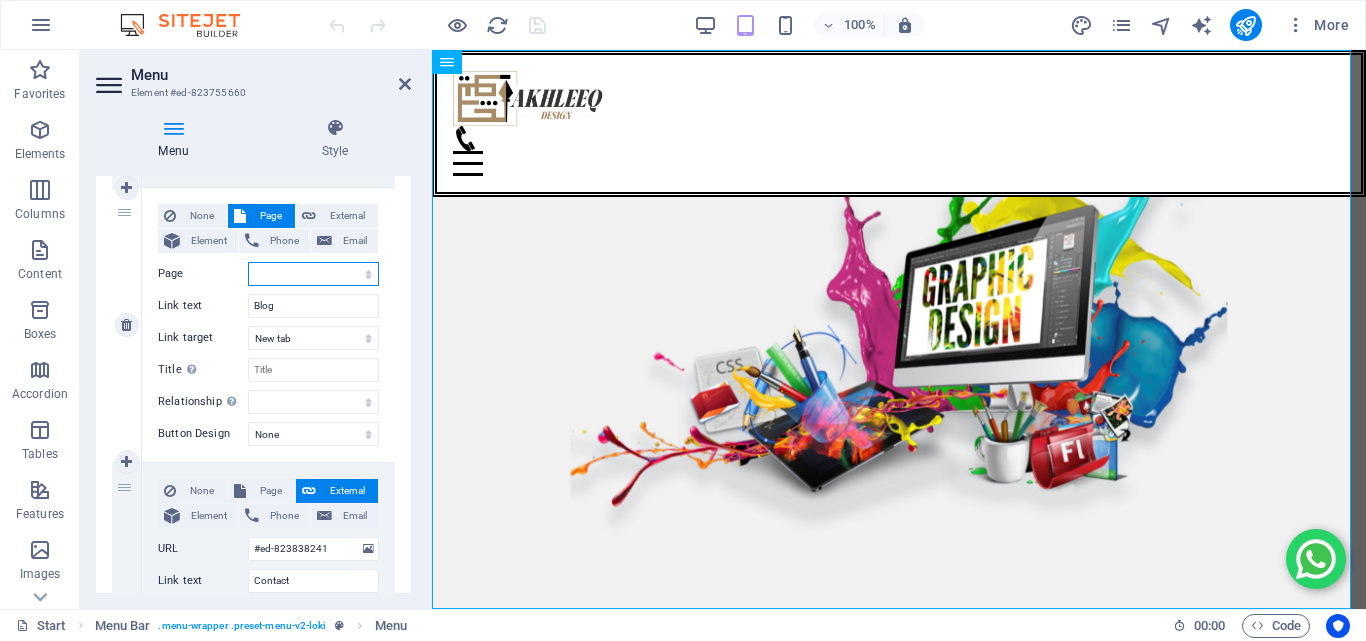 click on "Start Subpage Privacy" at bounding box center [313, 274] 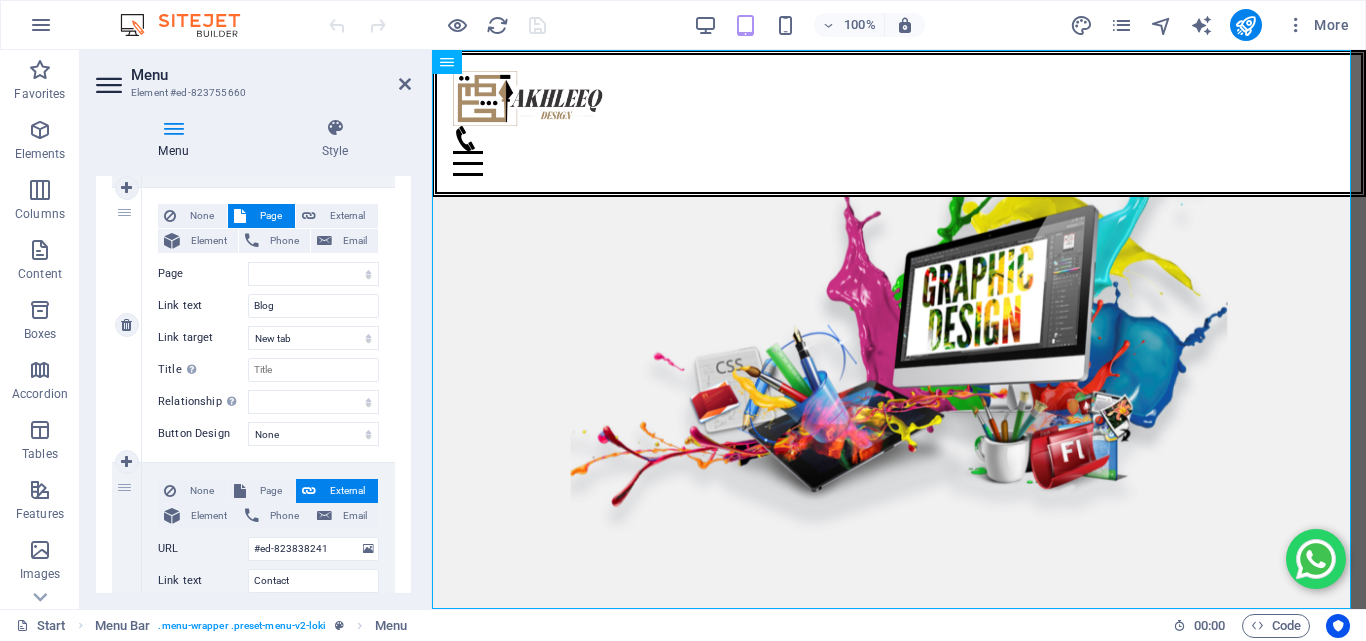 click on "None Page External Element Phone Email Page Start Subpage Privacy Element
URL /blog-item Phone Email Link text Blog Link target New tab Same tab Overlay Title Additional link description, should not be the same as the link text. The title is most often shown as a tooltip text when the mouse moves over the element. Leave empty if uncertain. Relationship Sets the  relationship of this link to the link target . For example, the value "nofollow" instructs search engines not to follow the link. Can be left empty. alternate author bookmark external help license next nofollow noreferrer noopener prev search tag" at bounding box center [268, 309] 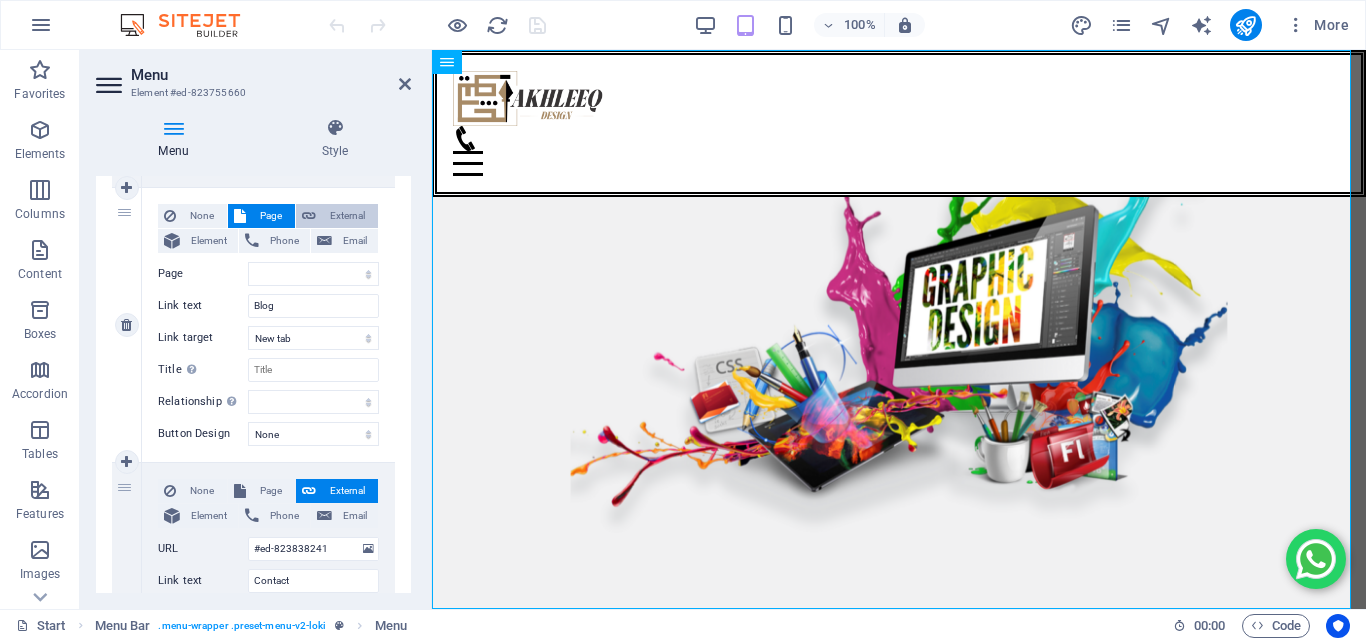 click on "External" at bounding box center (347, 216) 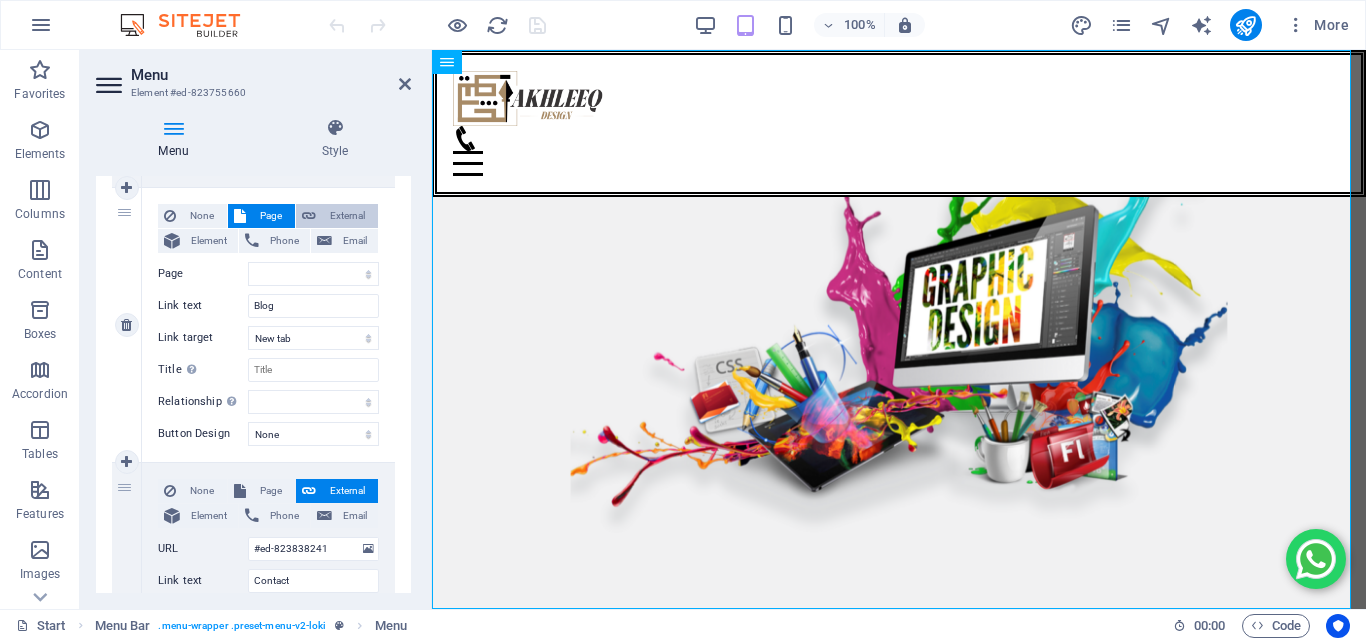 select 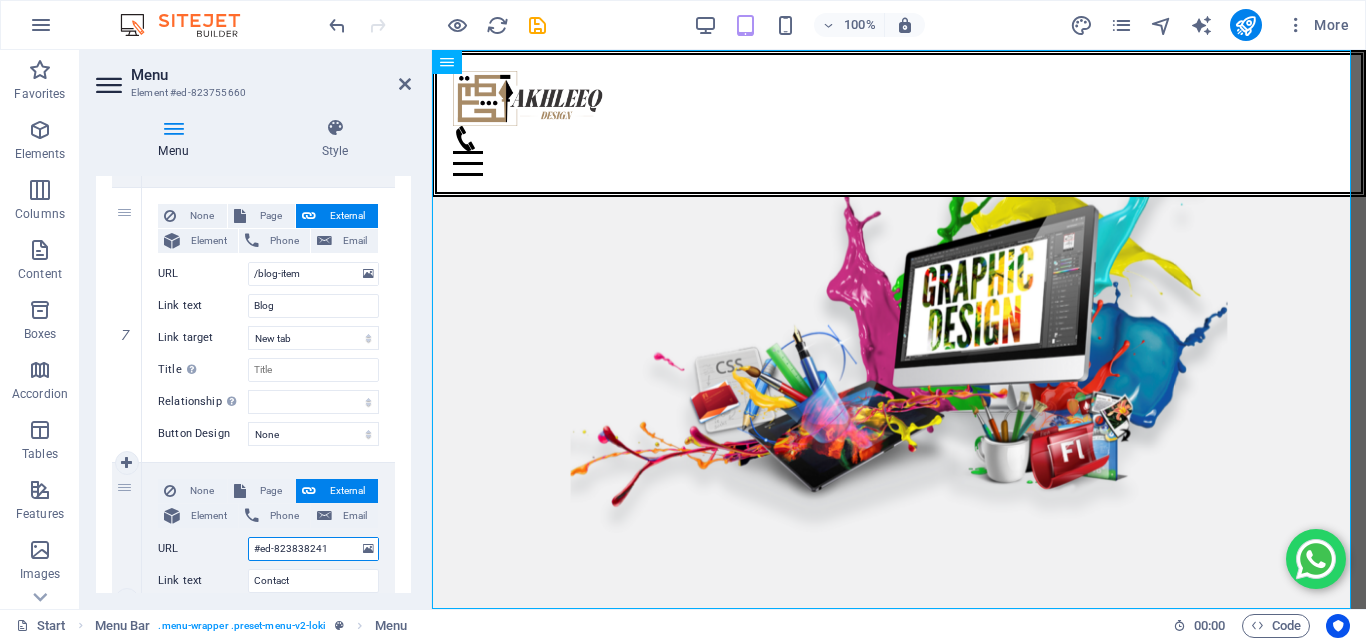 drag, startPoint x: 263, startPoint y: 552, endPoint x: 234, endPoint y: 542, distance: 30.675724 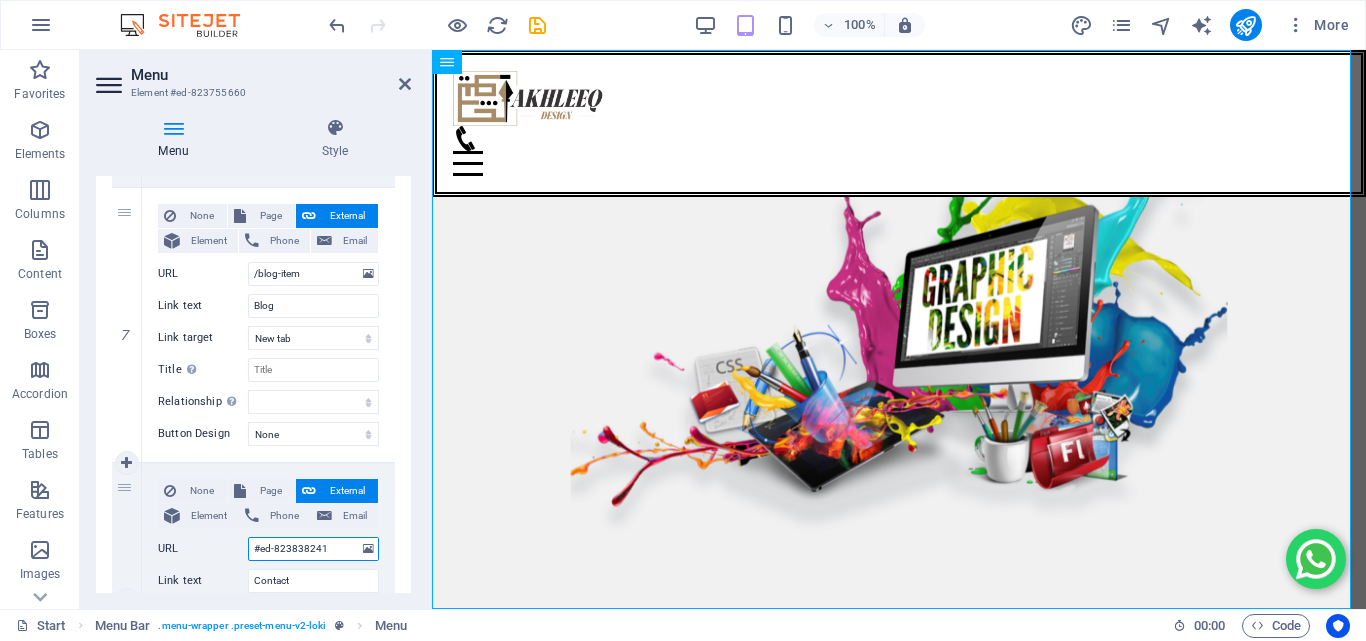 click on "#ed-823838241" at bounding box center [313, 549] 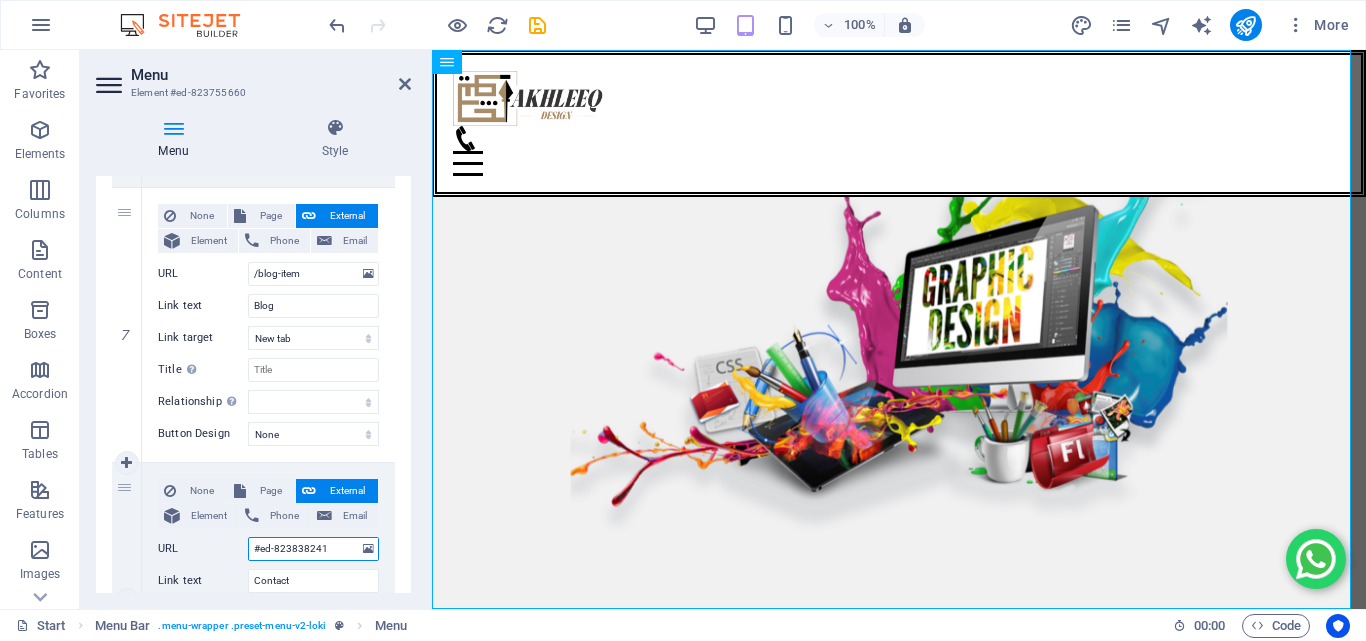 drag, startPoint x: 259, startPoint y: 555, endPoint x: 247, endPoint y: 548, distance: 13.892444 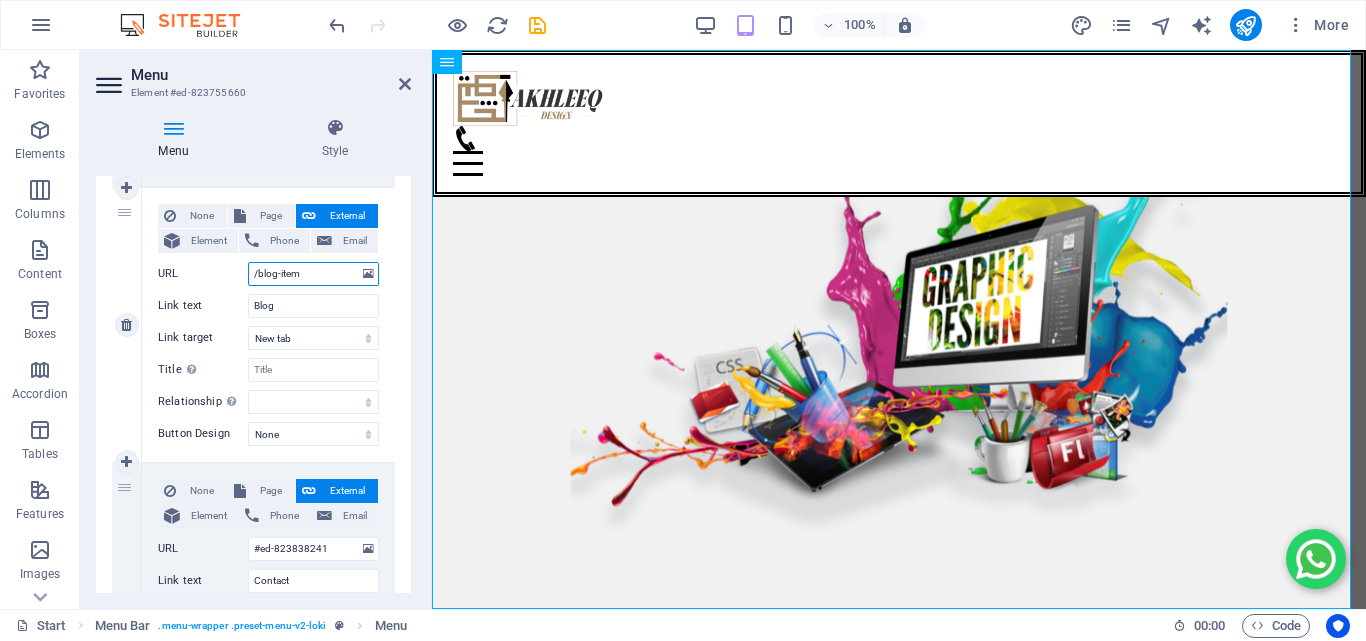 click on "/blog-item" at bounding box center [313, 274] 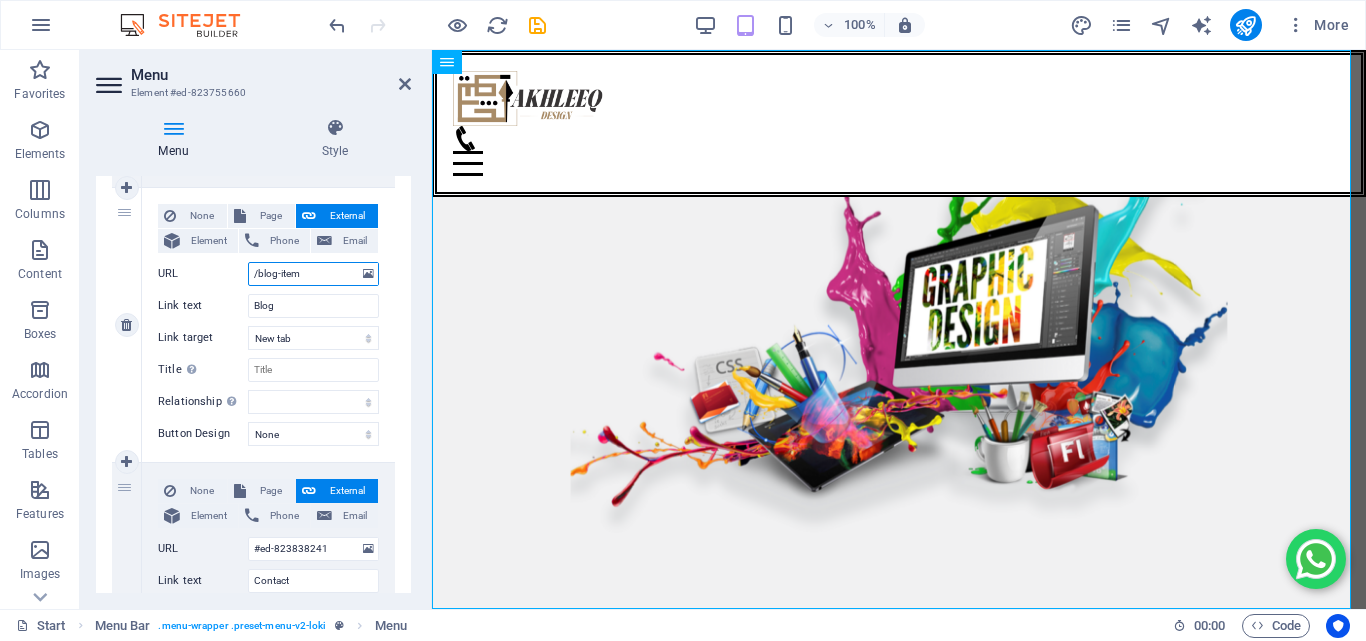 drag, startPoint x: 260, startPoint y: 275, endPoint x: 244, endPoint y: 274, distance: 16.03122 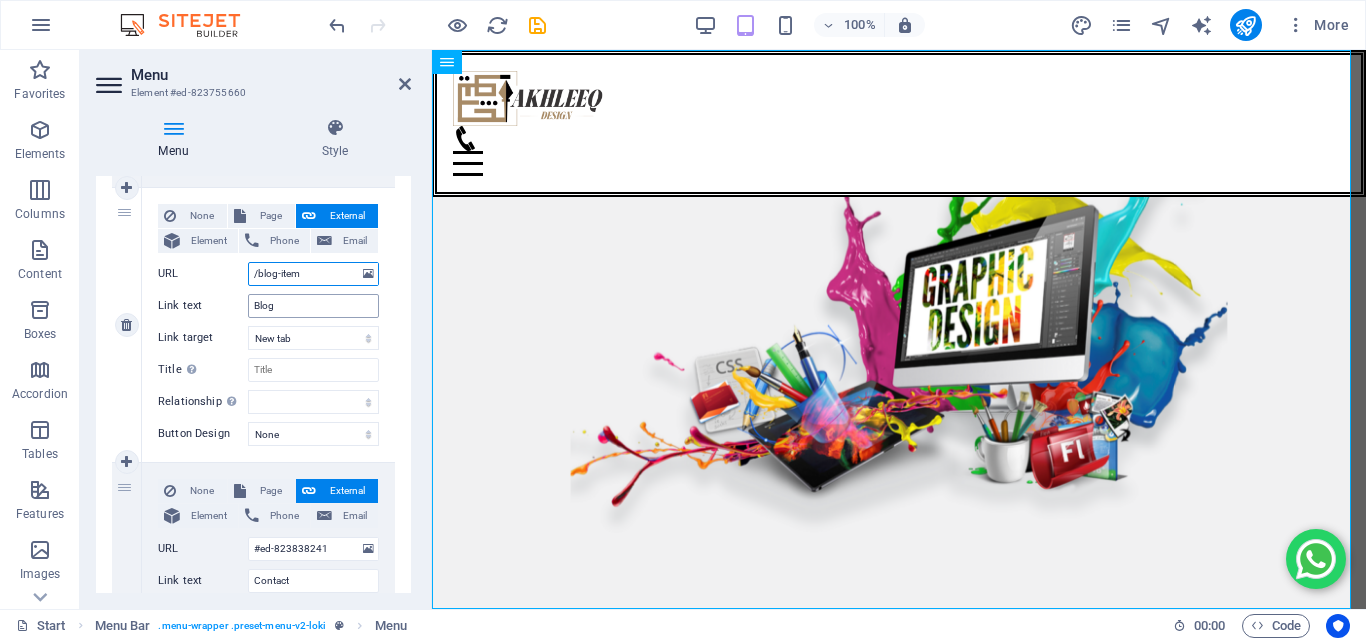 paste on "#" 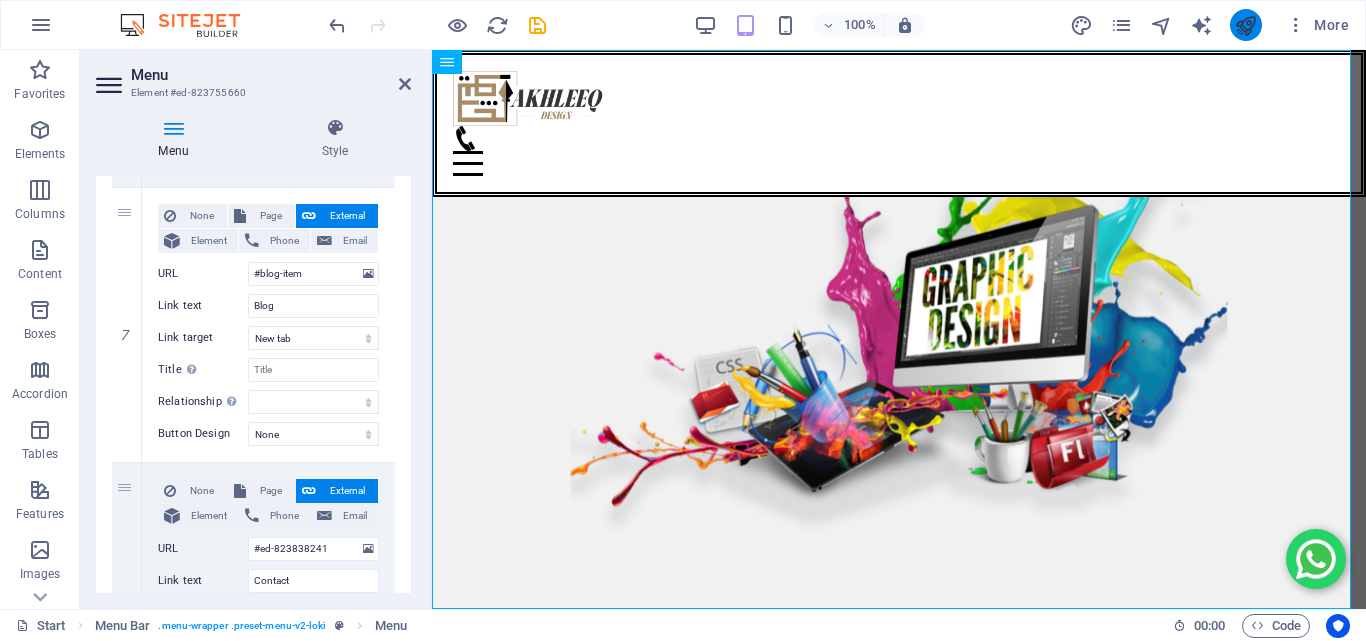 click at bounding box center [1246, 25] 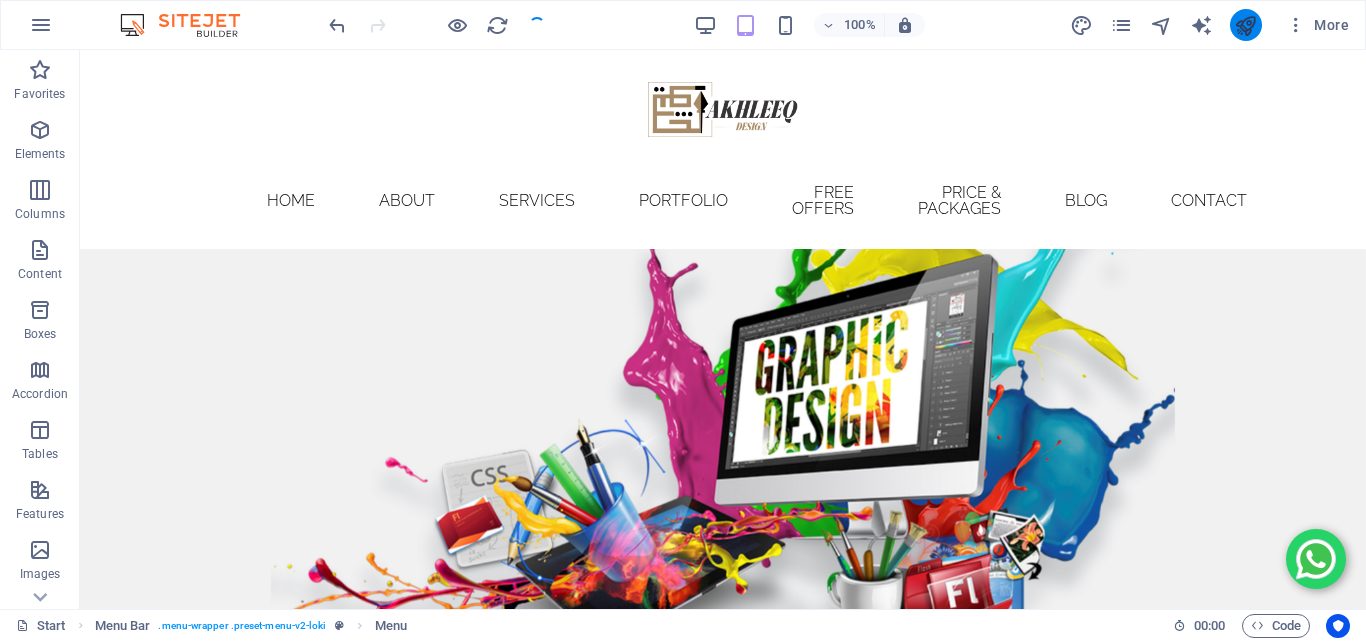click at bounding box center (1245, 25) 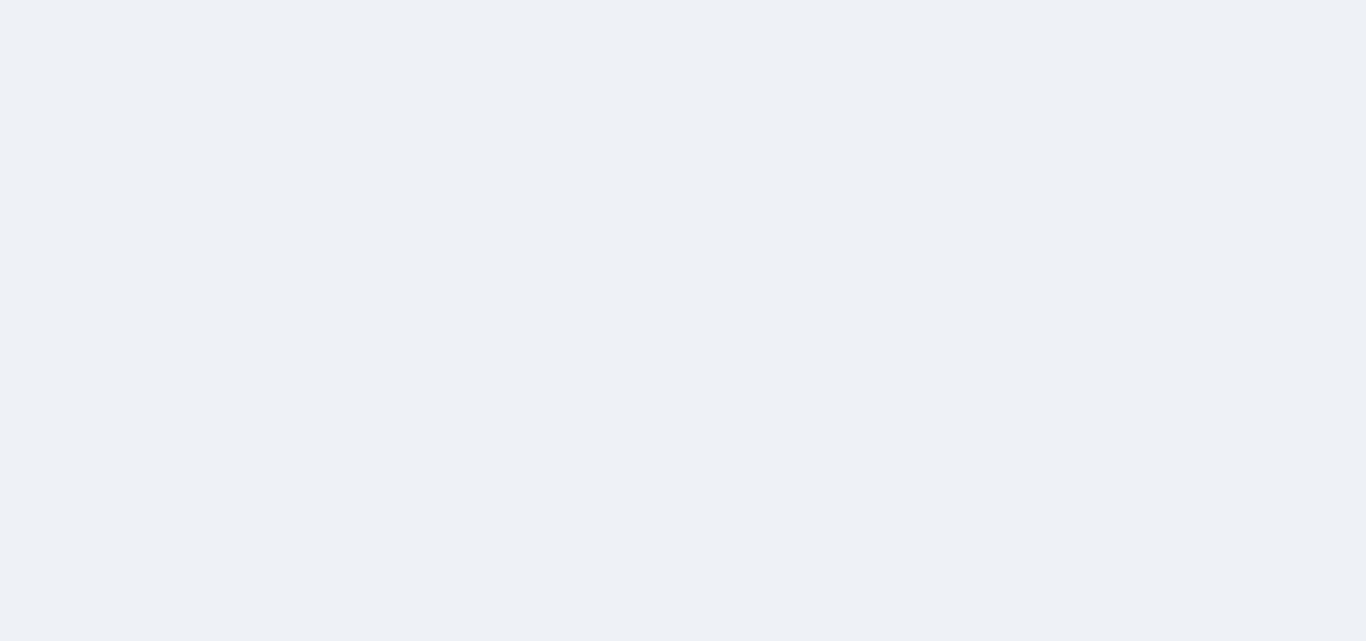 scroll, scrollTop: 0, scrollLeft: 0, axis: both 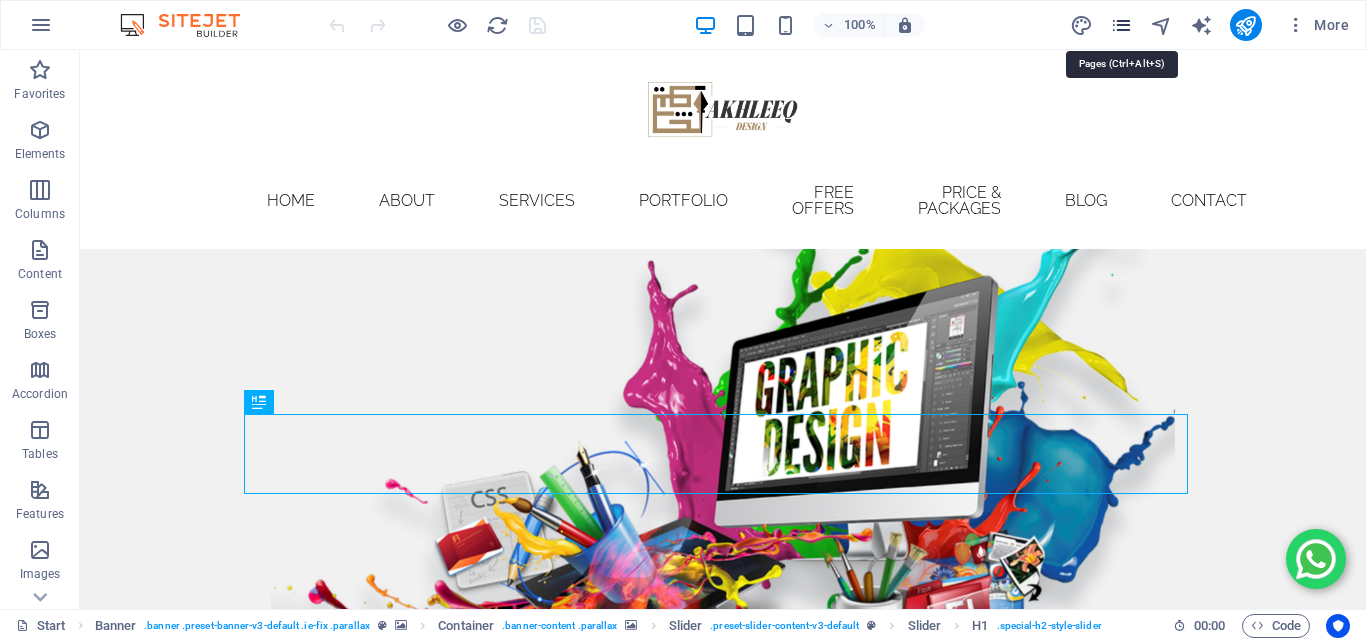 click at bounding box center (1121, 25) 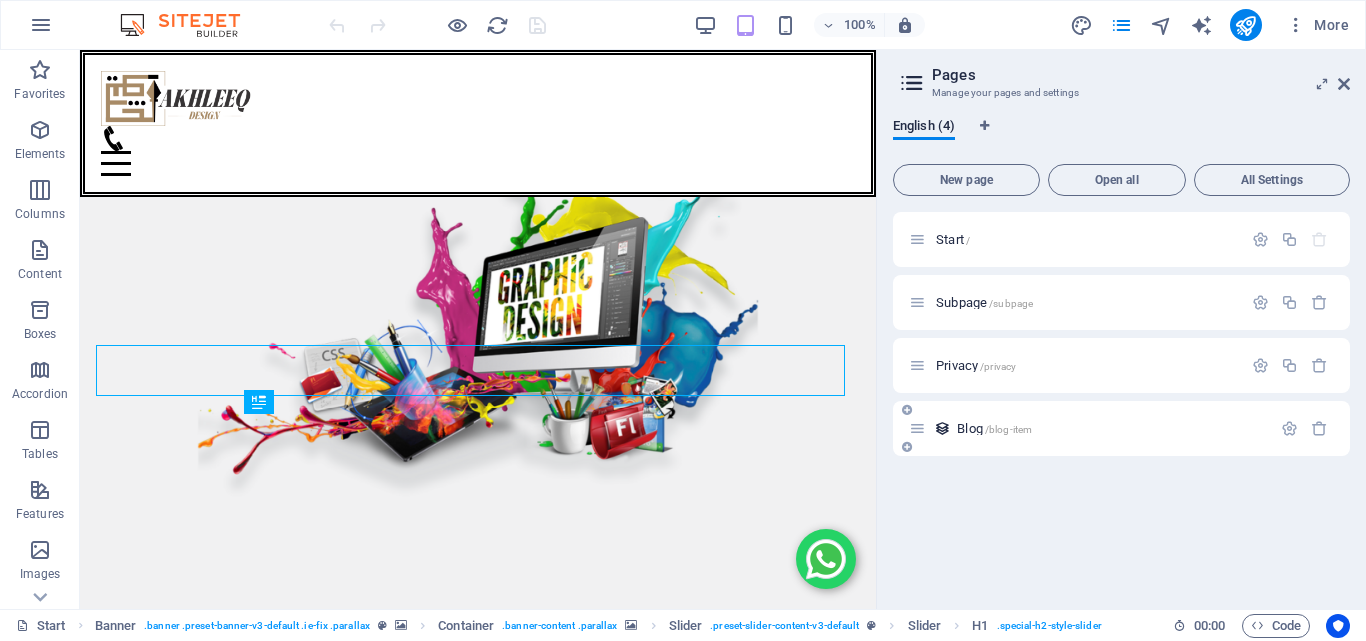click on "/blog-item" at bounding box center (1008, 429) 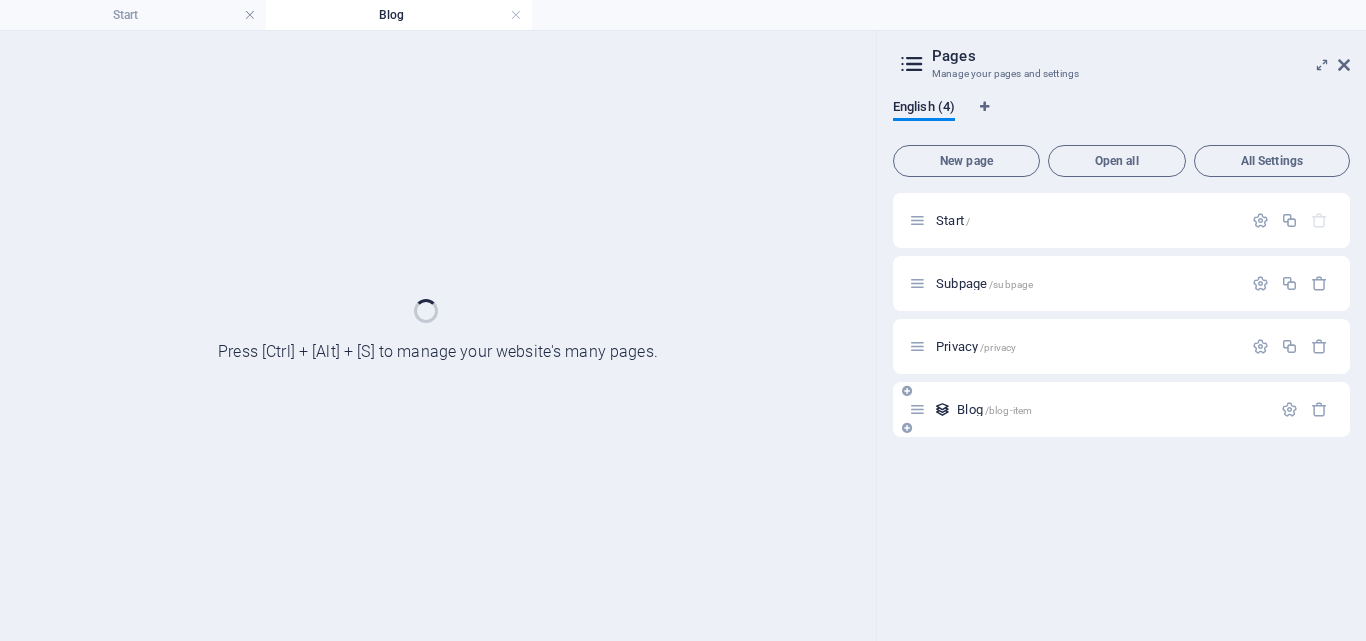 click on "Start / Subpage /subpage Privacy /privacy Blog /blog-item" at bounding box center [1121, 315] 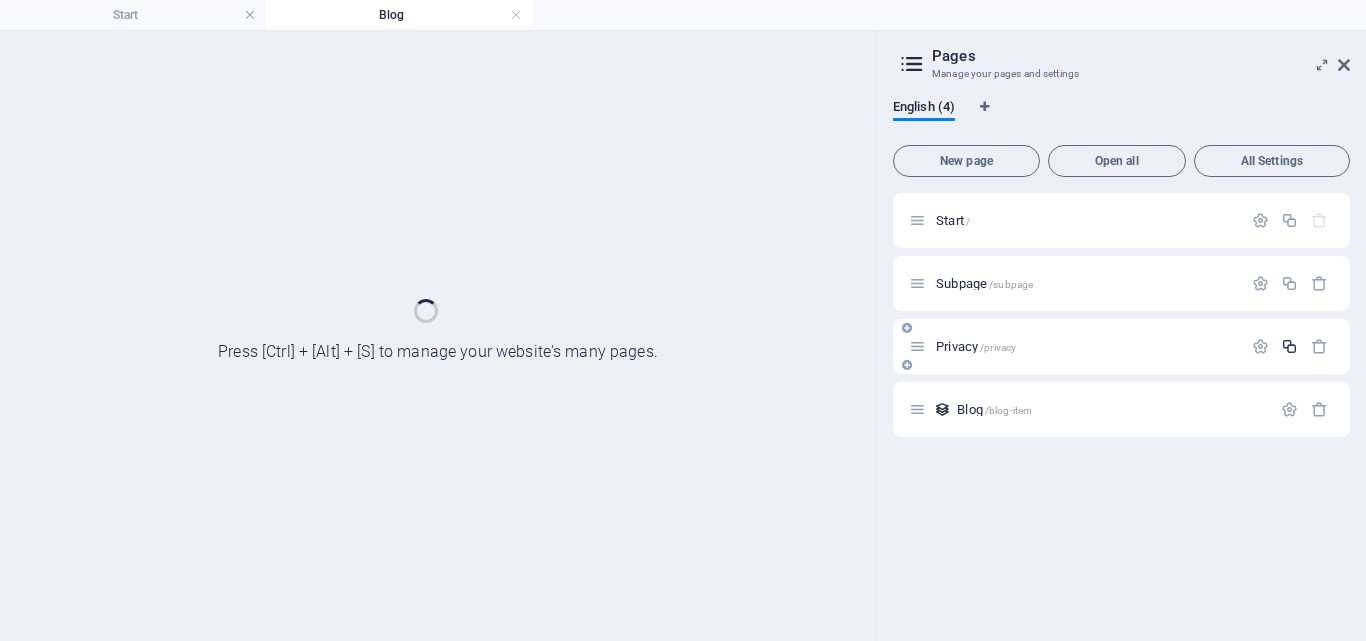 click at bounding box center [1289, 346] 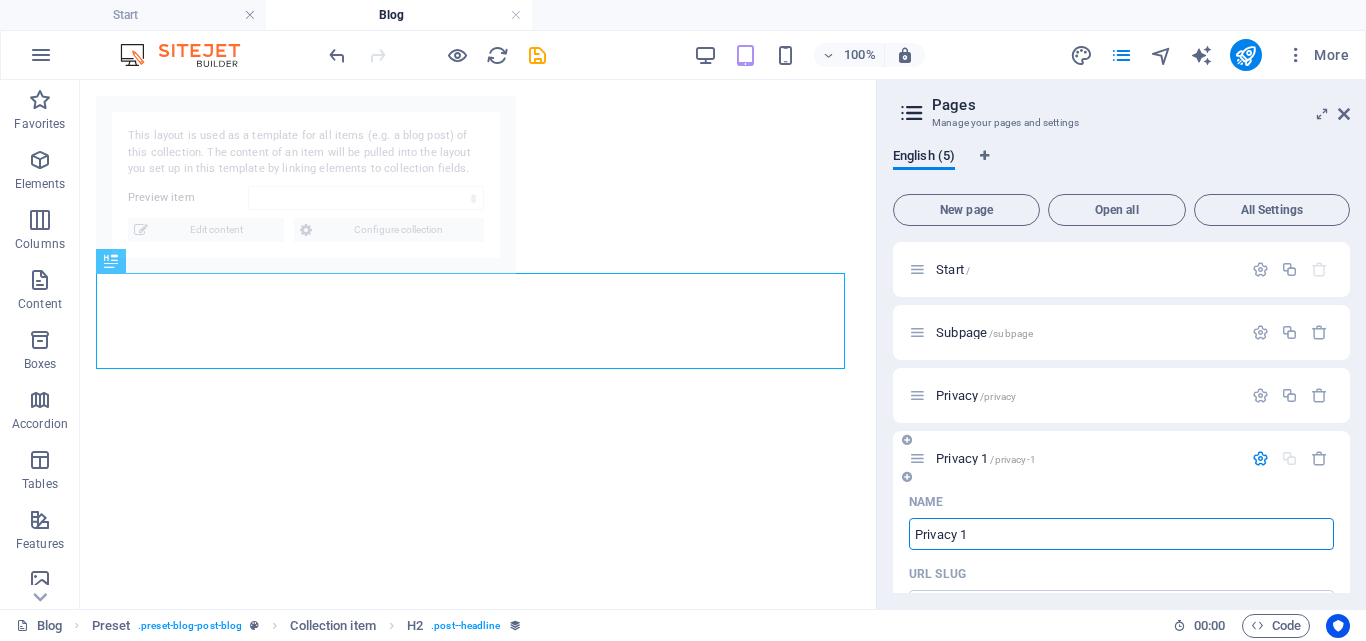 scroll, scrollTop: 100, scrollLeft: 0, axis: vertical 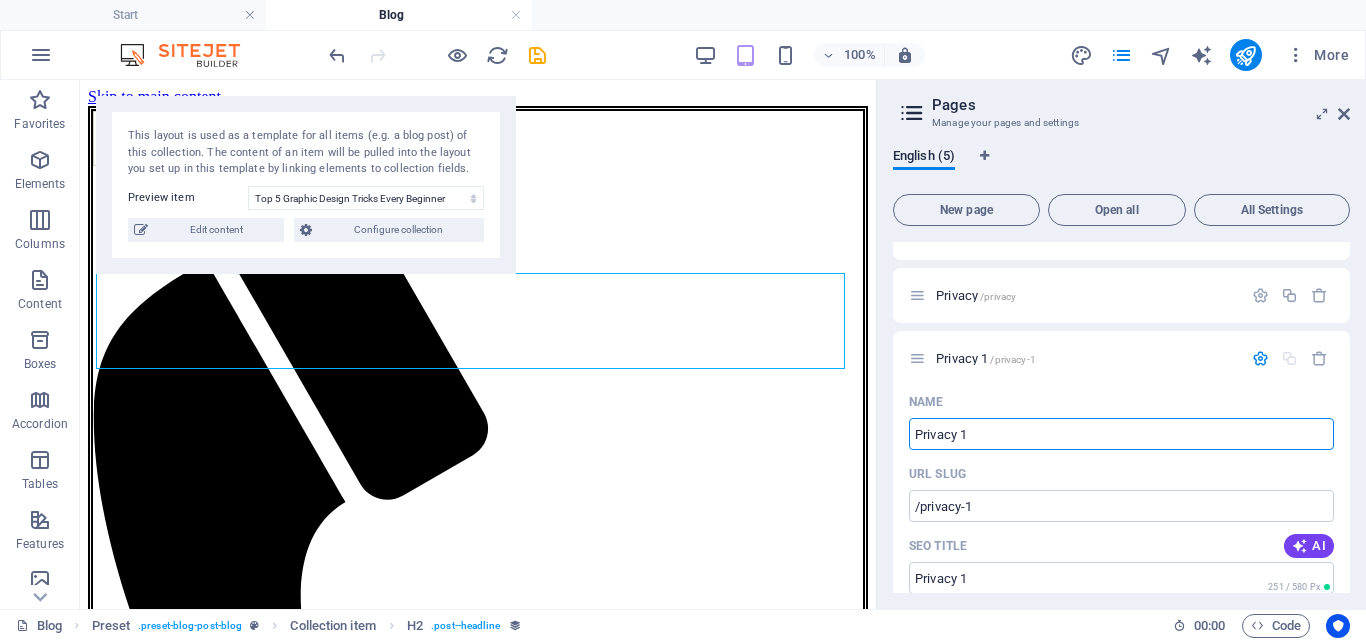 select on "689234d9dc5ac845b101e51f" 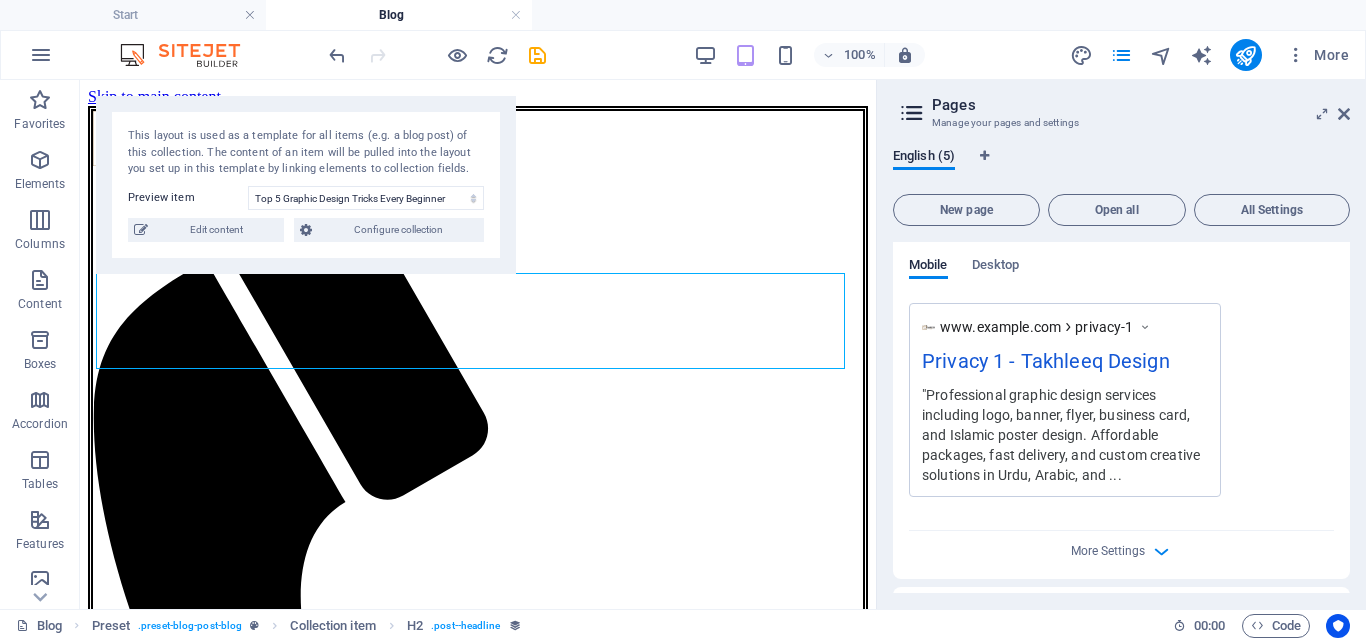 scroll, scrollTop: 789, scrollLeft: 0, axis: vertical 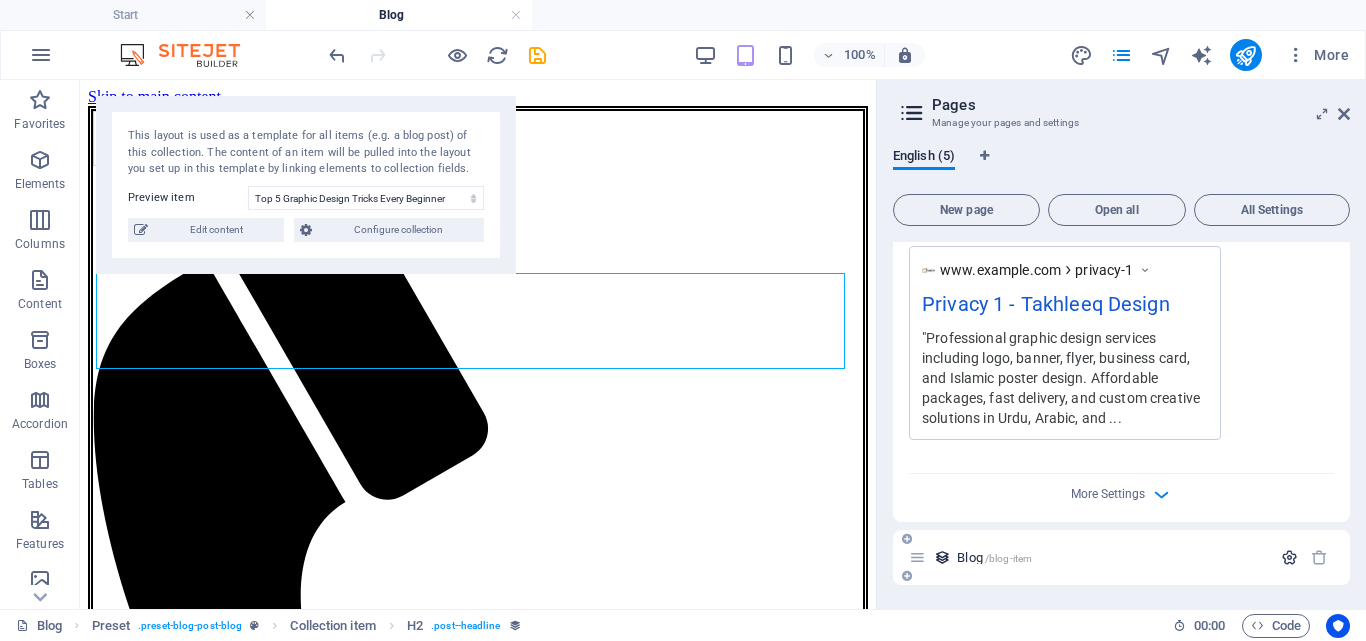 click at bounding box center (1289, 557) 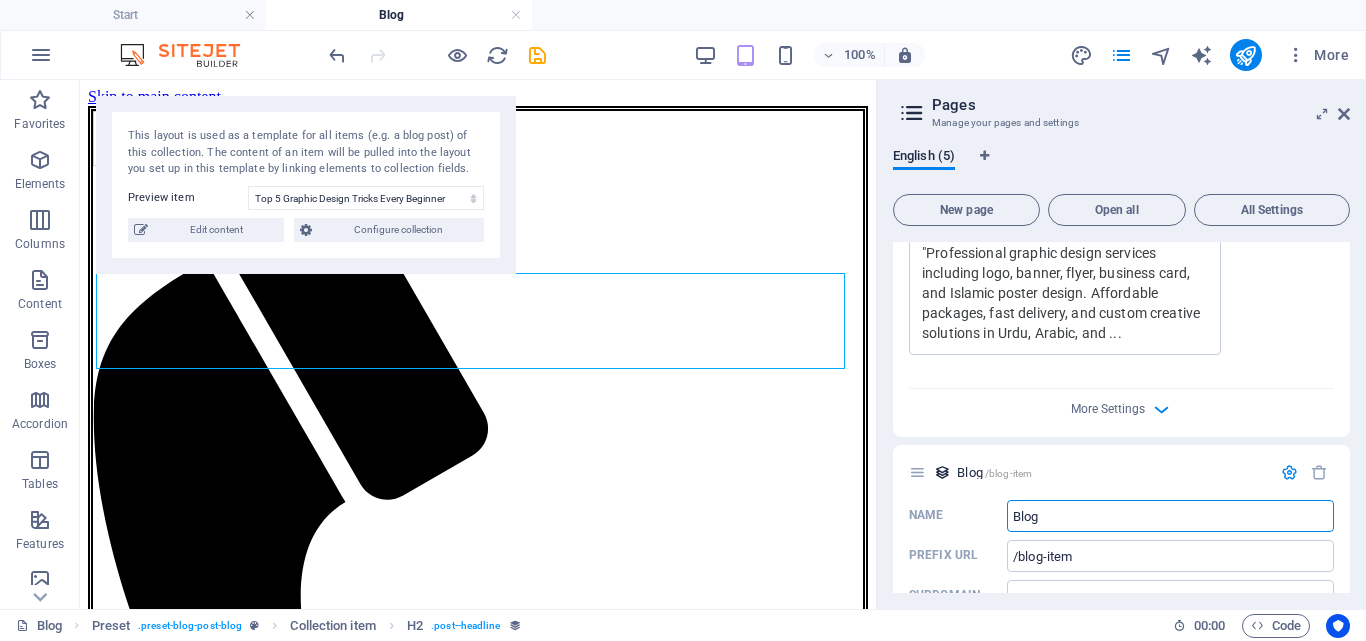 scroll, scrollTop: 925, scrollLeft: 0, axis: vertical 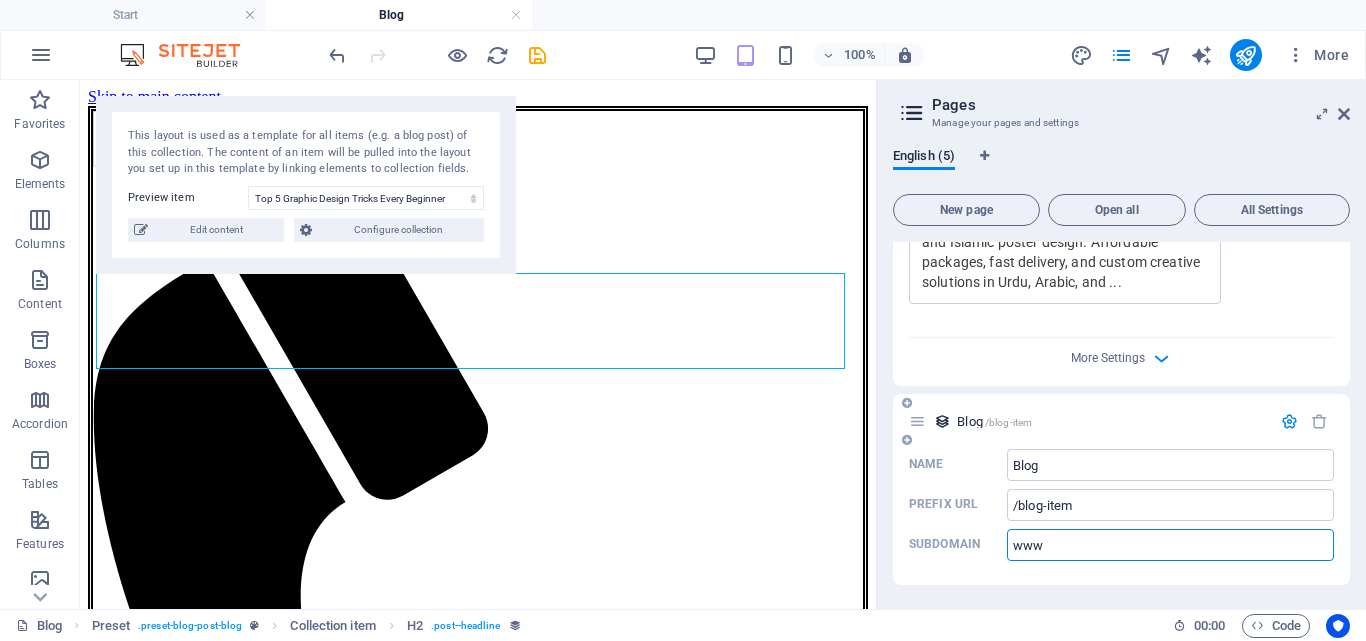 click on "www" at bounding box center (1170, 545) 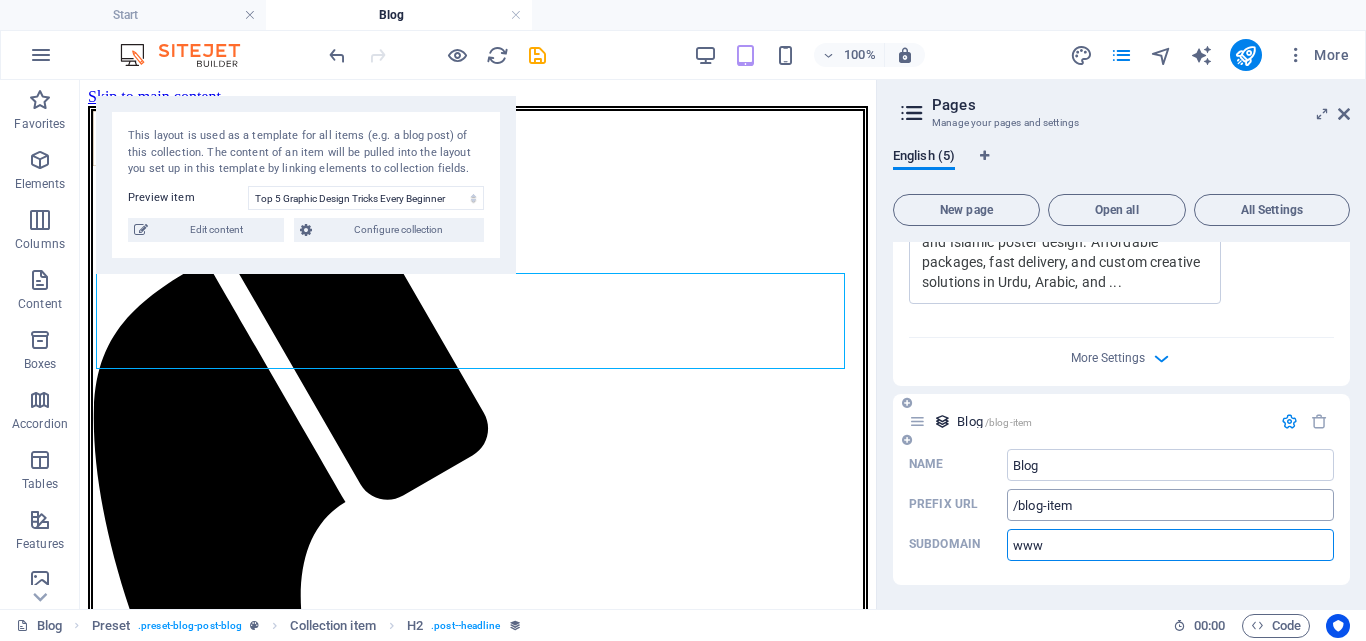 click on "Prefix URL /blog-item ​" at bounding box center [1121, 505] 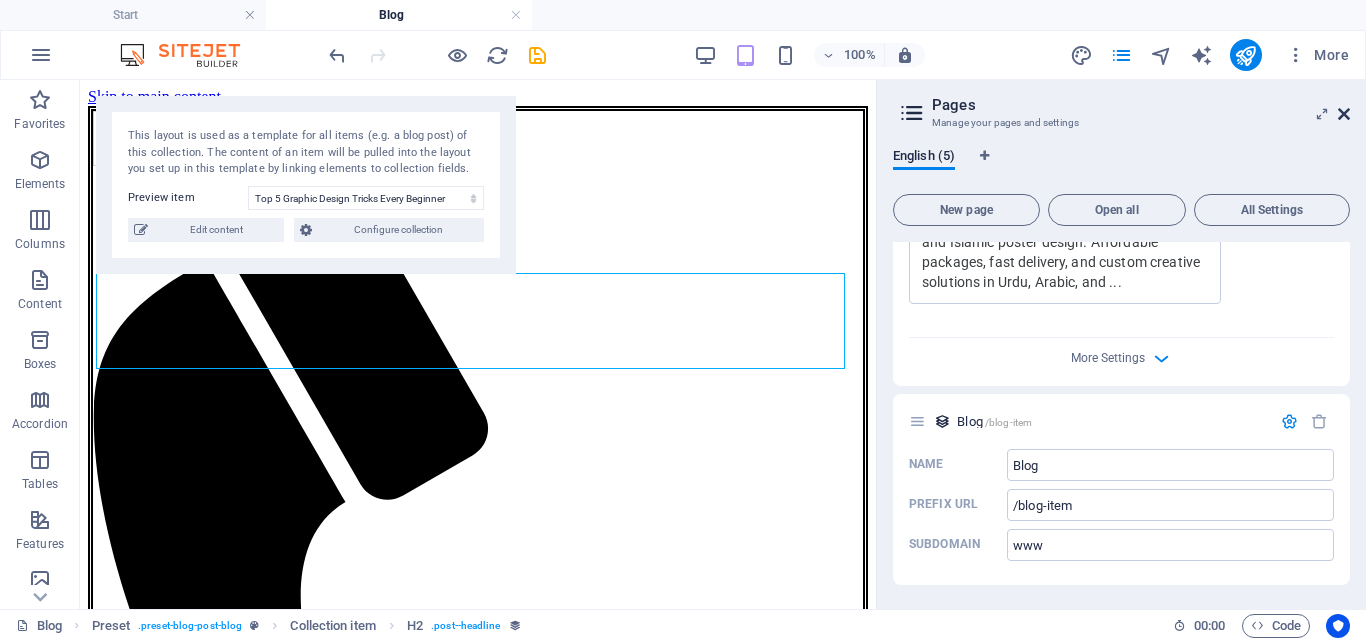 click at bounding box center [1344, 114] 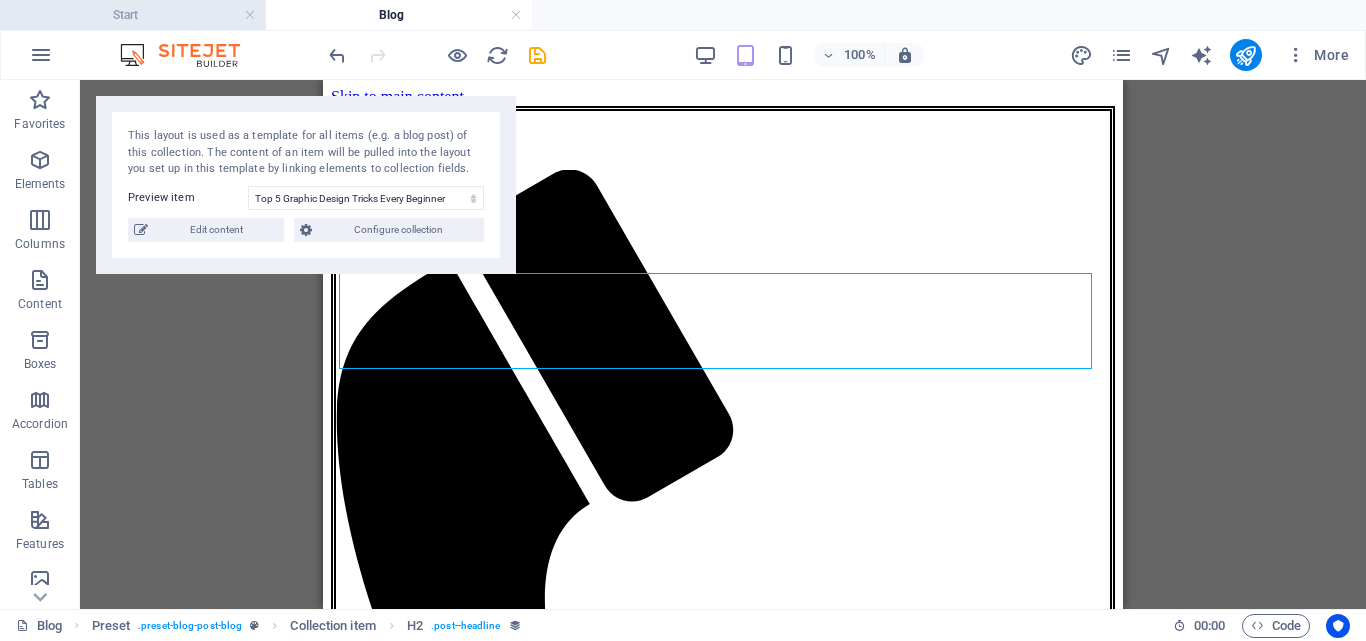 click on "Start" at bounding box center [133, 15] 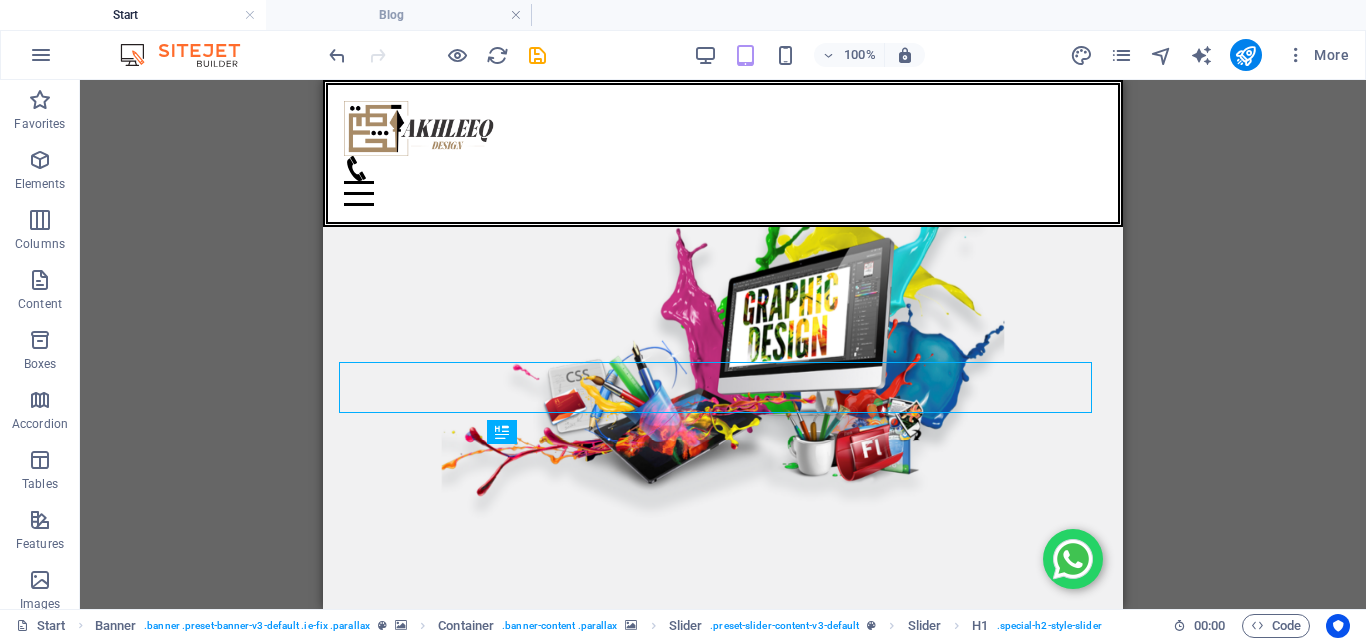 click on "Menu" at bounding box center [723, 181] 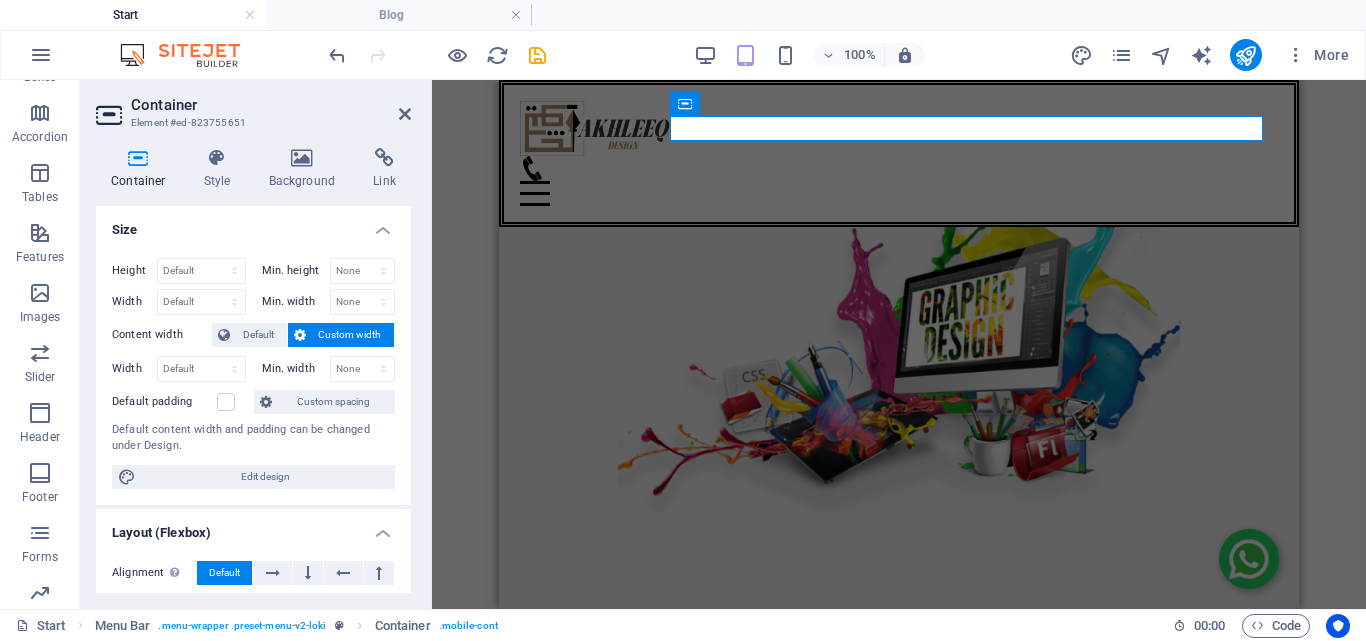 scroll, scrollTop: 300, scrollLeft: 0, axis: vertical 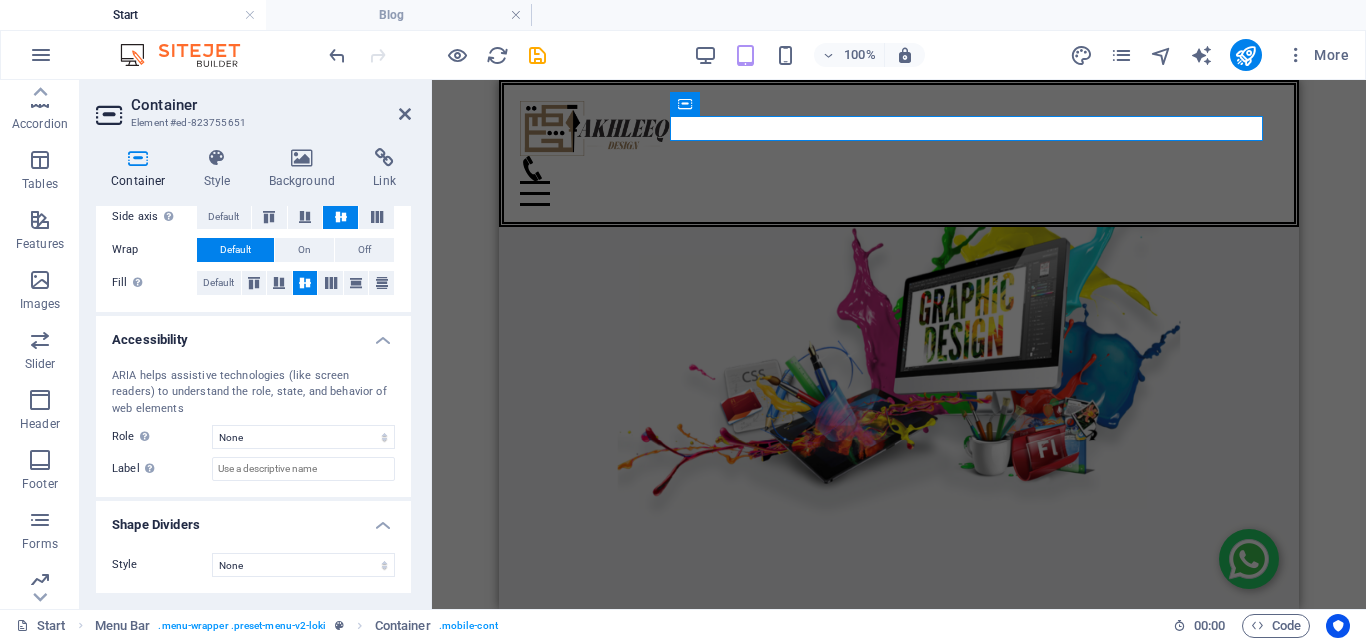 click on "Menu" at bounding box center [899, 193] 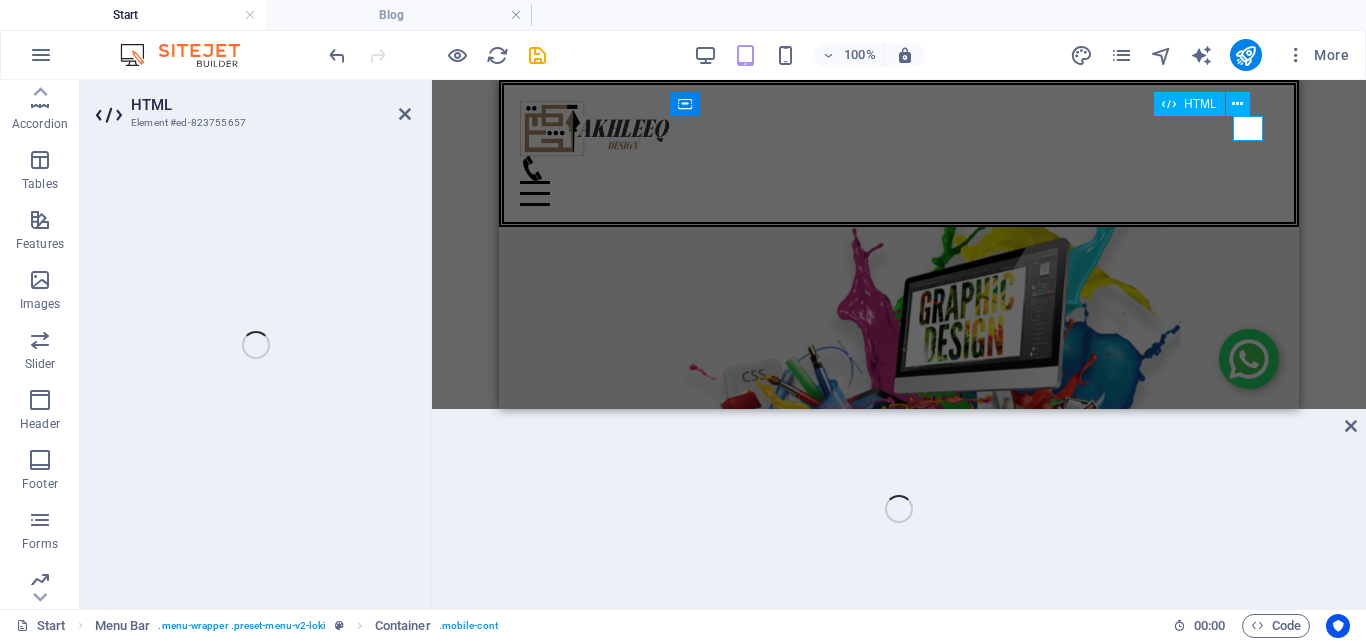 click on "Menu" at bounding box center (899, 193) 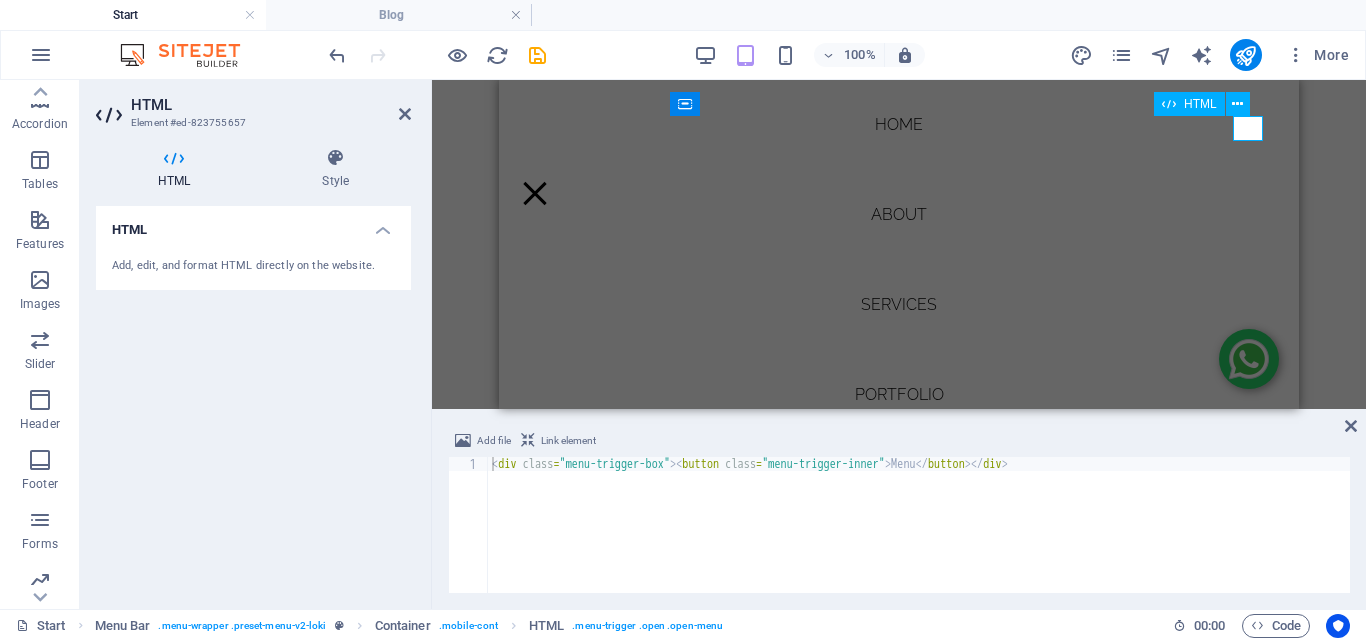 click on "Home About Services portfolio Free offers price & packages Blog Contact" at bounding box center (899, 244) 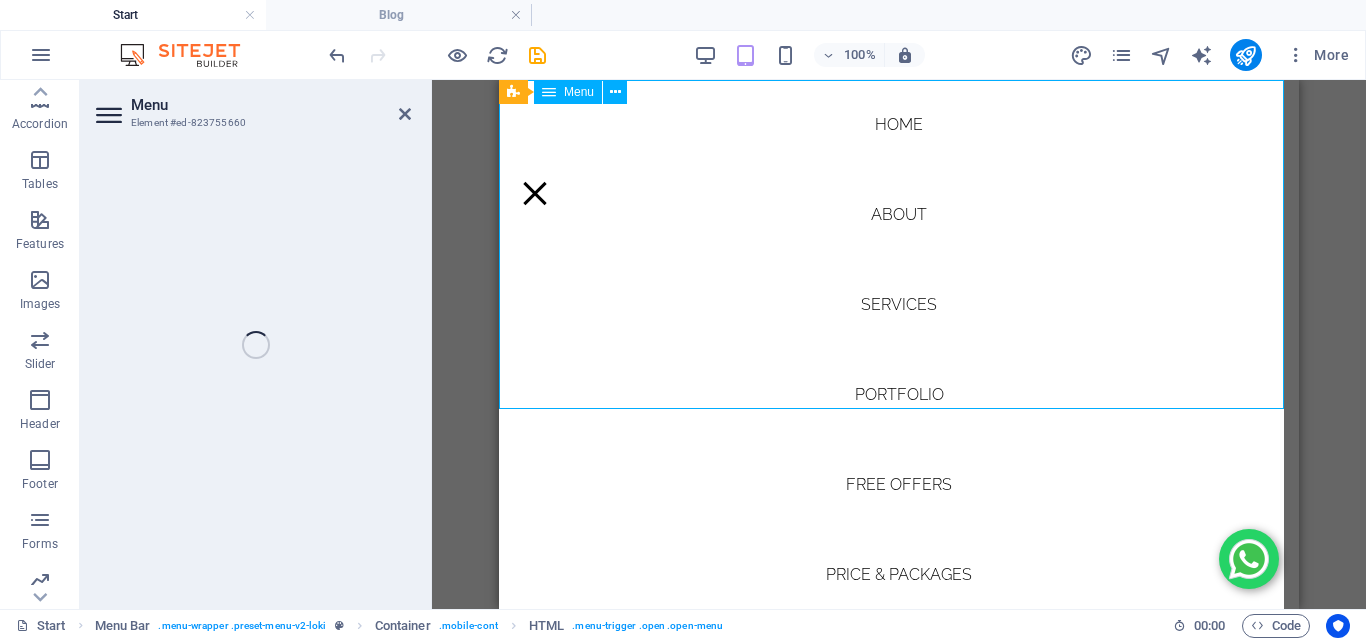 select 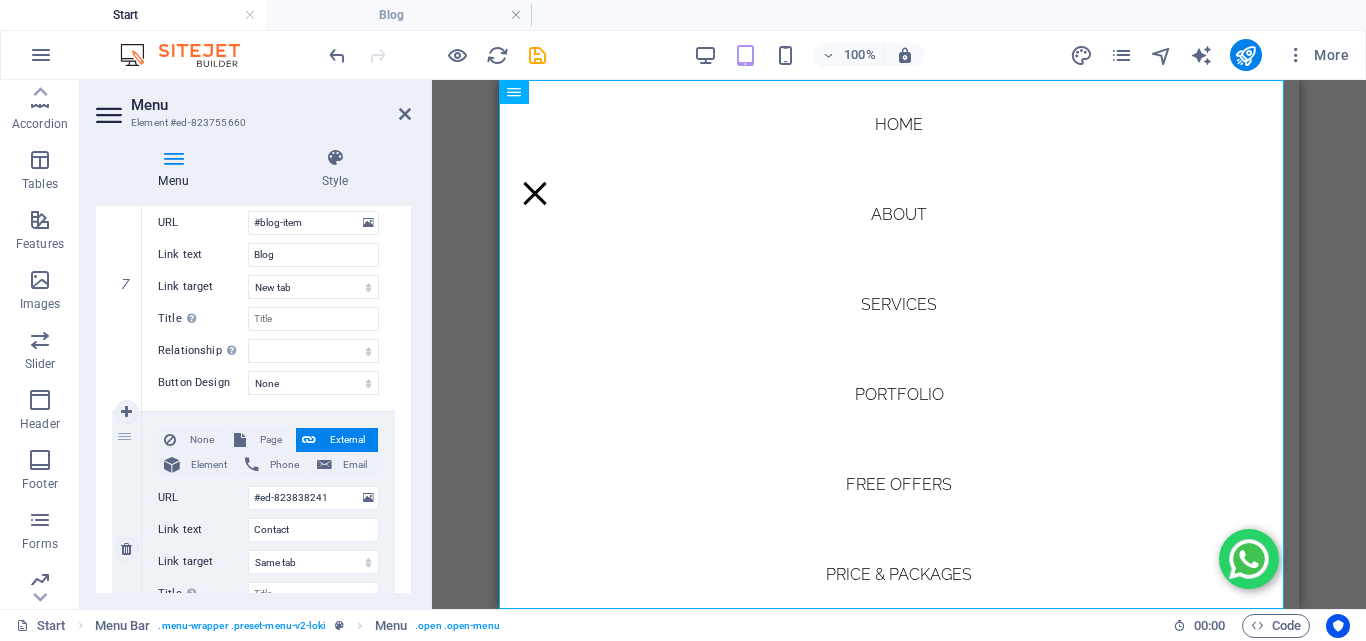 scroll, scrollTop: 1858, scrollLeft: 0, axis: vertical 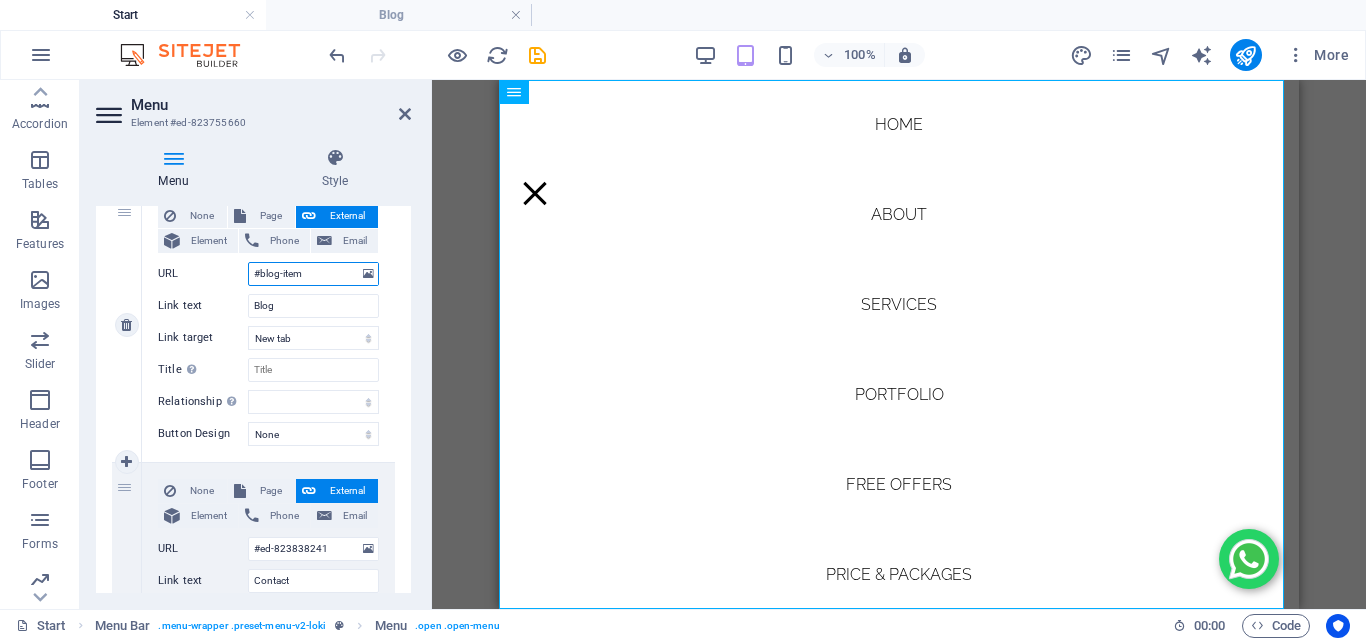 drag, startPoint x: 320, startPoint y: 281, endPoint x: 232, endPoint y: 270, distance: 88.68484 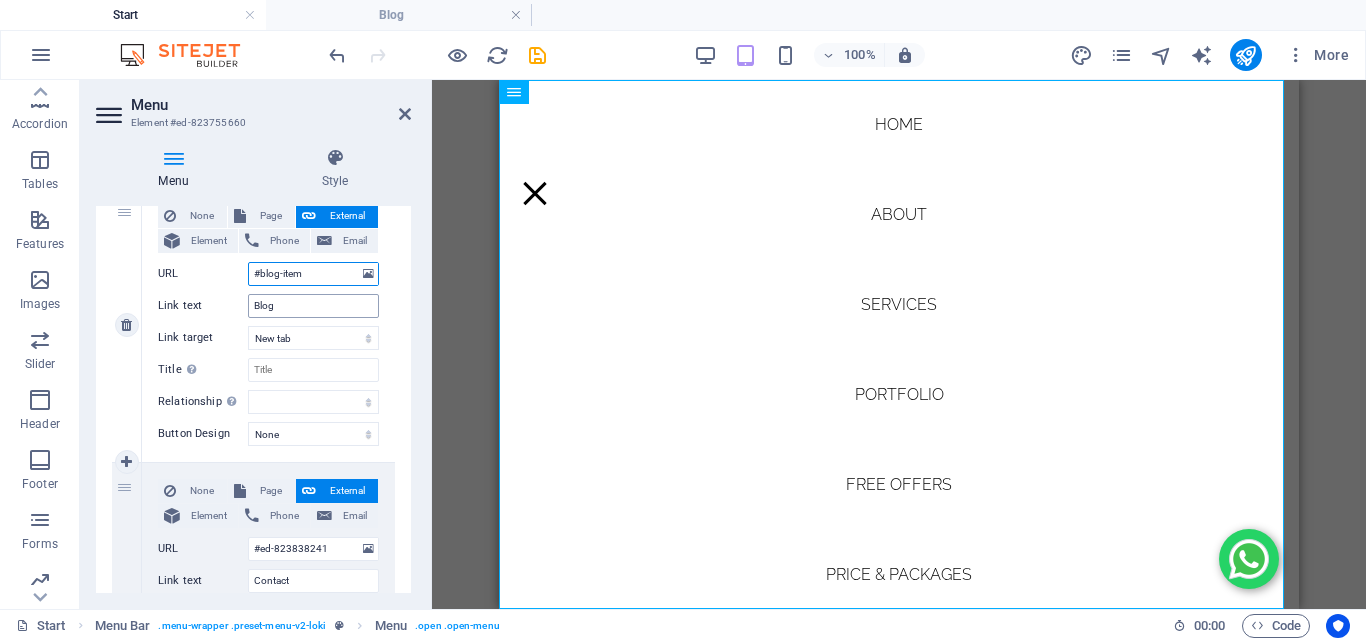 paste on "/" 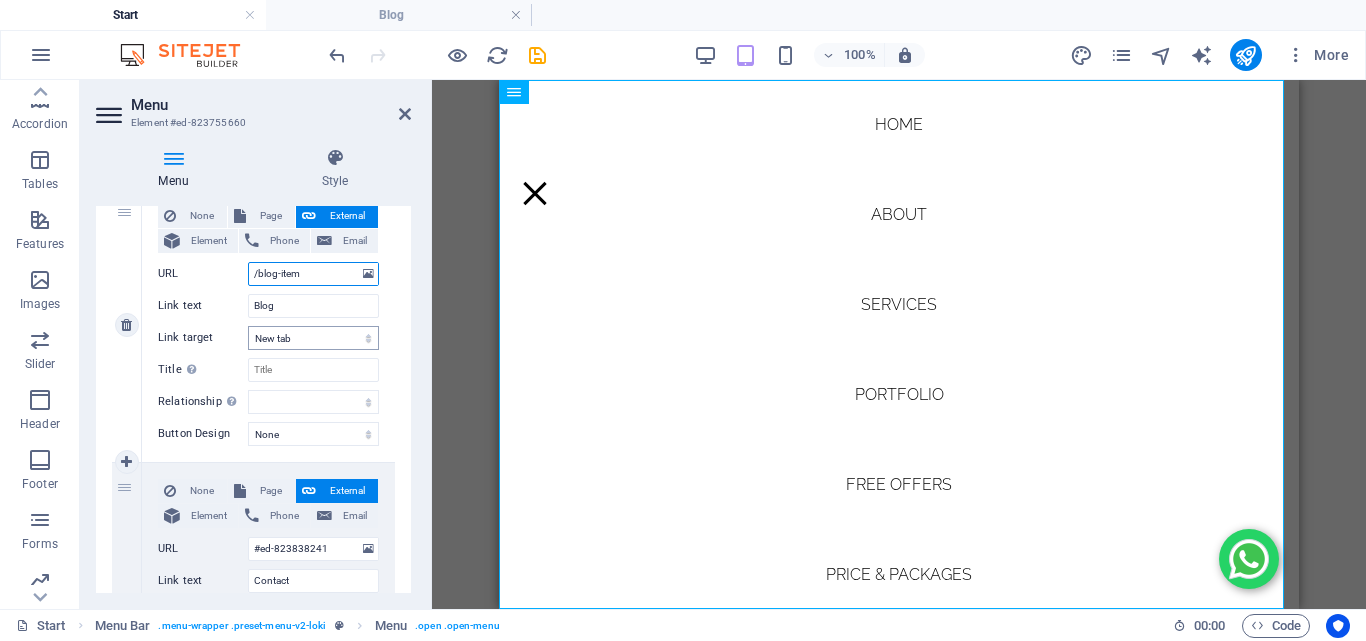select 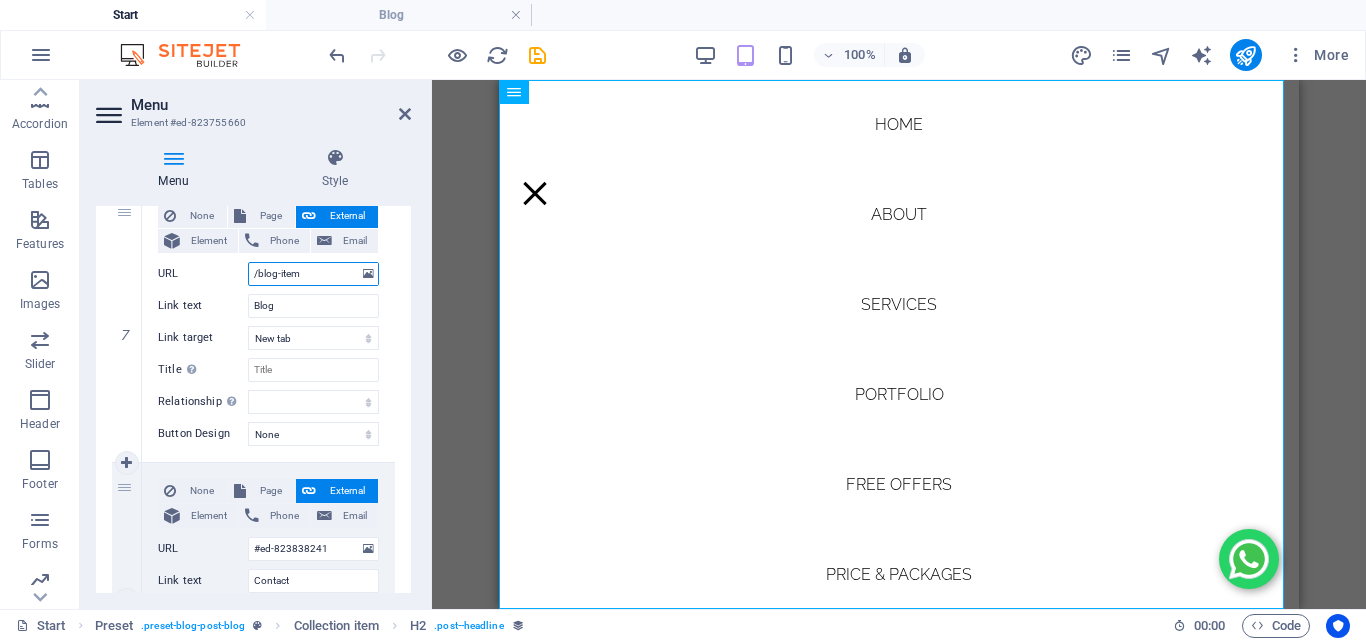 scroll, scrollTop: 1958, scrollLeft: 0, axis: vertical 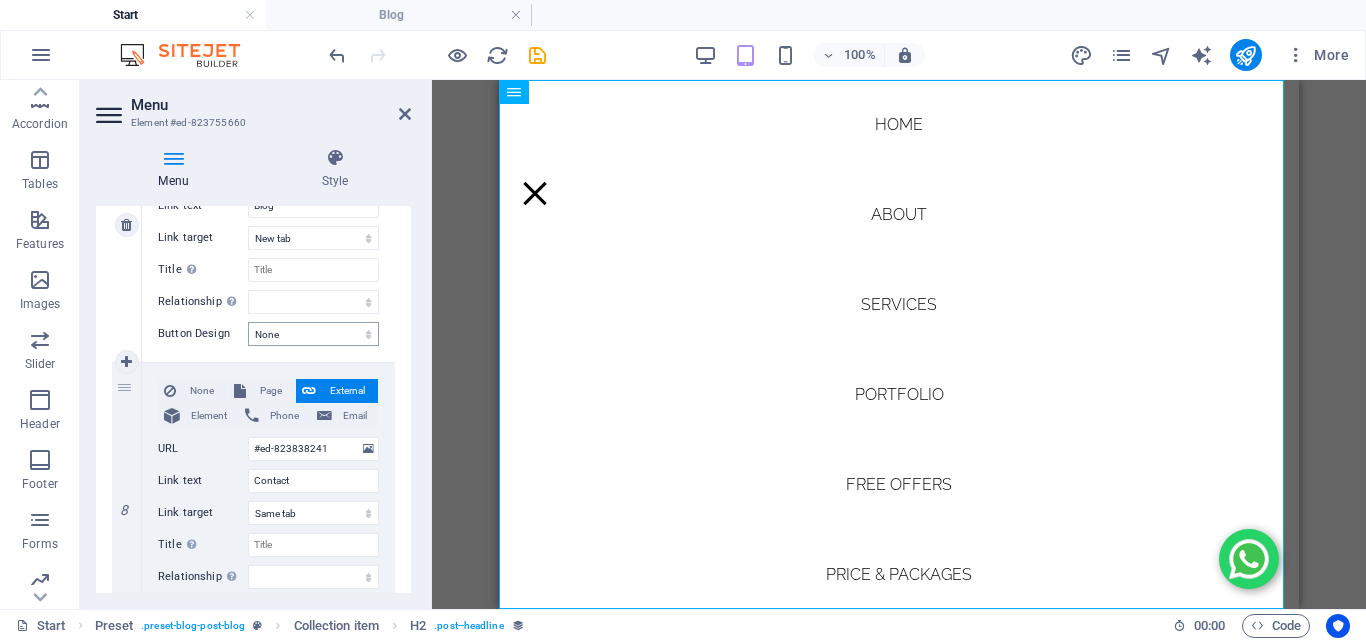 type on "/blog-item" 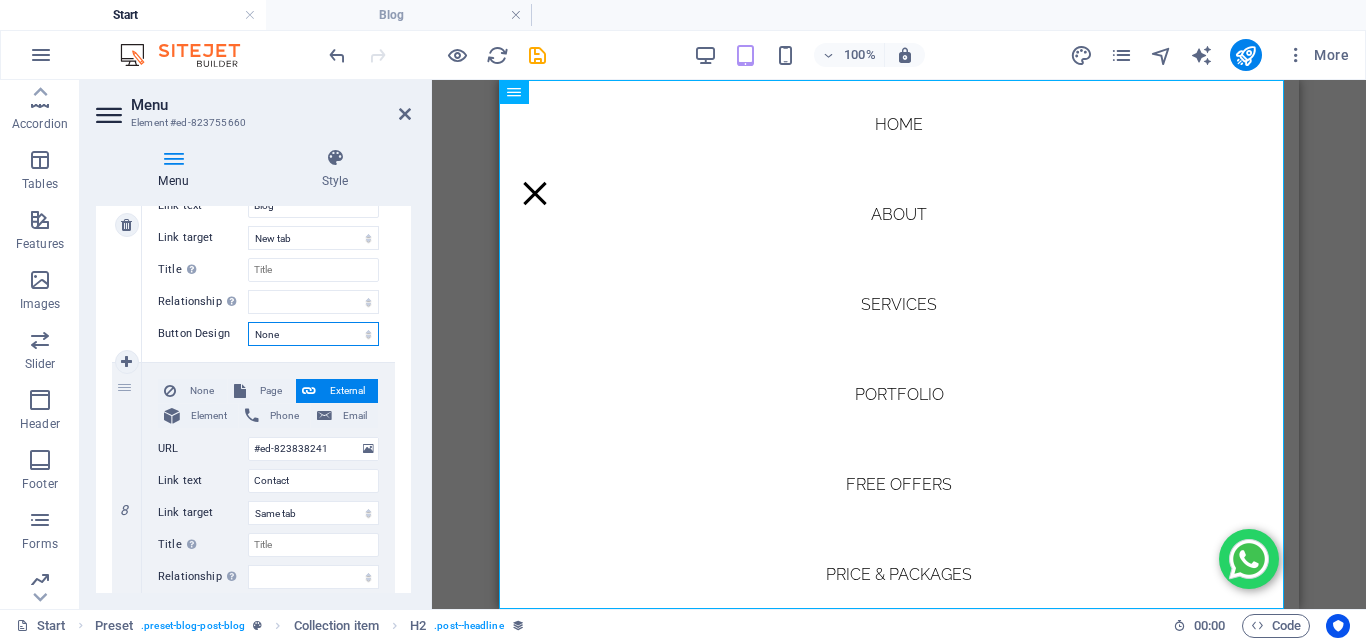 click on "None Default Primary Secondary" at bounding box center [313, 334] 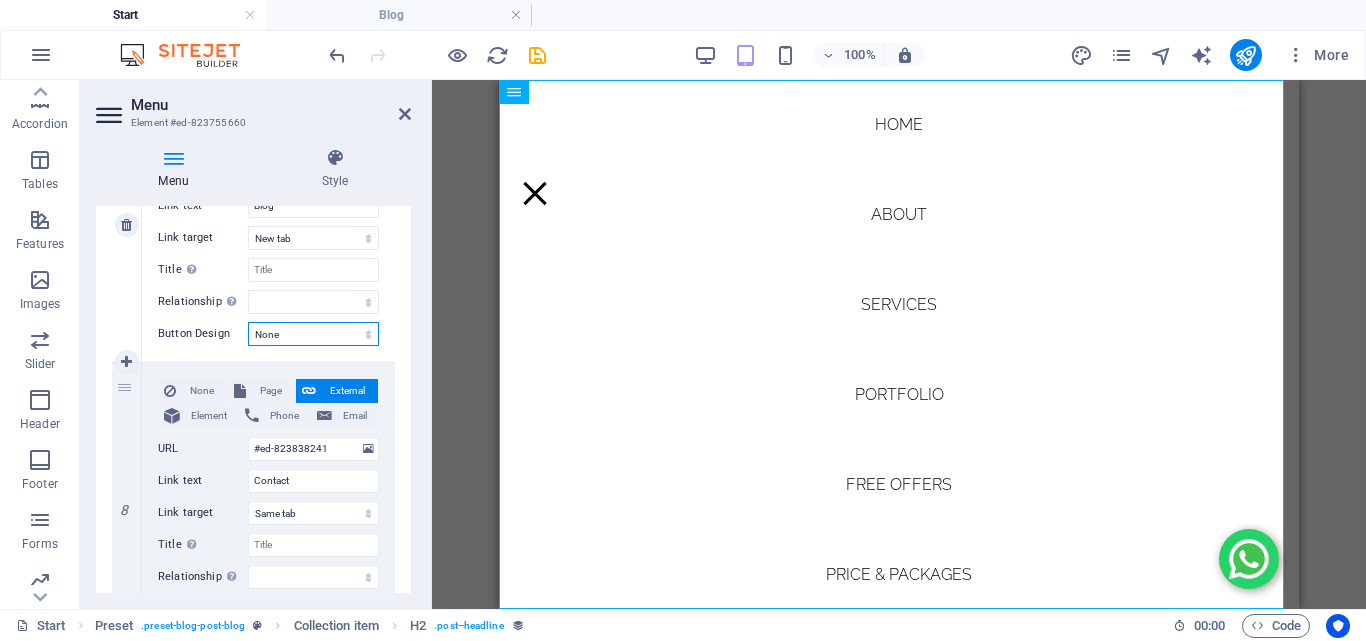 click on "None Default Primary Secondary" at bounding box center (313, 334) 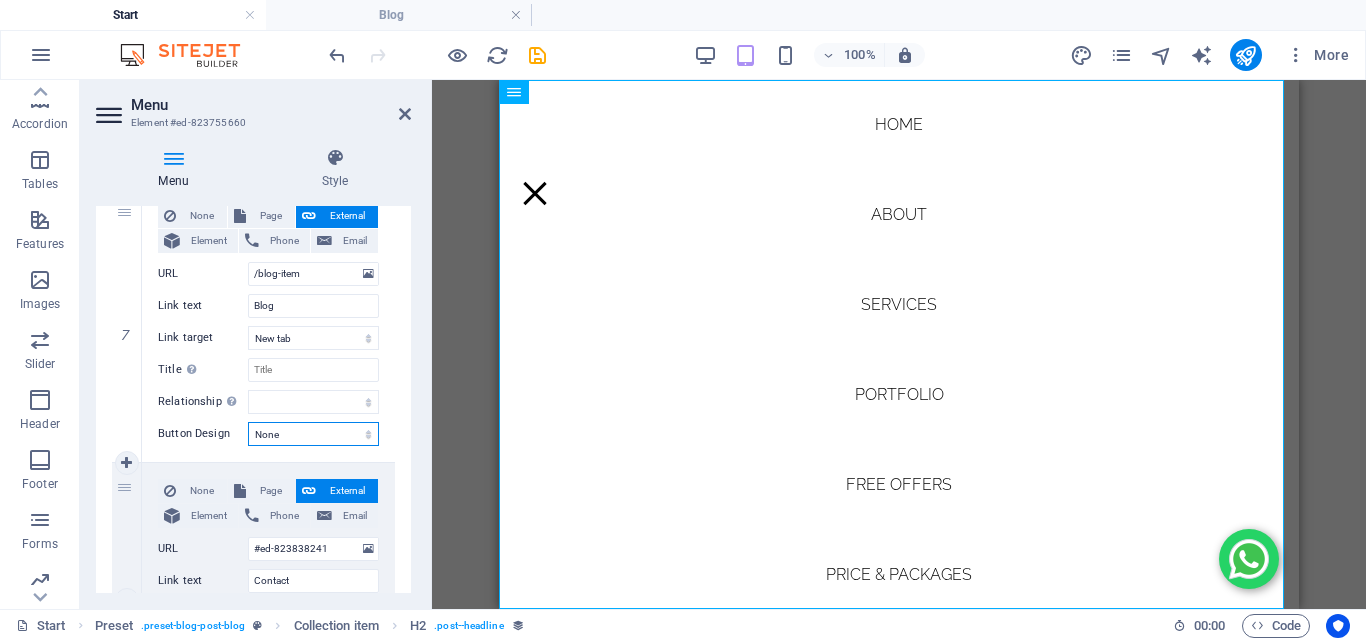 scroll, scrollTop: 1758, scrollLeft: 0, axis: vertical 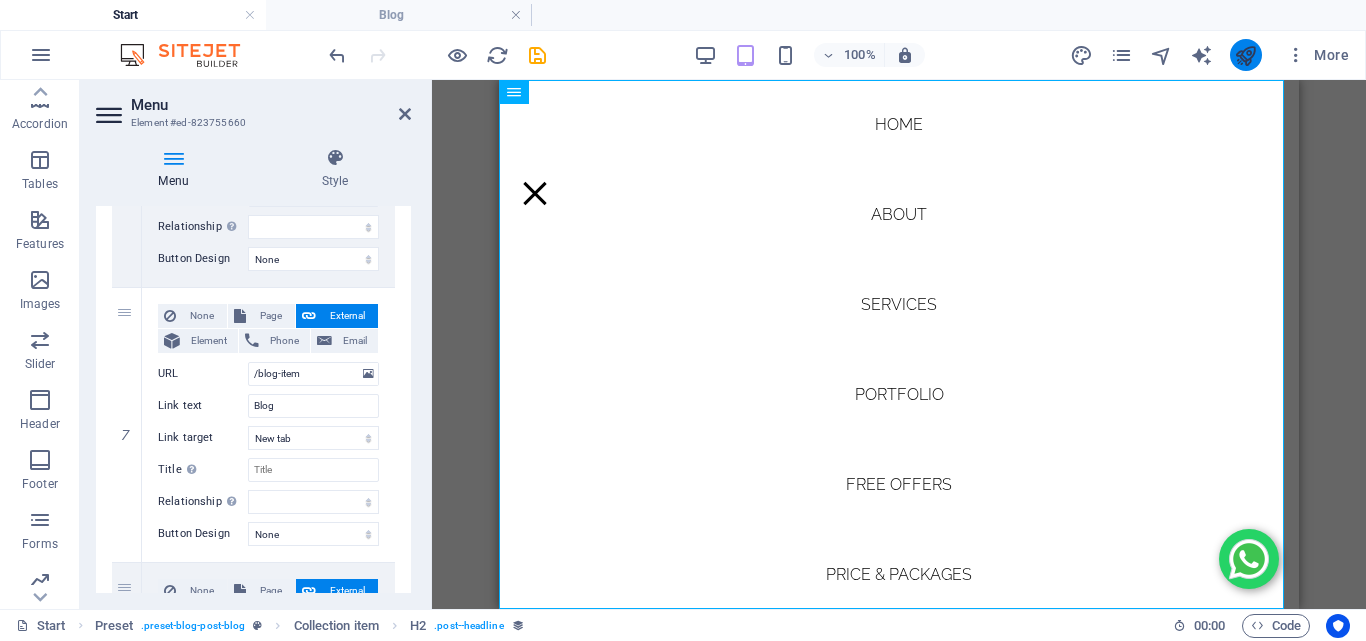 click at bounding box center [1245, 55] 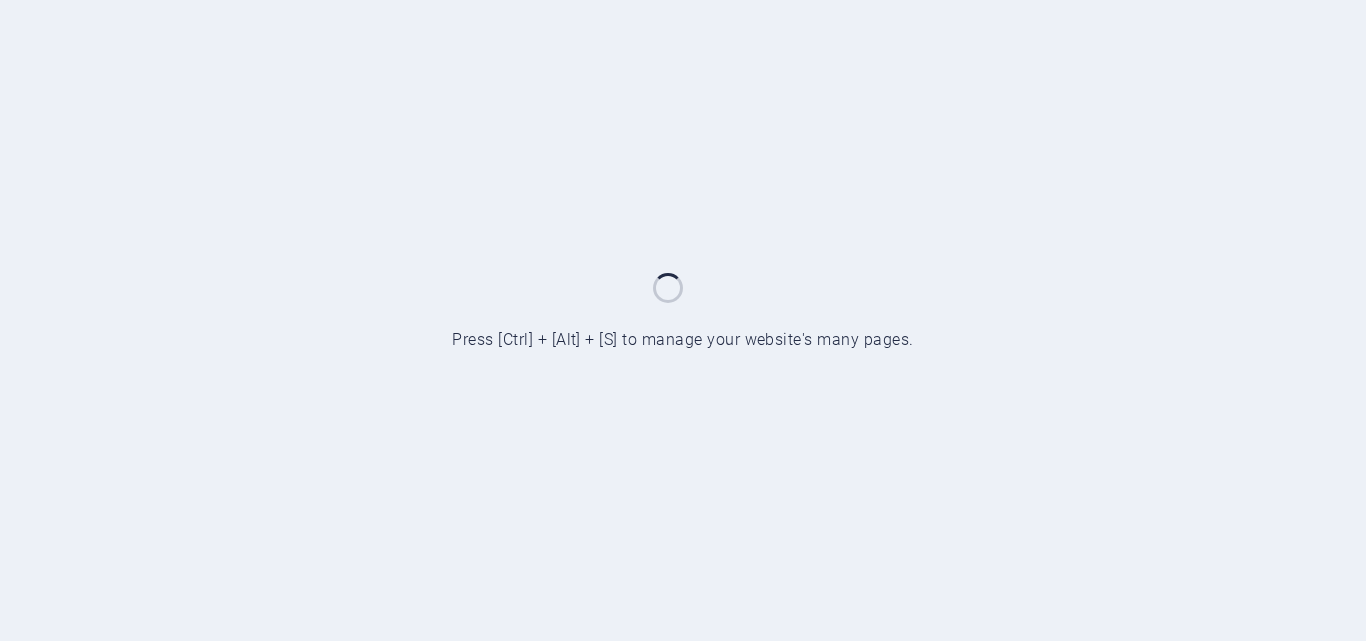 scroll, scrollTop: 0, scrollLeft: 0, axis: both 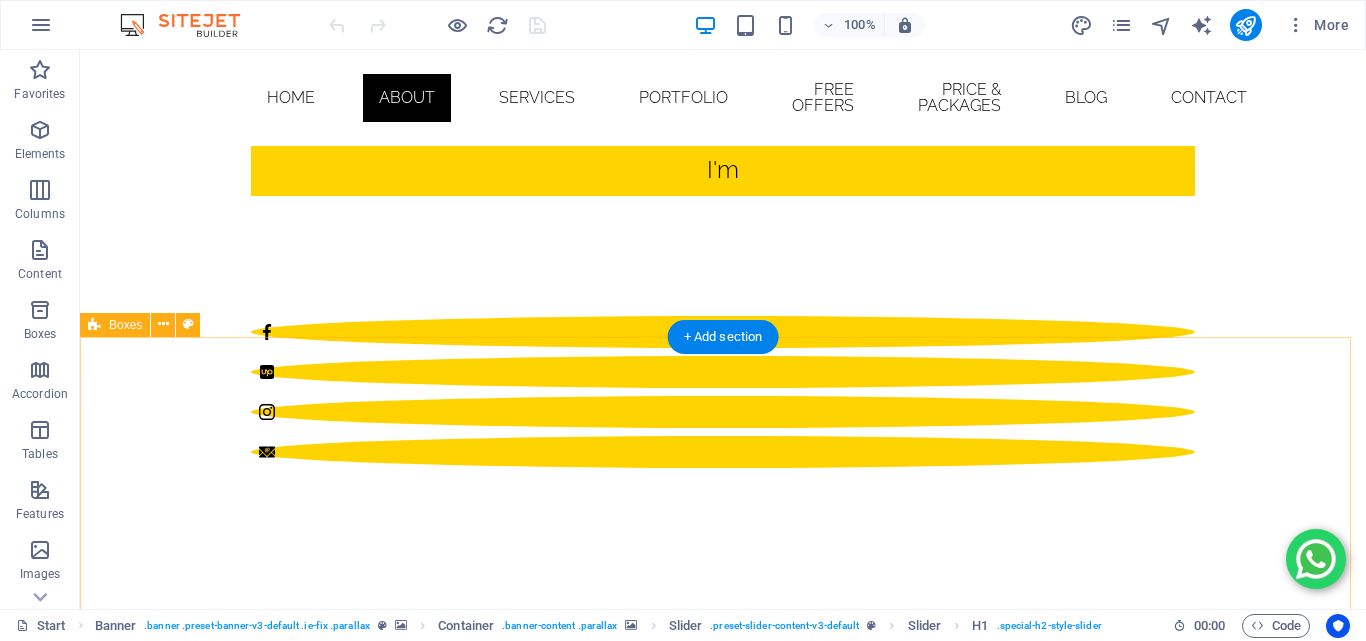 click on "Home About Services portfolio Free offers price & packages Blog Contact" at bounding box center [723, 98] 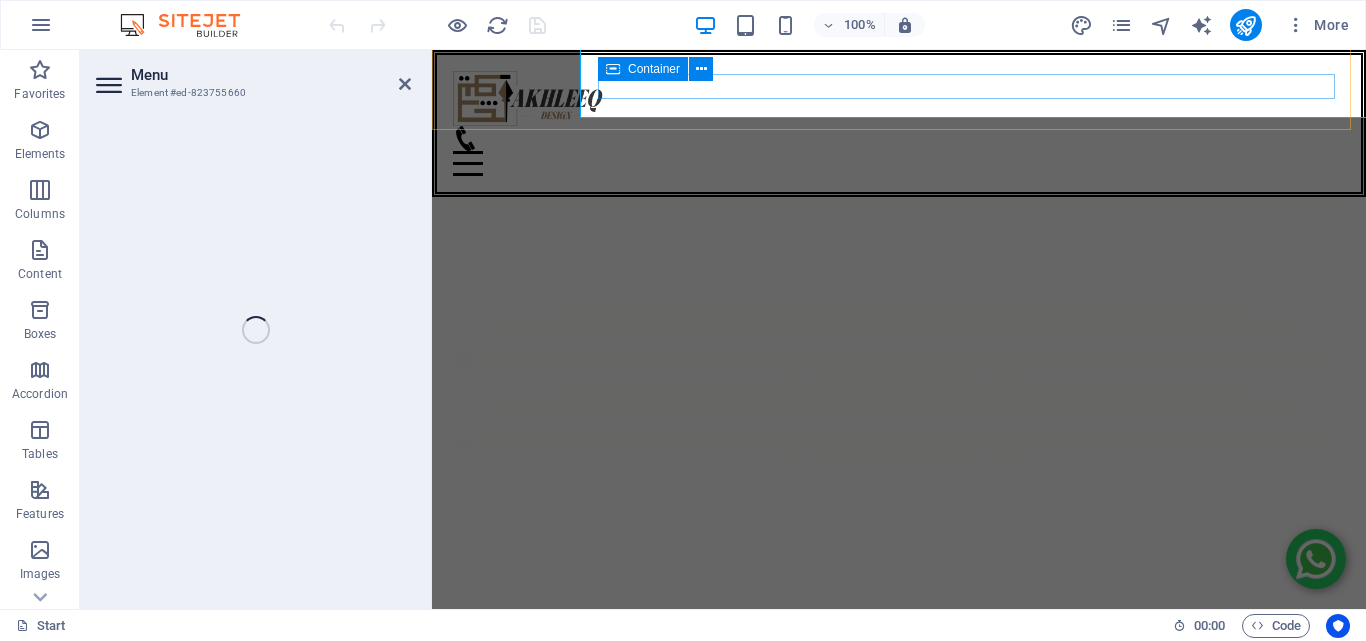 select 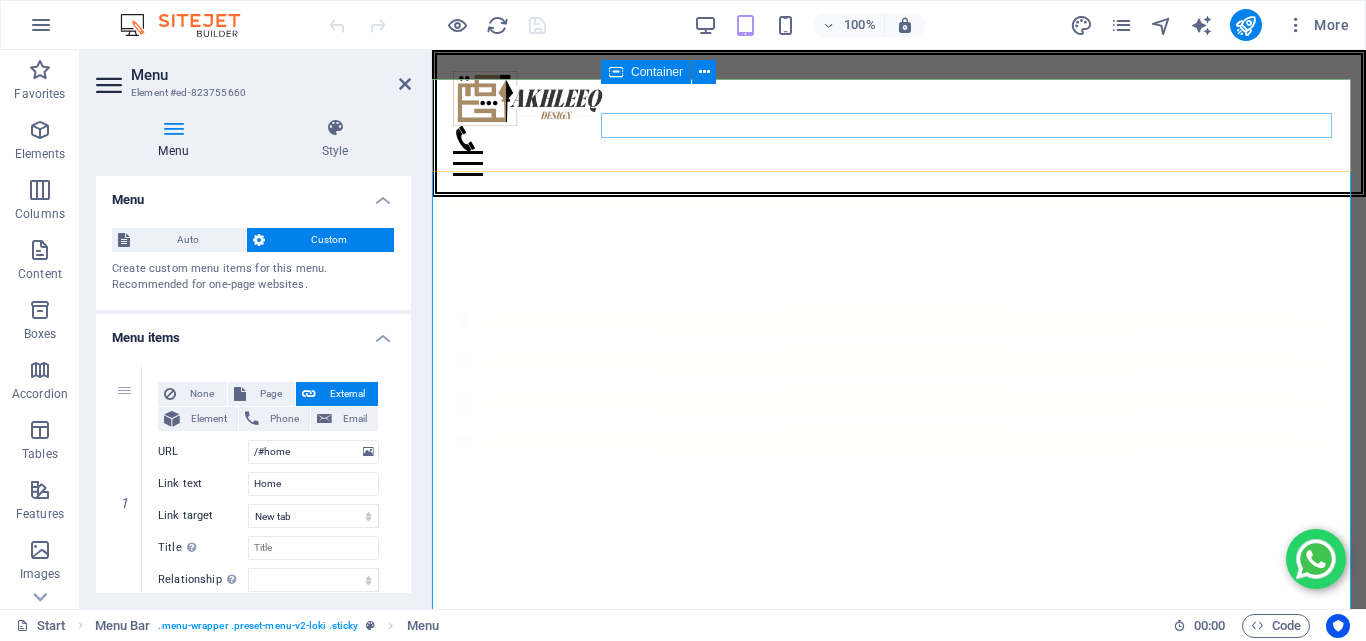 scroll, scrollTop: 1093, scrollLeft: 0, axis: vertical 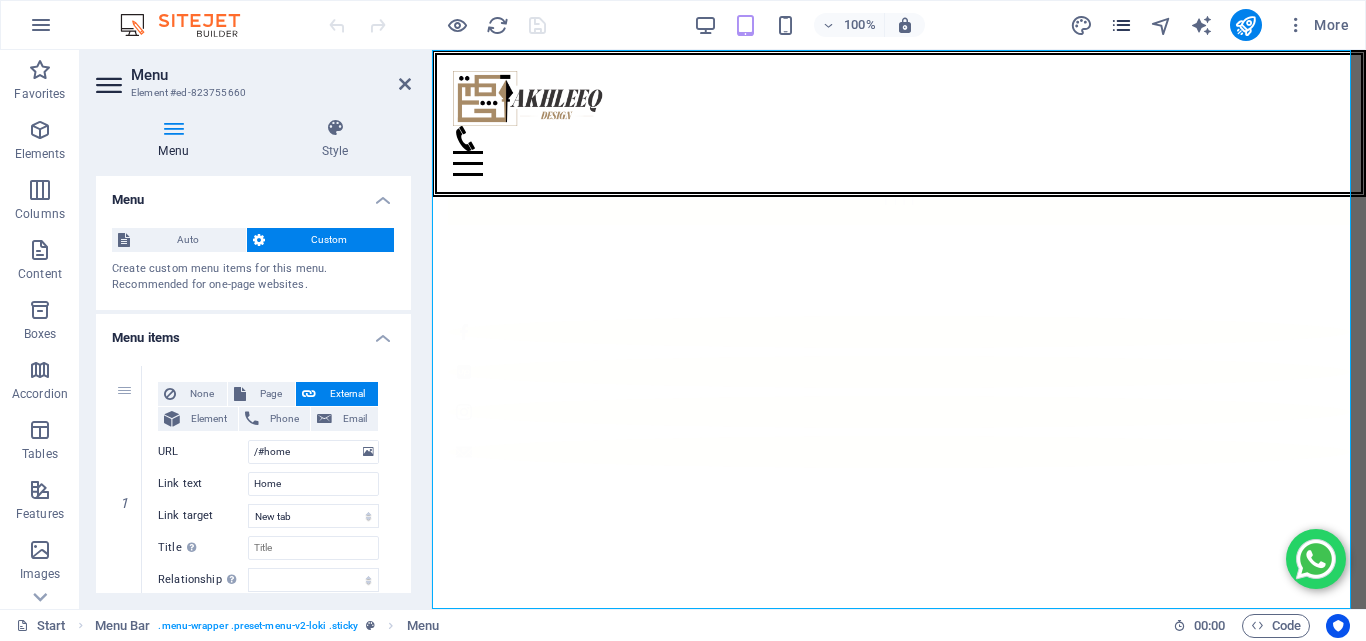 click at bounding box center (1121, 25) 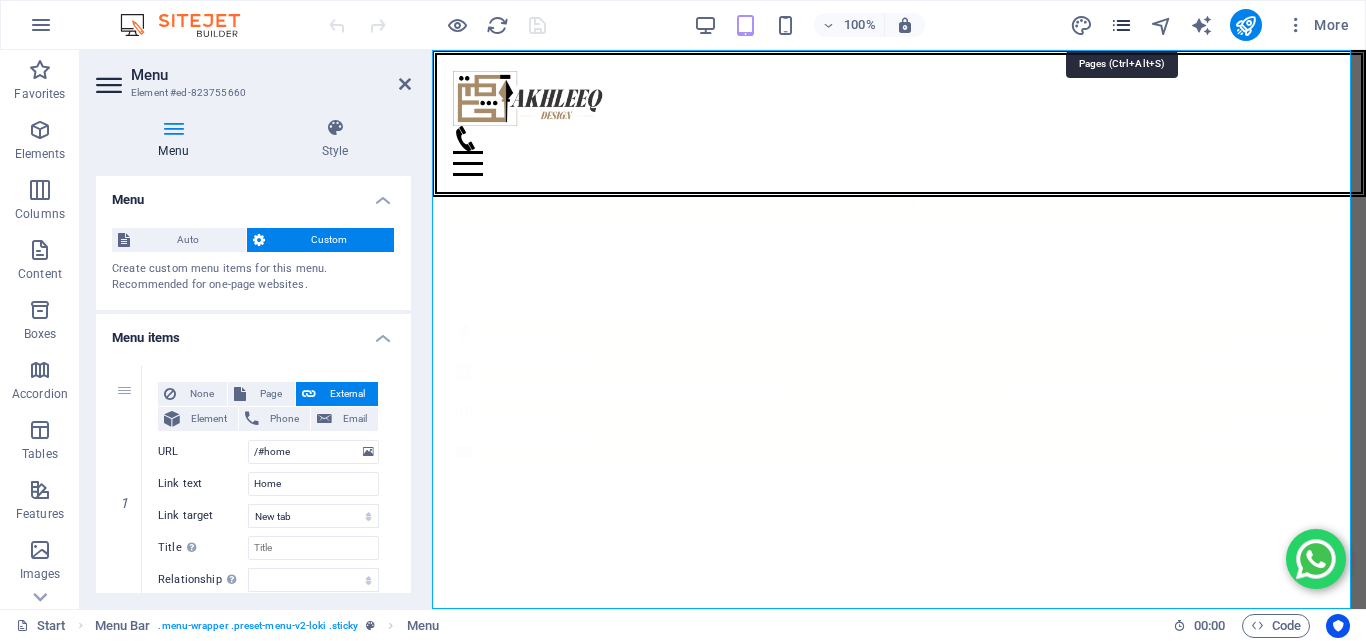 click at bounding box center (1121, 25) 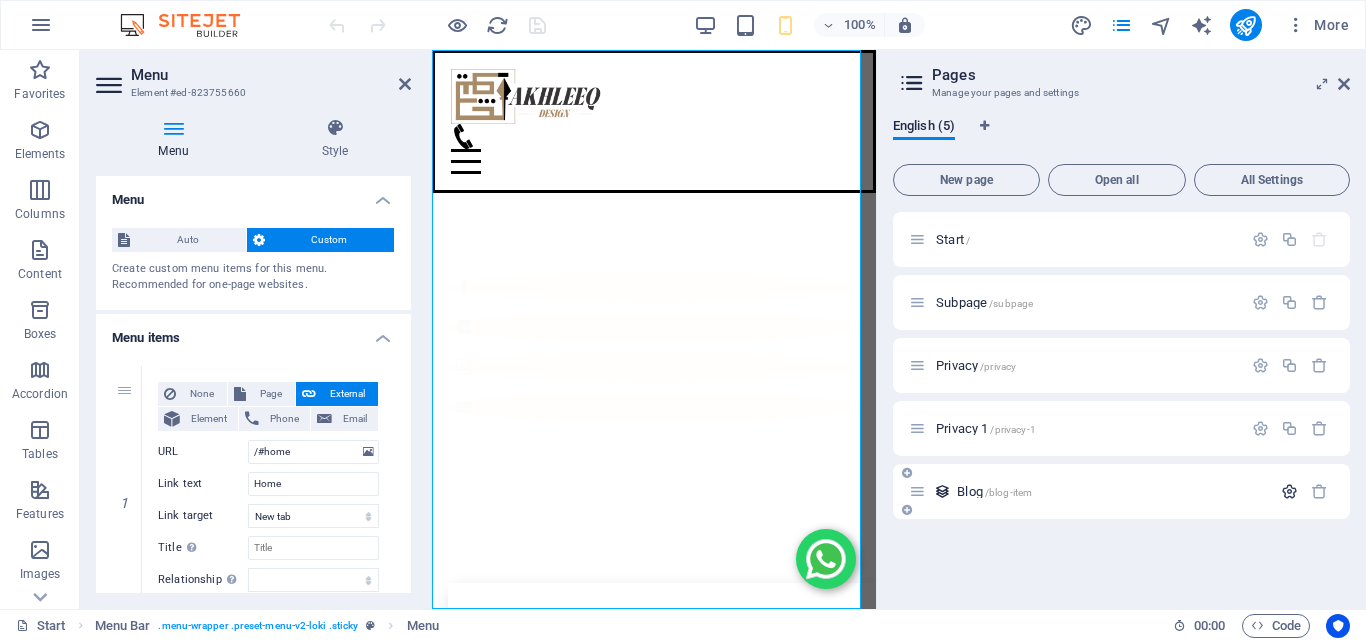 click at bounding box center [1289, 491] 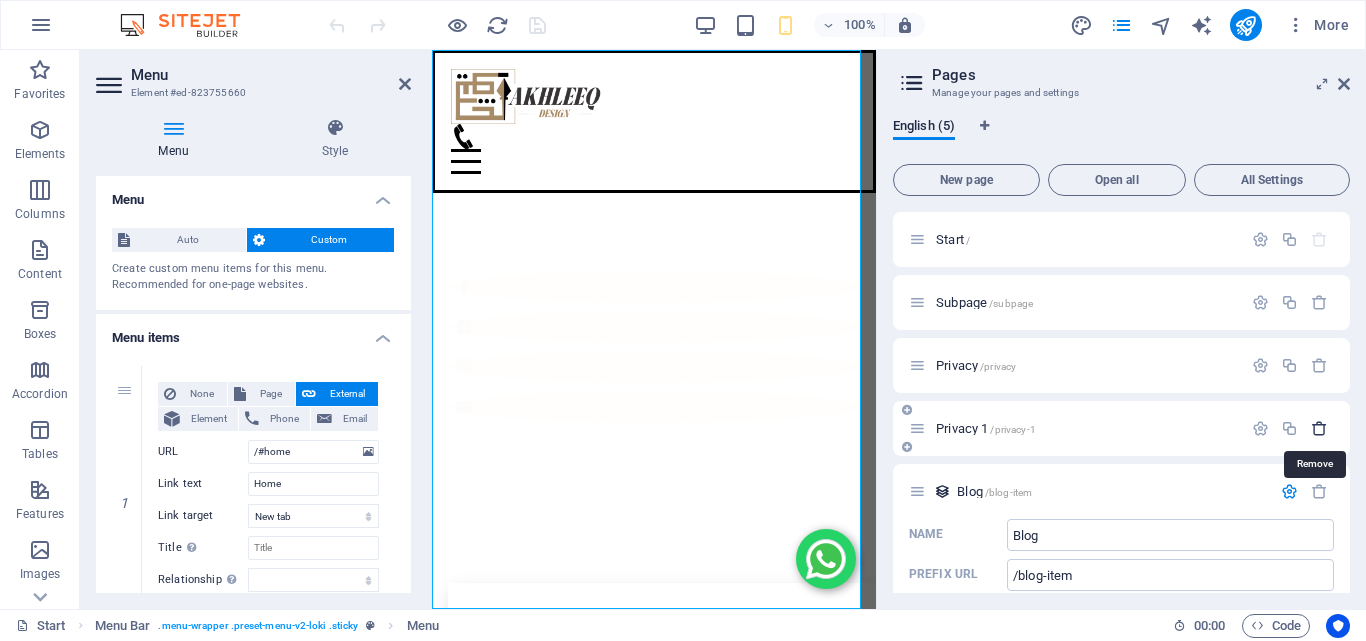 click at bounding box center (1319, 428) 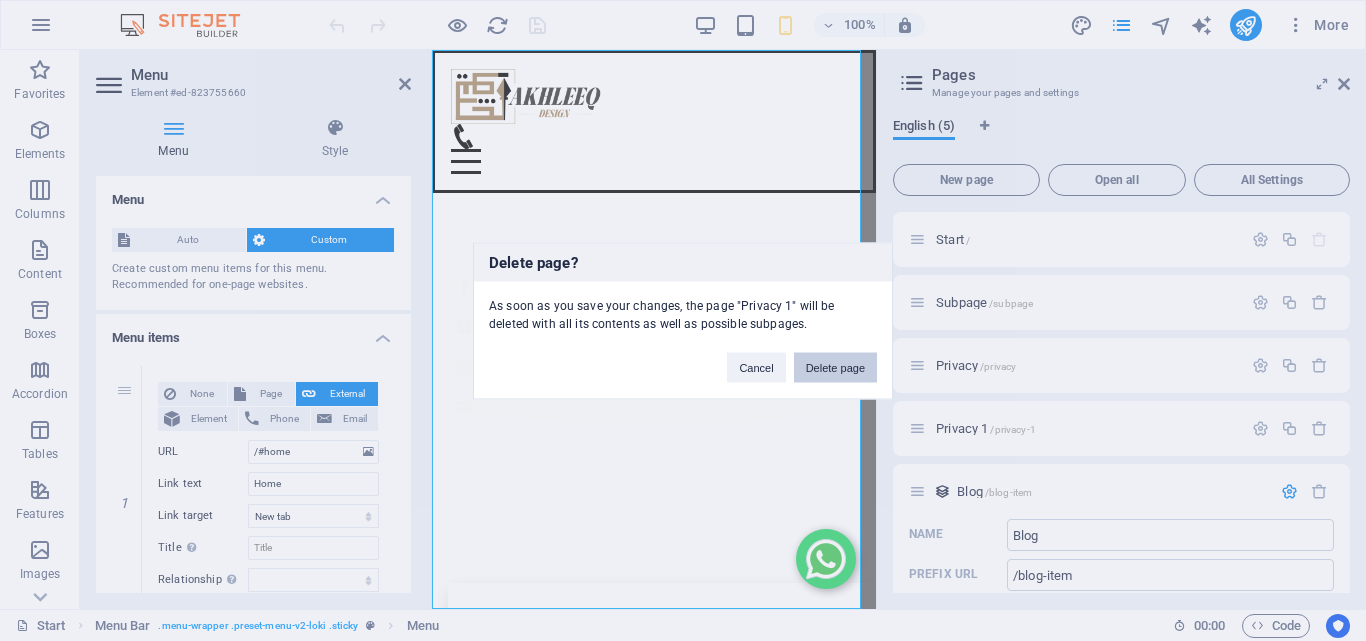 click on "Delete page" at bounding box center (835, 367) 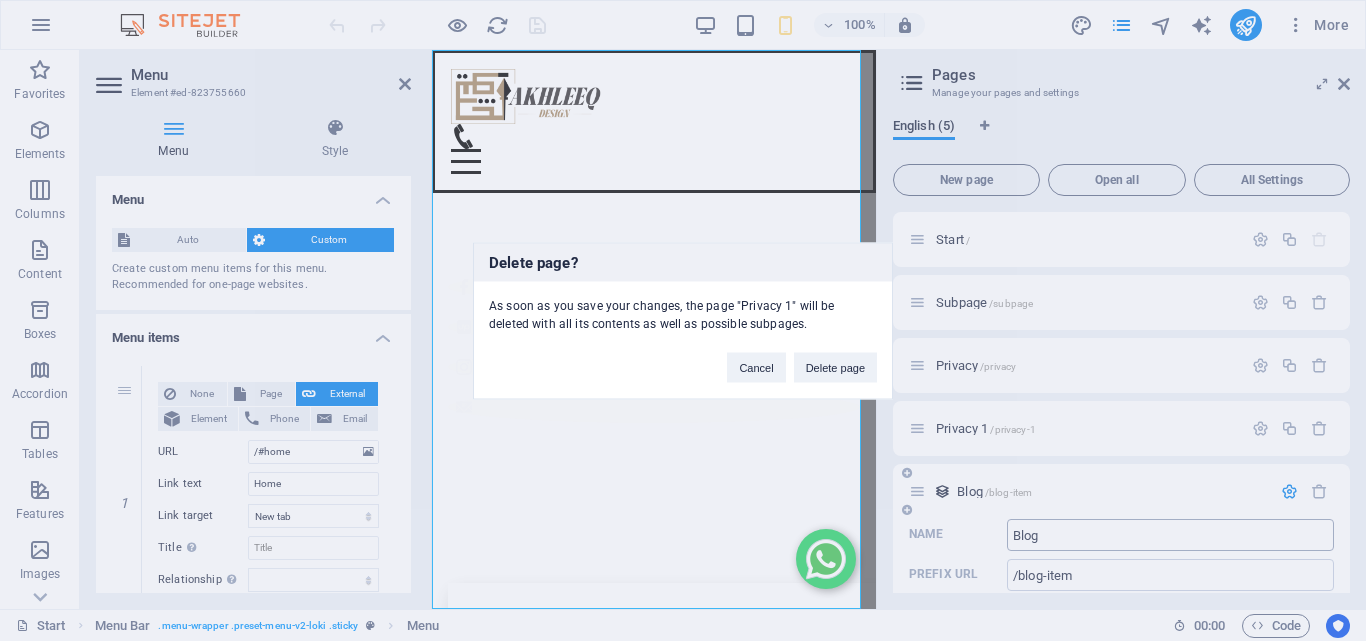 select 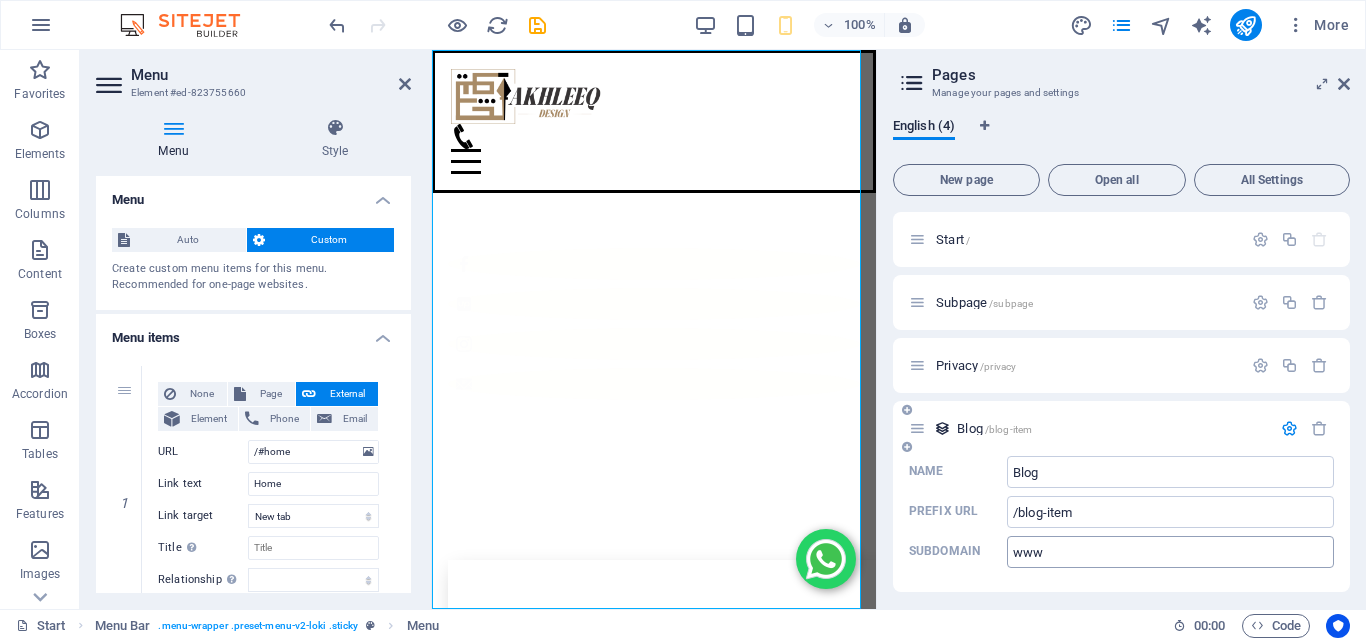 scroll, scrollTop: 7, scrollLeft: 0, axis: vertical 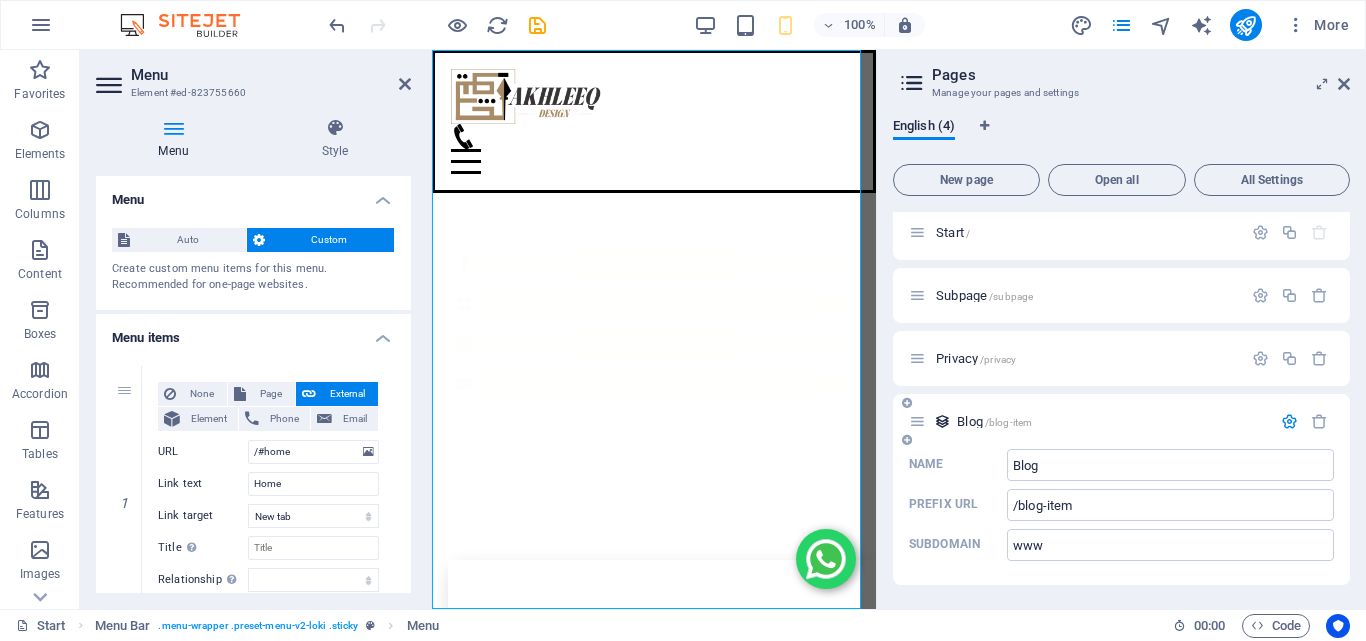 click on "/blog-item" at bounding box center (1008, 422) 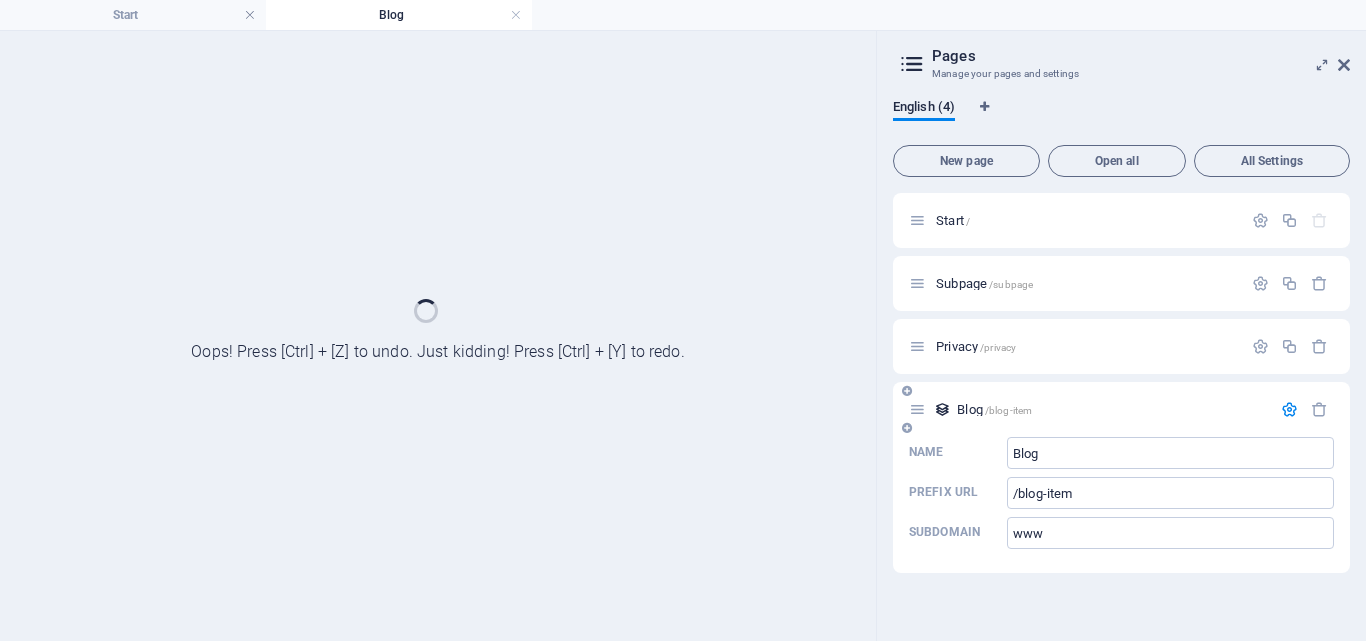 scroll, scrollTop: 0, scrollLeft: 0, axis: both 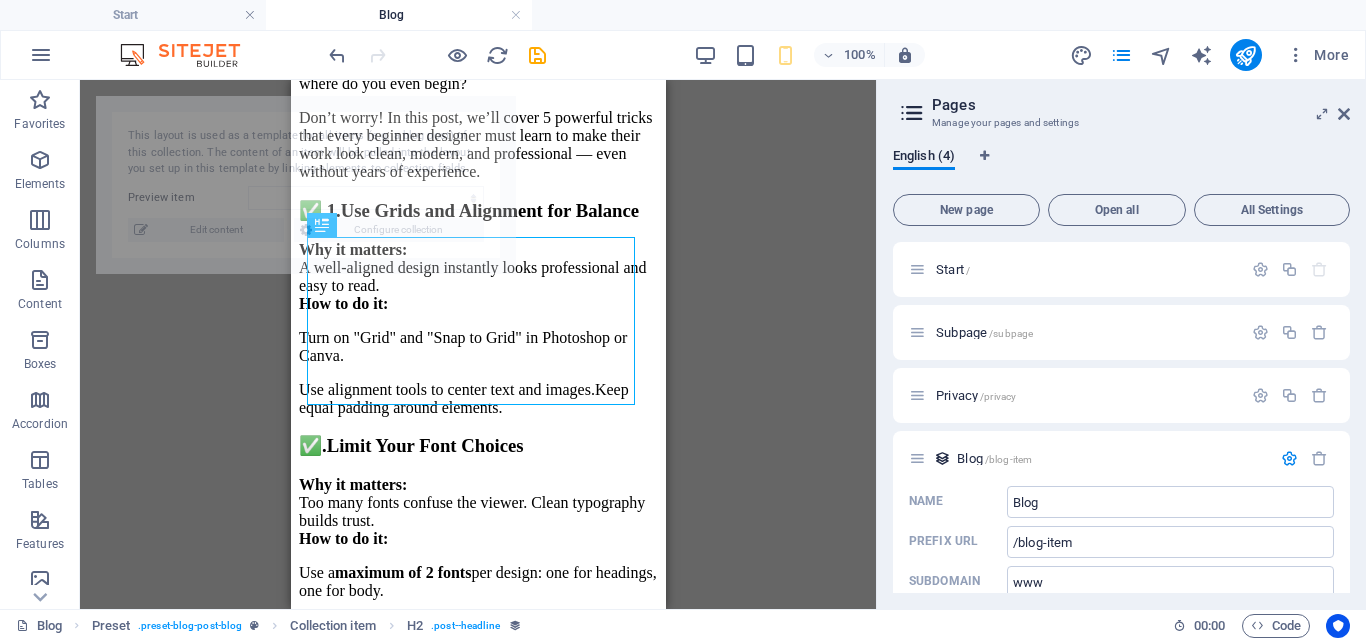 select on "689234d9dc5ac845b101e51f" 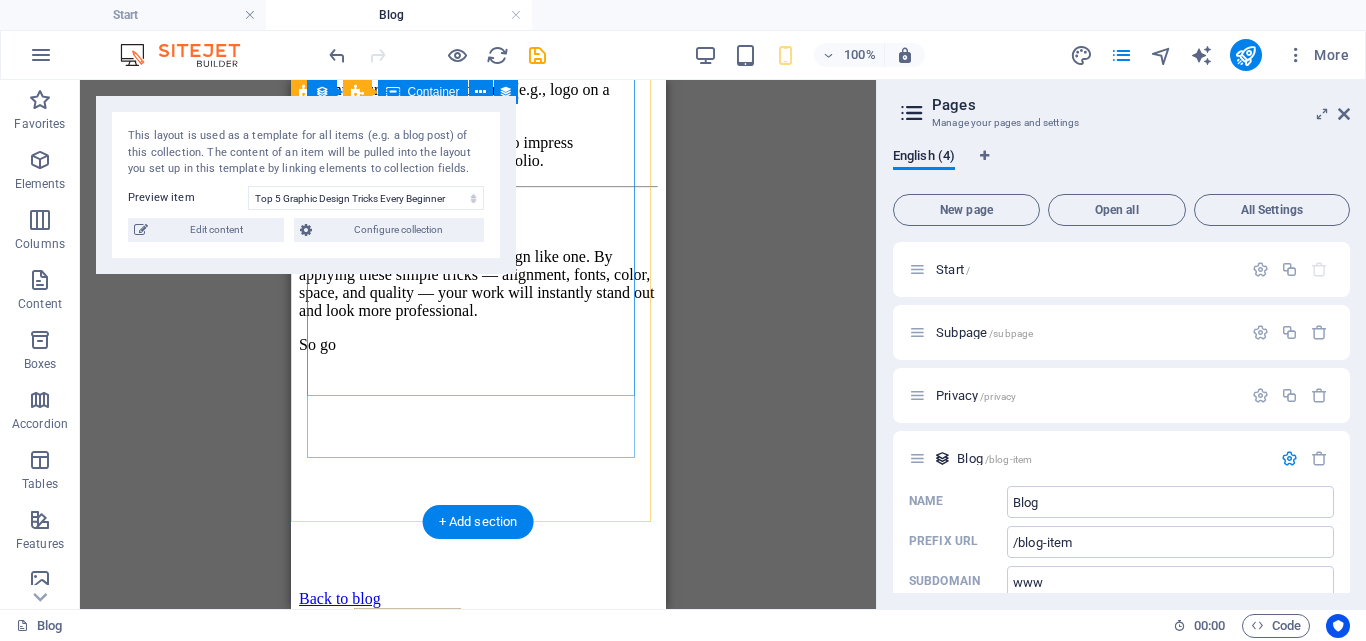 scroll, scrollTop: 2500, scrollLeft: 0, axis: vertical 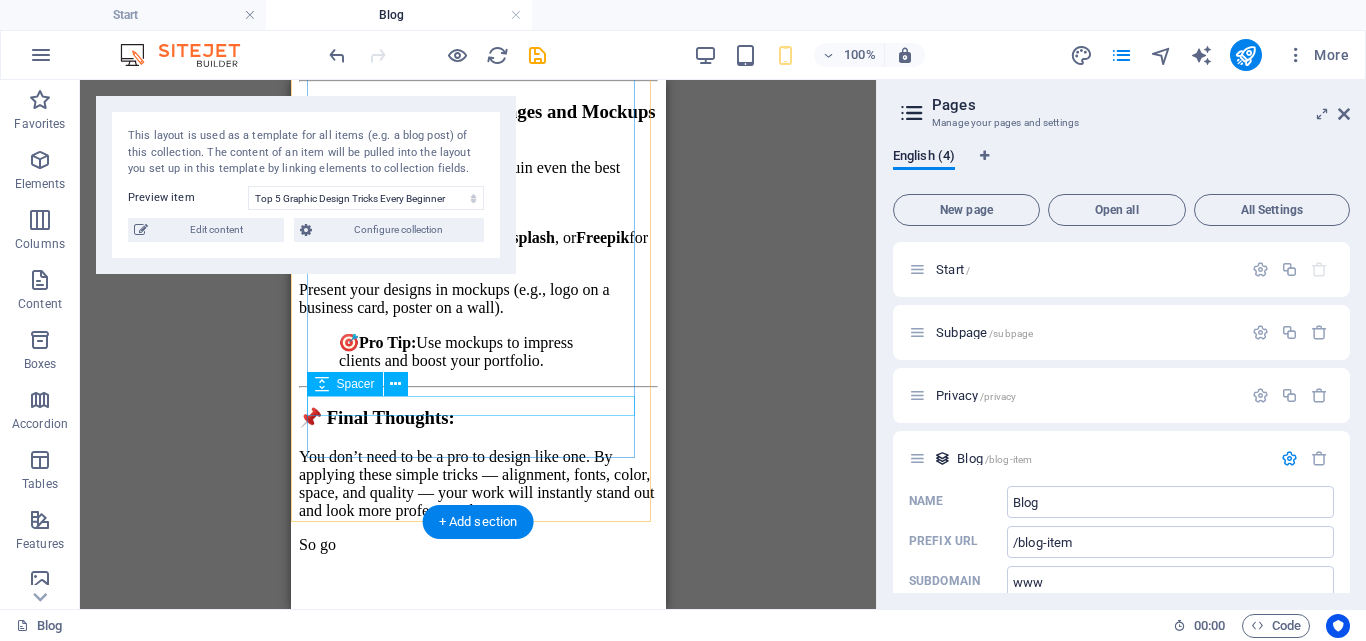 click on "Back to blog" at bounding box center (477, 799) 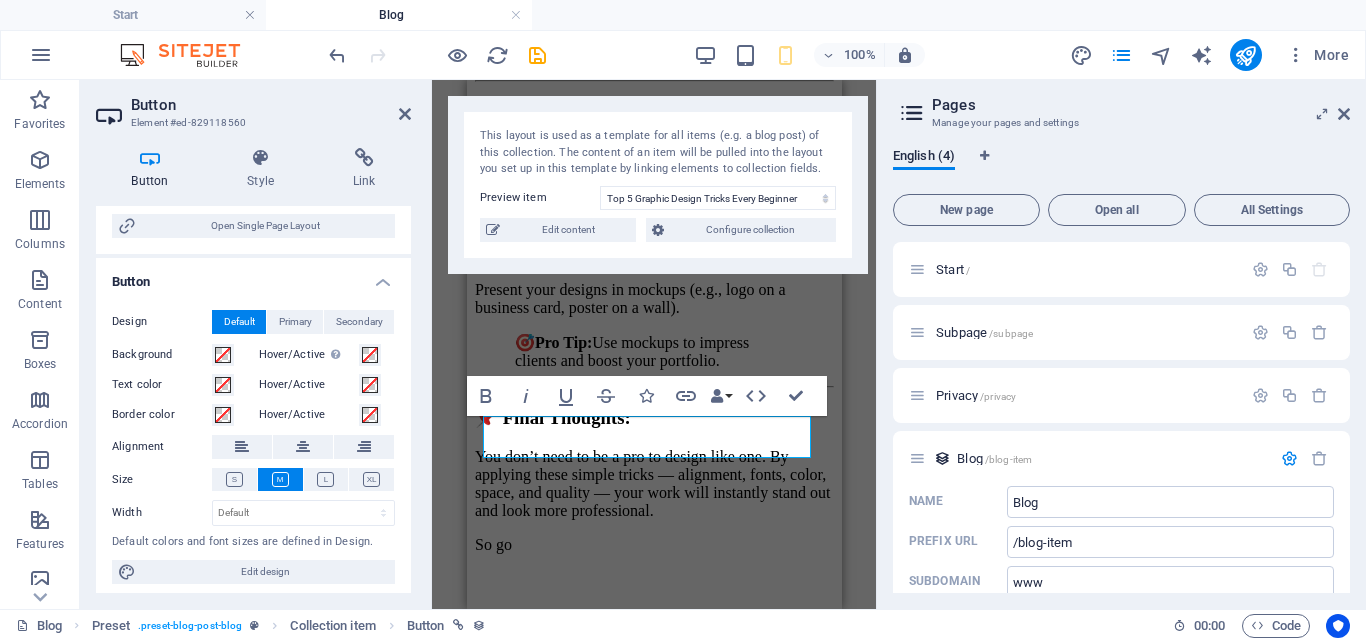 scroll, scrollTop: 398, scrollLeft: 0, axis: vertical 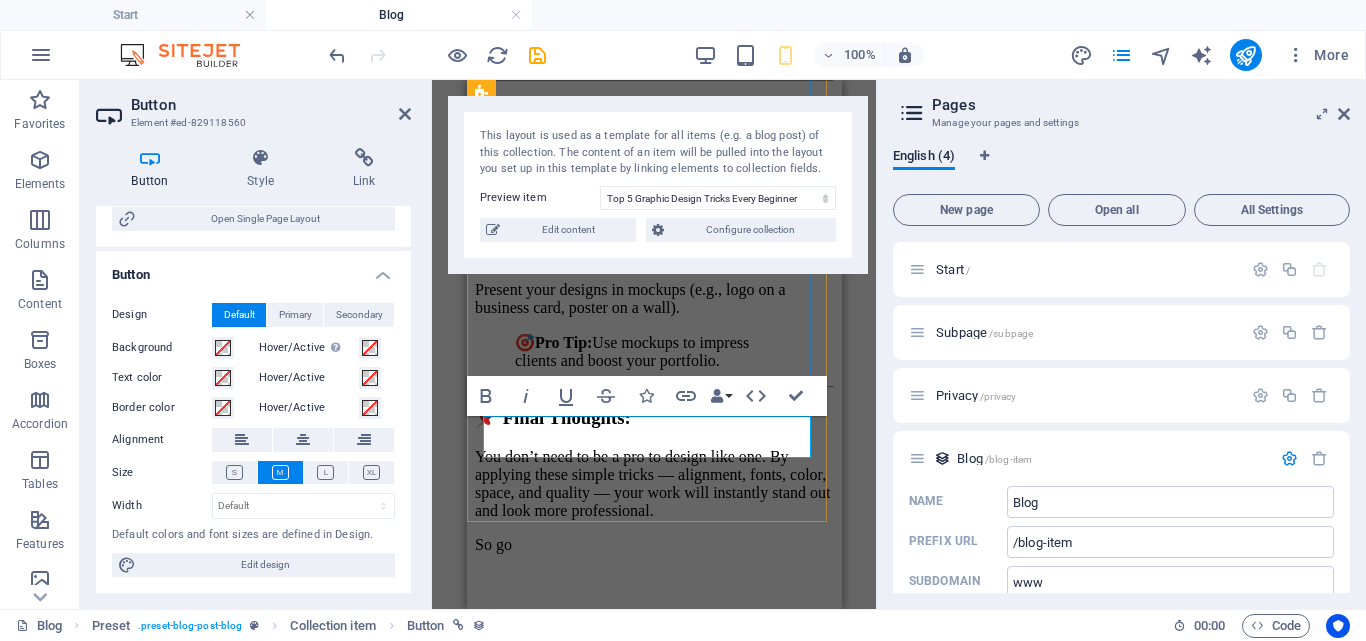 click on "Back to blog" at bounding box center [515, 798] 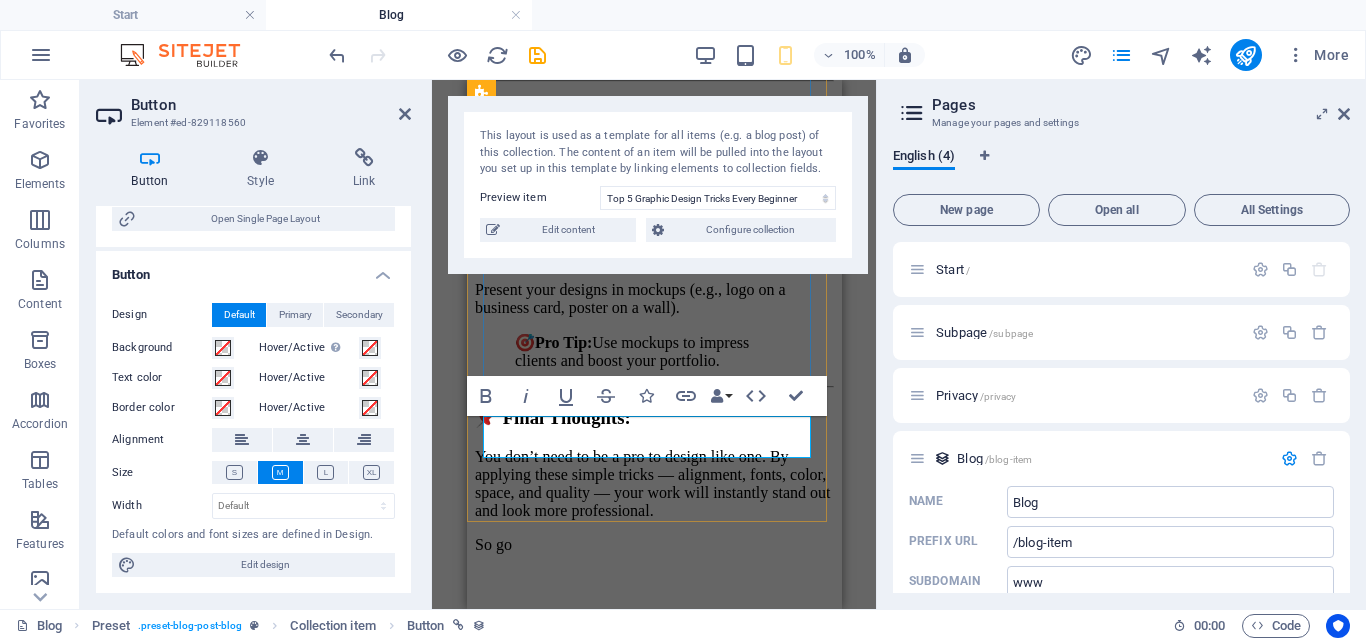 click on "Back to blog" at bounding box center [515, 798] 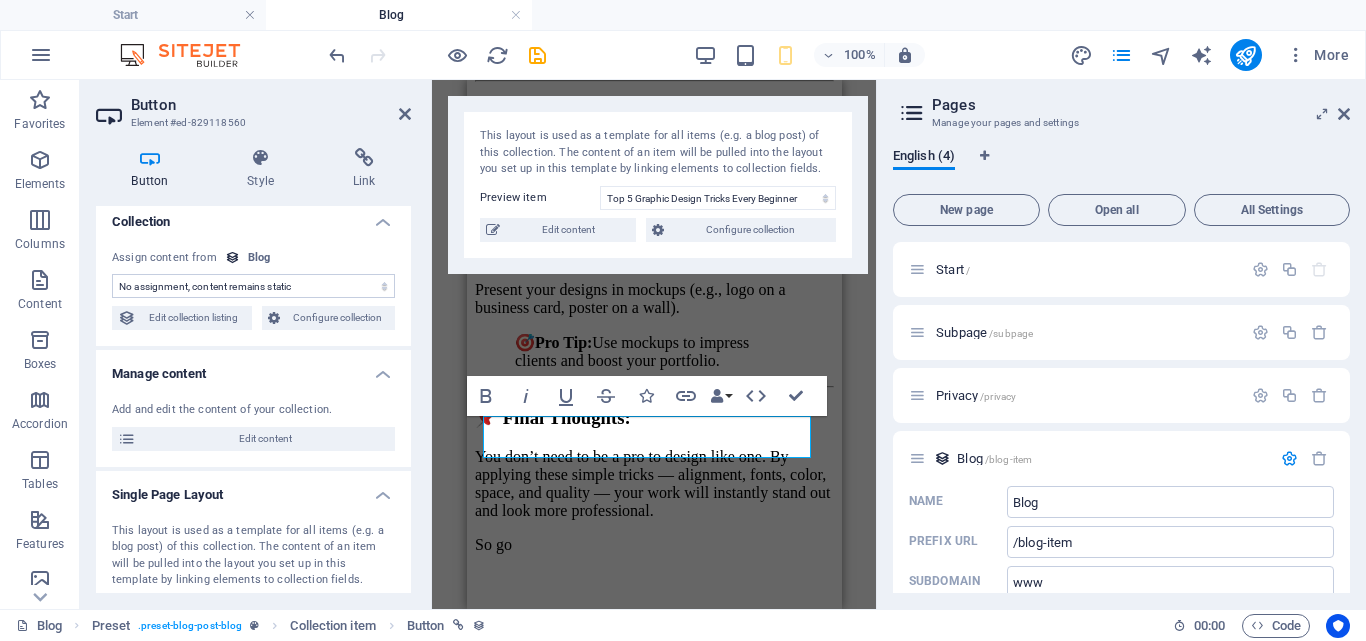 scroll, scrollTop: 0, scrollLeft: 0, axis: both 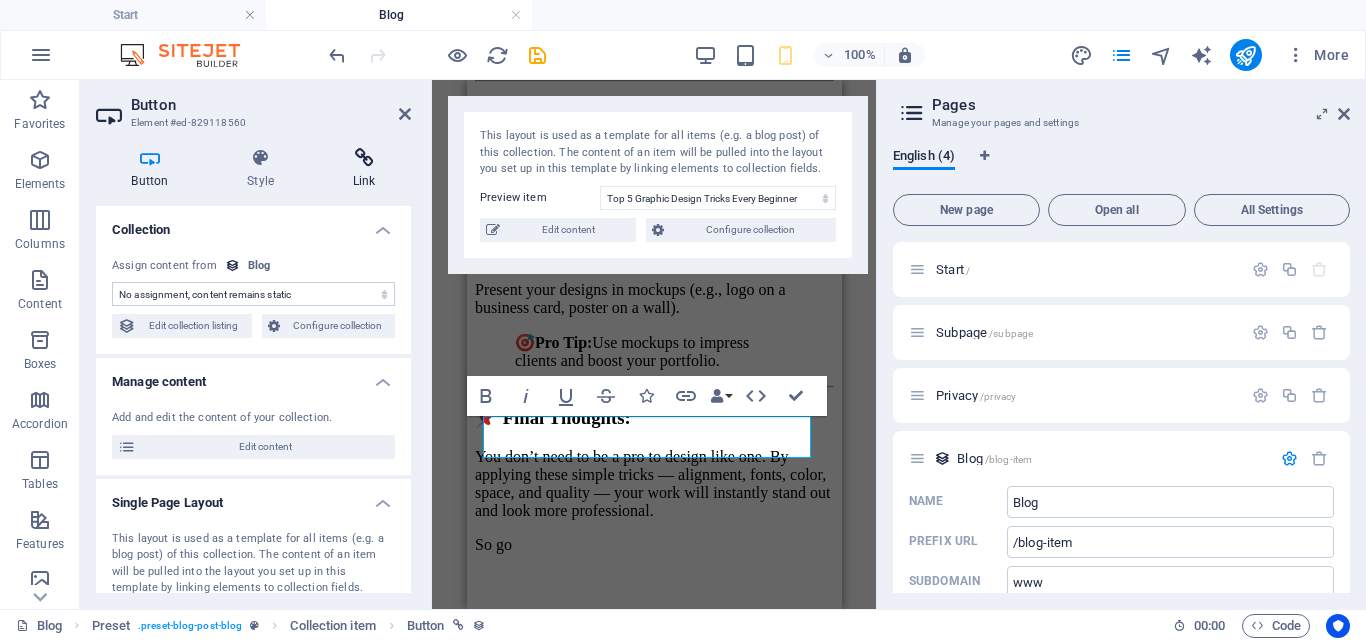 click on "Link" at bounding box center (364, 169) 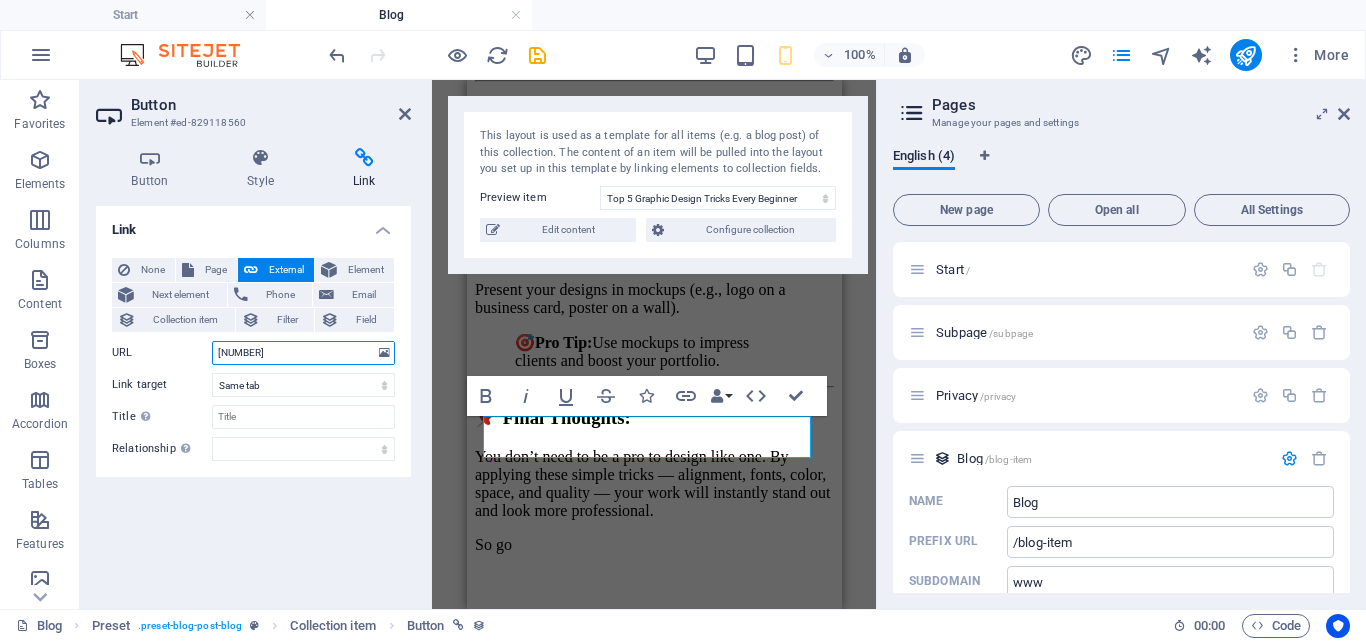 click on "/15950992" at bounding box center [303, 353] 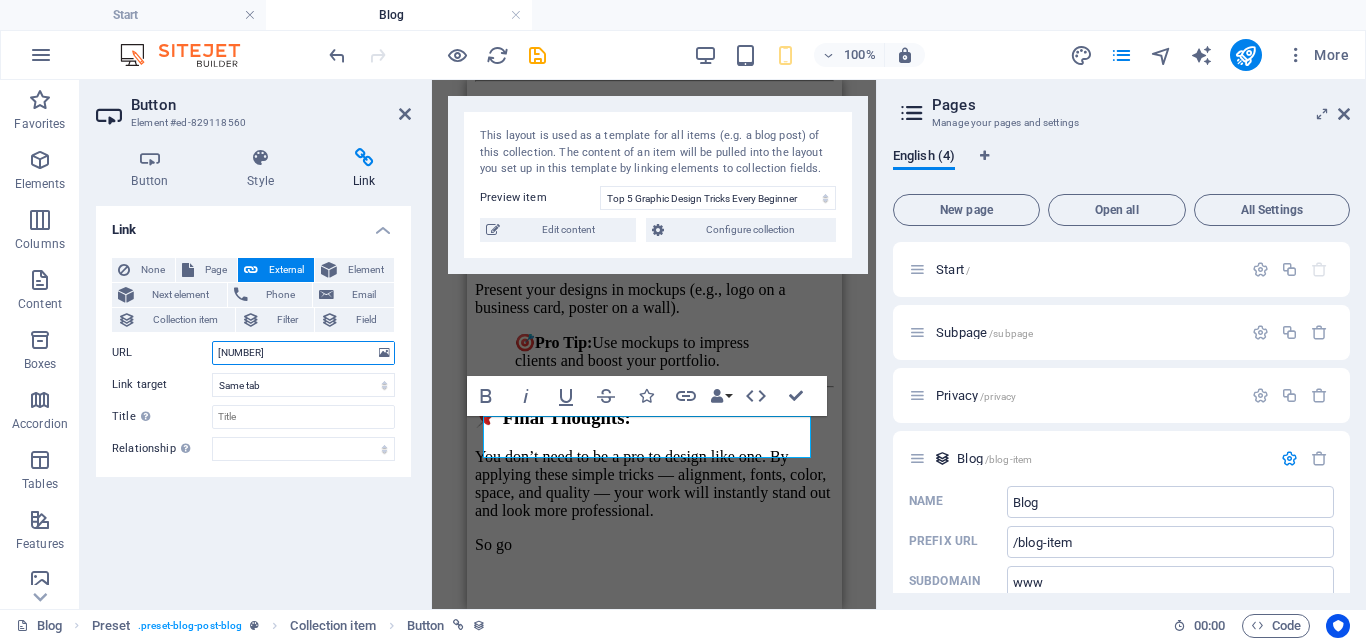drag, startPoint x: 334, startPoint y: 356, endPoint x: 184, endPoint y: 359, distance: 150.03 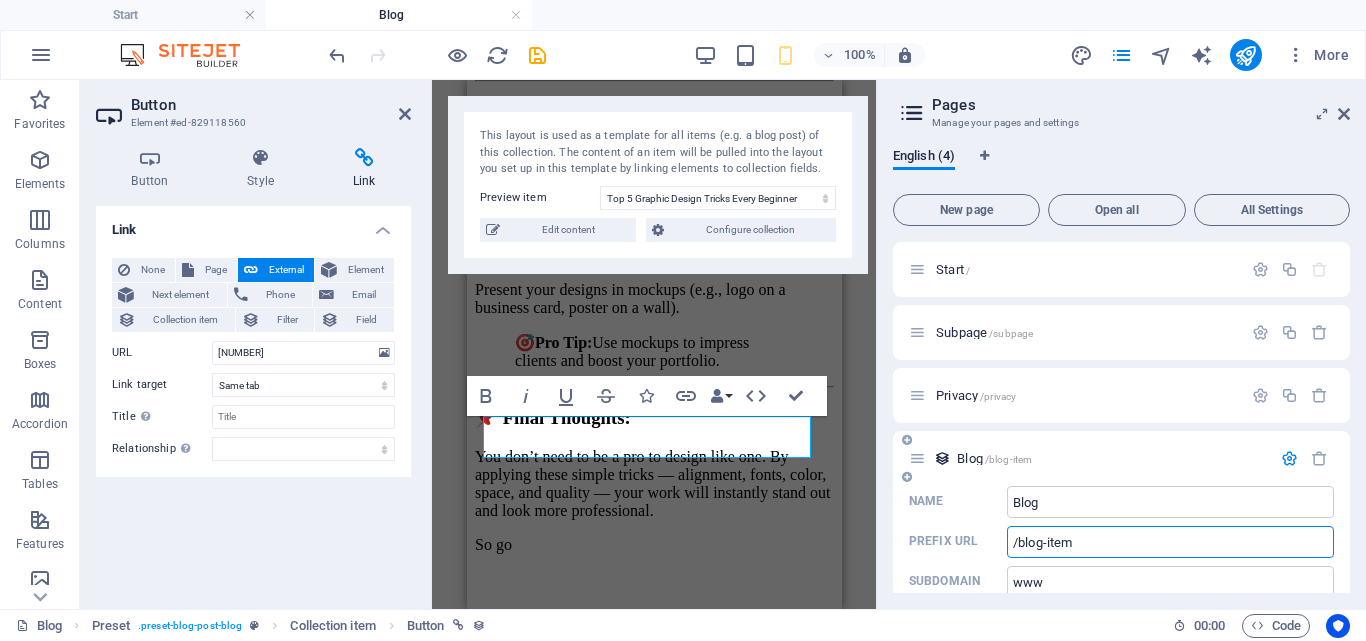drag, startPoint x: 1082, startPoint y: 548, endPoint x: 997, endPoint y: 546, distance: 85.02353 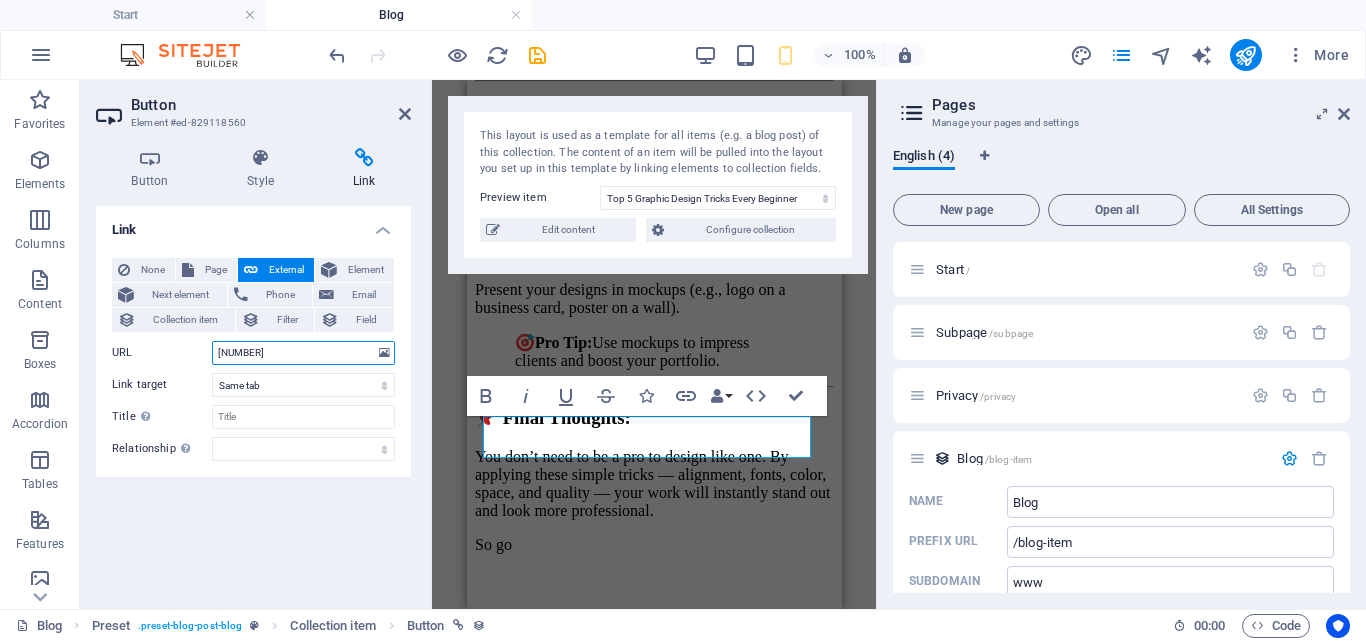 drag, startPoint x: 290, startPoint y: 353, endPoint x: 305, endPoint y: 352, distance: 15.033297 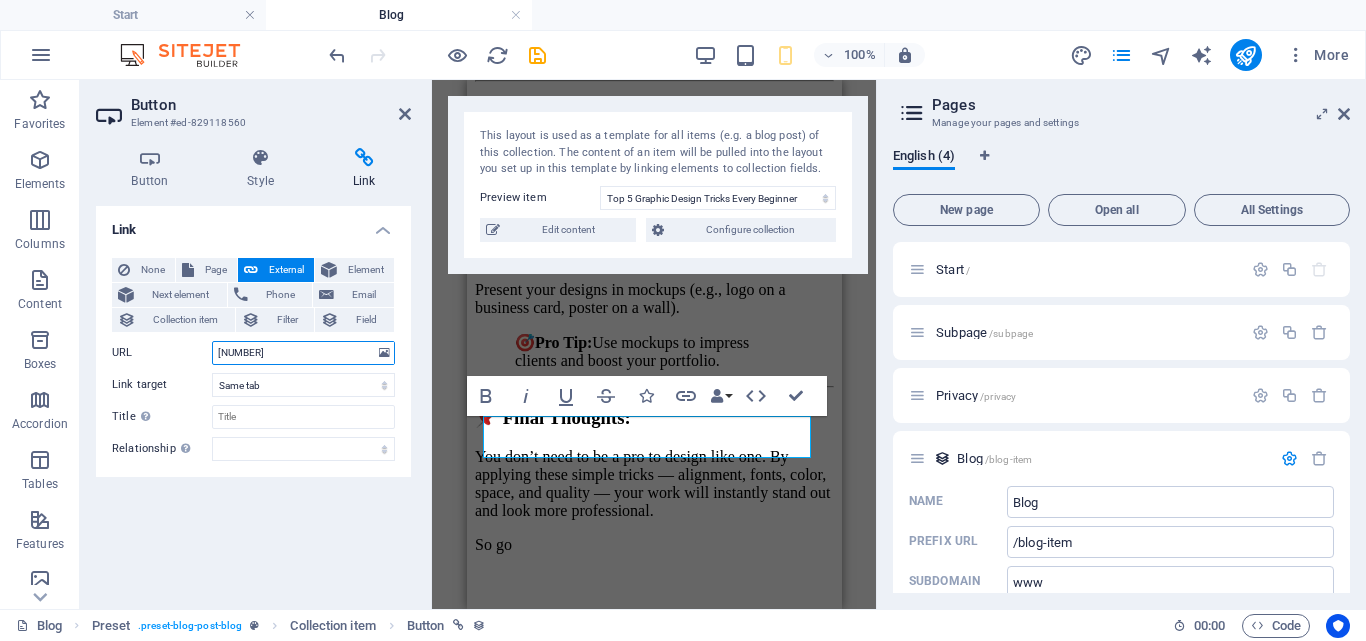 drag, startPoint x: 305, startPoint y: 352, endPoint x: 172, endPoint y: 340, distance: 133.54025 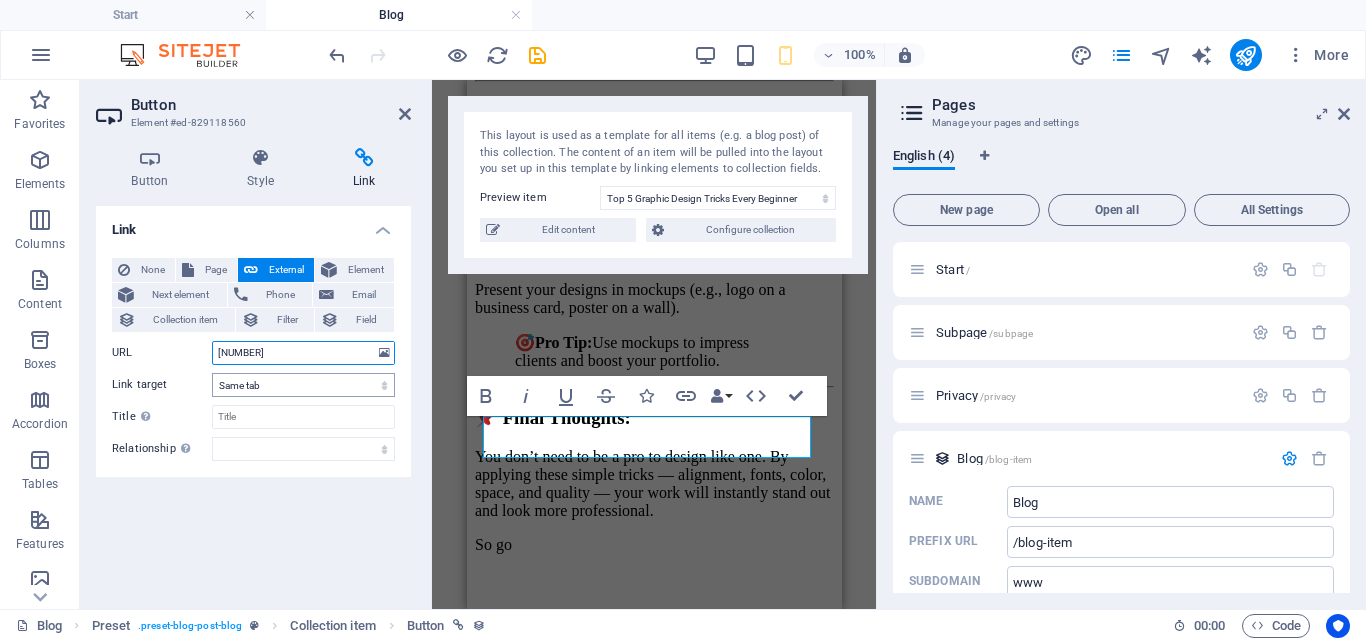 paste on "blog-item" 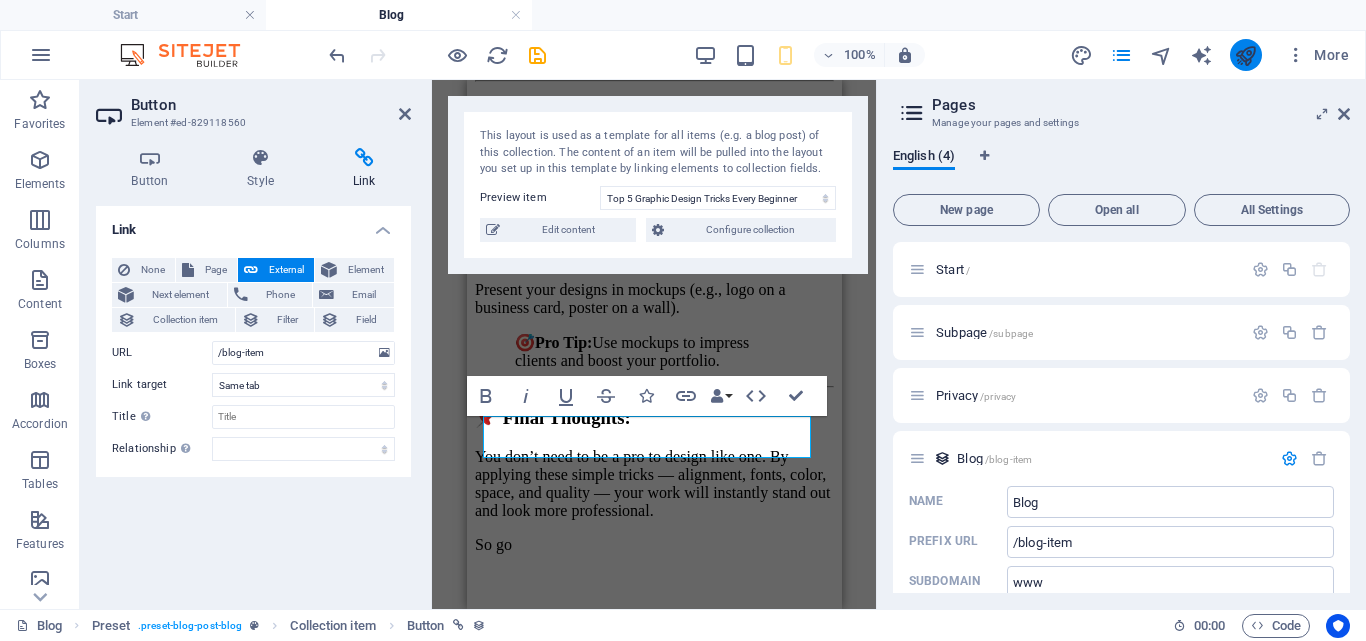 click at bounding box center (1245, 55) 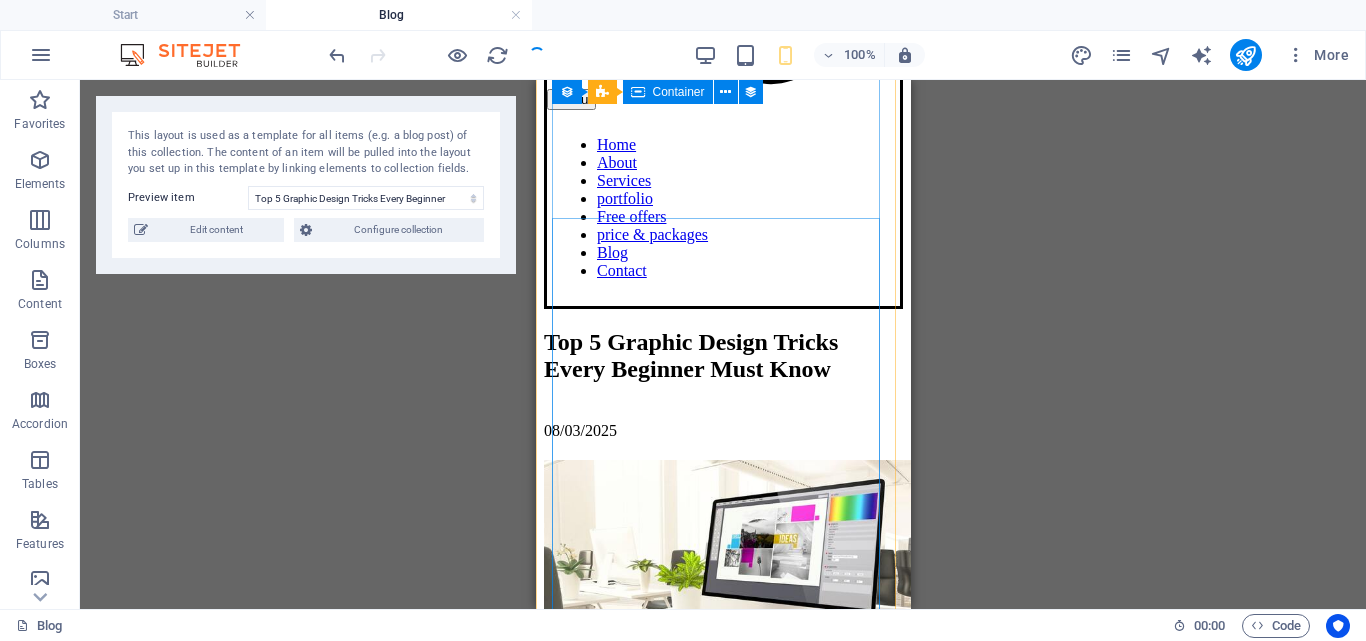 scroll, scrollTop: 500, scrollLeft: 0, axis: vertical 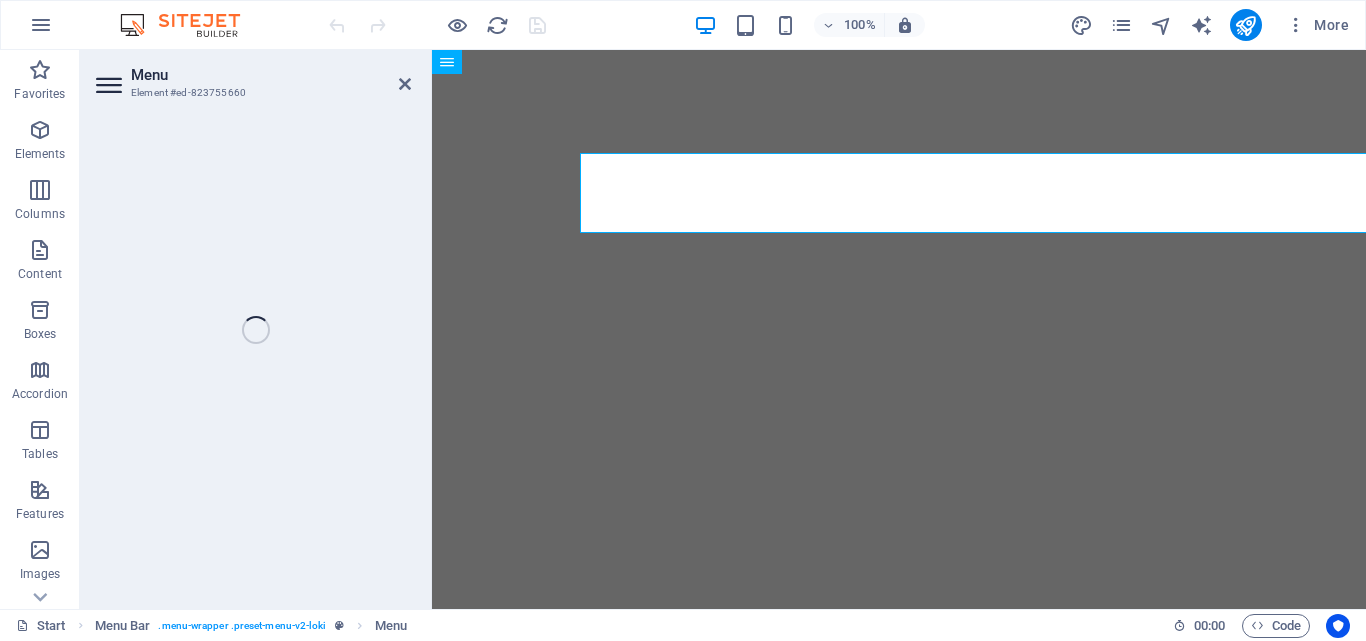 select 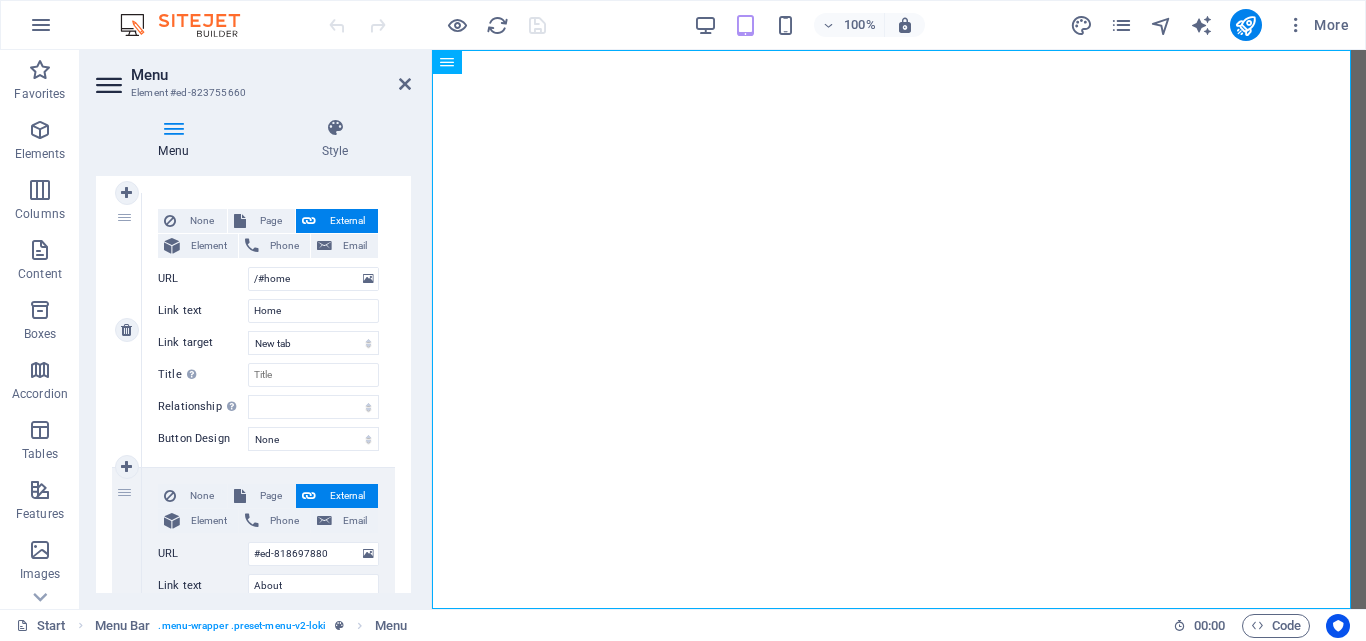 scroll, scrollTop: 200, scrollLeft: 0, axis: vertical 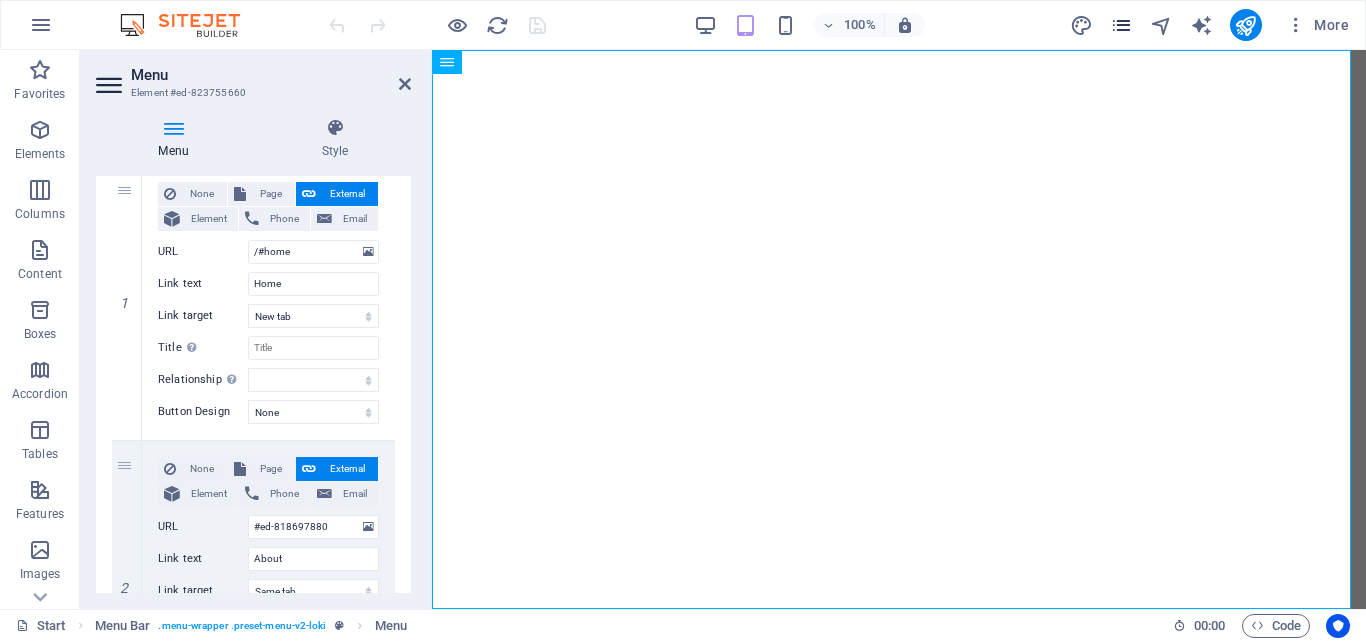 click at bounding box center (1121, 25) 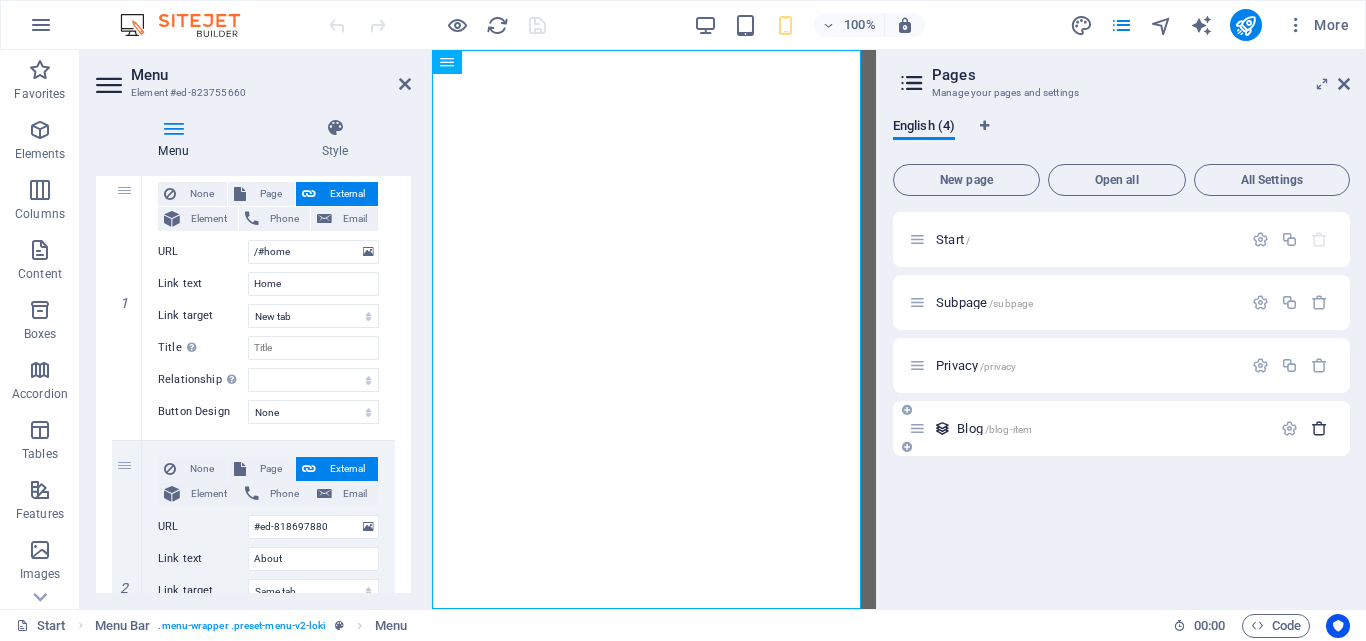 click at bounding box center [1319, 428] 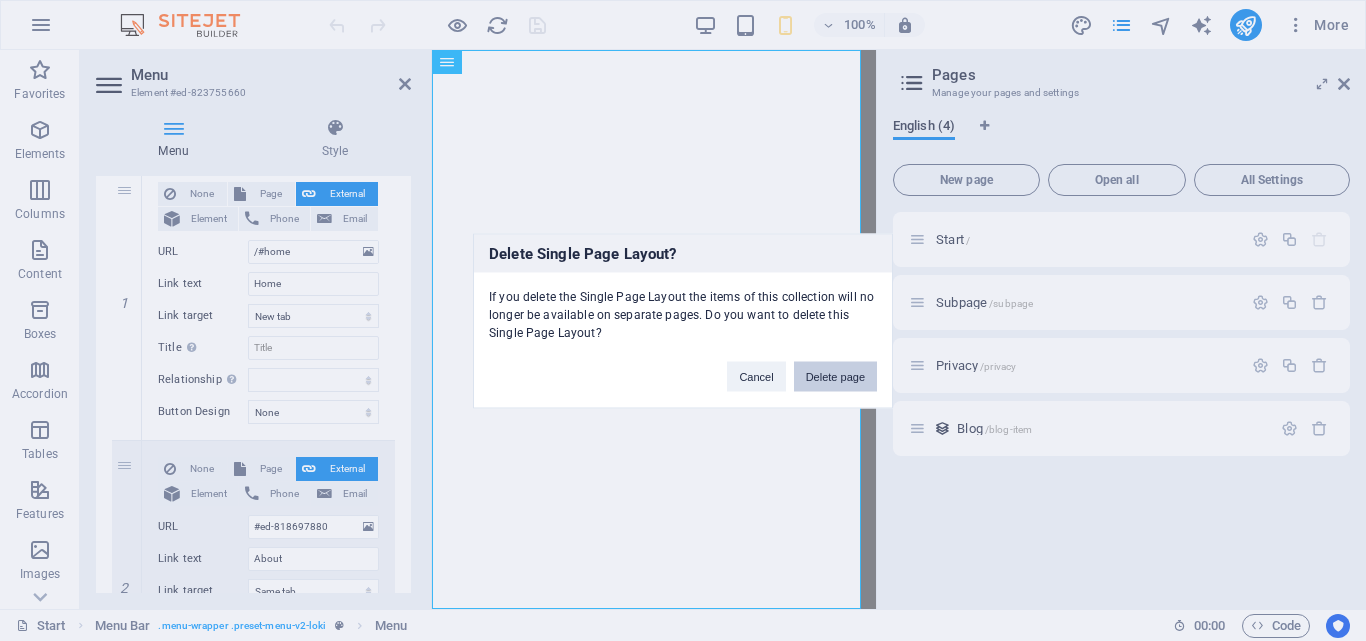 click on "Delete page" at bounding box center (835, 376) 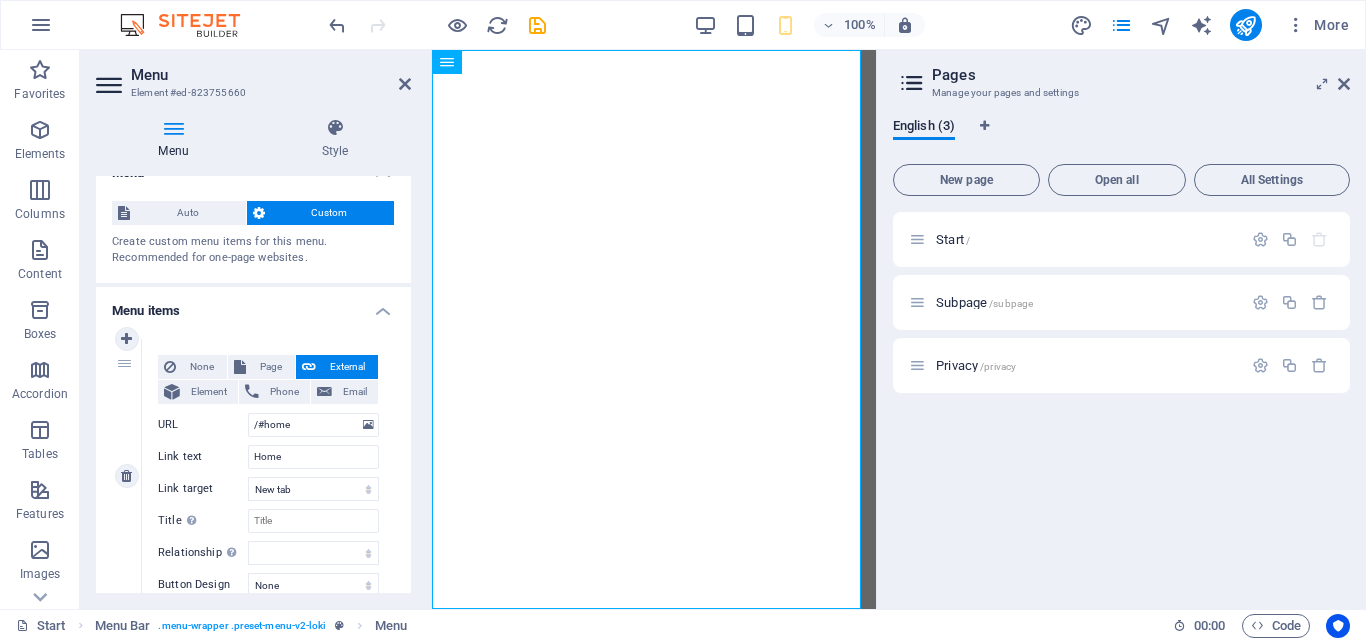 scroll, scrollTop: 0, scrollLeft: 0, axis: both 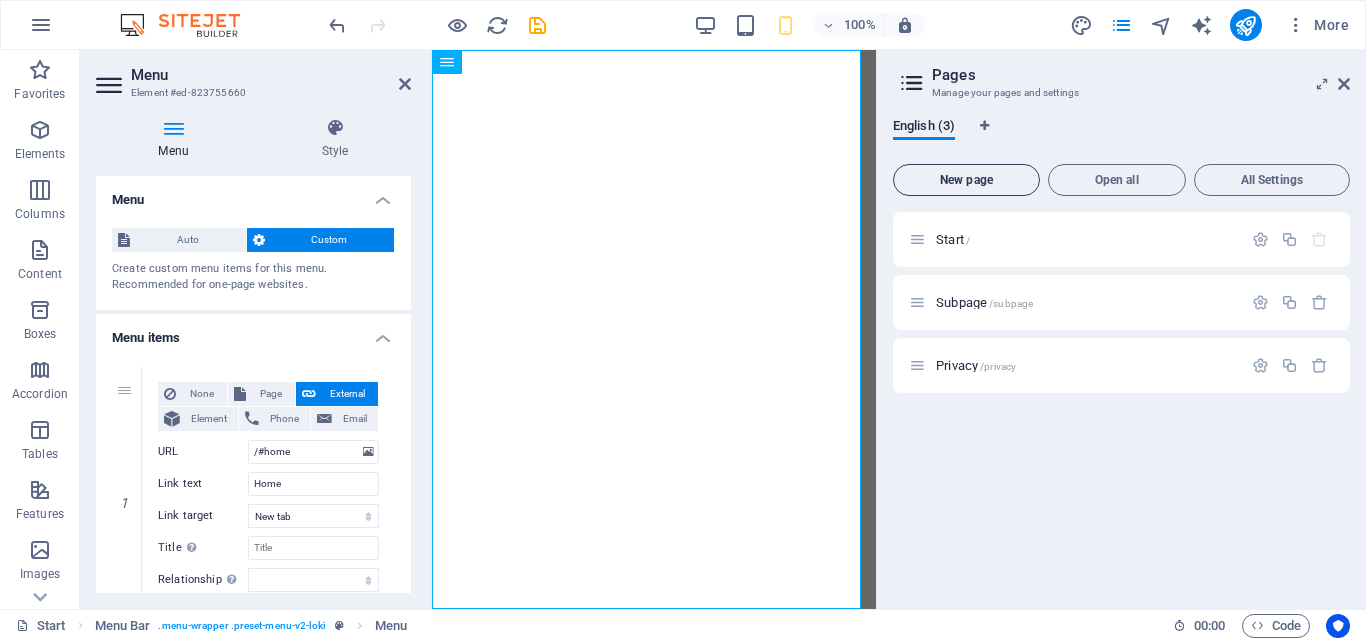 click on "New page" at bounding box center (966, 180) 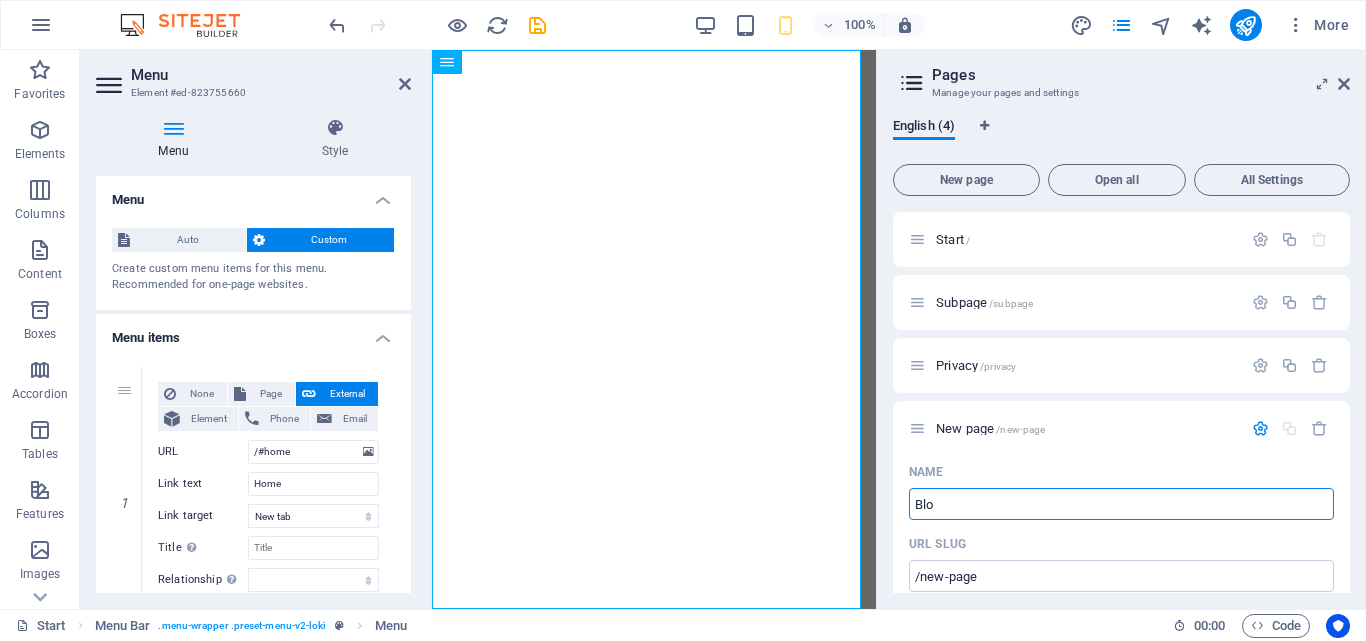 type on "Blog" 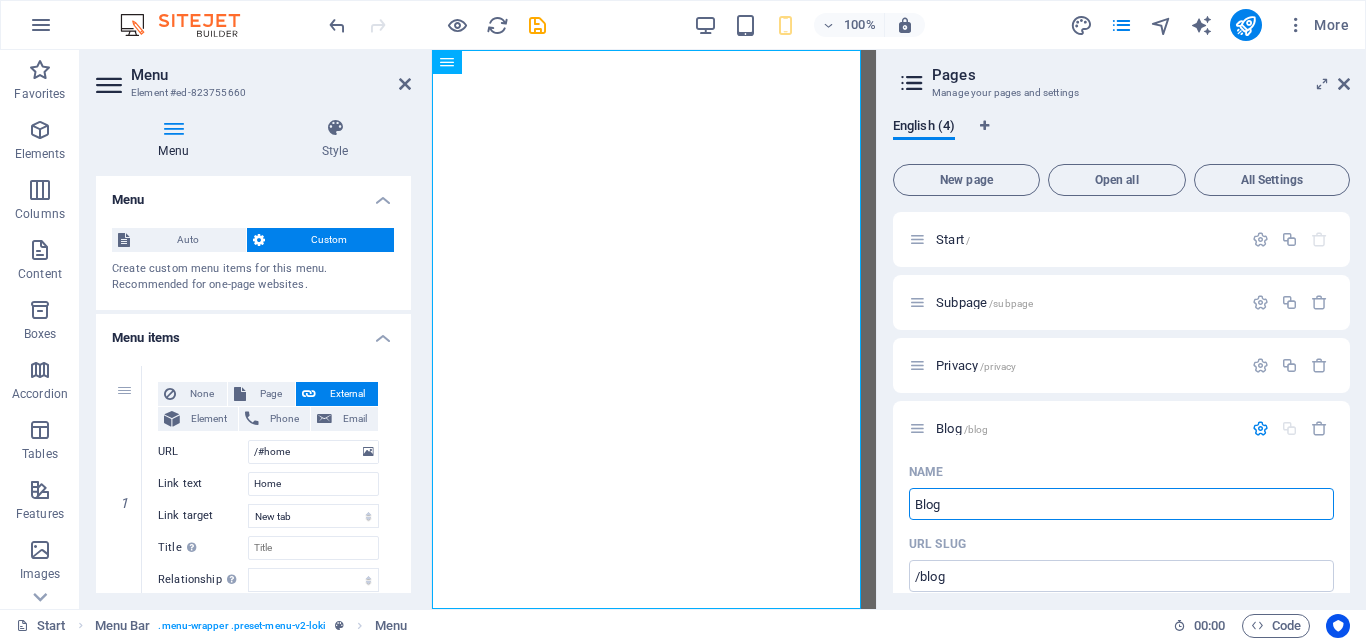 select 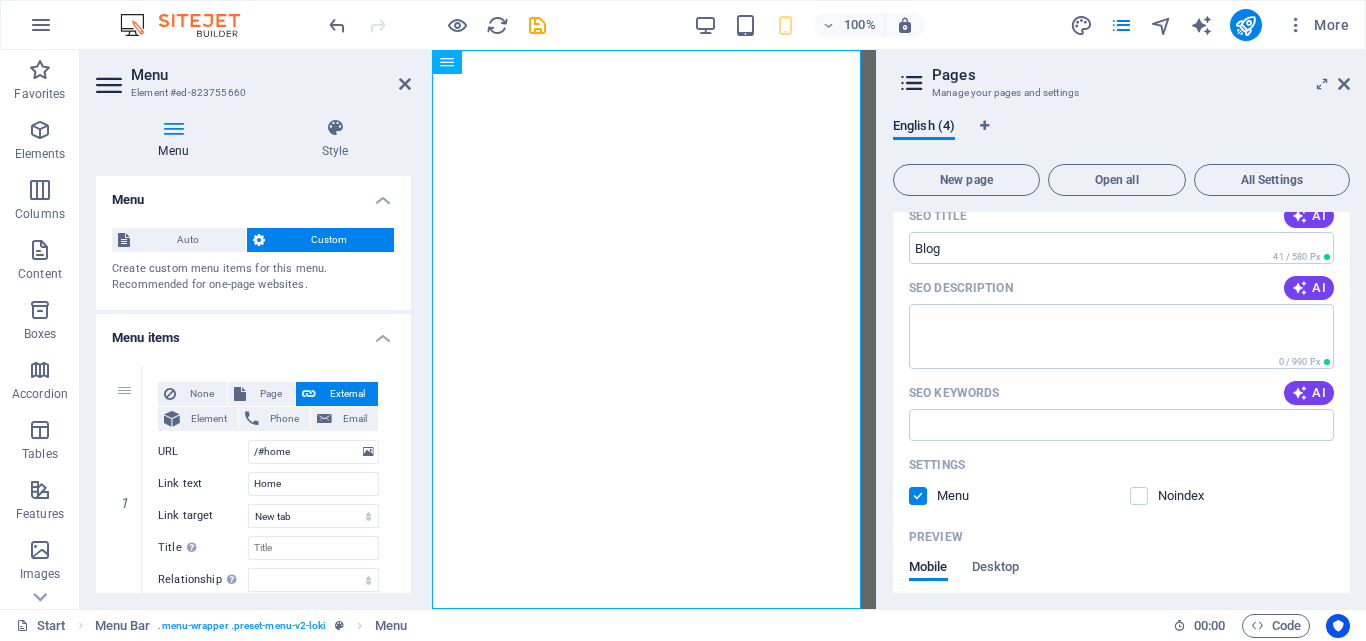 scroll, scrollTop: 500, scrollLeft: 0, axis: vertical 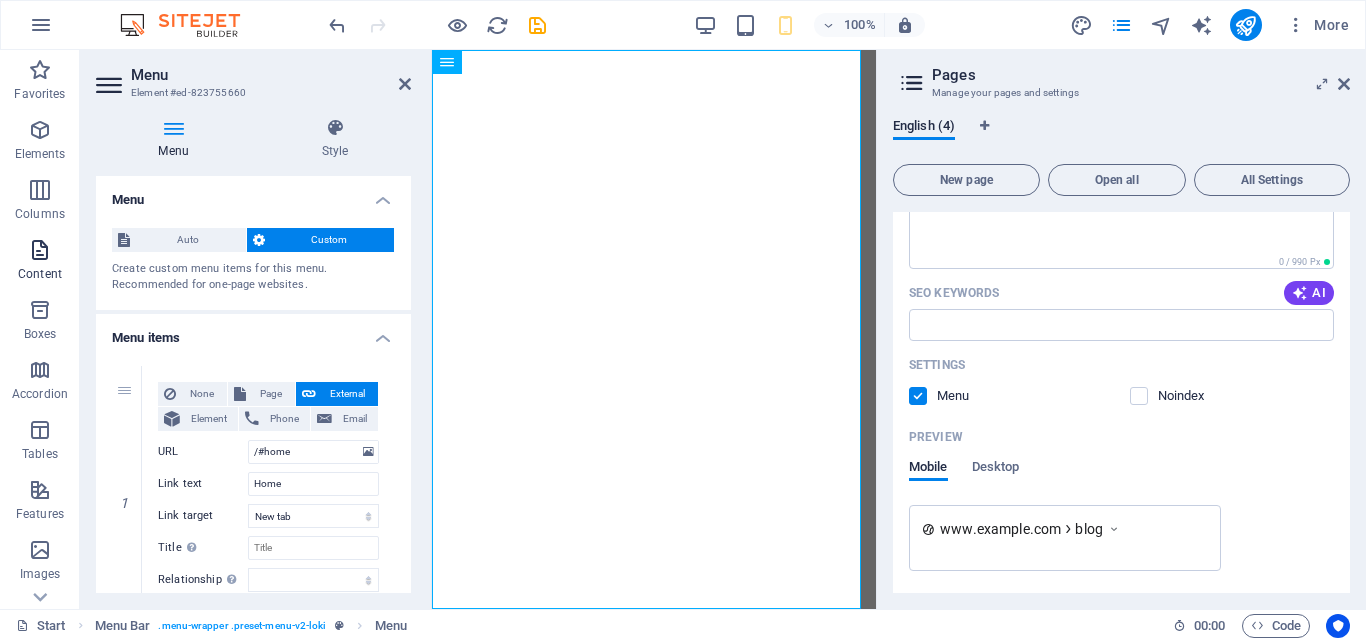 type on "Blog" 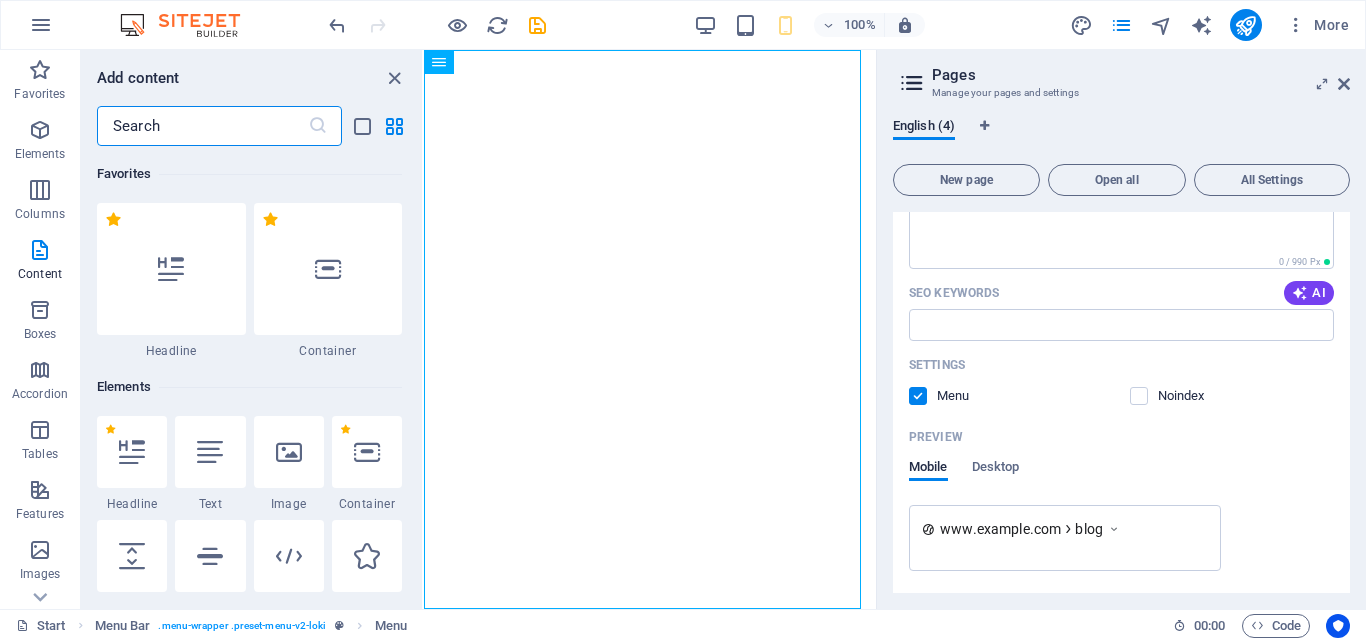 click at bounding box center (202, 126) 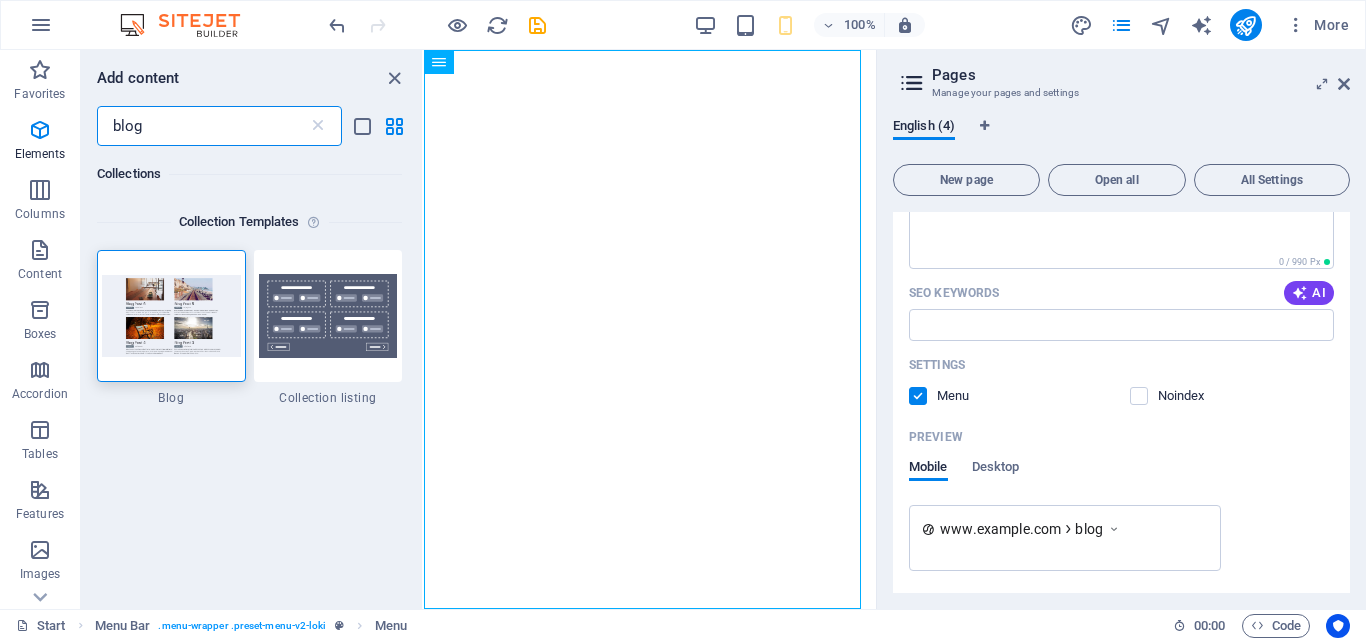 scroll, scrollTop: 0, scrollLeft: 0, axis: both 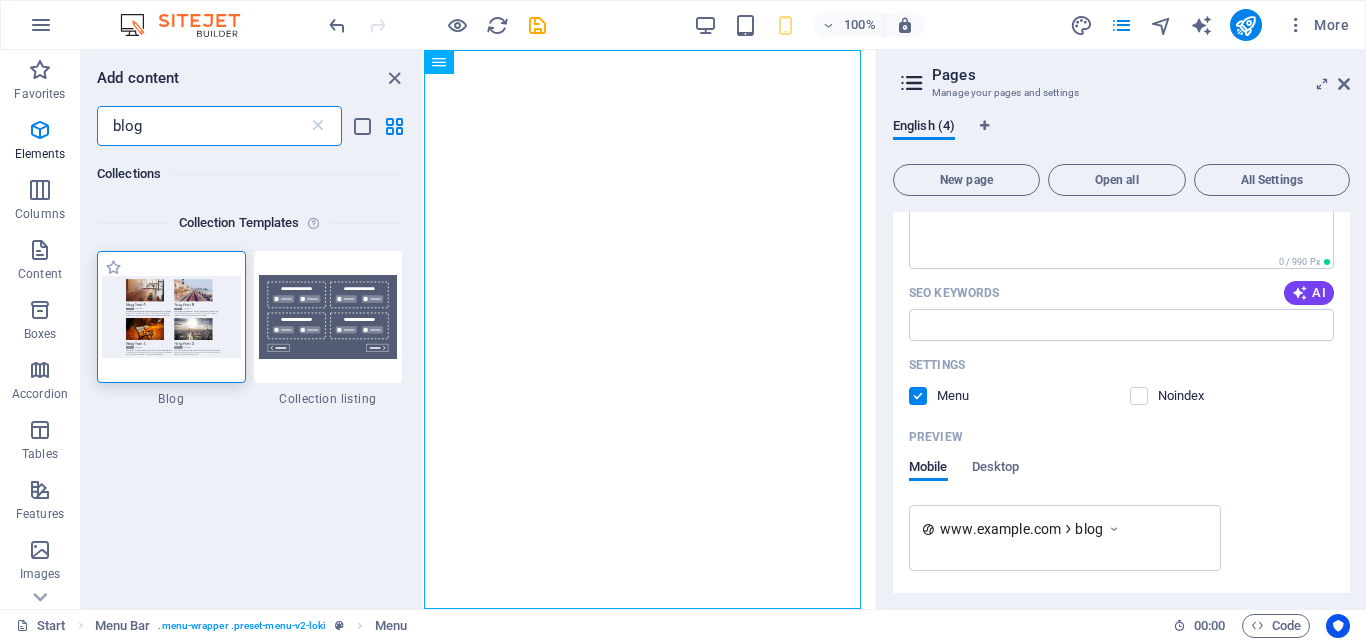 type on "blog" 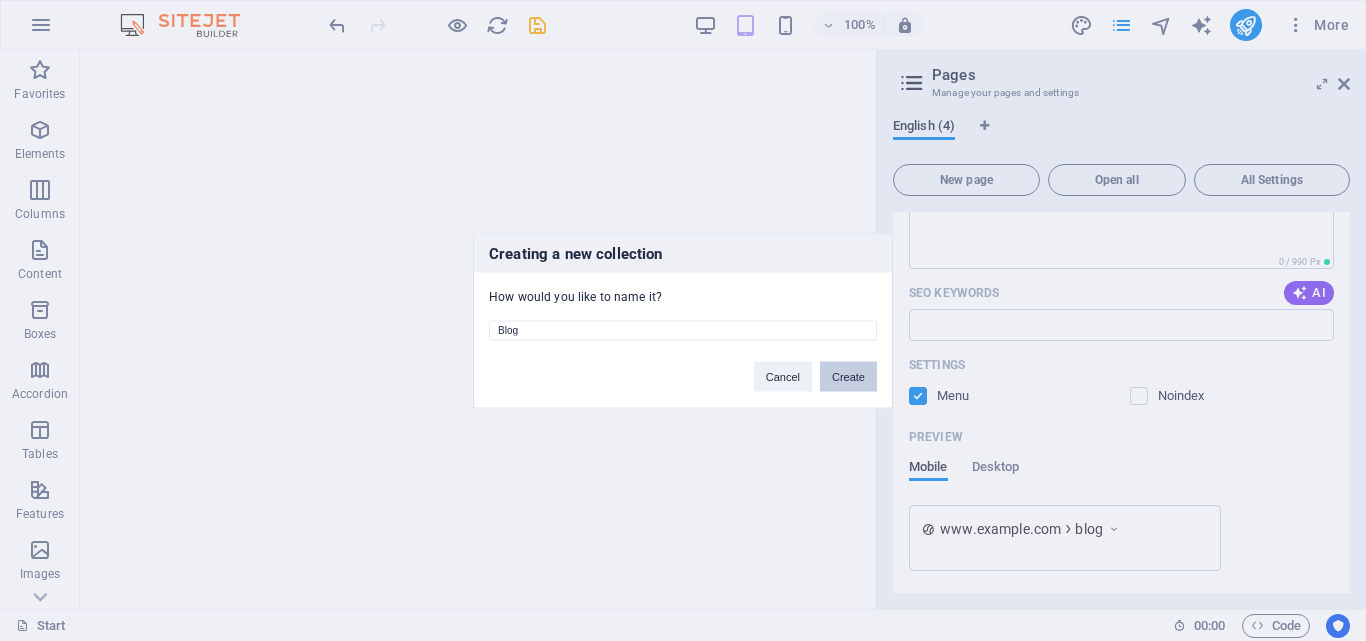 click on "Create" at bounding box center [848, 376] 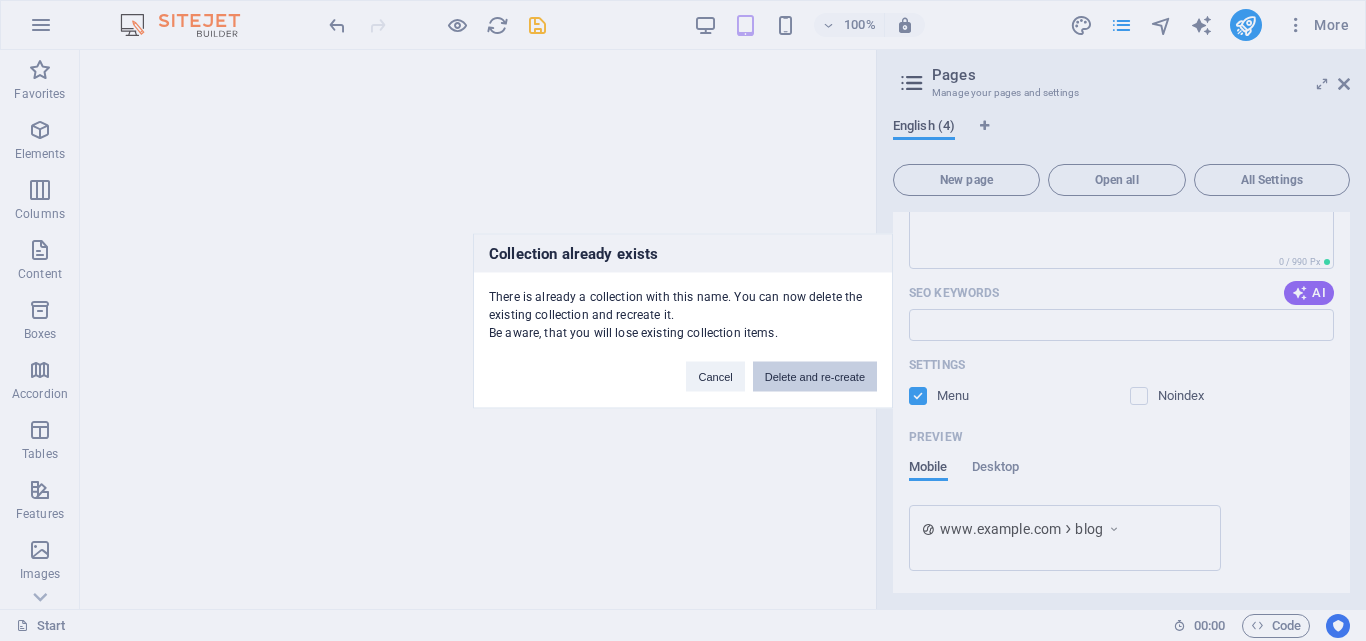 click on "Delete and re-create" at bounding box center (815, 376) 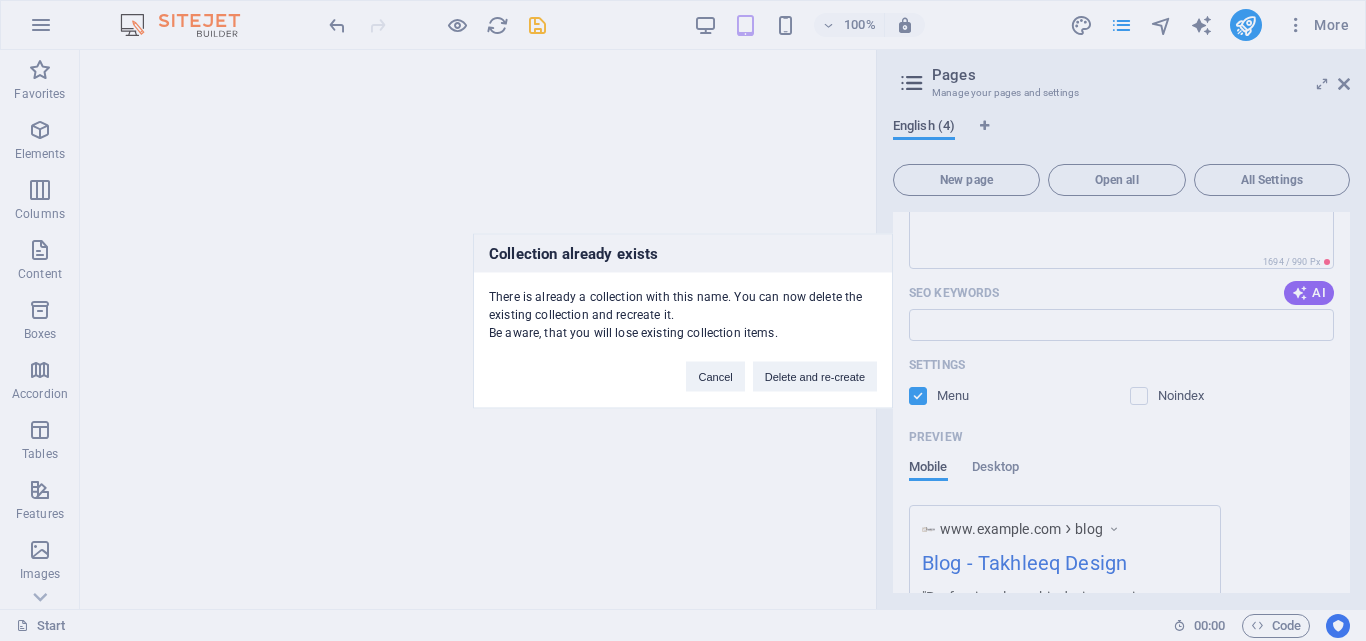 scroll, scrollTop: 102, scrollLeft: 0, axis: vertical 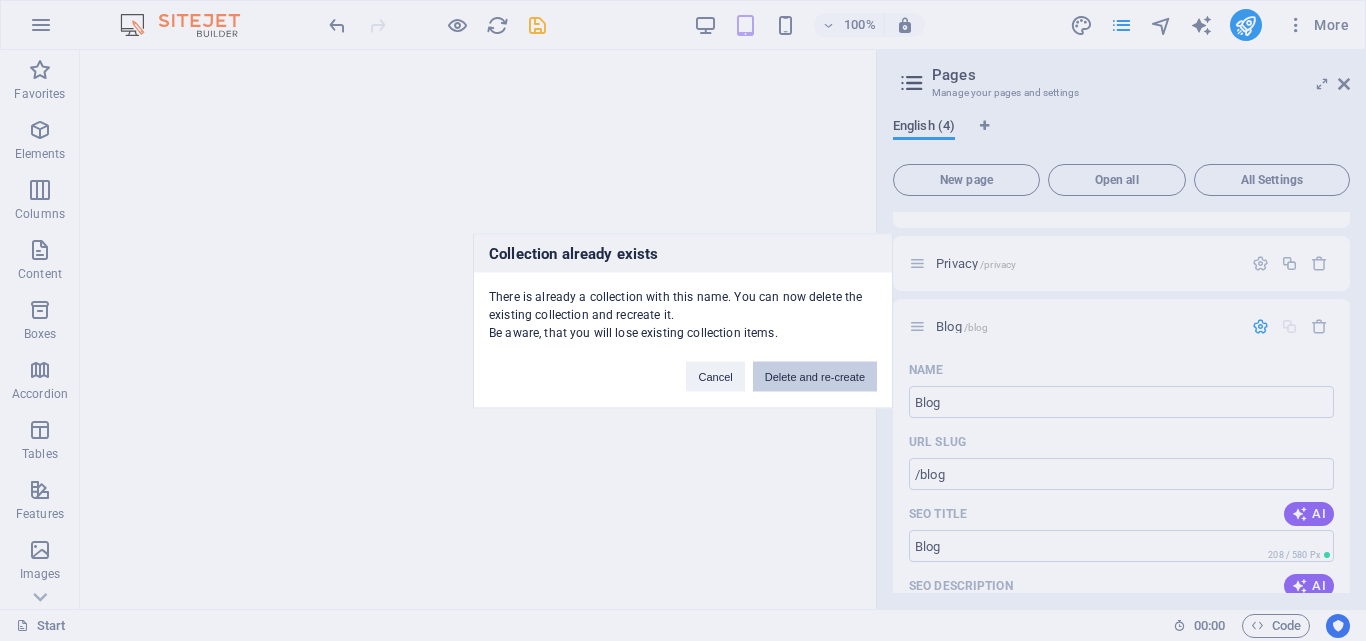 click on "Delete and re-create" at bounding box center [815, 376] 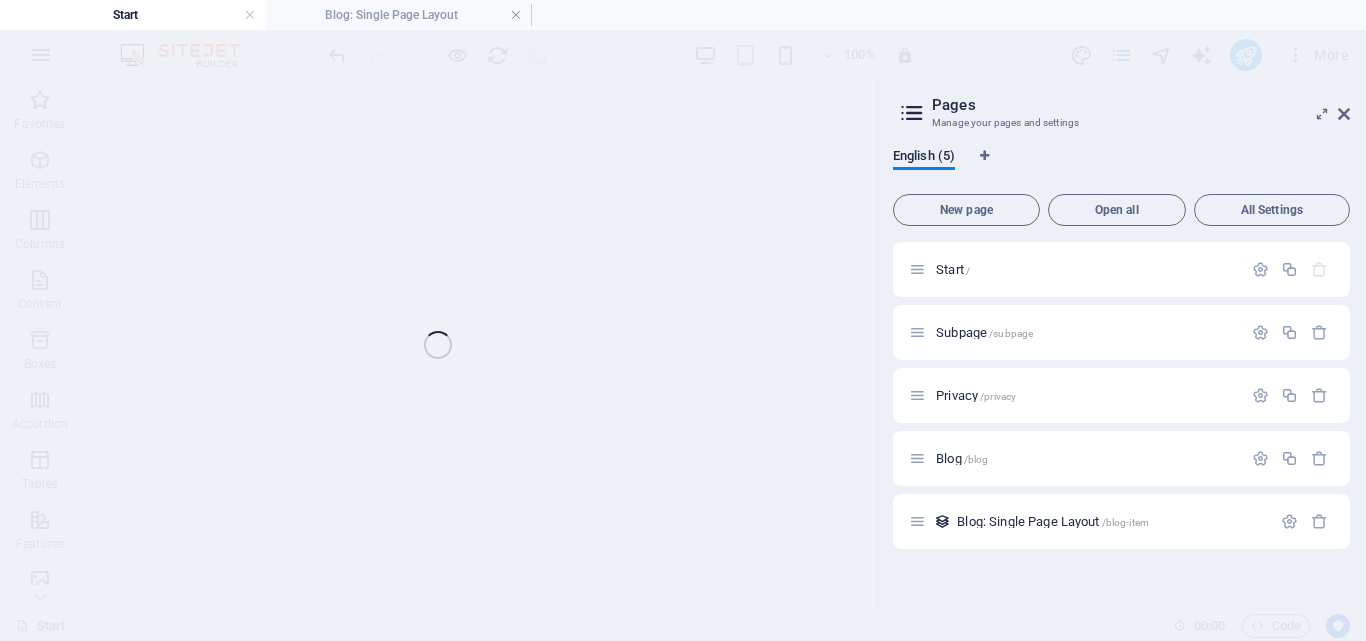 scroll, scrollTop: 0, scrollLeft: 0, axis: both 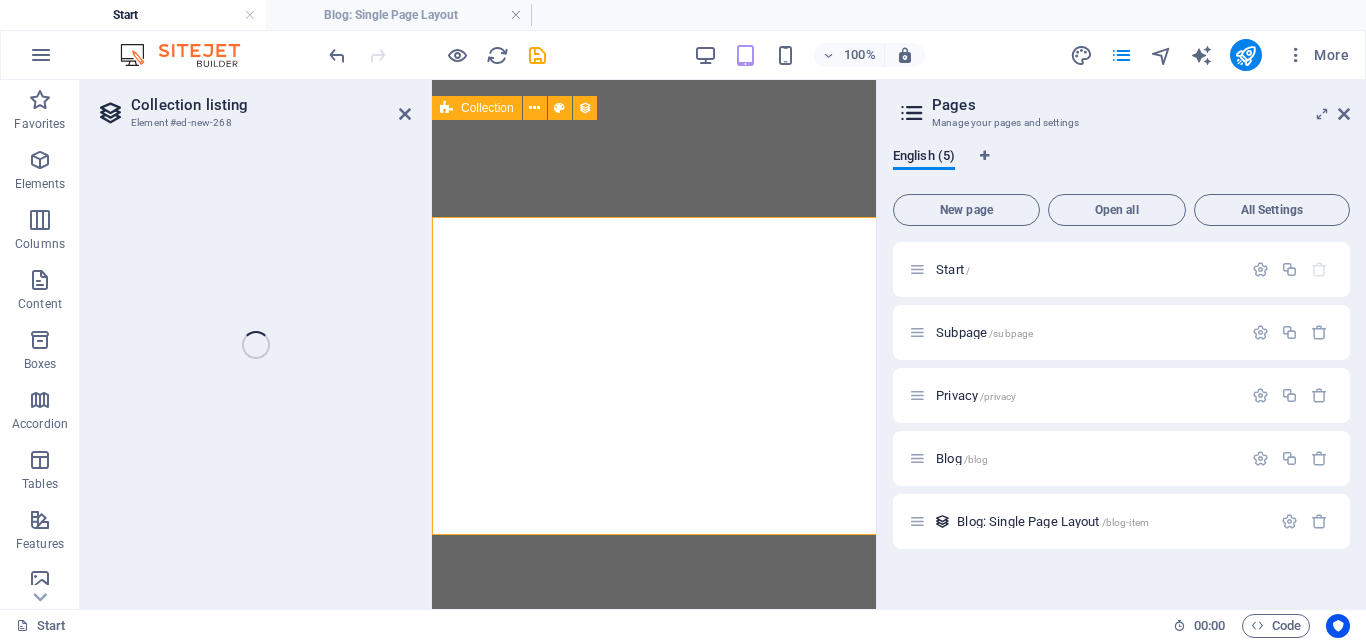 select 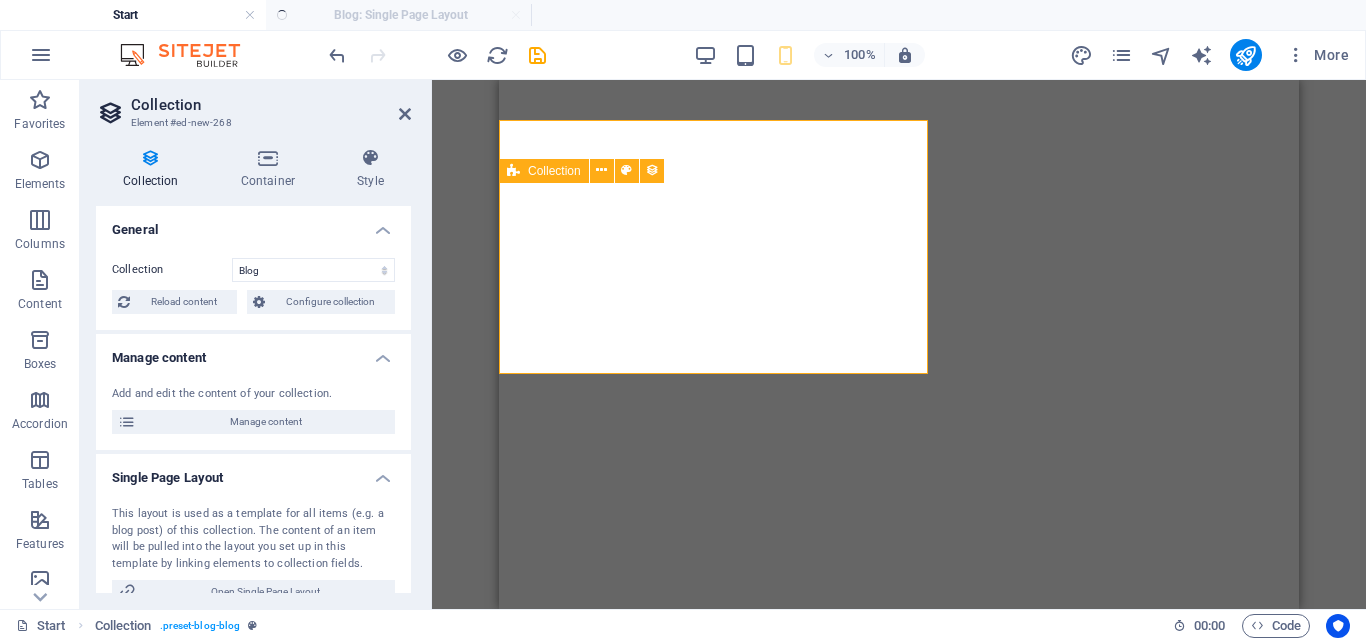 select on "columns.publishing_date_DESC" 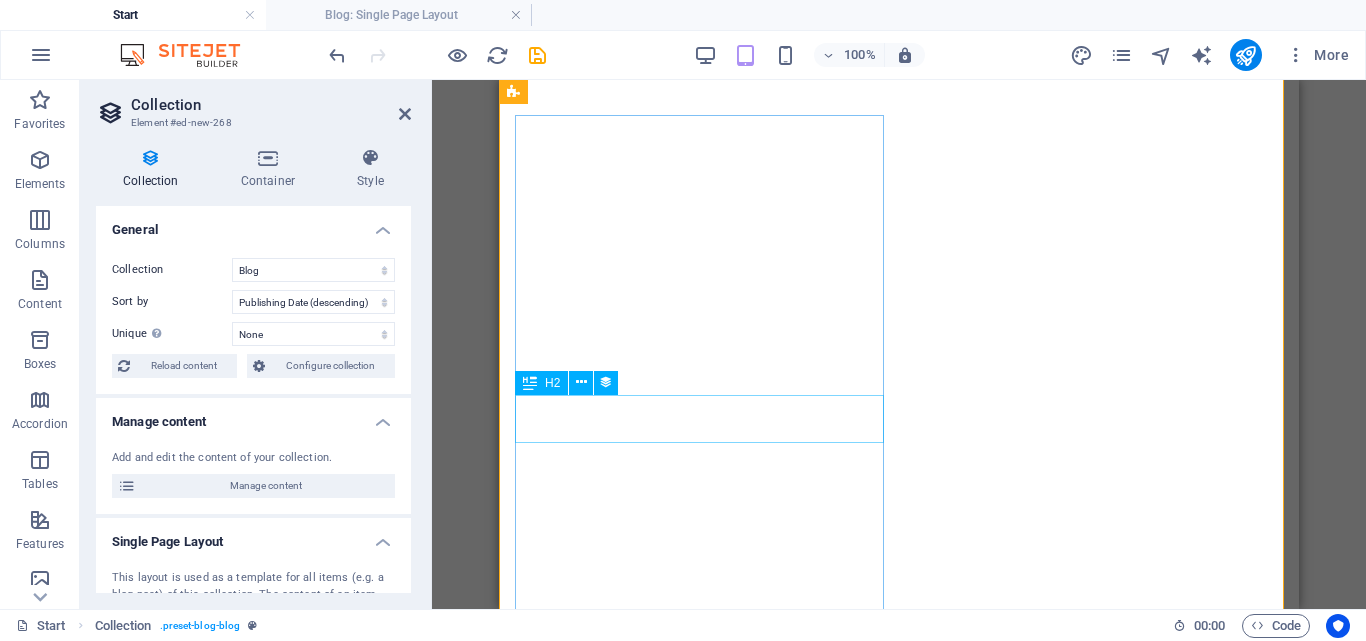 scroll, scrollTop: 0, scrollLeft: 0, axis: both 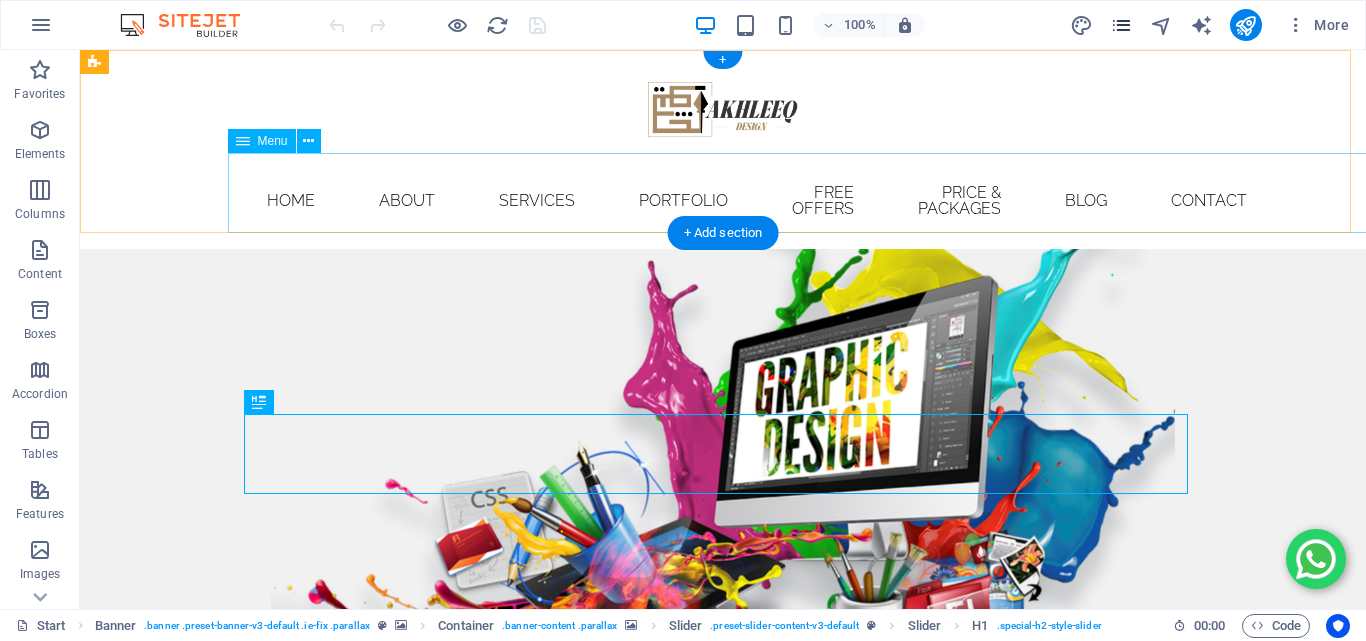 click at bounding box center [1121, 25] 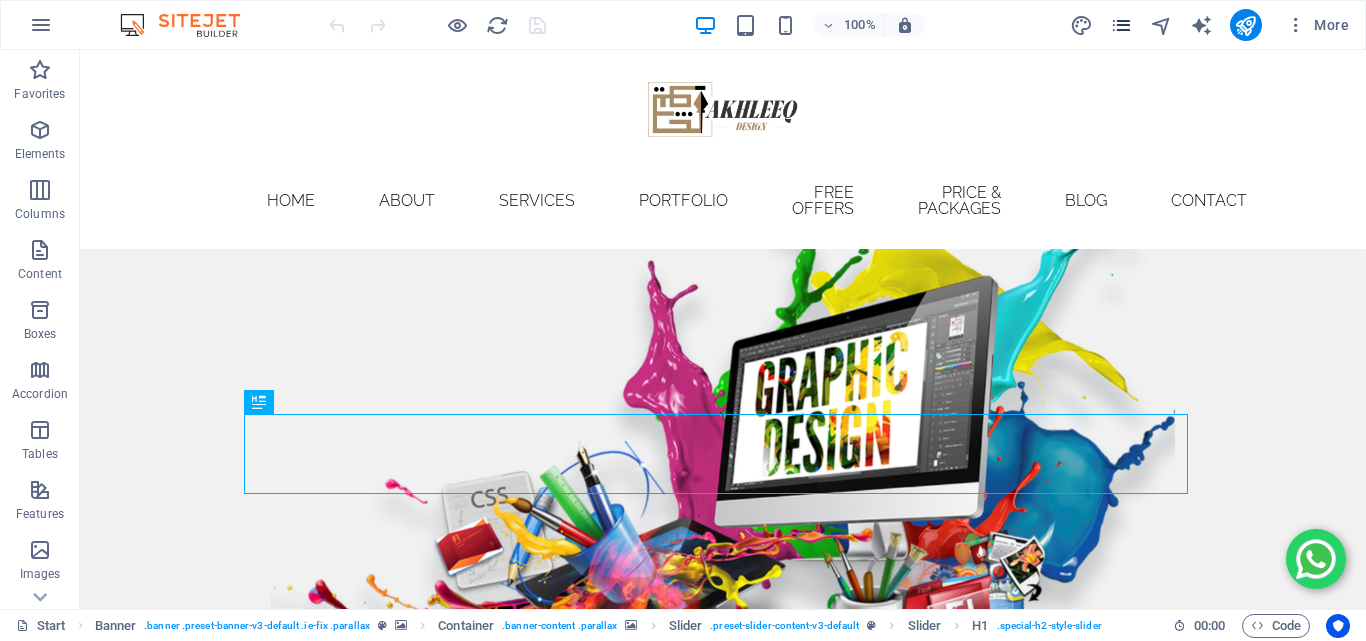 click at bounding box center [1121, 25] 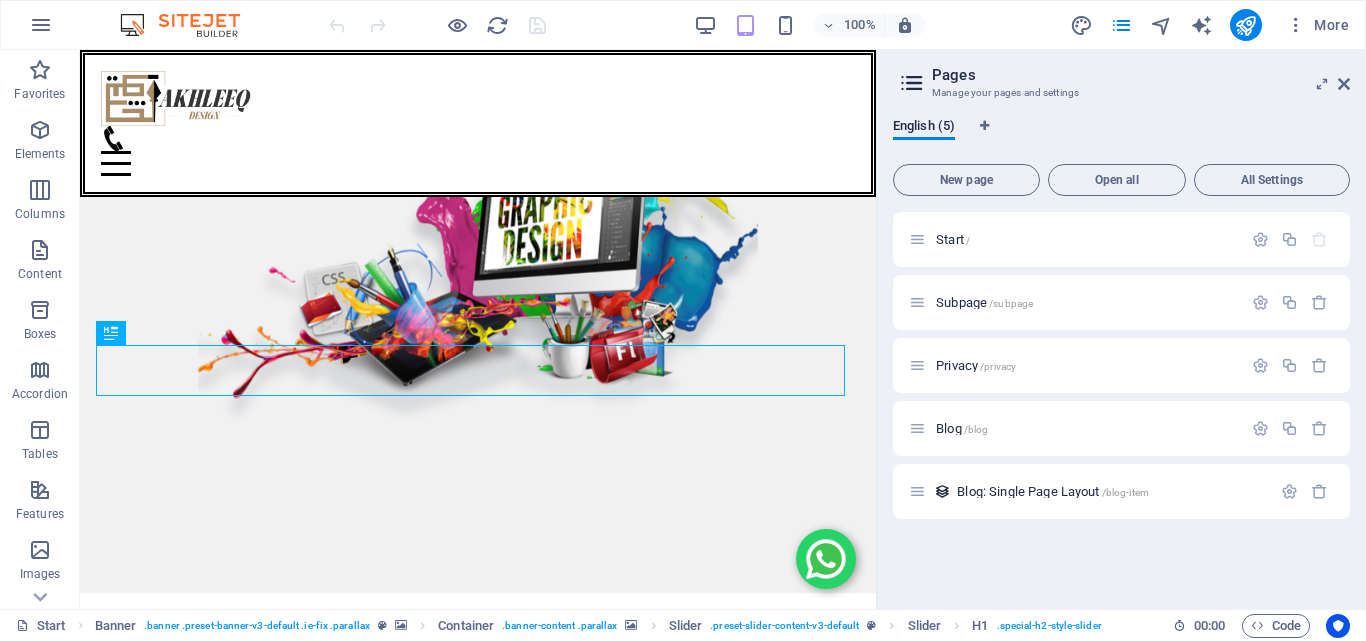 scroll, scrollTop: 200, scrollLeft: 0, axis: vertical 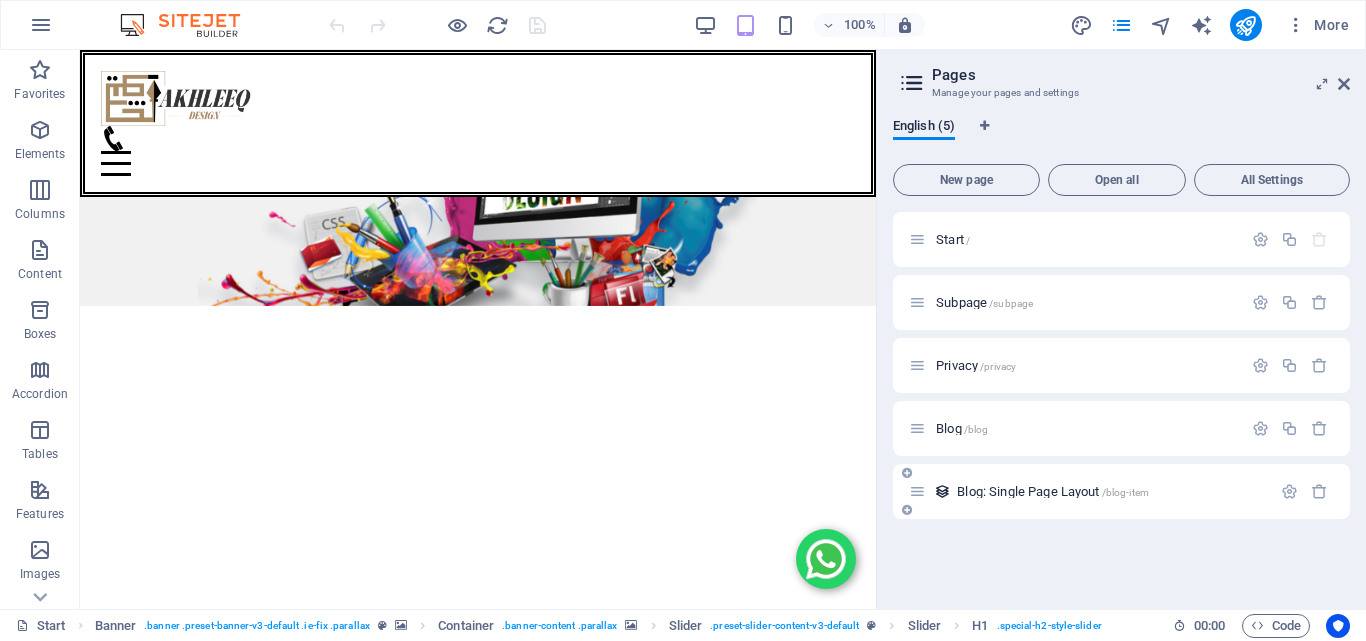 click on "Blog: Single Page Layout /blog-item" at bounding box center [1053, 491] 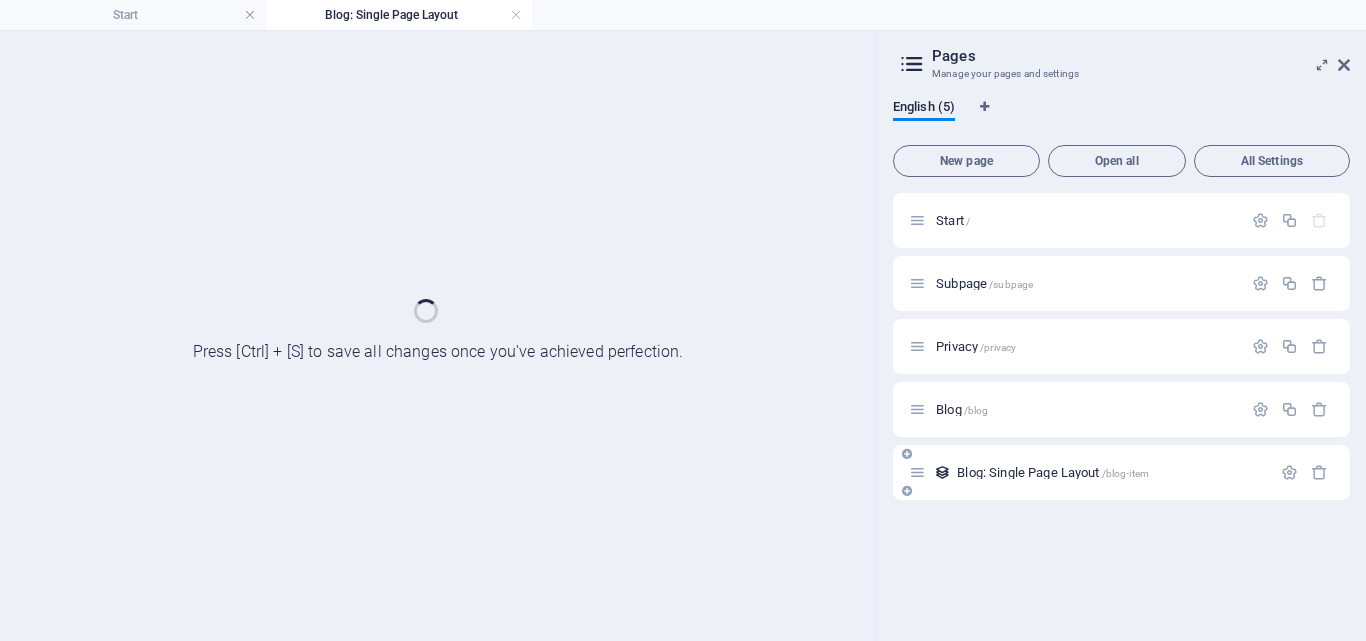 click on "Blog: Single Page Layout /blog-item" at bounding box center [1121, 472] 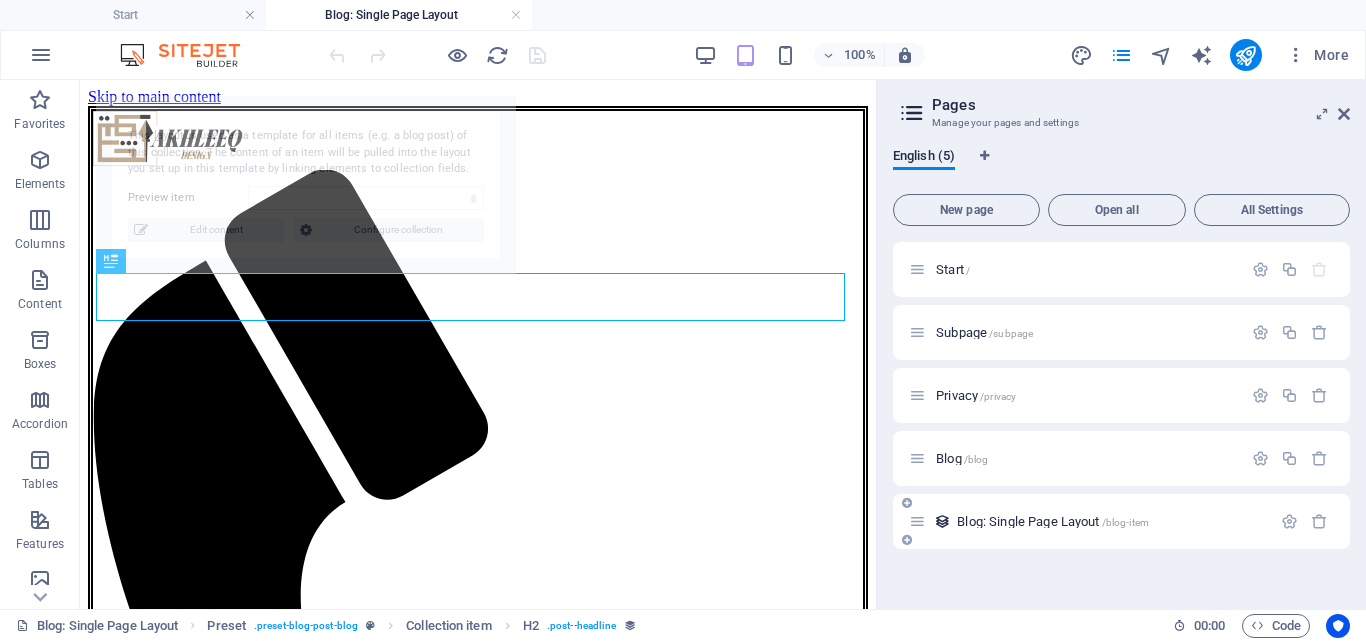 scroll, scrollTop: 0, scrollLeft: 0, axis: both 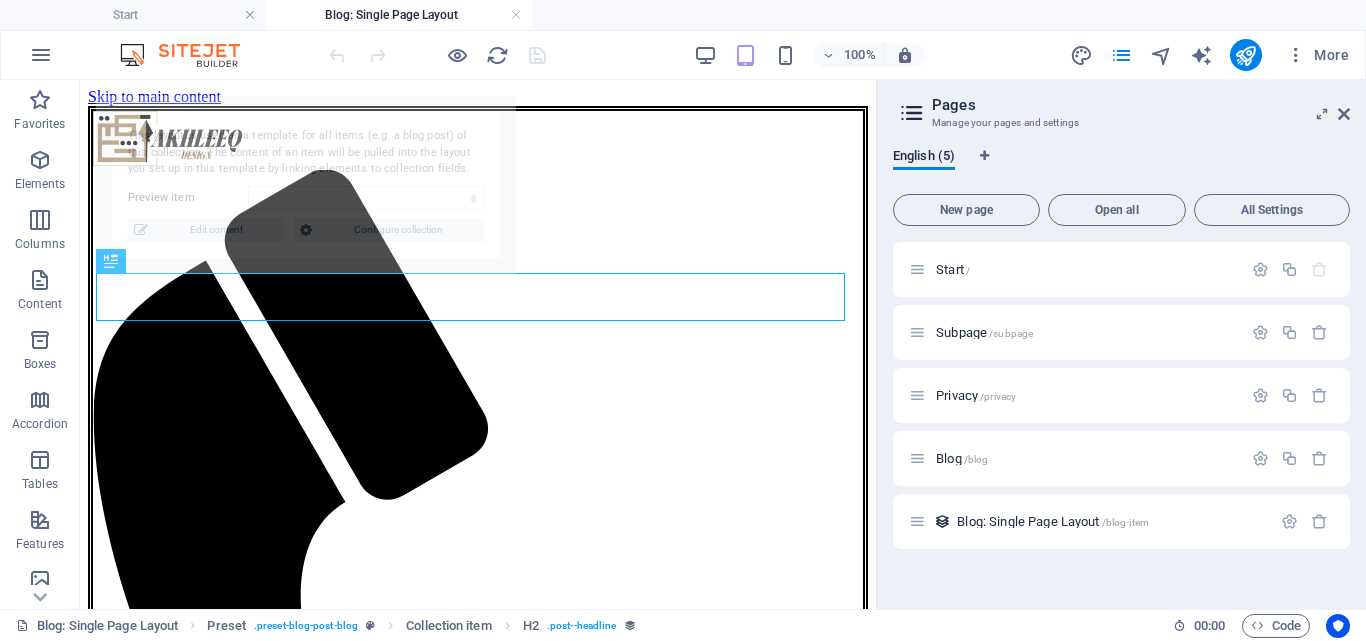 select on "6892b2afb888ad22d1061a0a" 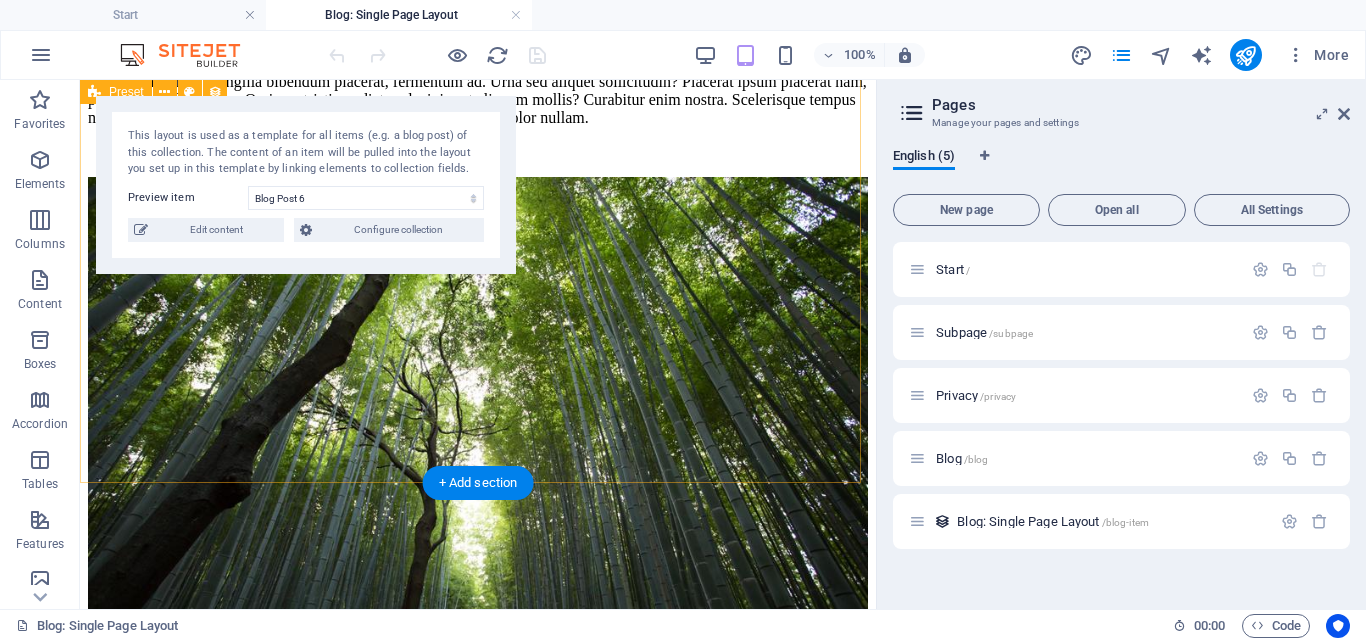 scroll, scrollTop: 1997, scrollLeft: 0, axis: vertical 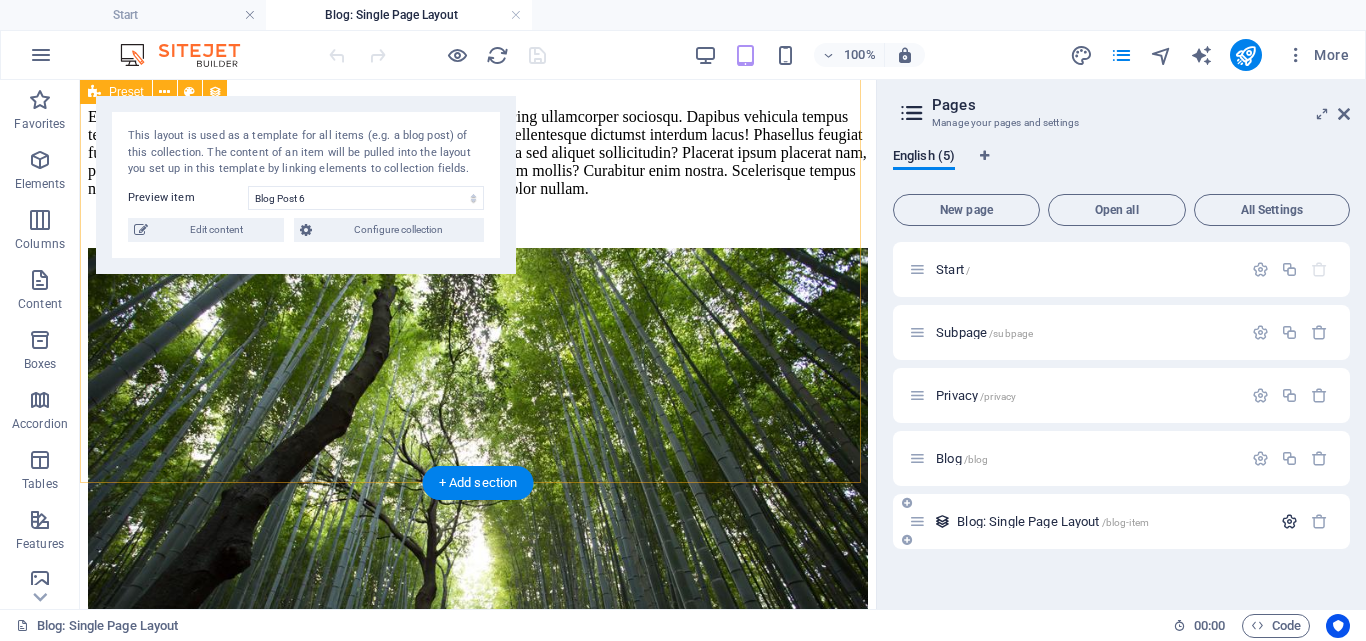 click at bounding box center (1289, 521) 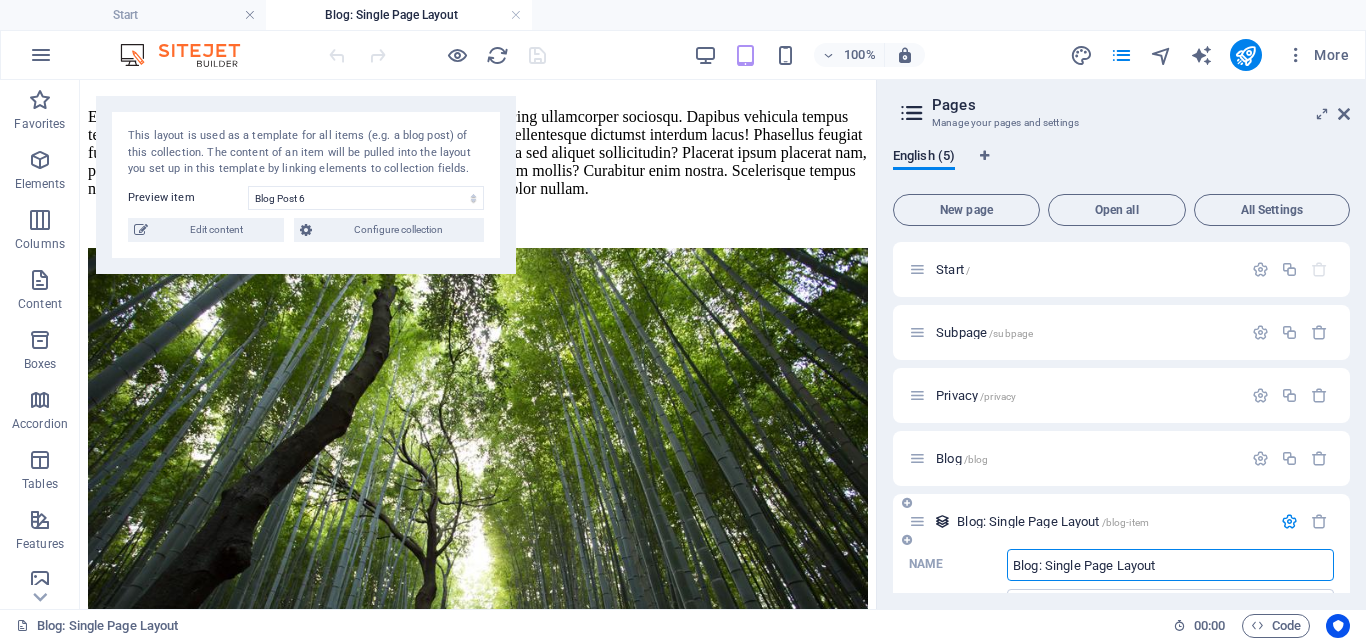 scroll, scrollTop: 1968, scrollLeft: 0, axis: vertical 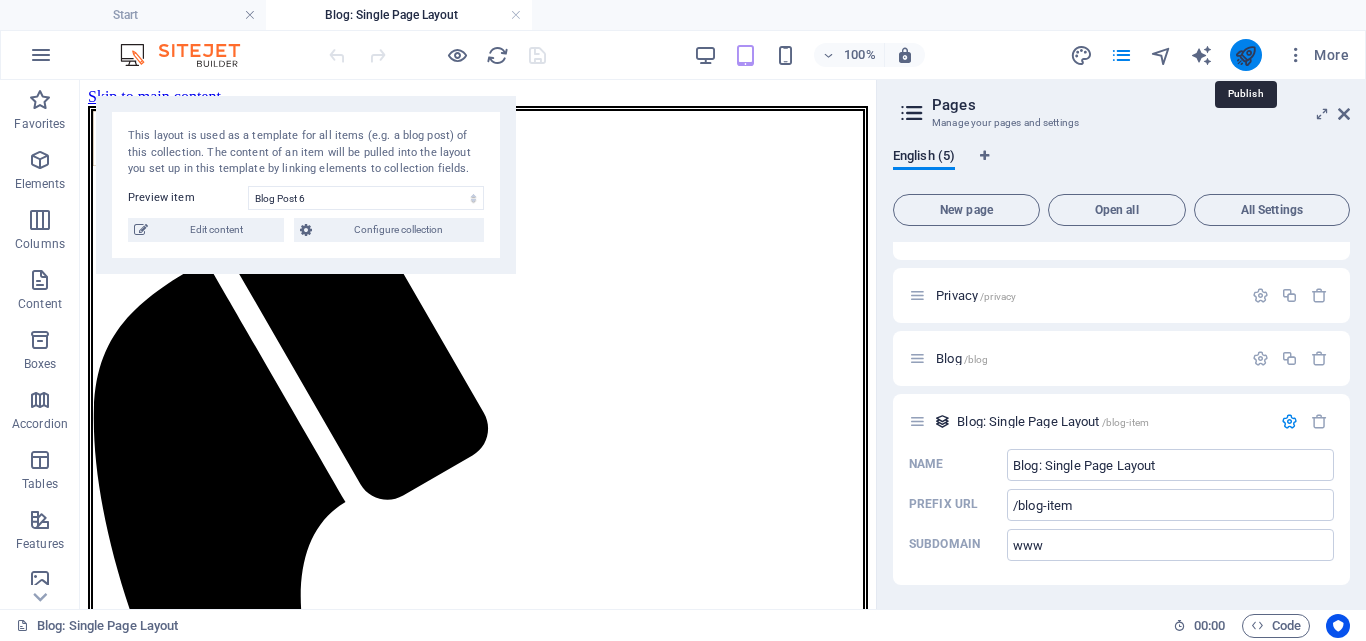 click at bounding box center [1245, 55] 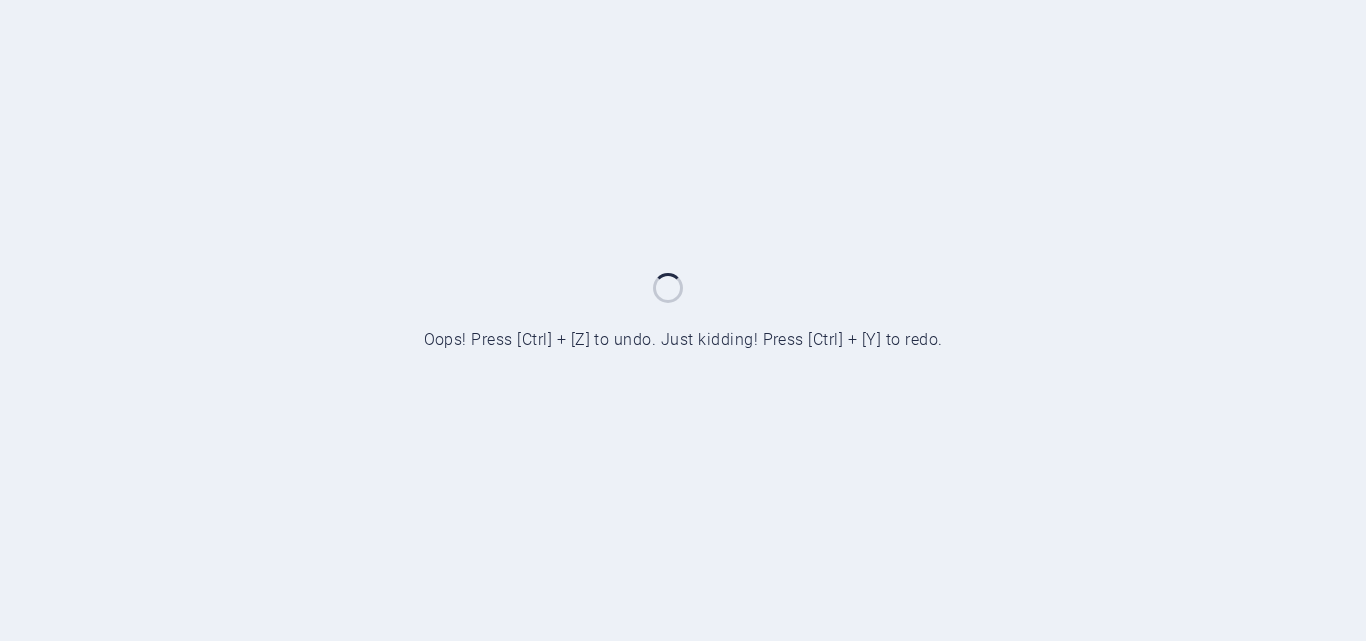 scroll, scrollTop: 0, scrollLeft: 0, axis: both 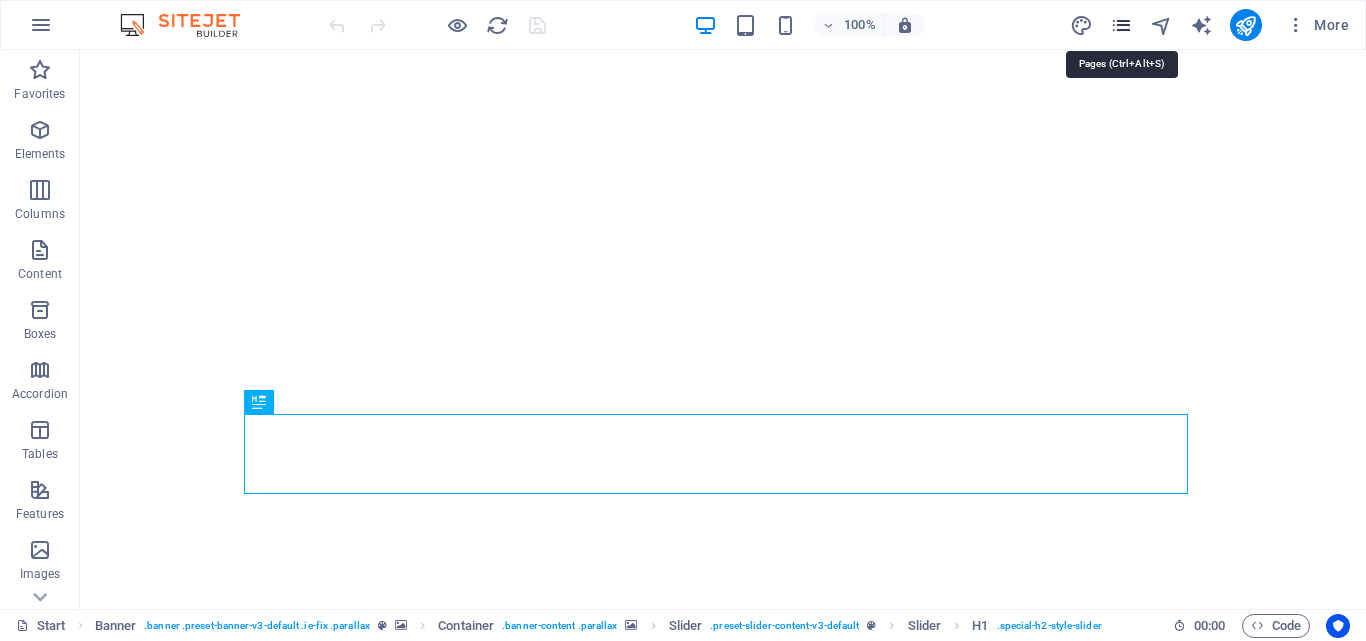click at bounding box center (1121, 25) 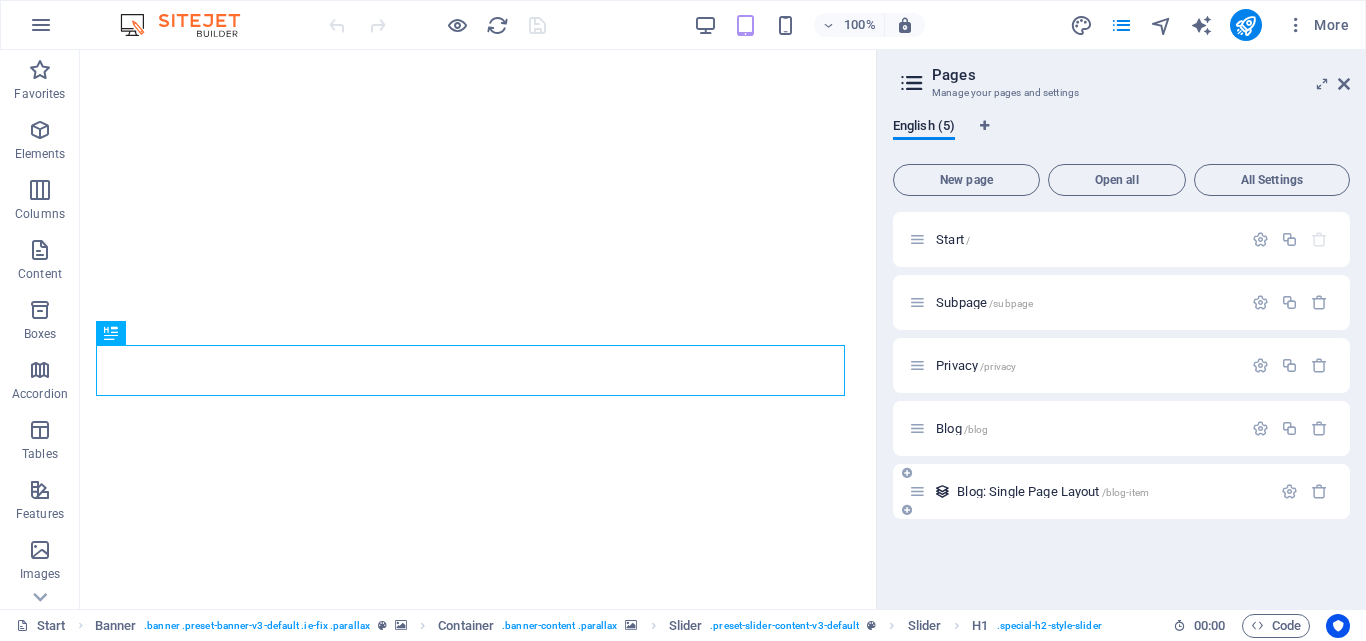 click on "Blog: Single Page Layout /blog-item" at bounding box center (1090, 491) 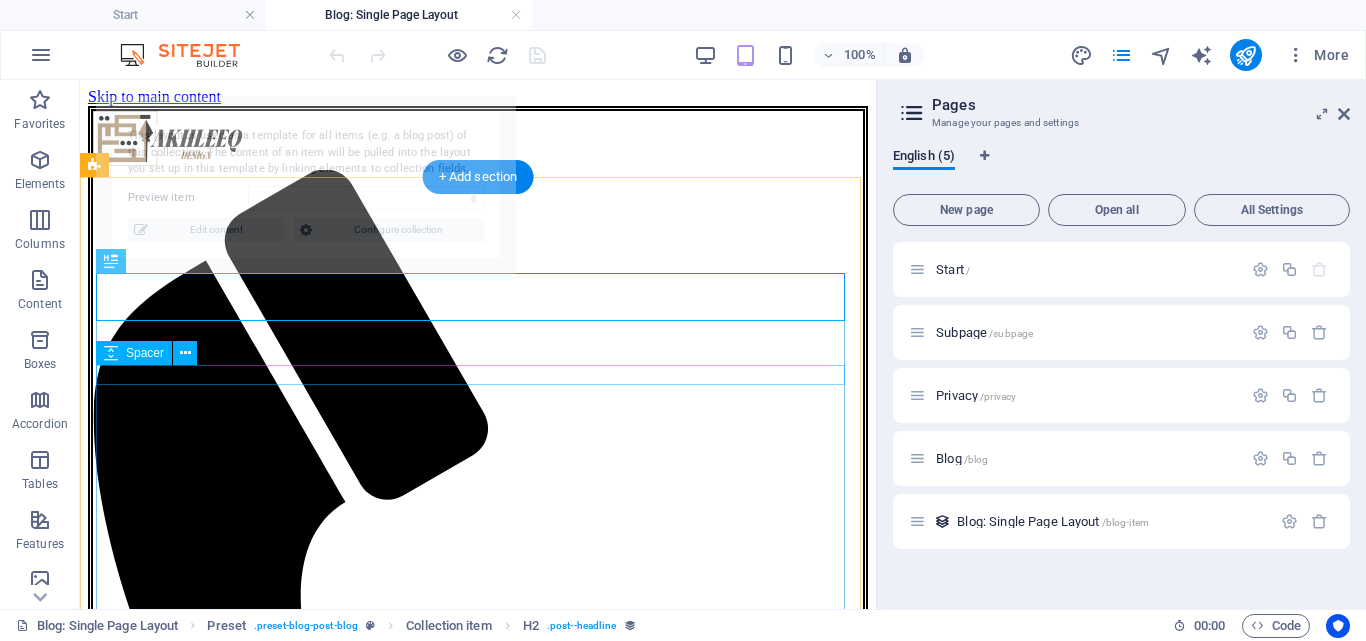 scroll, scrollTop: 0, scrollLeft: 0, axis: both 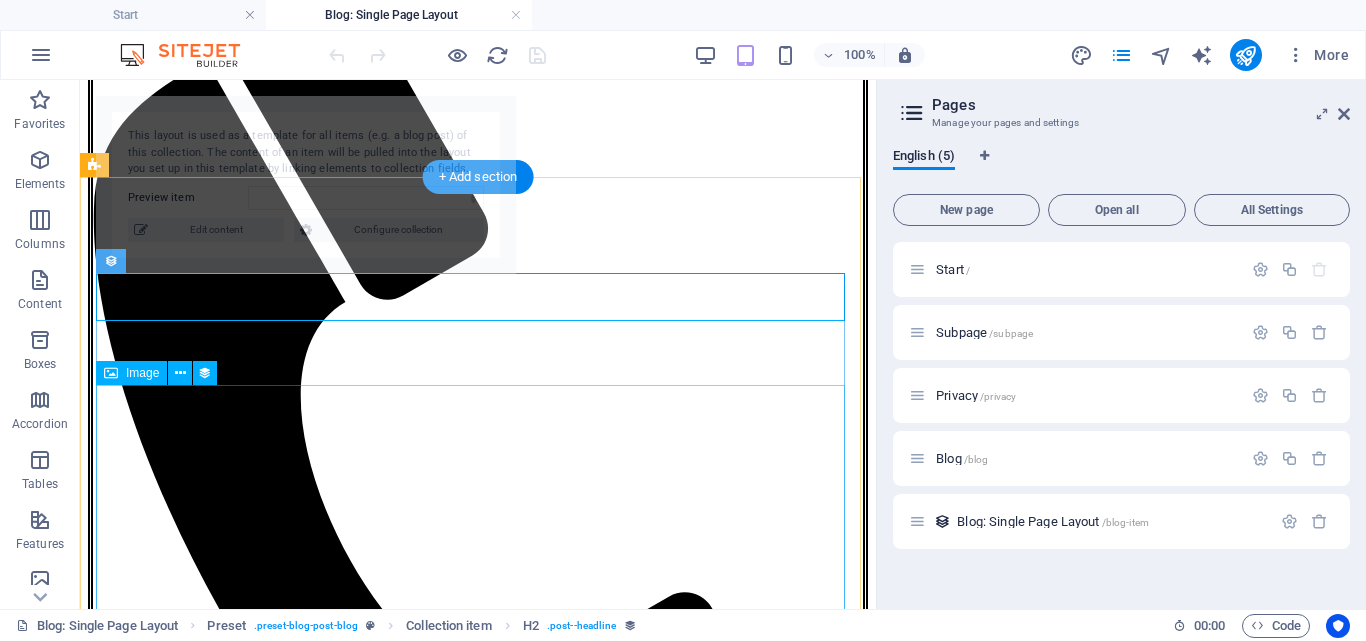 select on "6892b2afb888ad22d1061a0a" 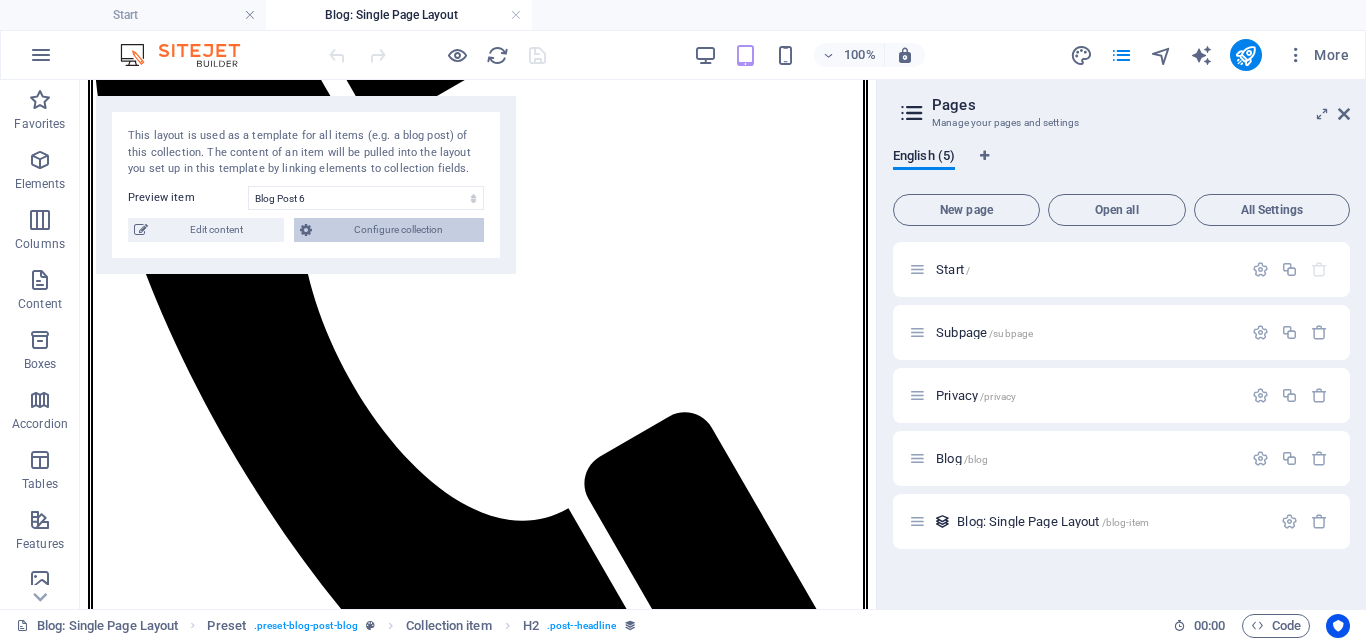 scroll, scrollTop: 800, scrollLeft: 0, axis: vertical 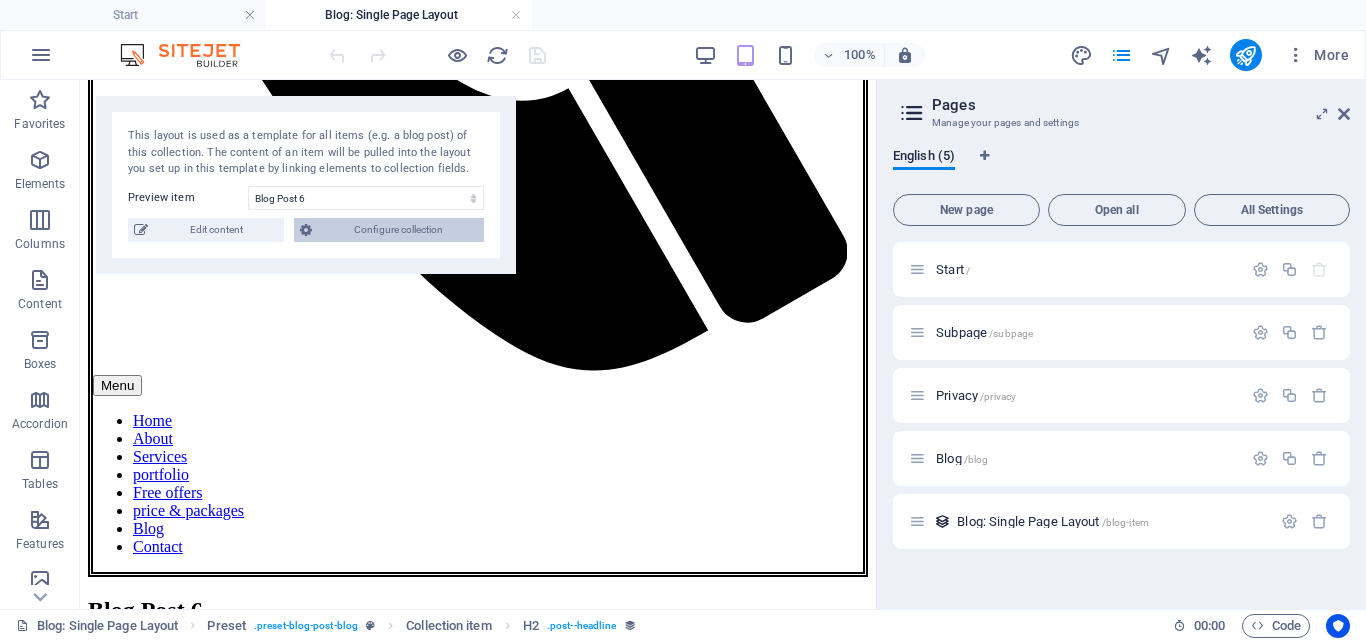 click on "Configure collection" at bounding box center (398, 230) 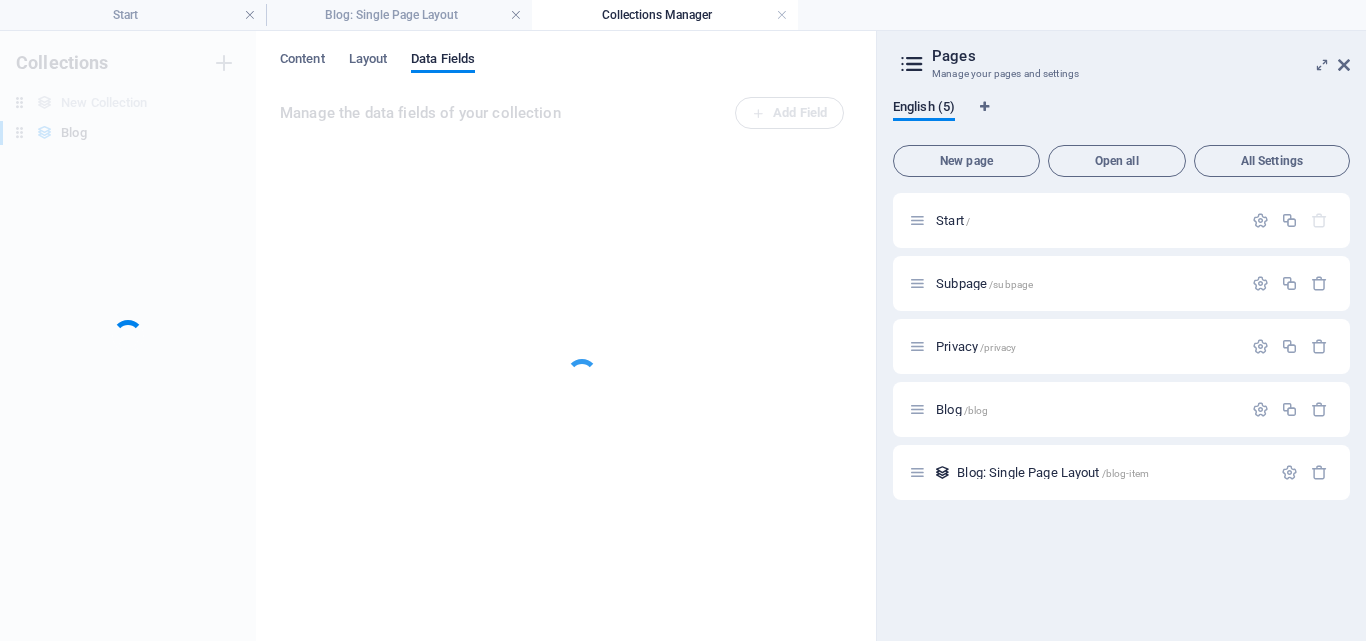scroll, scrollTop: 0, scrollLeft: 0, axis: both 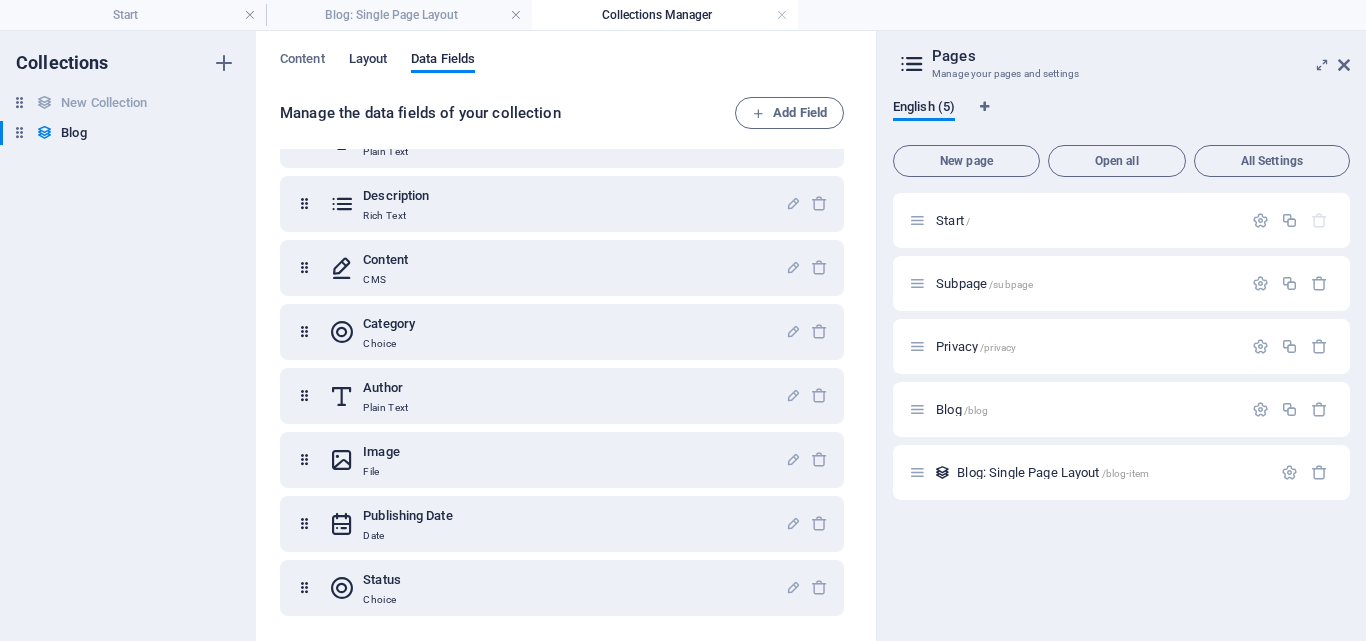 click on "Layout" at bounding box center (368, 61) 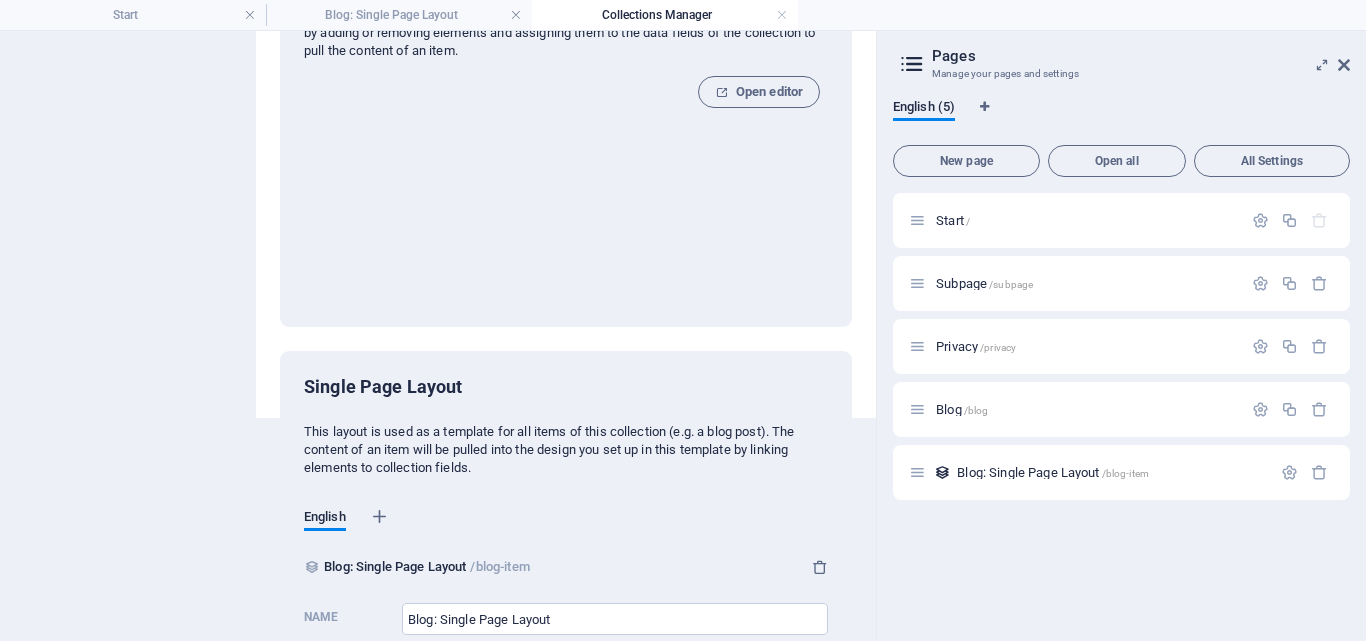 scroll, scrollTop: 0, scrollLeft: 0, axis: both 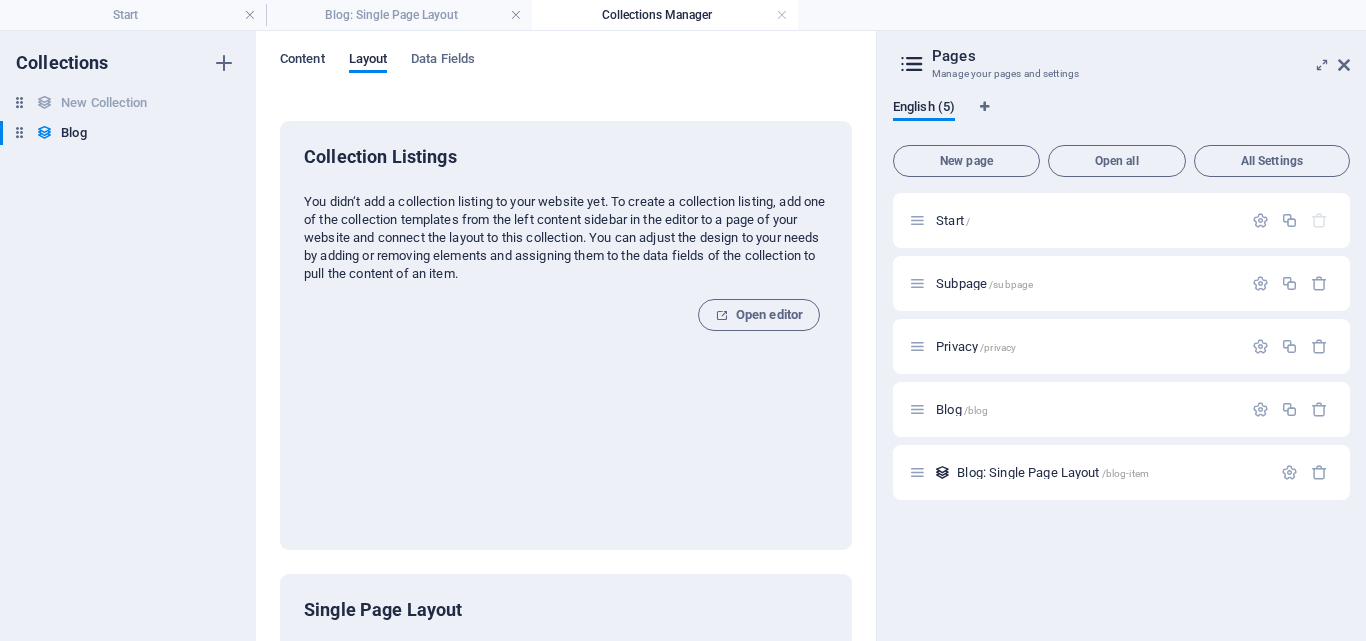 click on "Content" at bounding box center (302, 61) 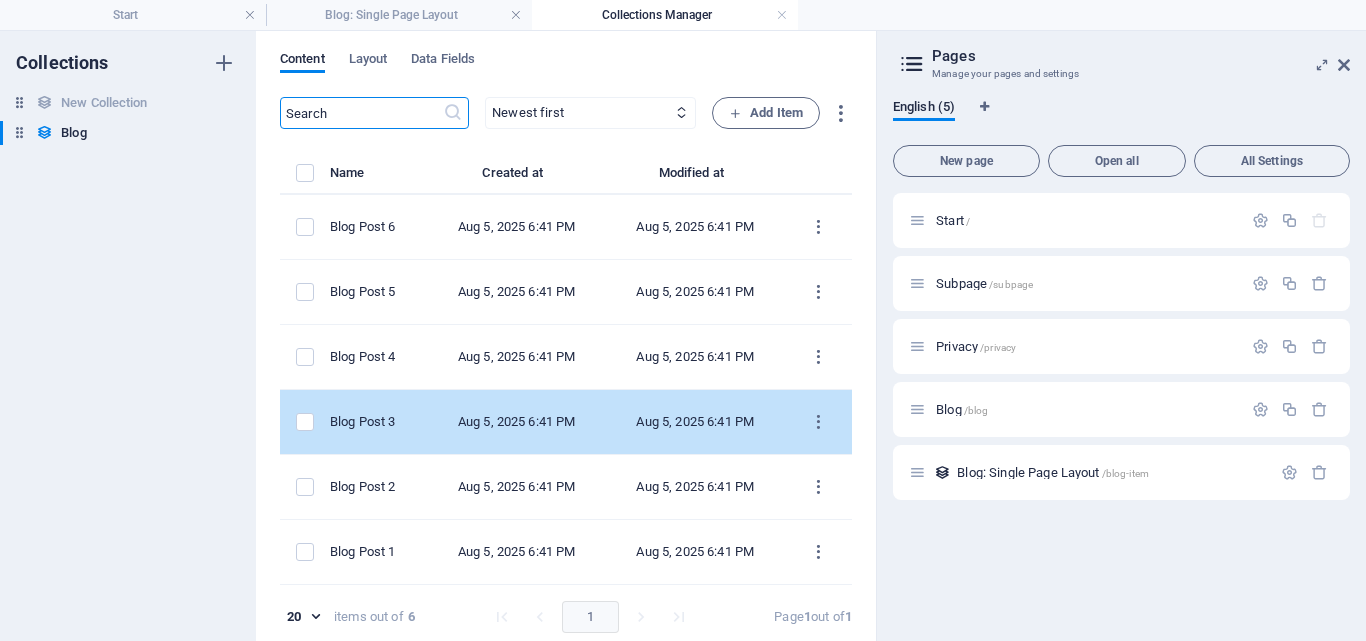 scroll, scrollTop: 8, scrollLeft: 0, axis: vertical 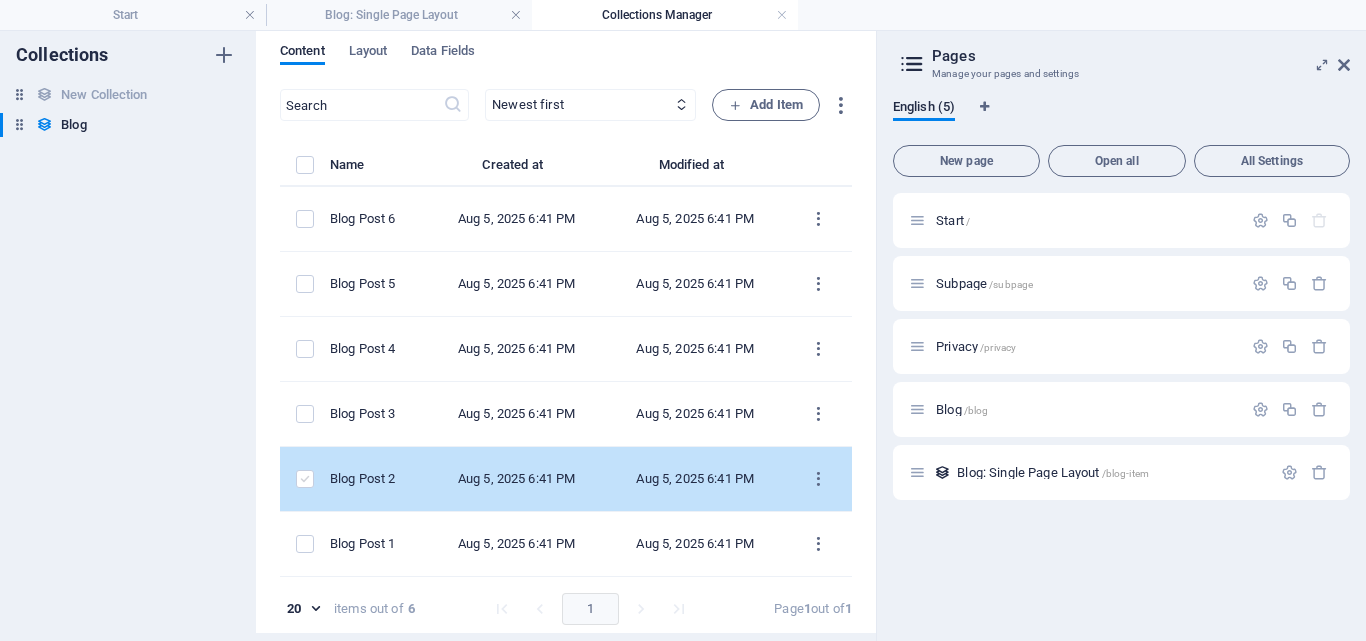click at bounding box center (305, 479) 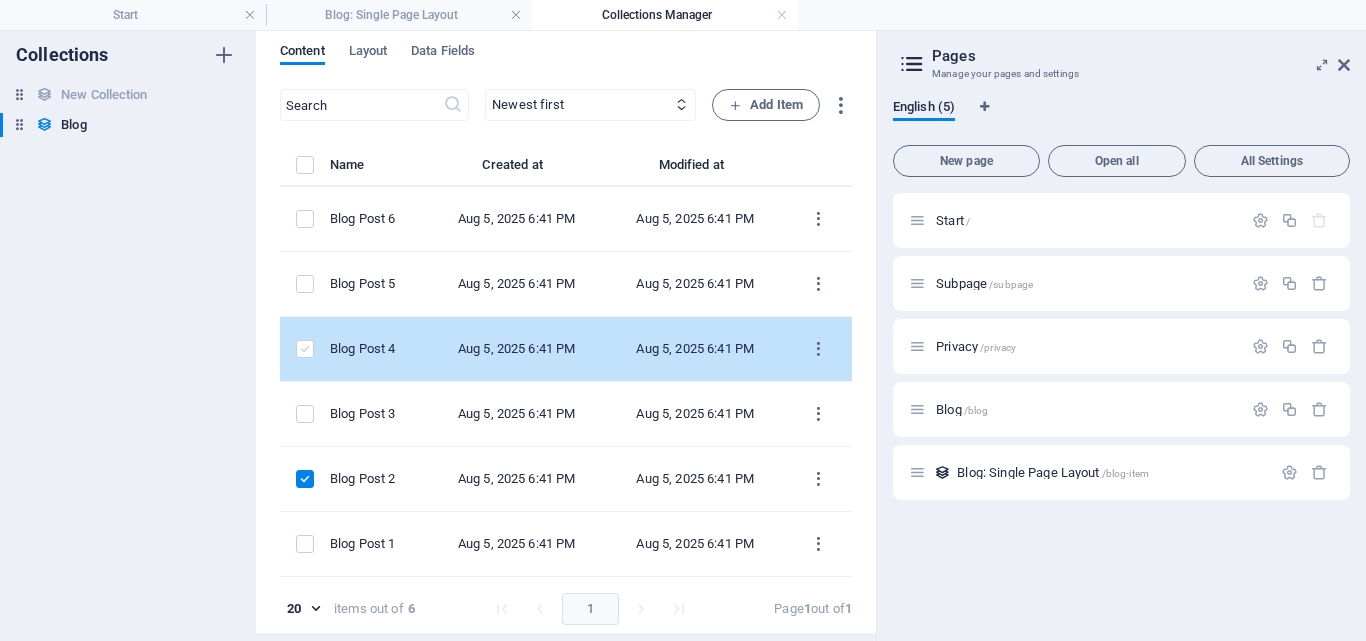 click at bounding box center (305, 414) 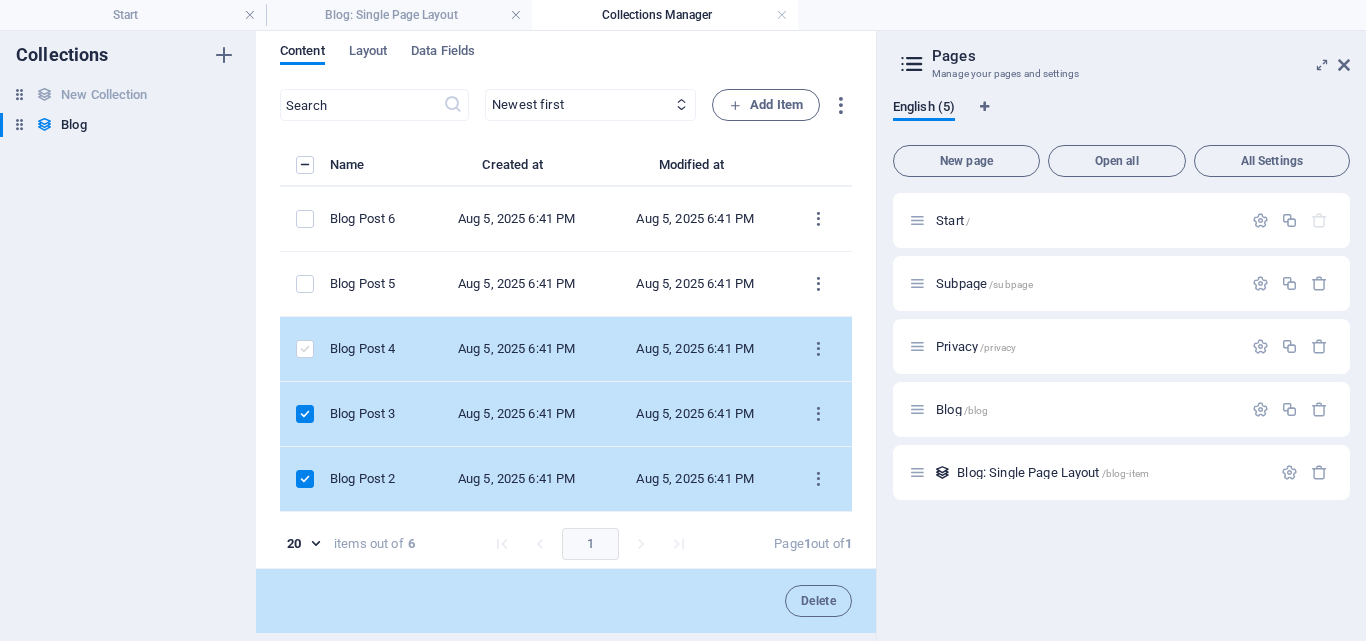 click at bounding box center (305, 349) 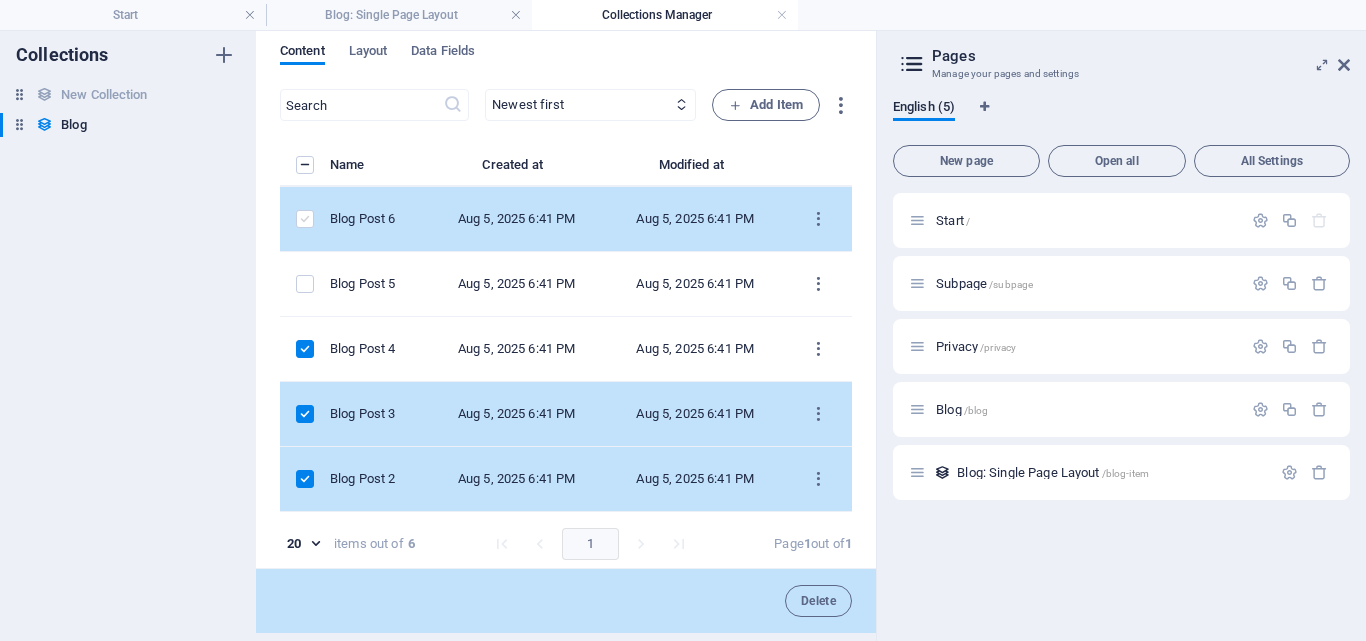 click at bounding box center [305, 284] 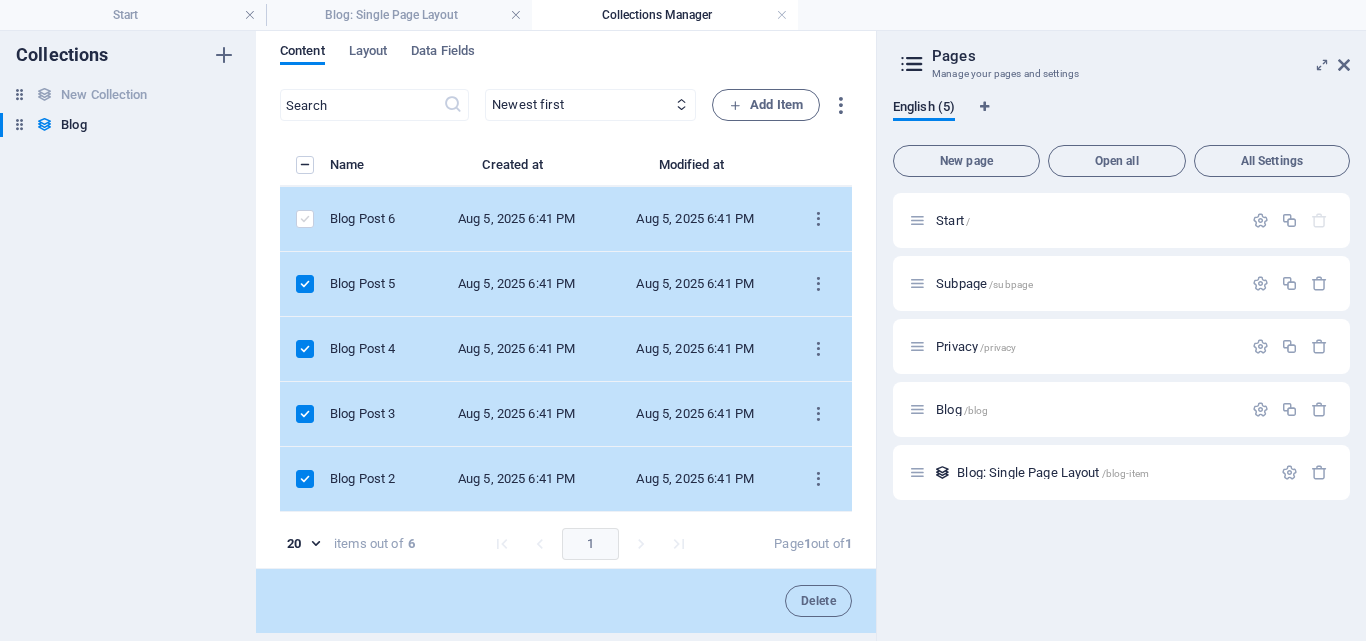 click at bounding box center [305, 219] 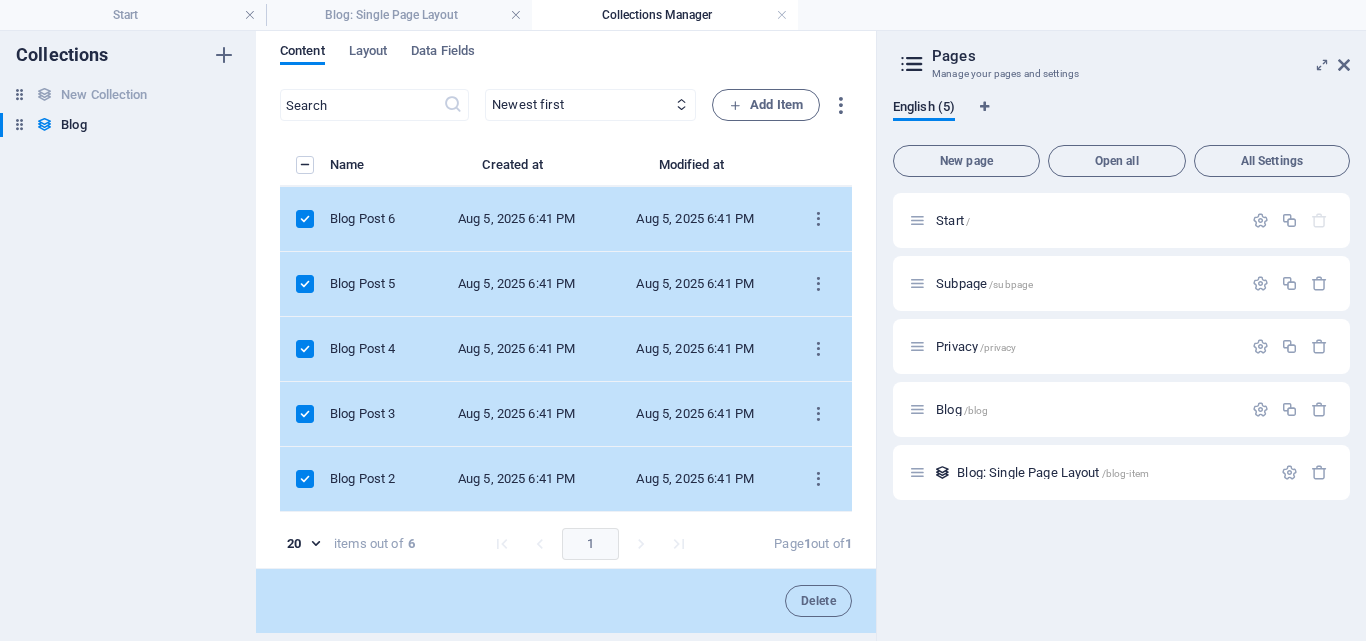 scroll, scrollTop: 65, scrollLeft: 0, axis: vertical 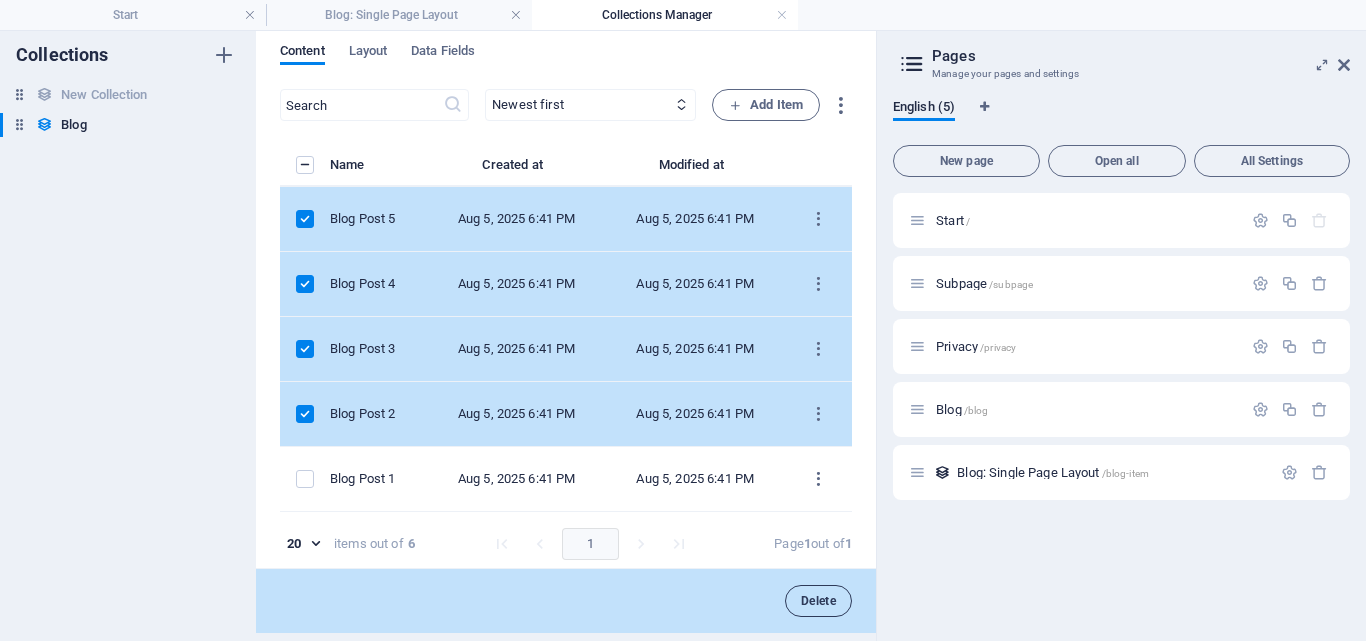 click on "Delete" at bounding box center [818, 601] 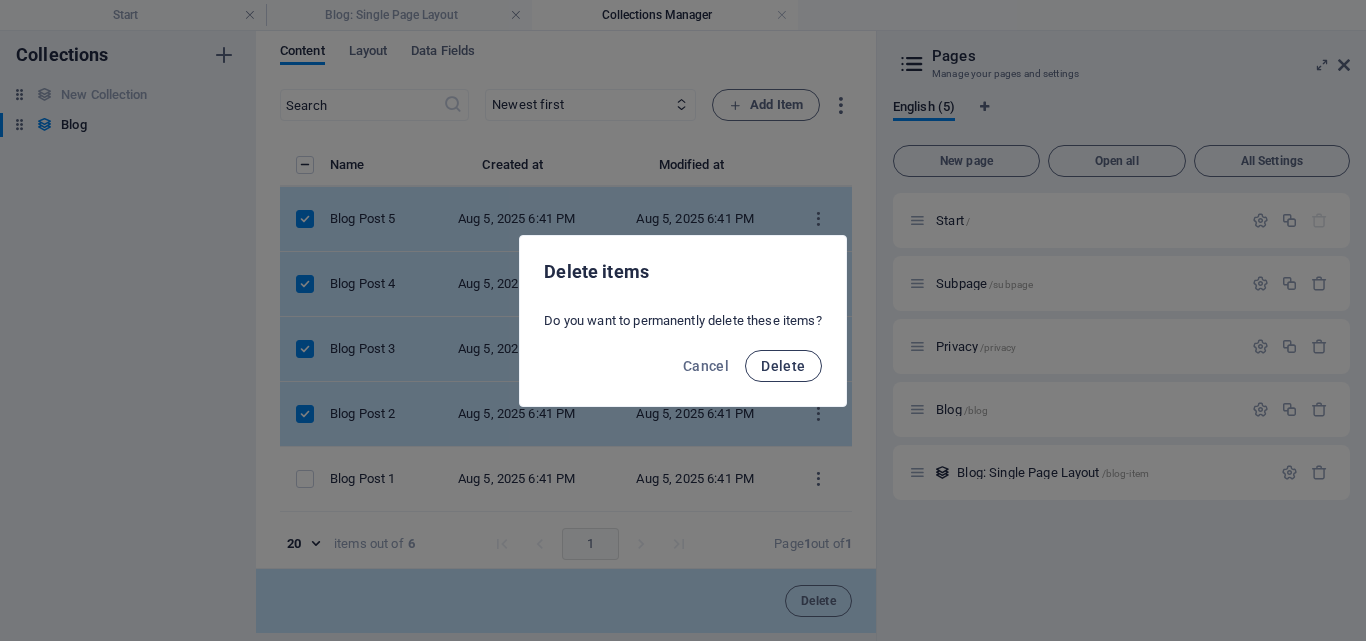 click on "Delete" at bounding box center (783, 366) 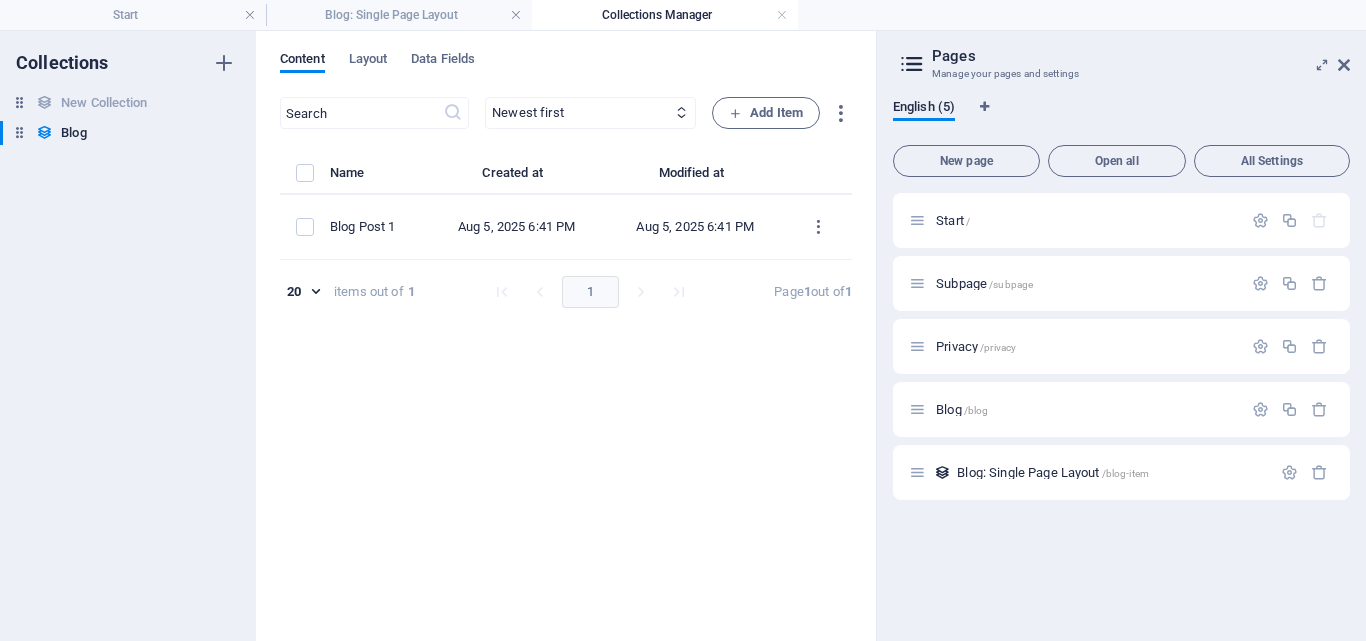 scroll, scrollTop: 0, scrollLeft: 0, axis: both 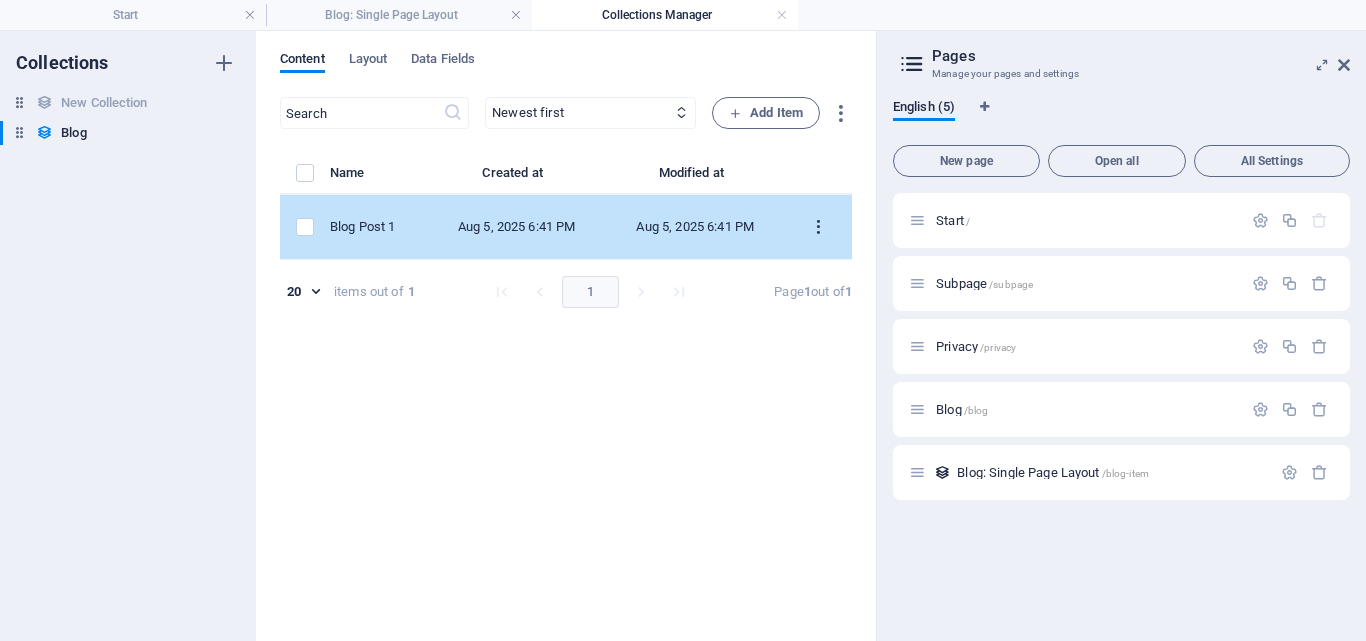 click at bounding box center [818, 227] 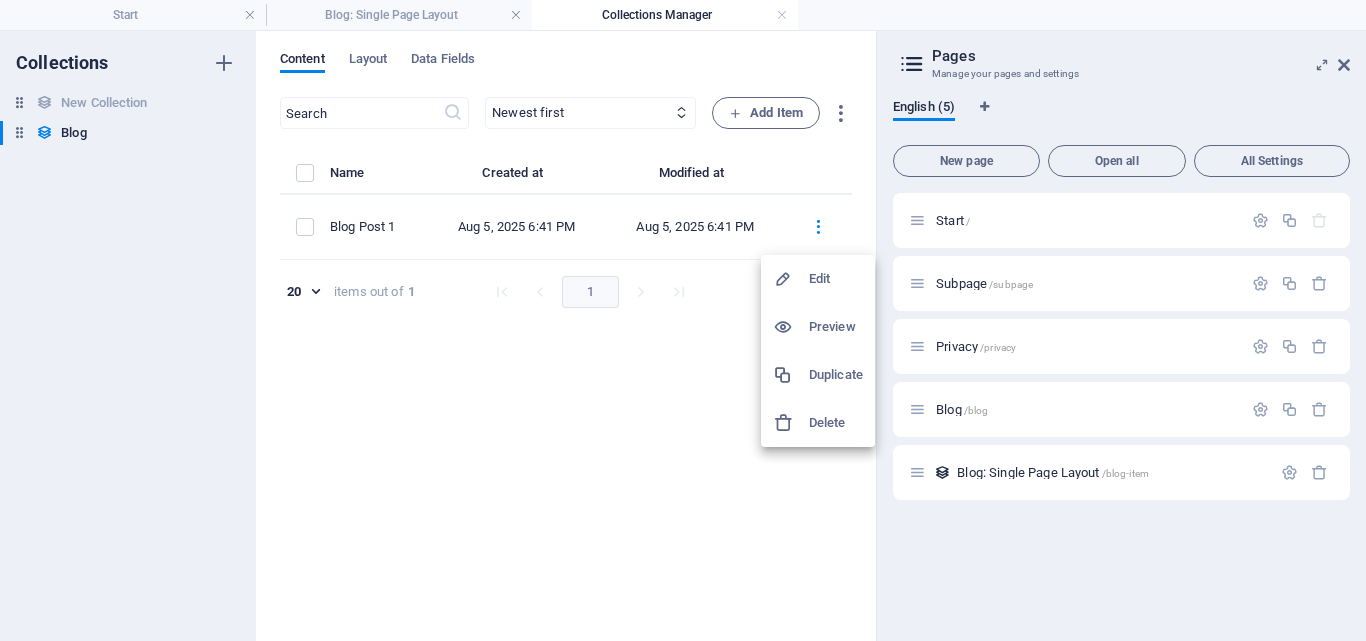click on "Edit" at bounding box center [836, 279] 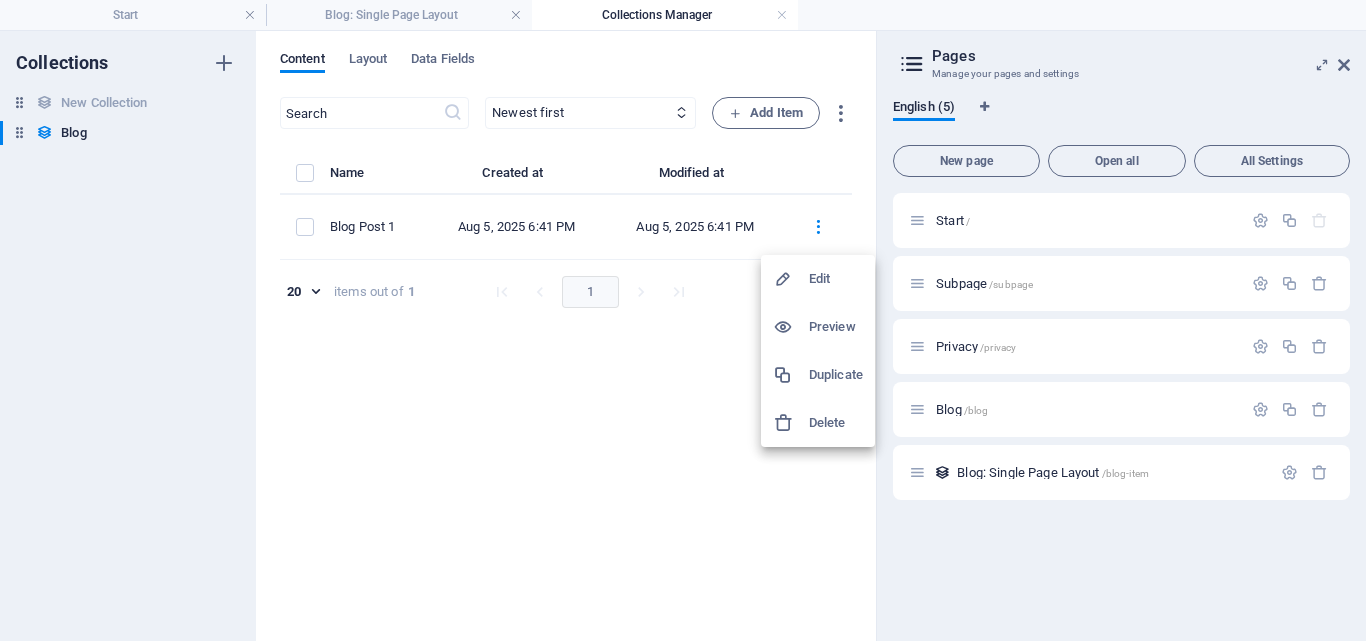 select on "Category 2" 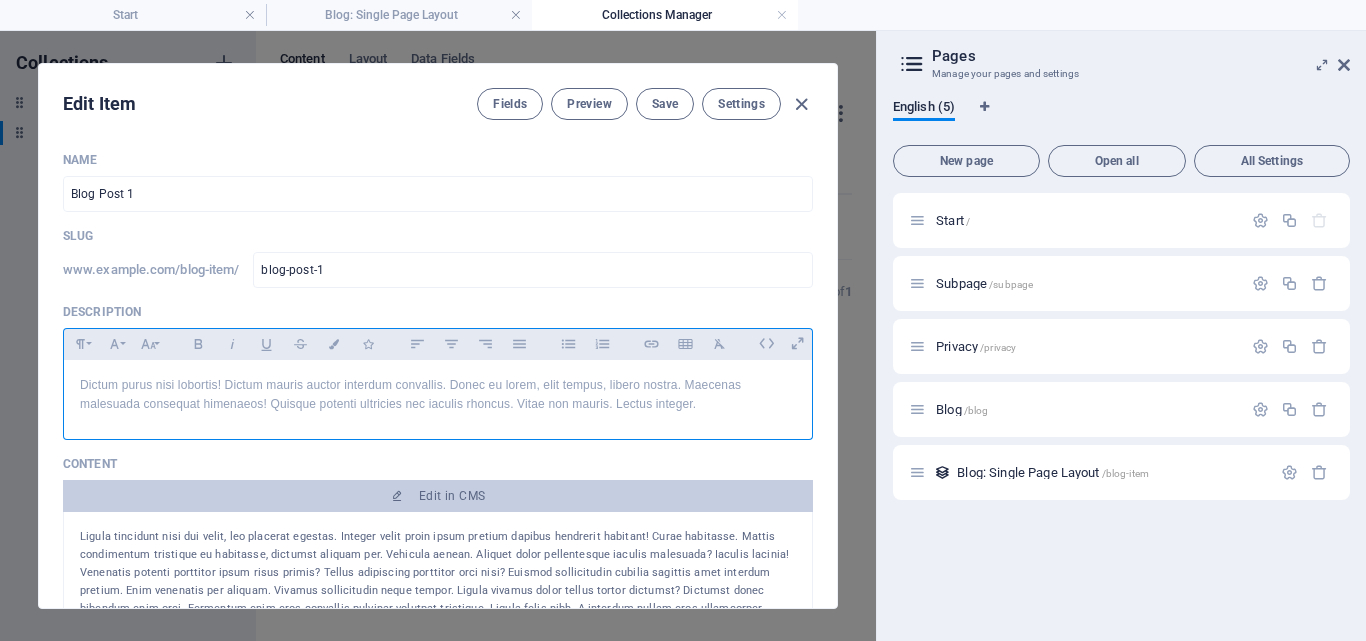 click on "Dictum purus nisi lobortis! Dictum mauris auctor interdum convallis. Donec eu lorem, elit tempus, libero nostra. Maecenas malesuada consequat himenaeos! Quisque potenti ultricies nec iaculis rhoncus. Vitae non mauris. Lectus integer." at bounding box center [438, 395] 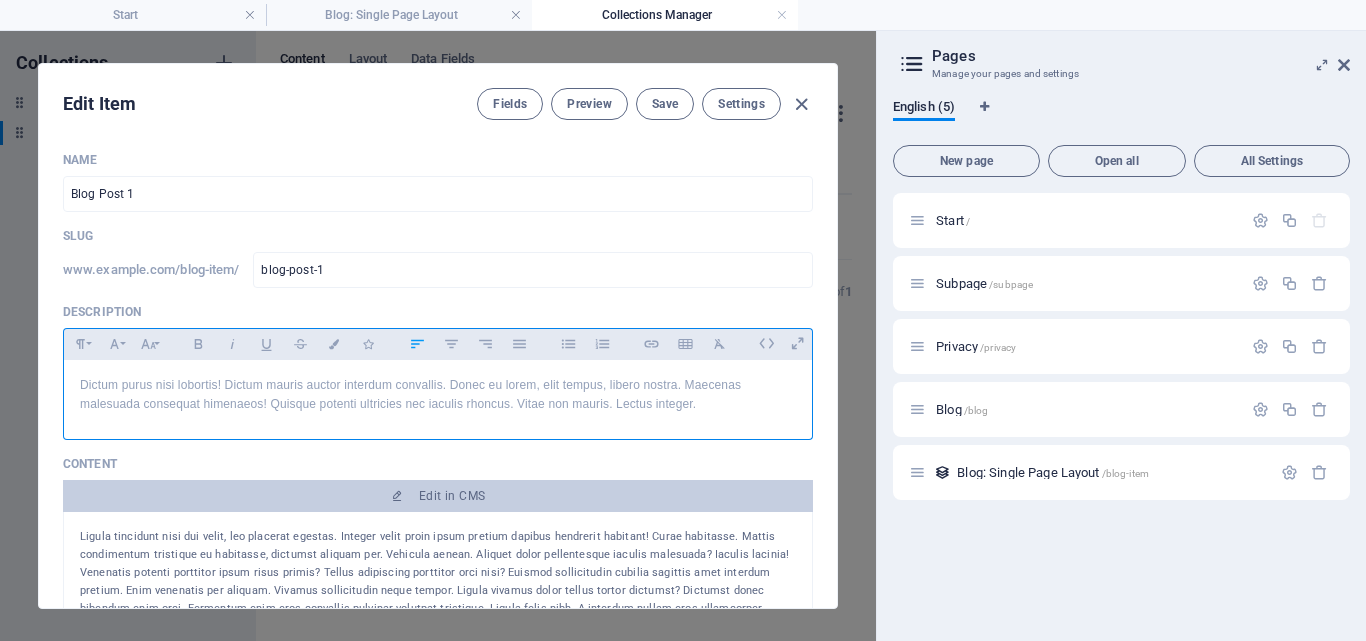 click on "Dictum purus nisi lobortis! Dictum mauris auctor interdum convallis. Donec eu lorem, elit tempus, libero nostra. Maecenas malesuada consequat himenaeos! Quisque potenti ultricies nec iaculis rhoncus. Vitae non mauris. Lectus integer." at bounding box center (438, 395) 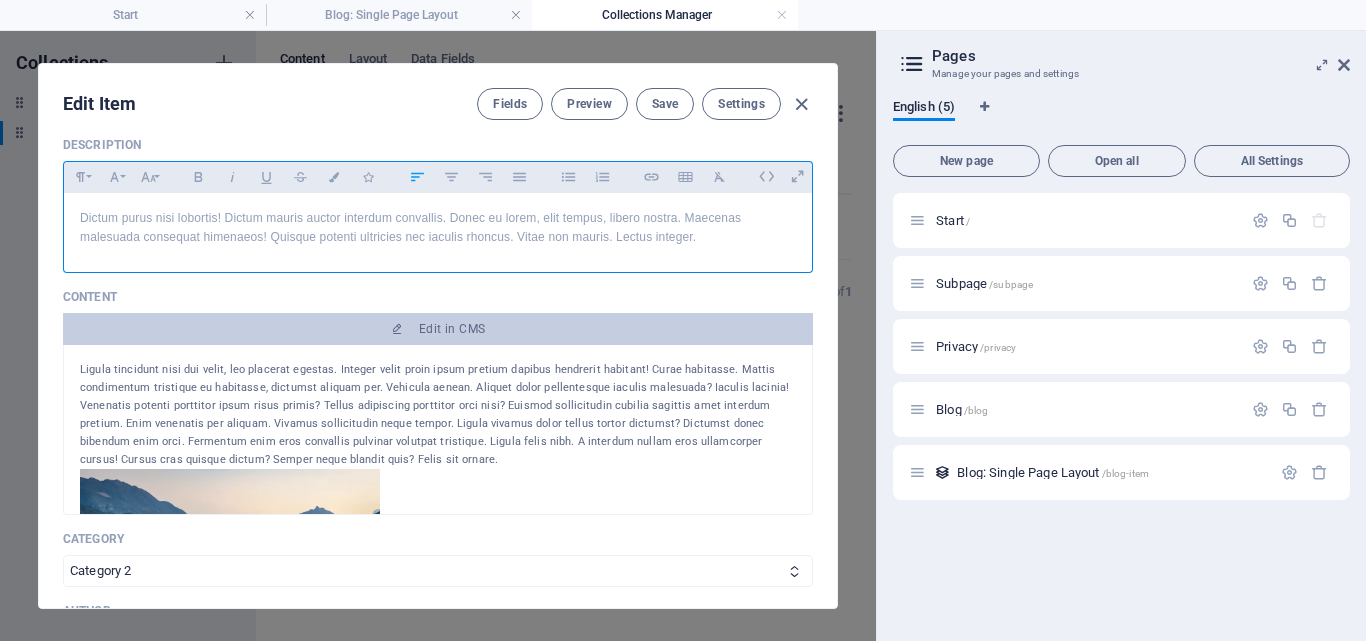 scroll, scrollTop: 200, scrollLeft: 0, axis: vertical 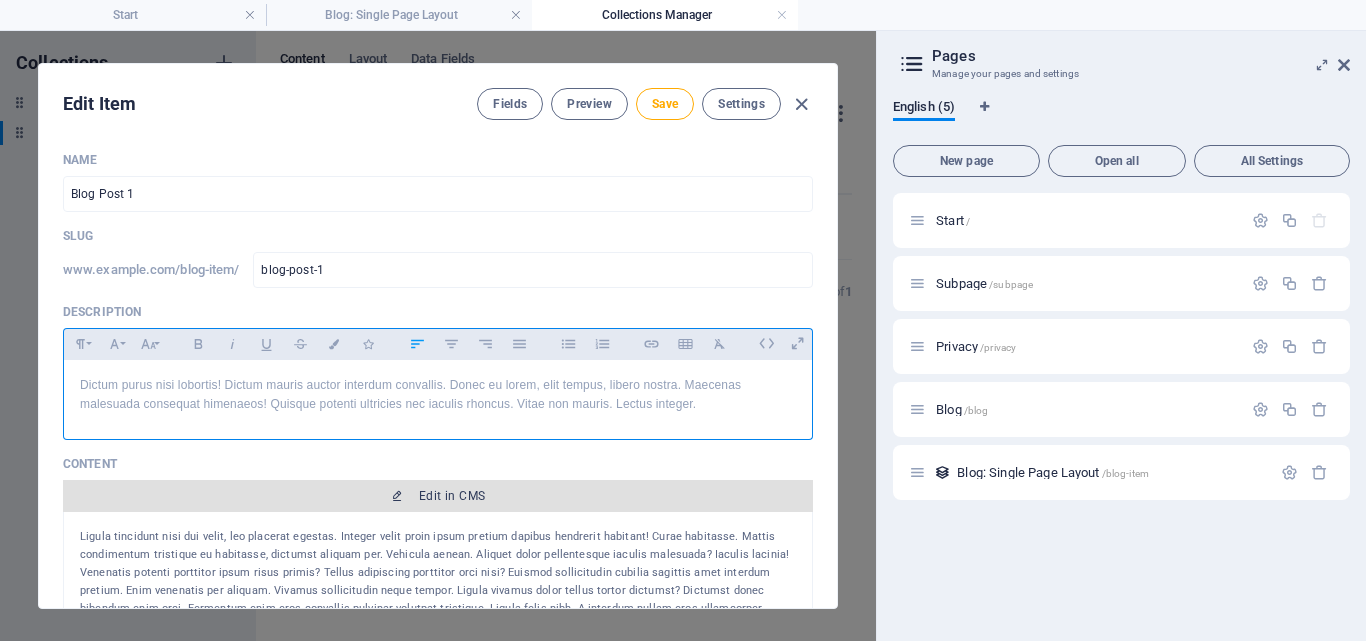 click on "Edit in CMS" at bounding box center [438, 496] 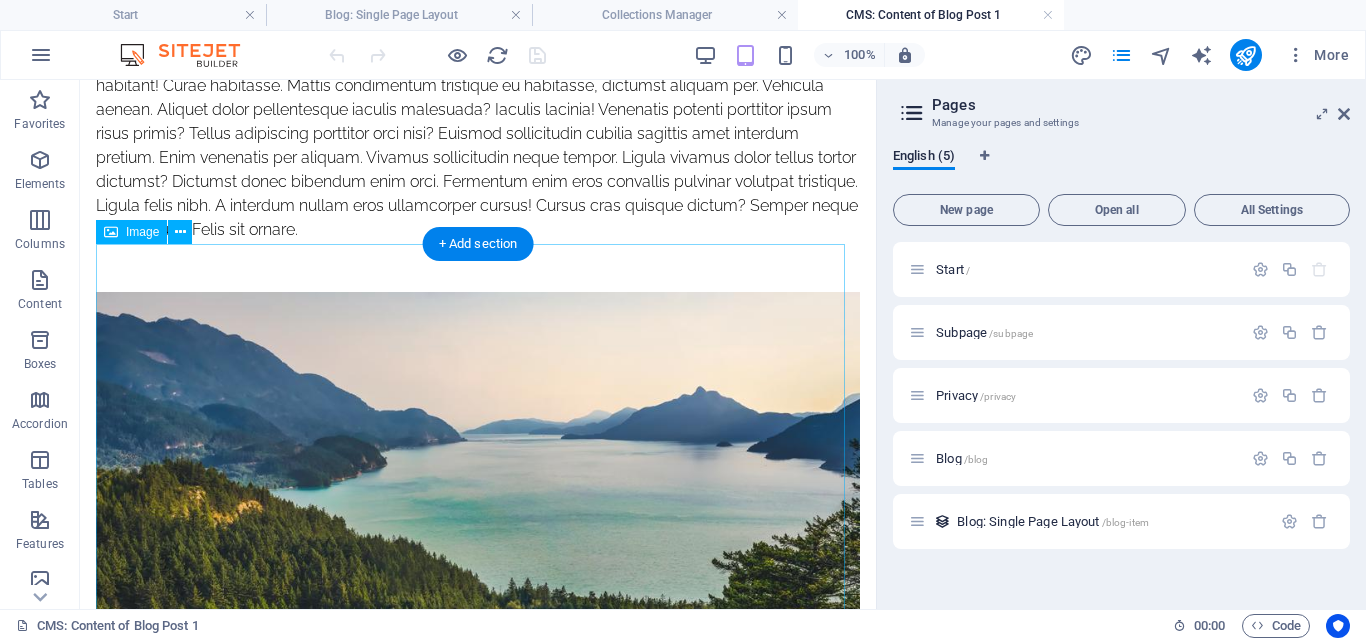 scroll, scrollTop: 0, scrollLeft: 0, axis: both 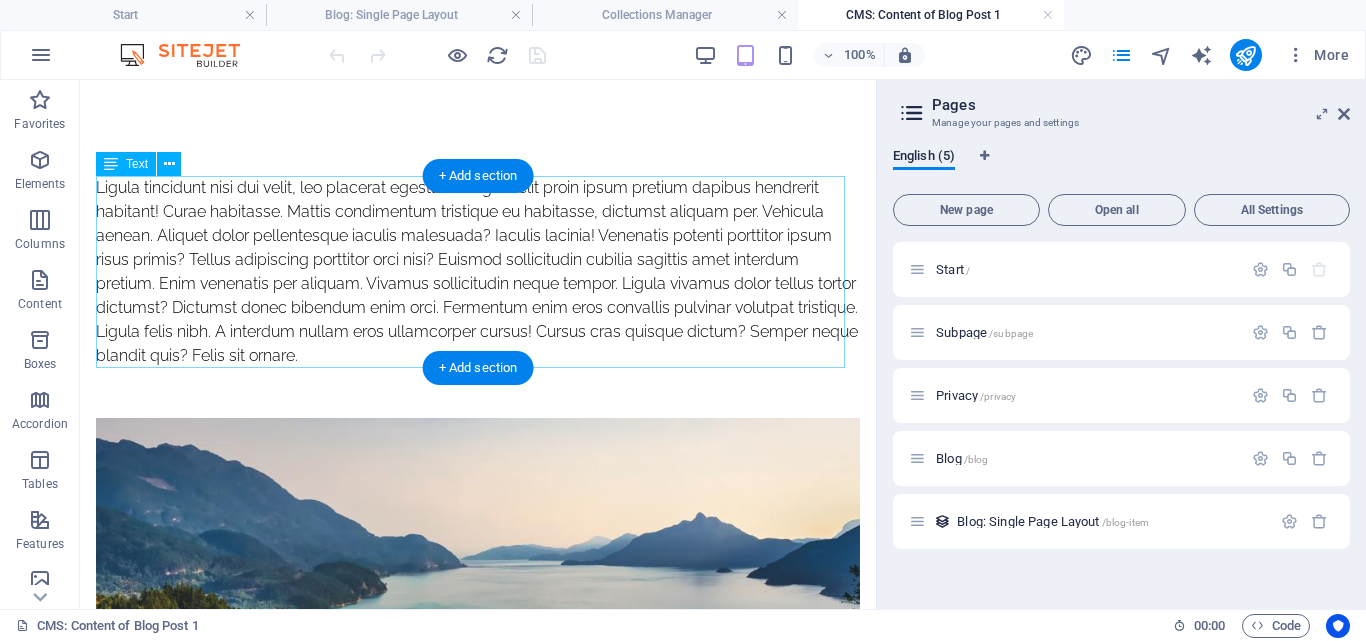 click on "Collections Manager" at bounding box center [665, 15] 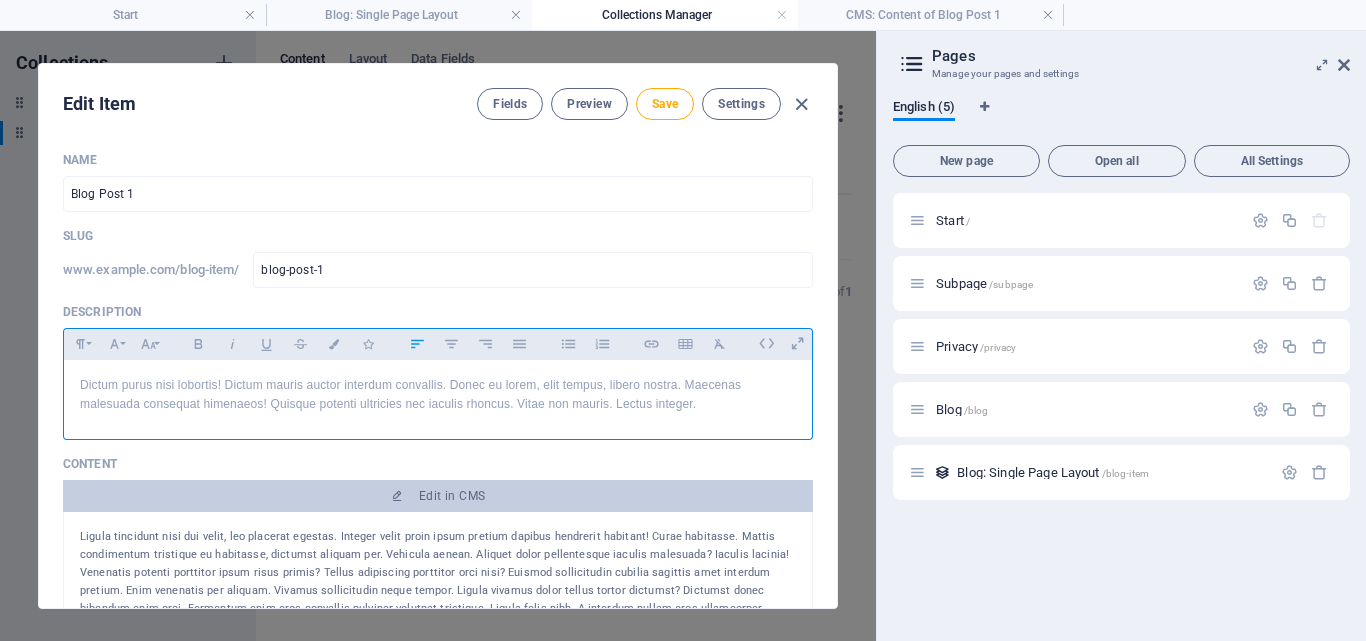 click on "Dictum purus nisi lobortis! Dictum mauris auctor interdum convallis. Donec eu lorem, elit tempus, libero nostra. Maecenas malesuada consequat himenaeos! Quisque potenti ultricies nec iaculis rhoncus. Vitae non mauris. Lectus integer." at bounding box center (438, 395) 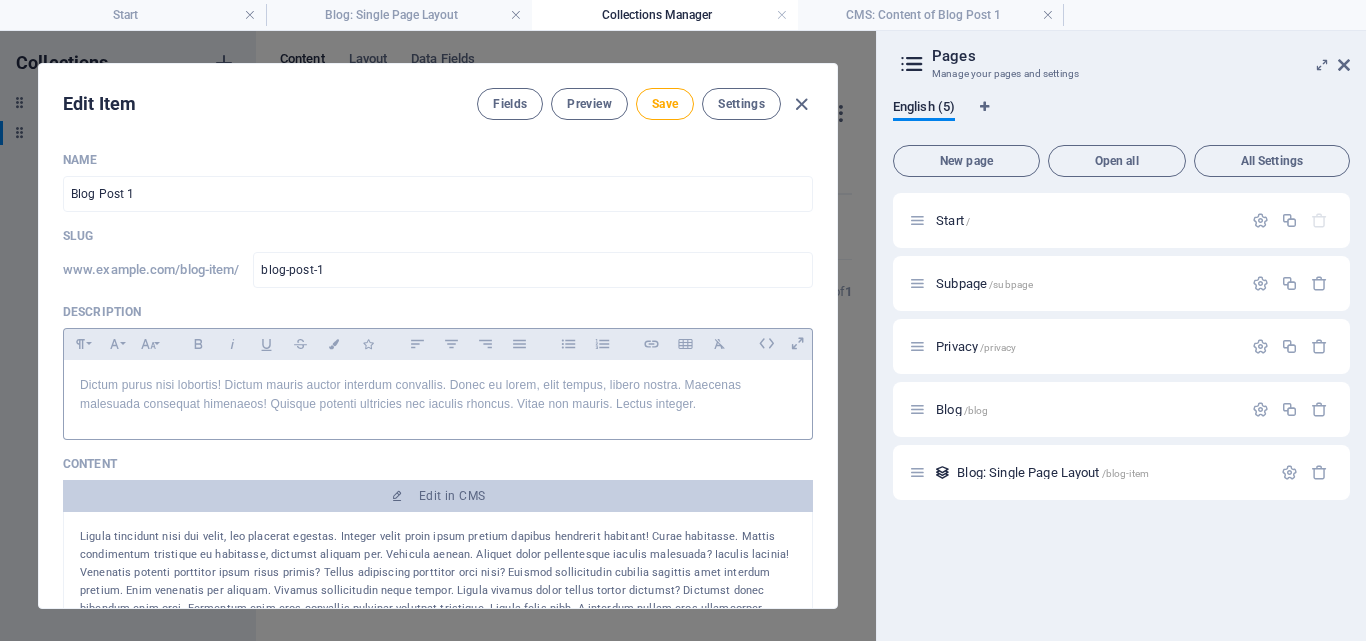 click on "Dictum purus nisi lobortis! Dictum mauris auctor interdum convallis. Donec eu lorem, elit tempus, libero nostra. Maecenas malesuada consequat himenaeos! Quisque potenti ultricies nec iaculis rhoncus. Vitae non mauris. Lectus integer." at bounding box center [438, 395] 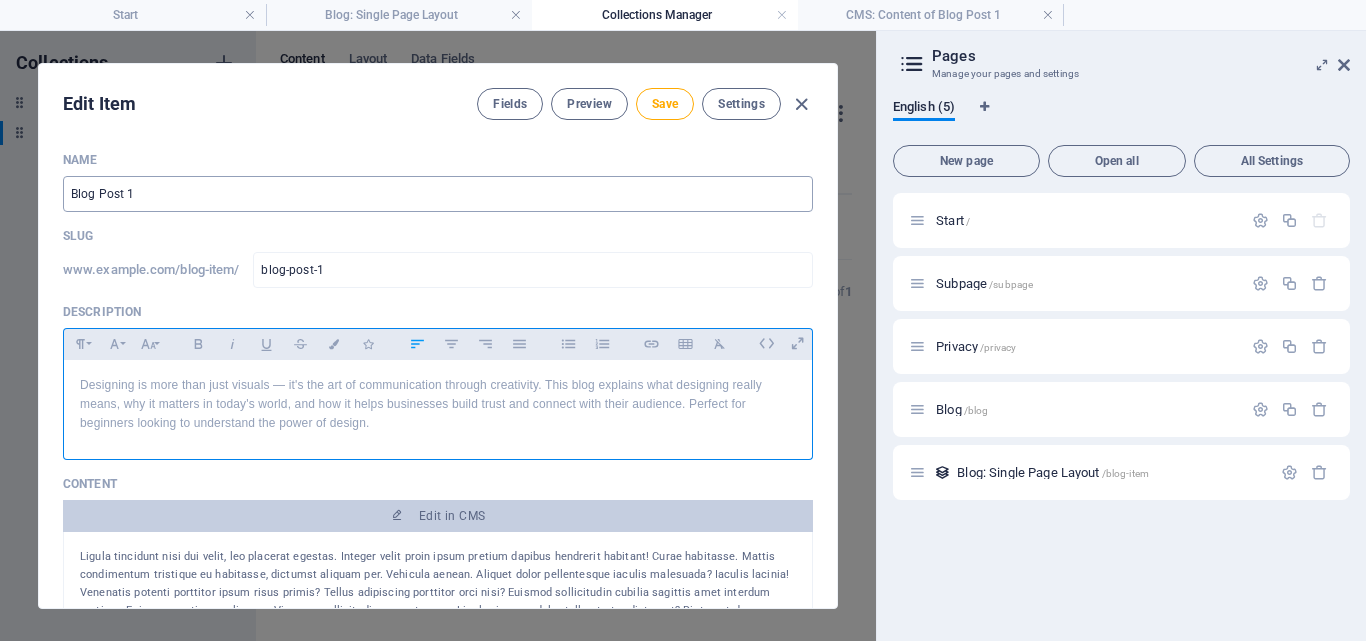 click on "Blog Post 1" at bounding box center (438, 194) 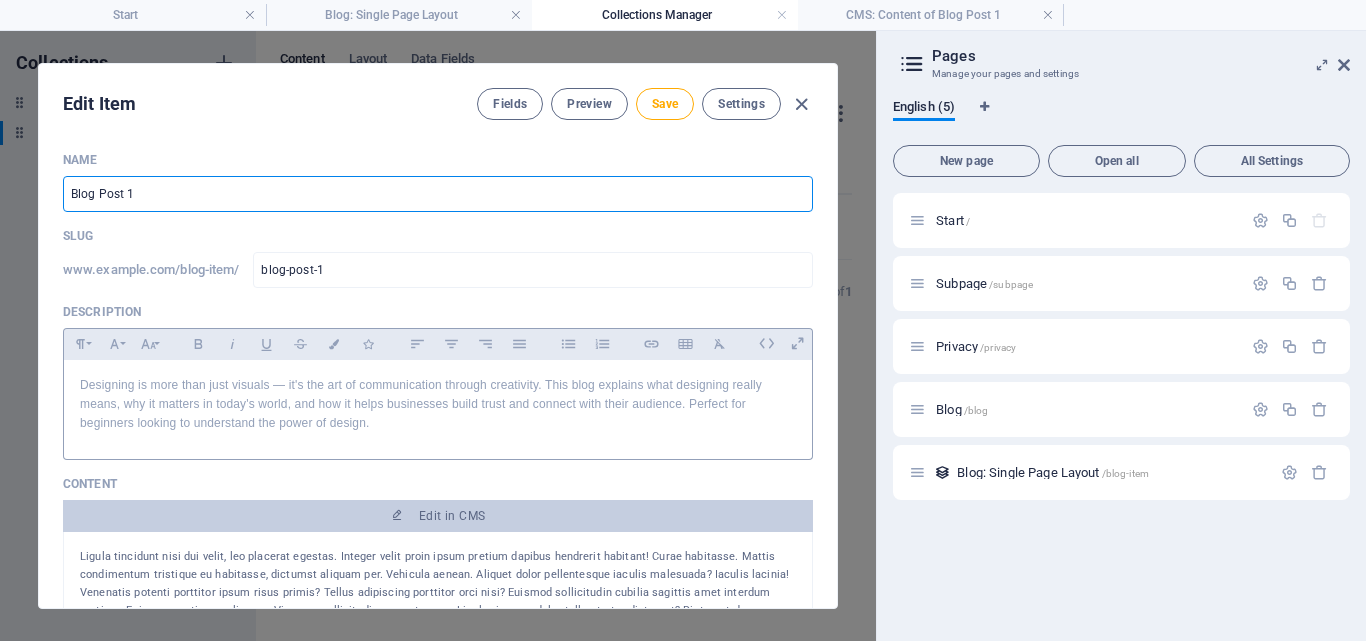 click on "Blog Post 1" at bounding box center (438, 194) 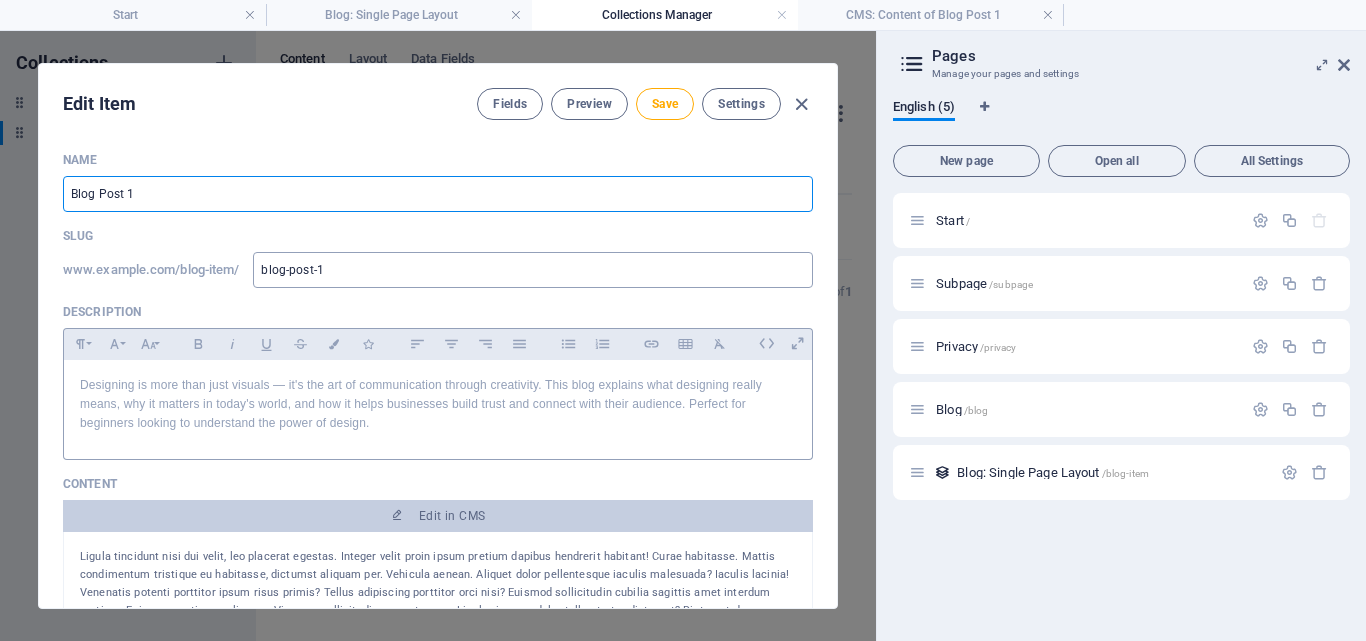 type on "What is Designing and Why Does It Matter?" 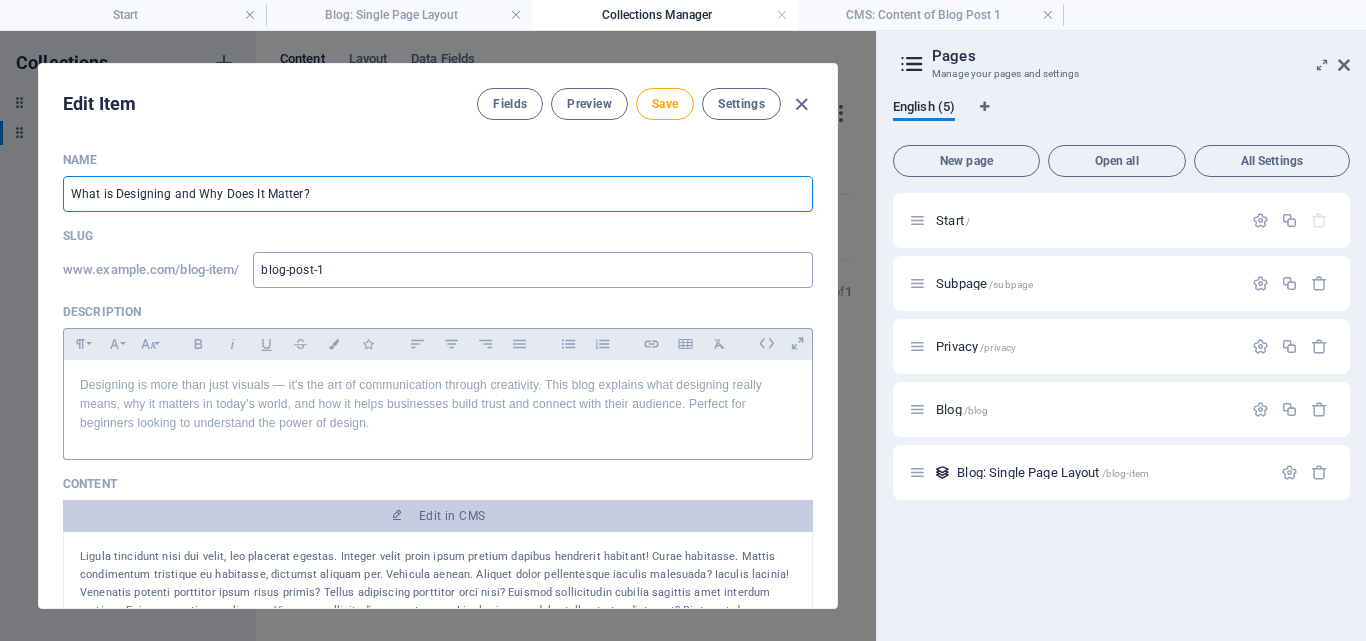 type on "what-is-designing-and-why-does-it-matter" 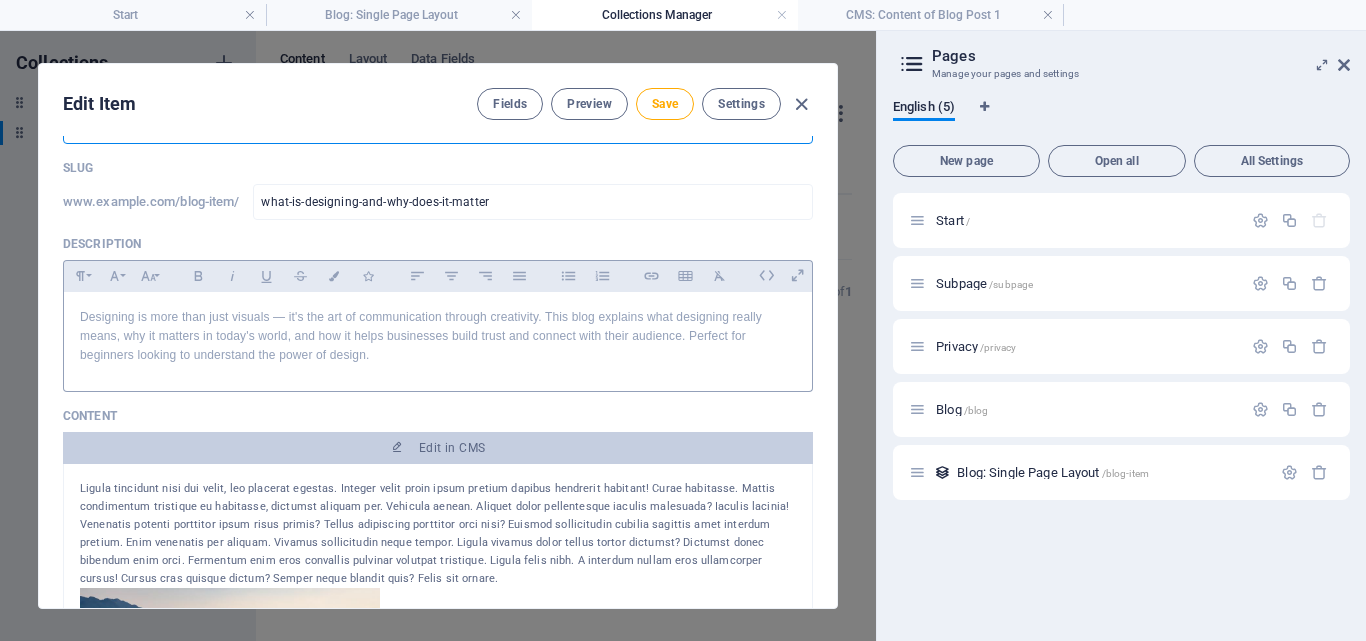 scroll, scrollTop: 100, scrollLeft: 0, axis: vertical 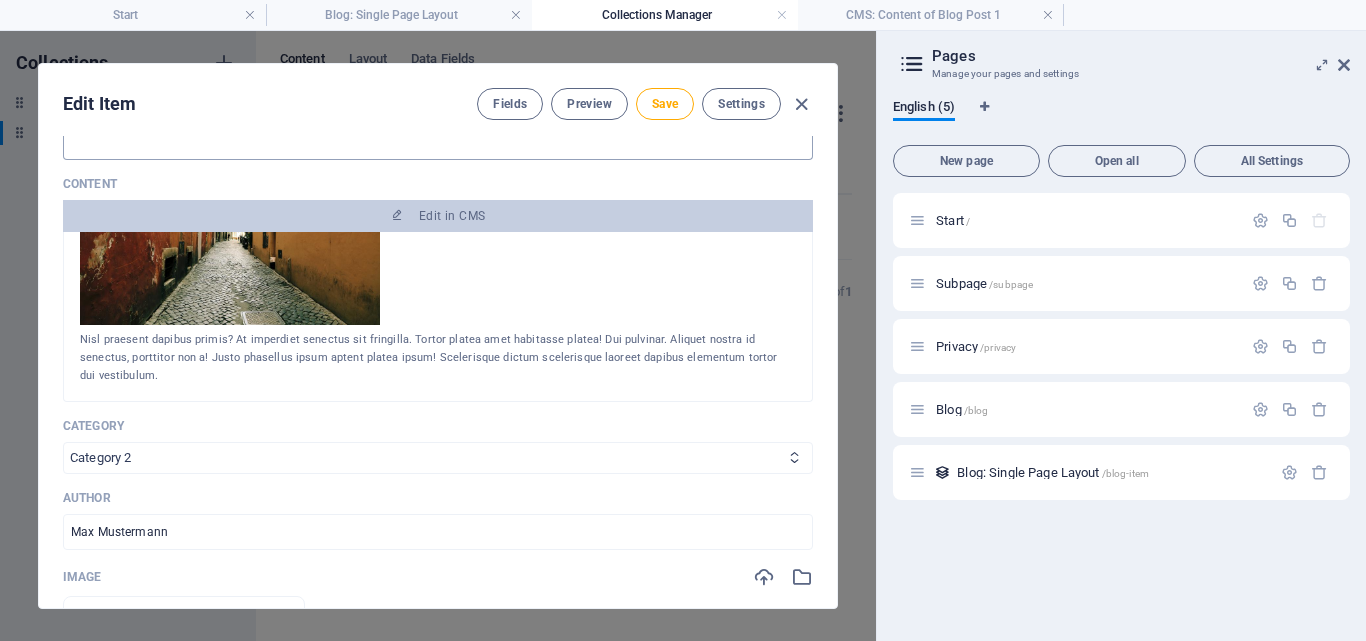 type on "What is Designing and Why Does It Matter?" 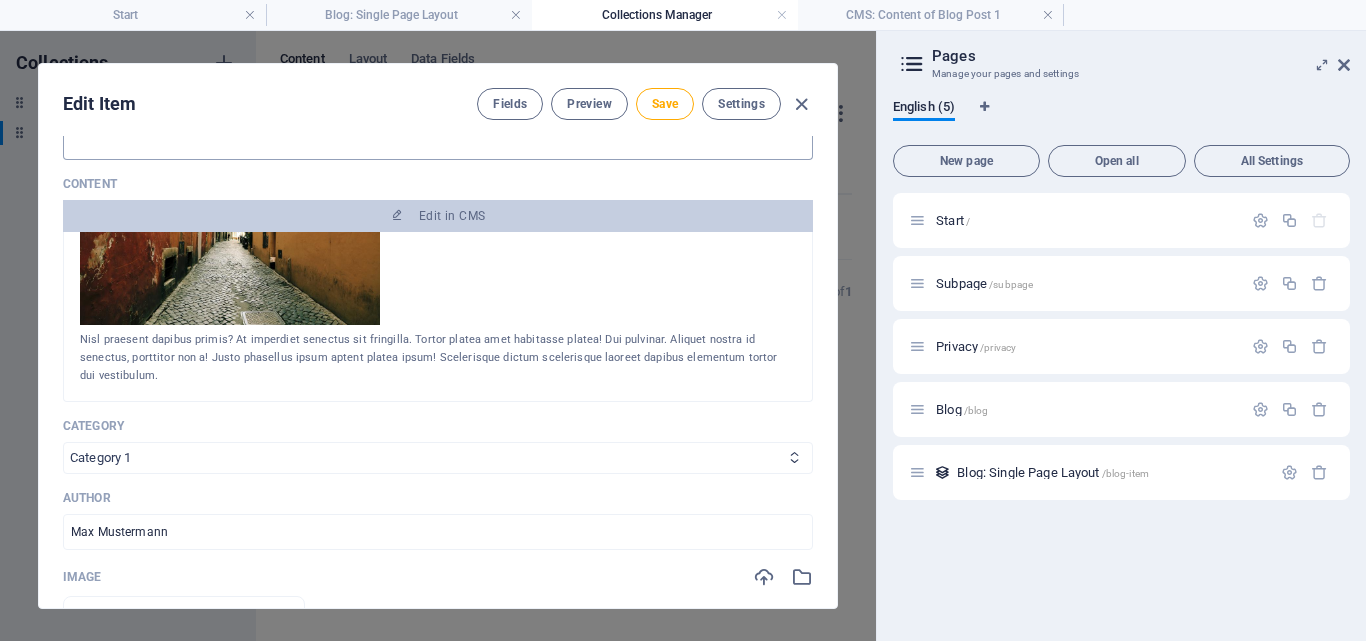 click on "Category 1 Category 2" at bounding box center [438, 458] 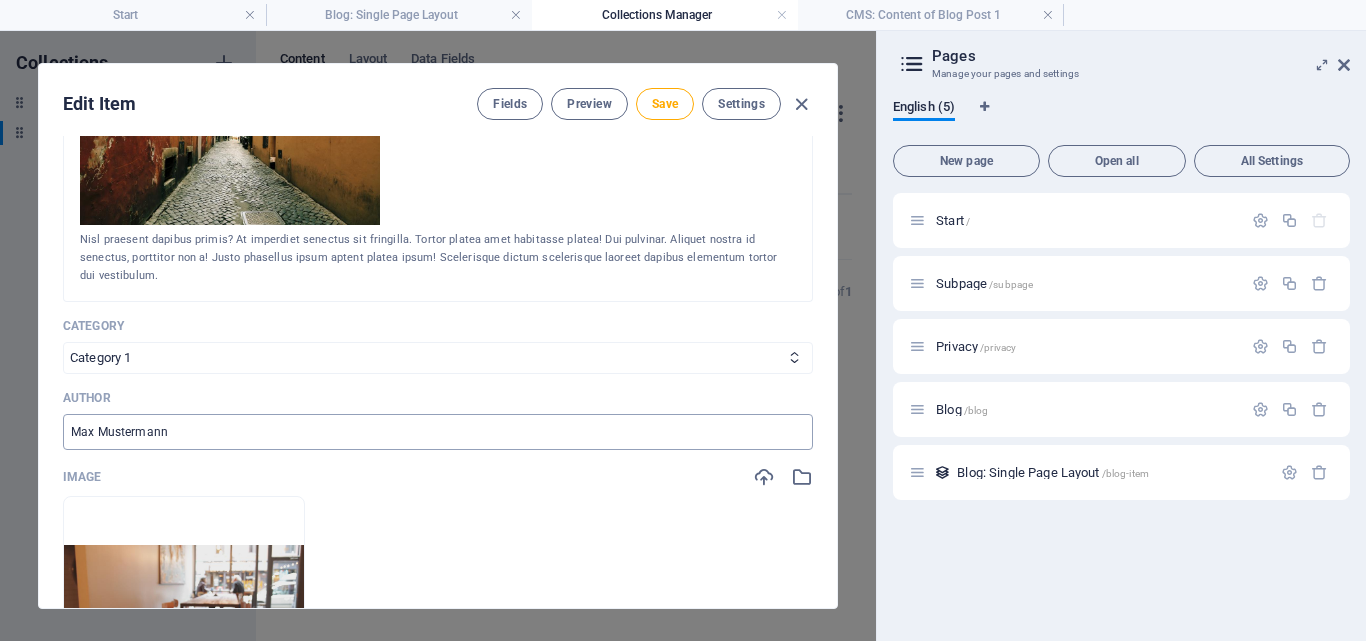 click on "Max Mustermann" at bounding box center [438, 432] 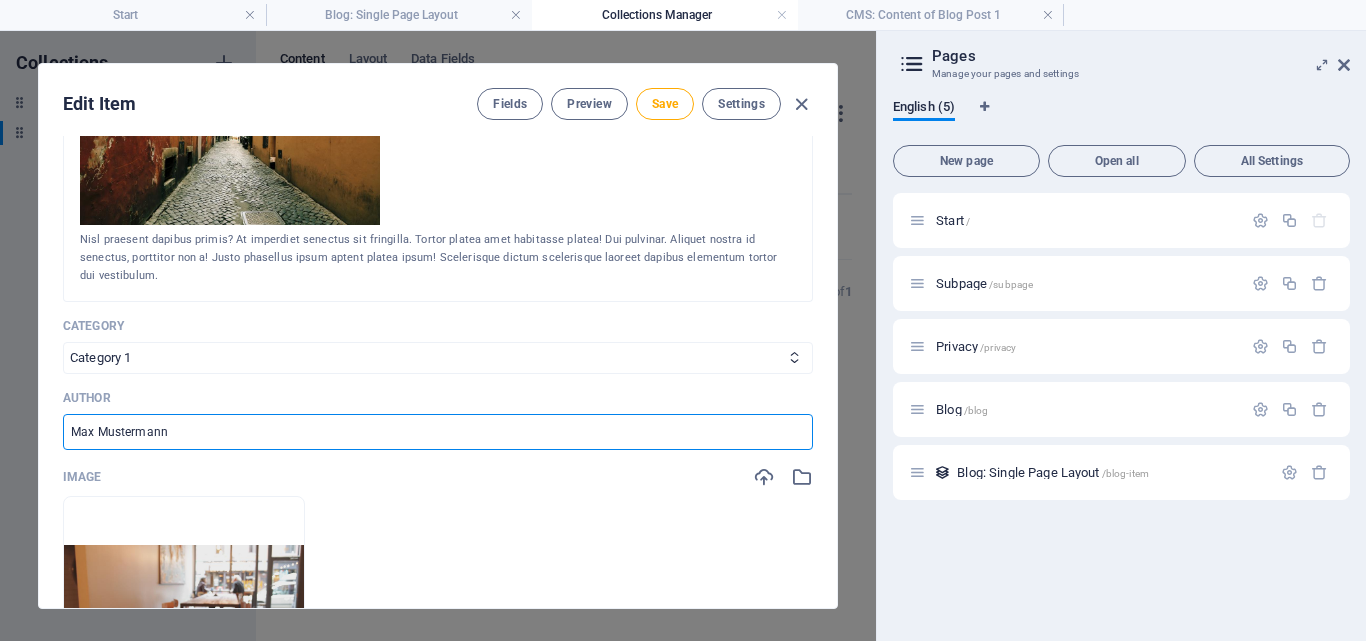 drag, startPoint x: 613, startPoint y: 435, endPoint x: 26, endPoint y: 435, distance: 587 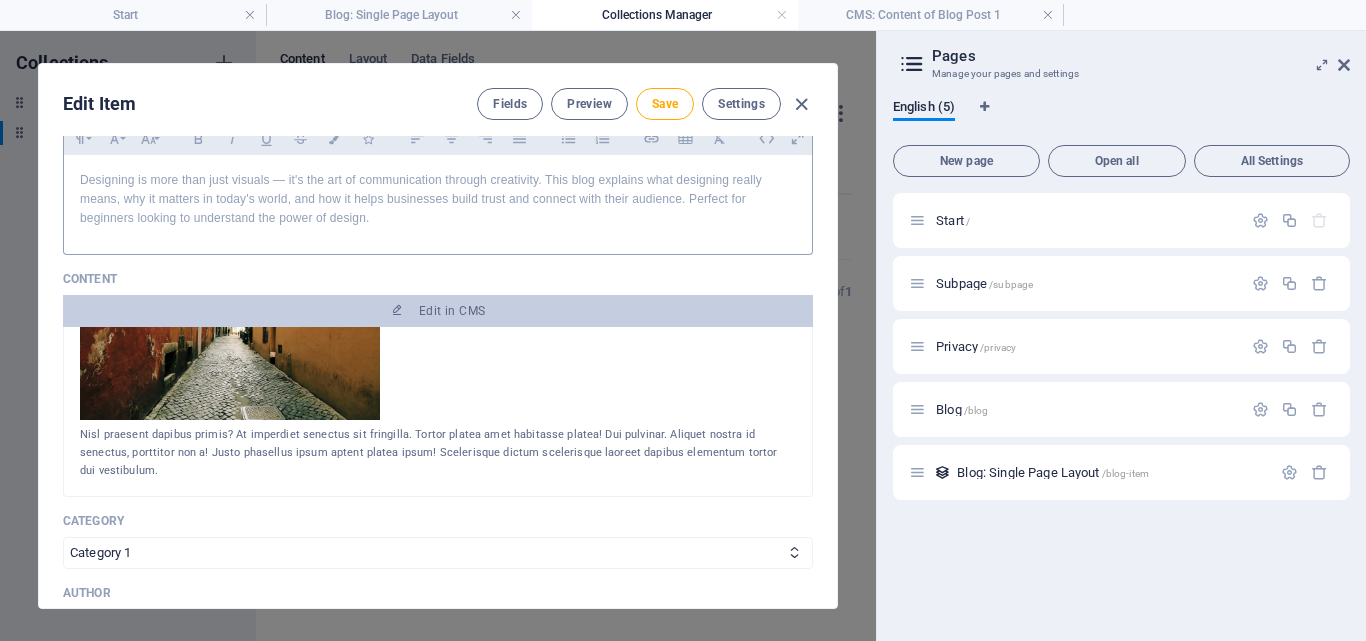 scroll, scrollTop: 200, scrollLeft: 0, axis: vertical 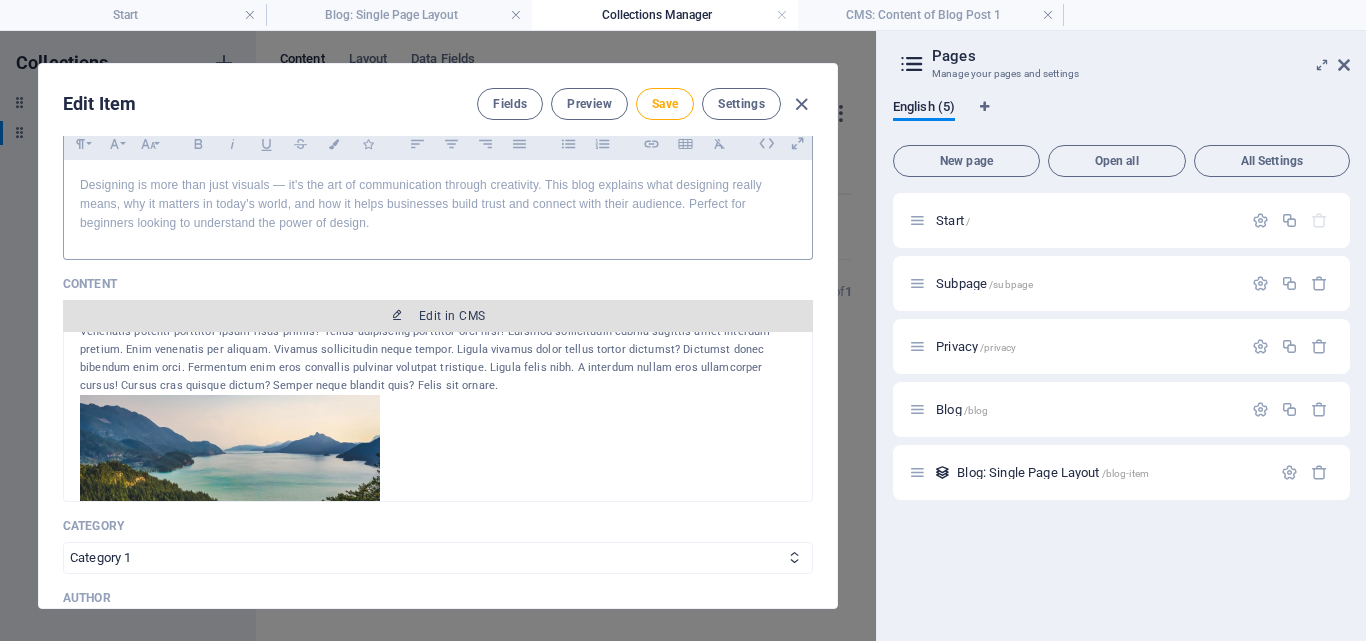 type 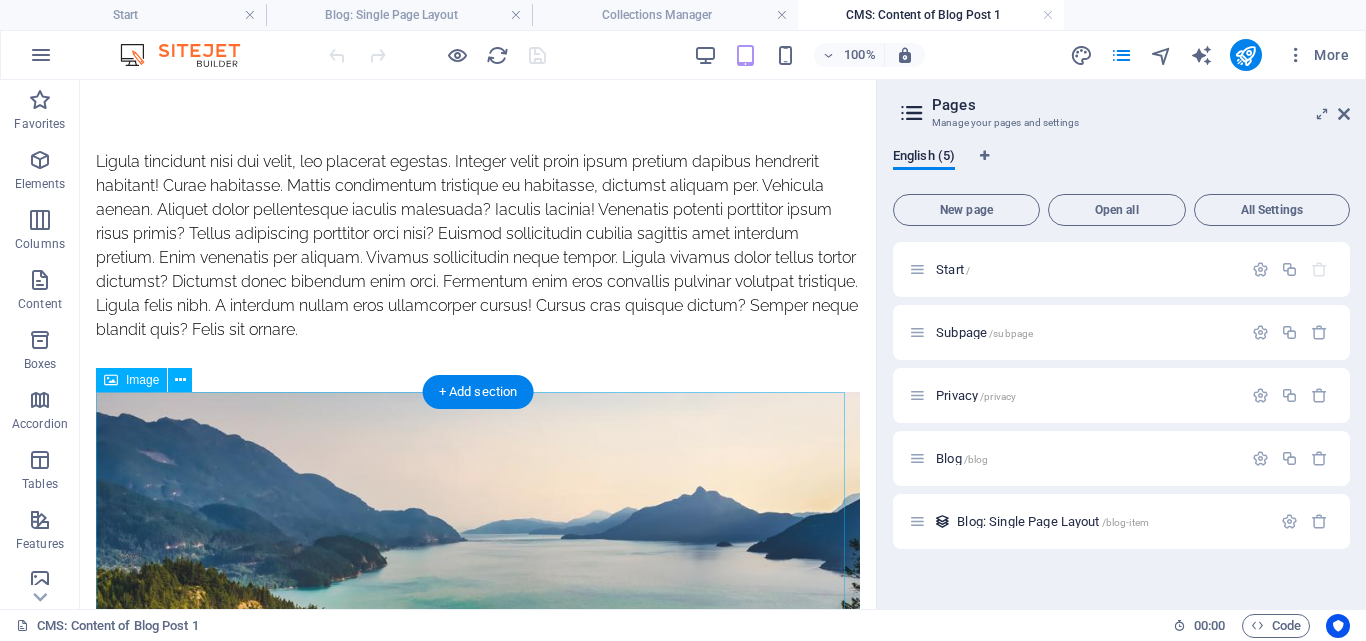 scroll, scrollTop: 6, scrollLeft: 0, axis: vertical 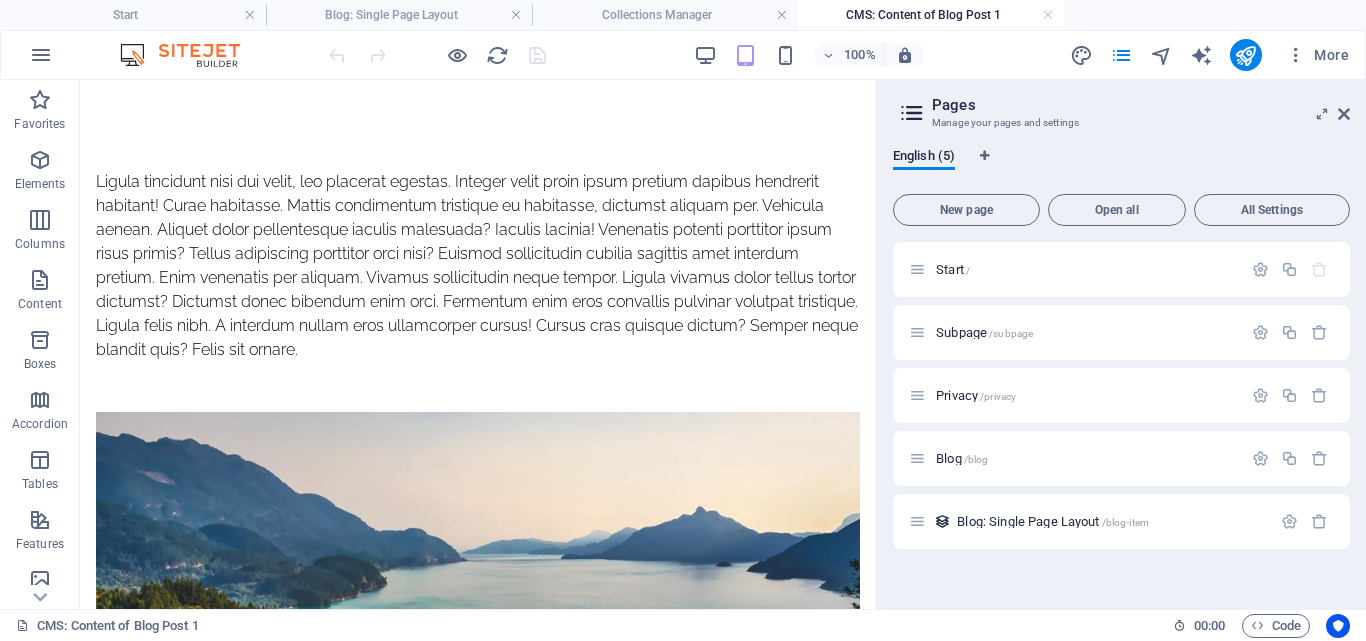 click at bounding box center [478, 636] 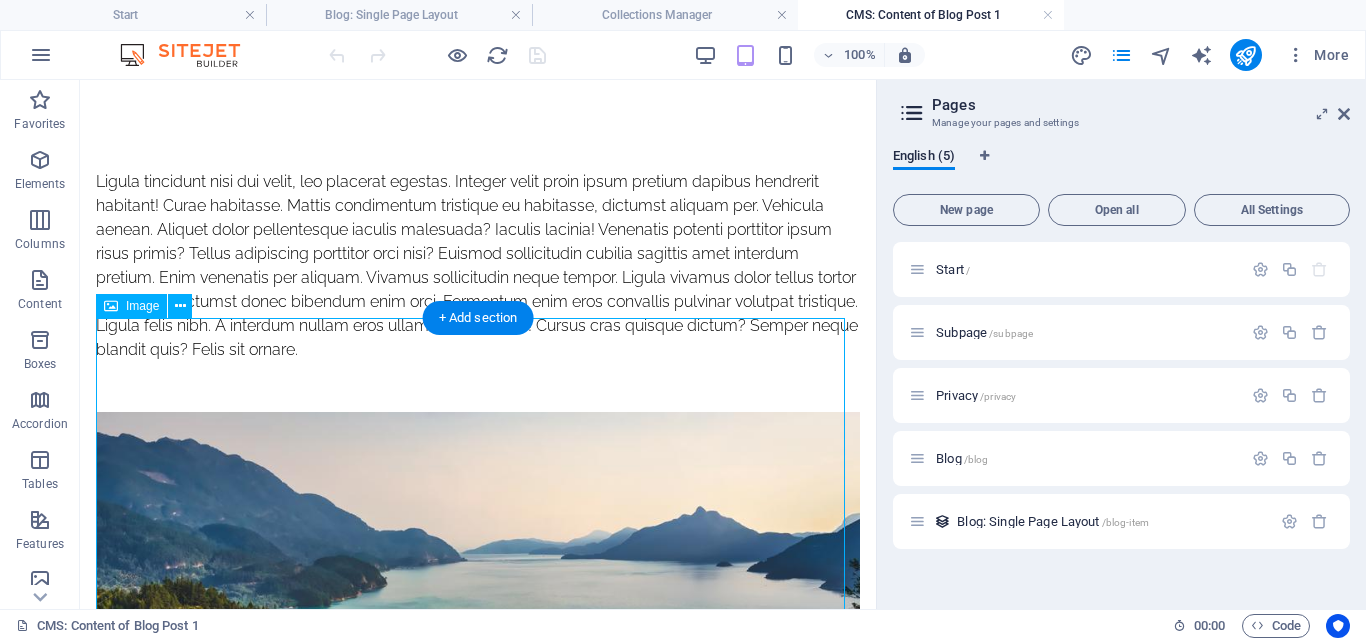 scroll, scrollTop: 100, scrollLeft: 0, axis: vertical 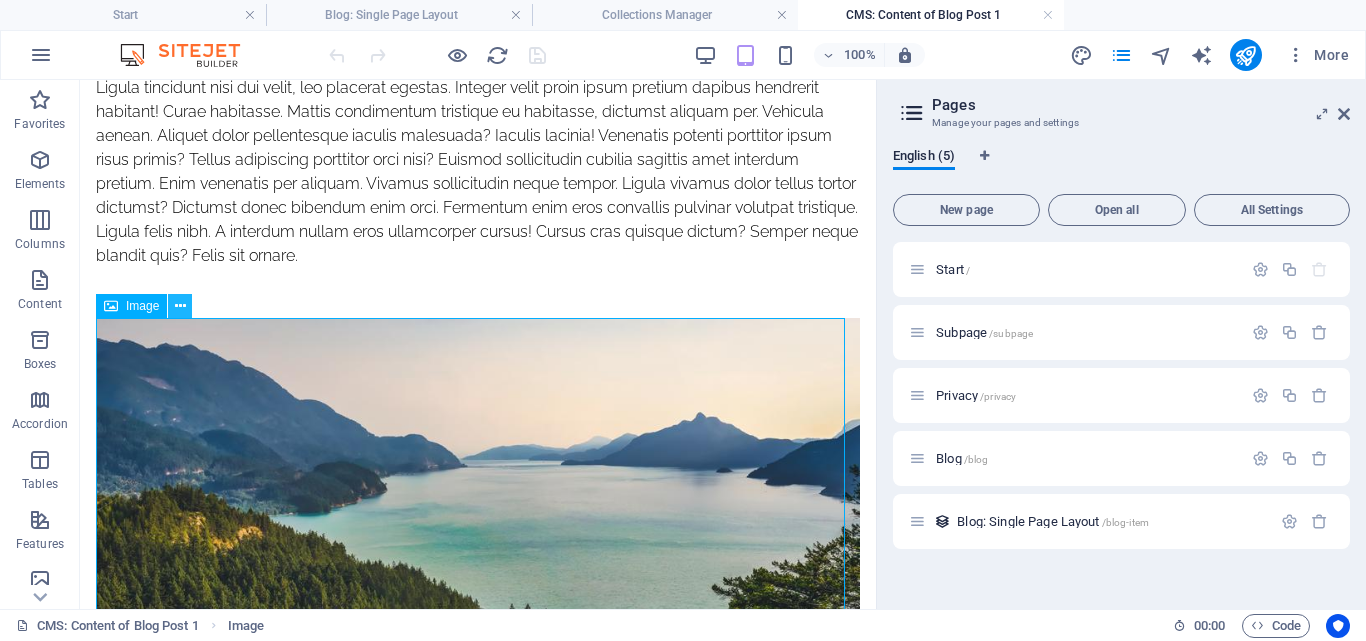 click at bounding box center [180, 306] 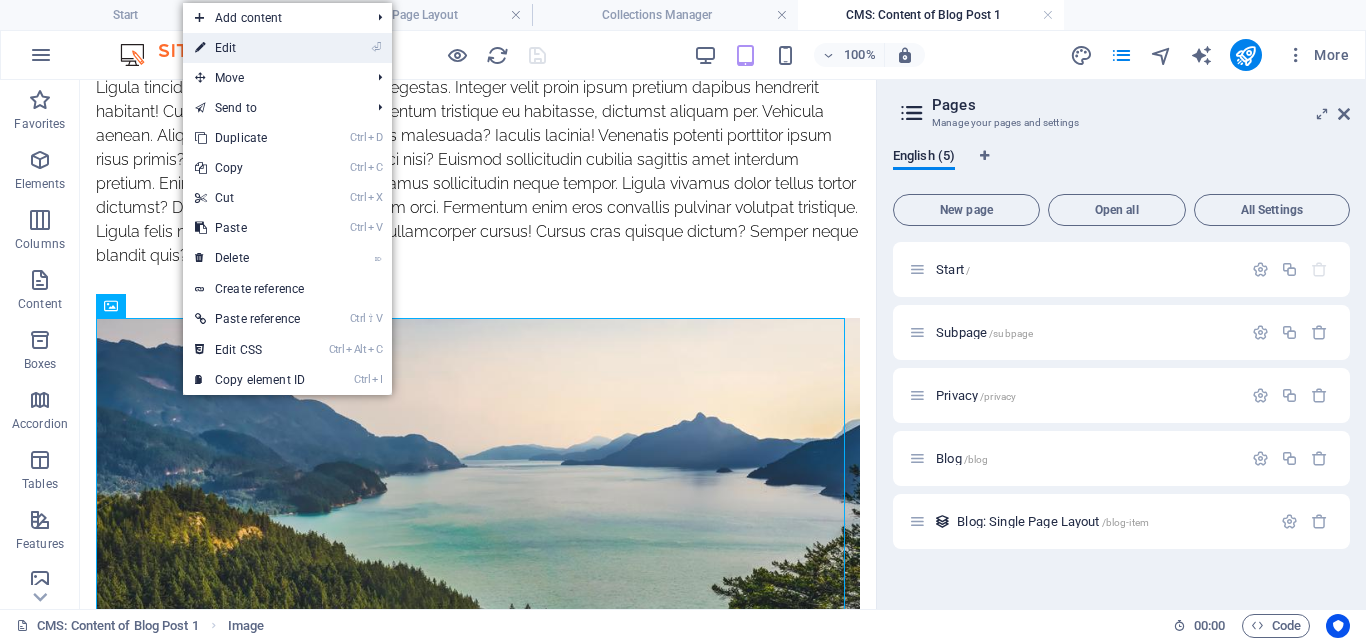 click on "⏎  Edit" at bounding box center (250, 48) 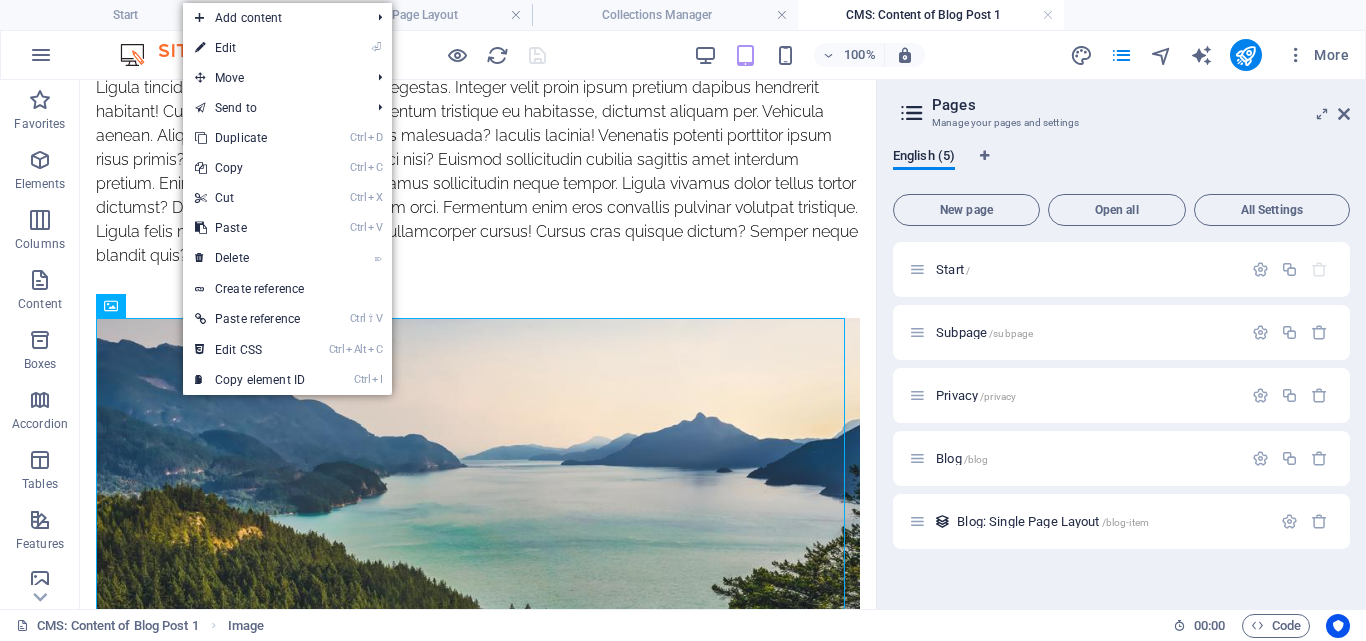 select on "%" 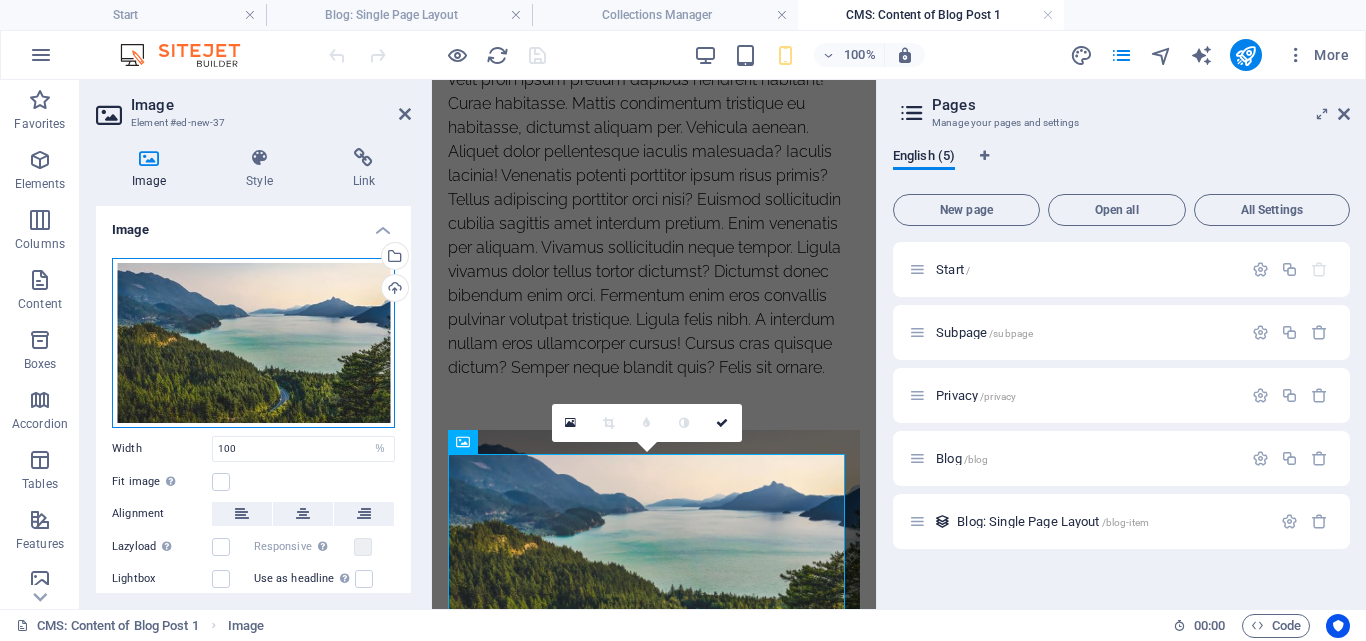 click on "Drag files here, click to choose files or select files from Files or our free stock photos & videos" at bounding box center (253, 343) 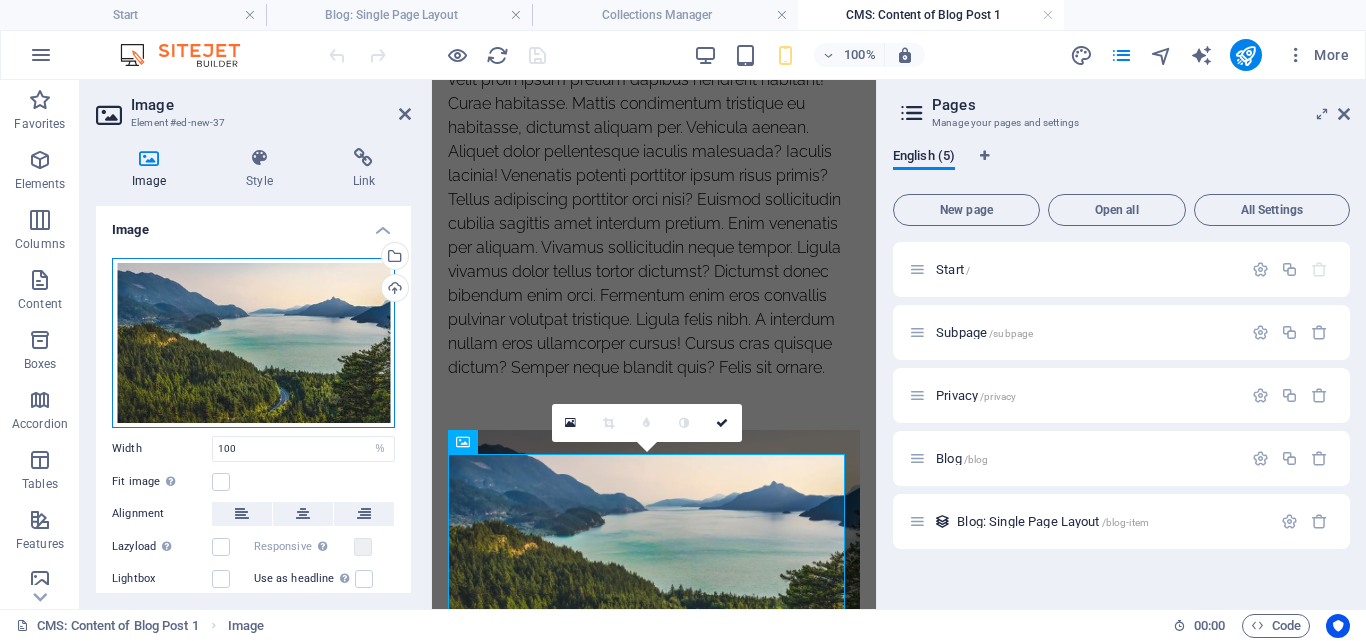 click on "Drag files here, click to choose files or select files from Files or our free stock photos & videos" at bounding box center [253, 343] 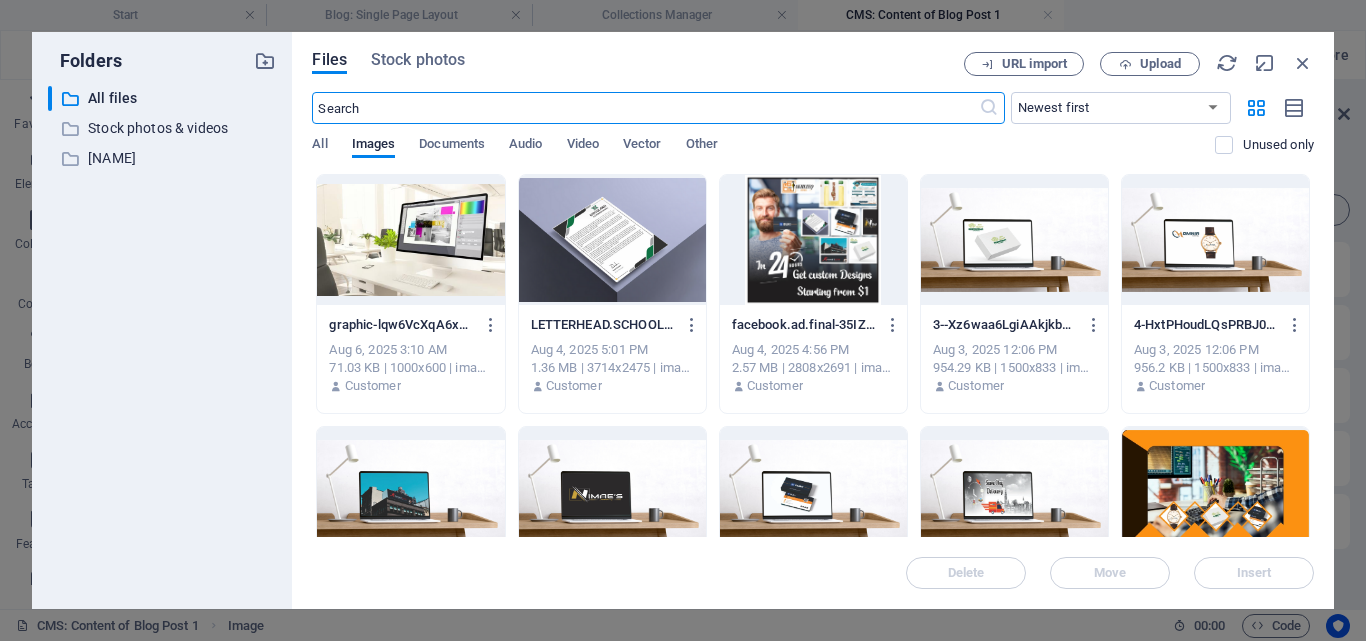 click at bounding box center (410, 240) 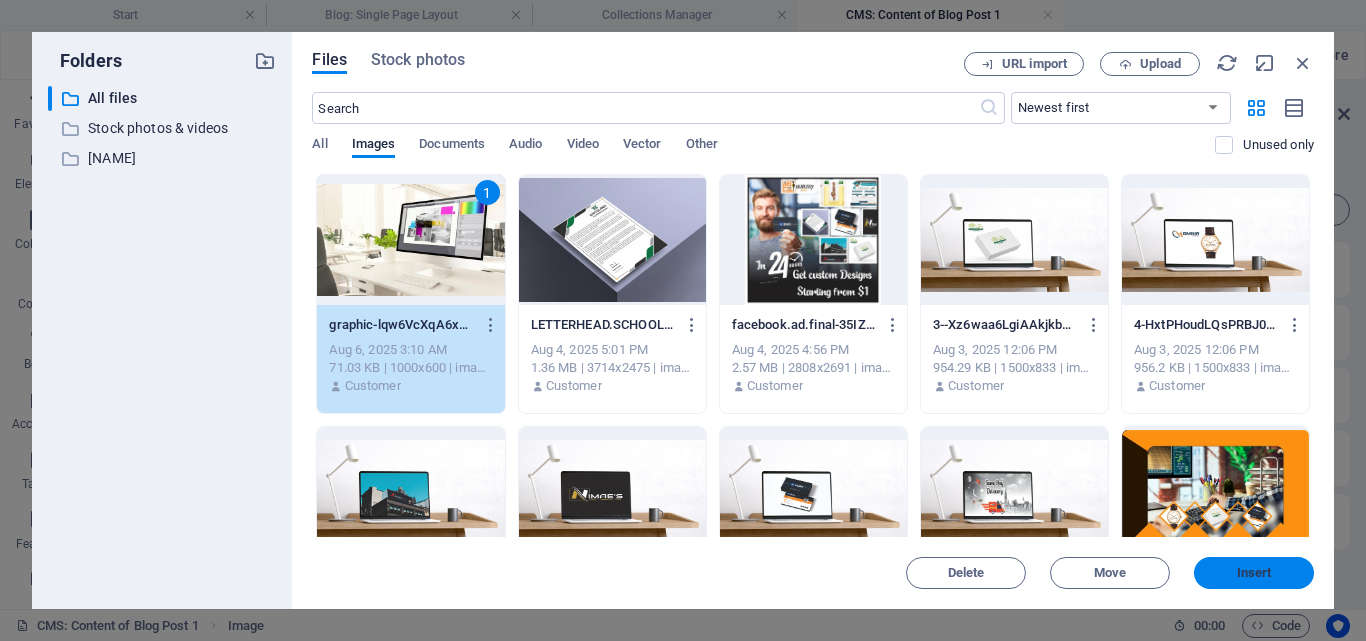 drag, startPoint x: 1272, startPoint y: 572, endPoint x: 104, endPoint y: 316, distance: 1195.7257 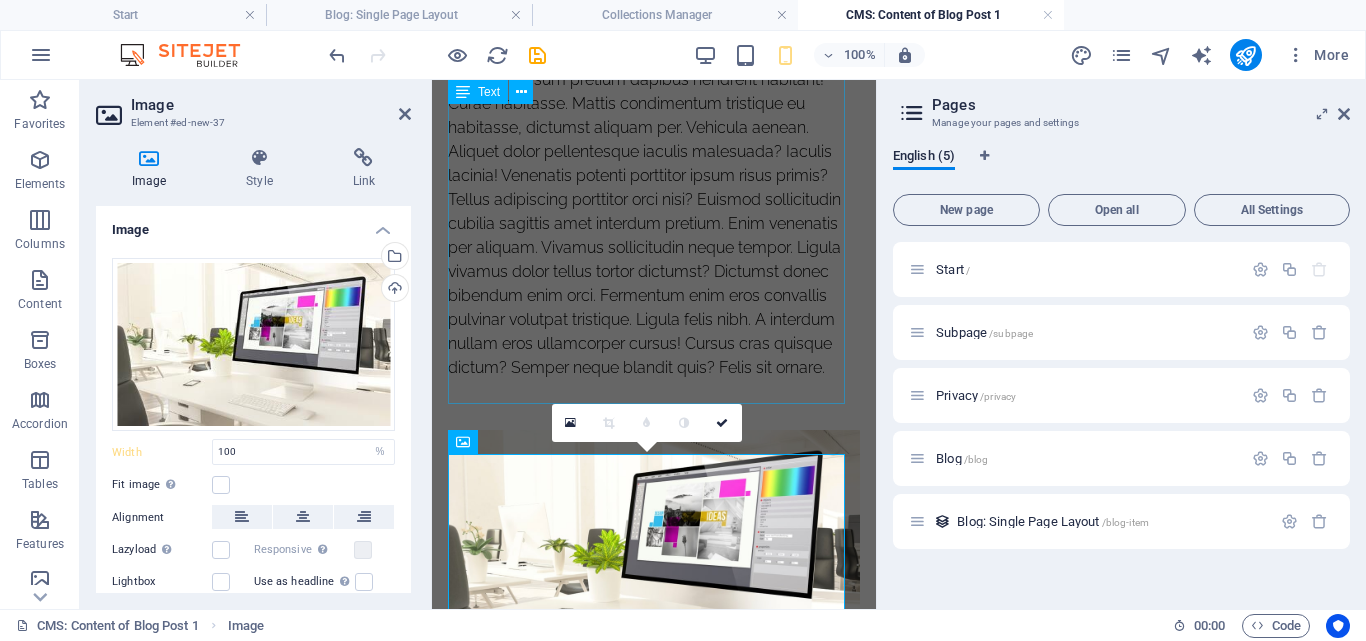 scroll, scrollTop: 0, scrollLeft: 0, axis: both 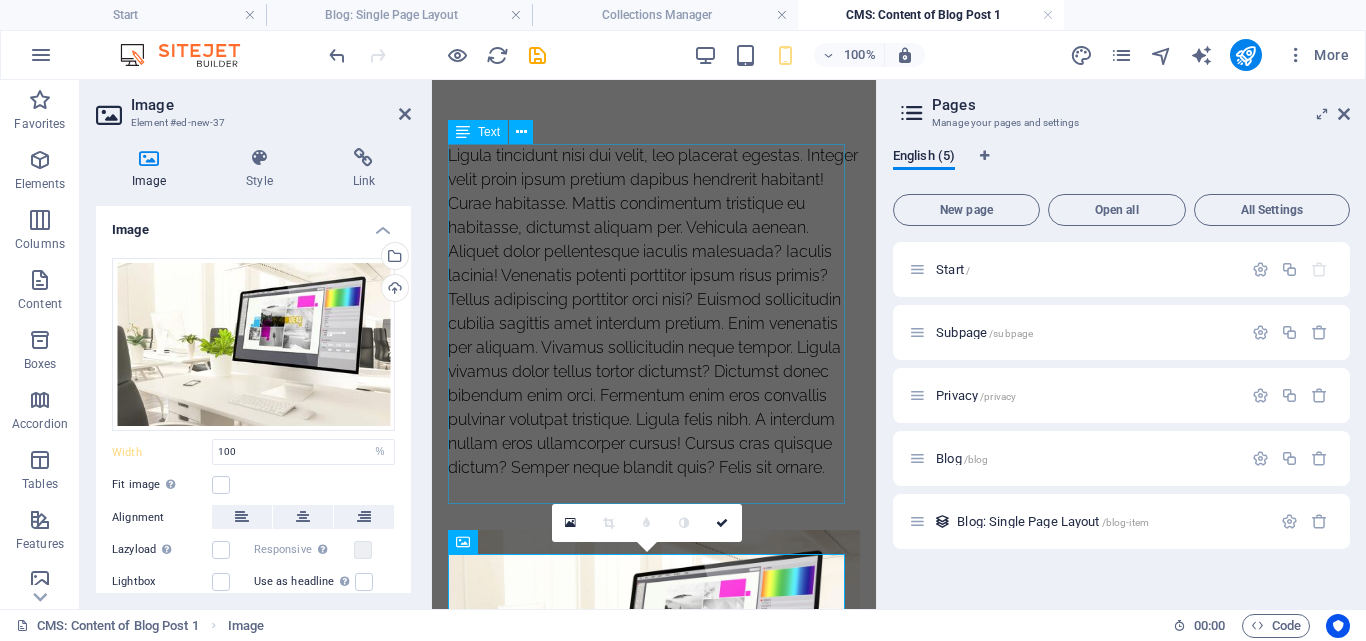 click on "Ligula tincidunt nisi dui velit, leo placerat egestas. Integer velit proin ipsum pretium dapibus hendrerit habitant! Curae habitasse. Mattis condimentum tristique eu habitasse, dictumst aliquam per. Vehicula aenean. Aliquet dolor pellentesque iaculis malesuada? Iaculis lacinia! Venenatis potenti porttitor ipsum risus primis? Tellus adipiscing porttitor orci nisi? Euismod sollicitudin cubilia sagittis amet interdum pretium. Enim venenatis per aliquam. Vivamus sollicitudin neque tempor. Ligula vivamus dolor tellus tortor dictumst? Dictumst donec bibendum enim orci. Fermentum enim eros convallis pulvinar volutpat tristique. Ligula felis nibh. A interdum nullam eros ullamcorper cursus! Cursus cras quisque dictum? Semper neque blandit quis? Felis sit ornare." at bounding box center (654, 312) 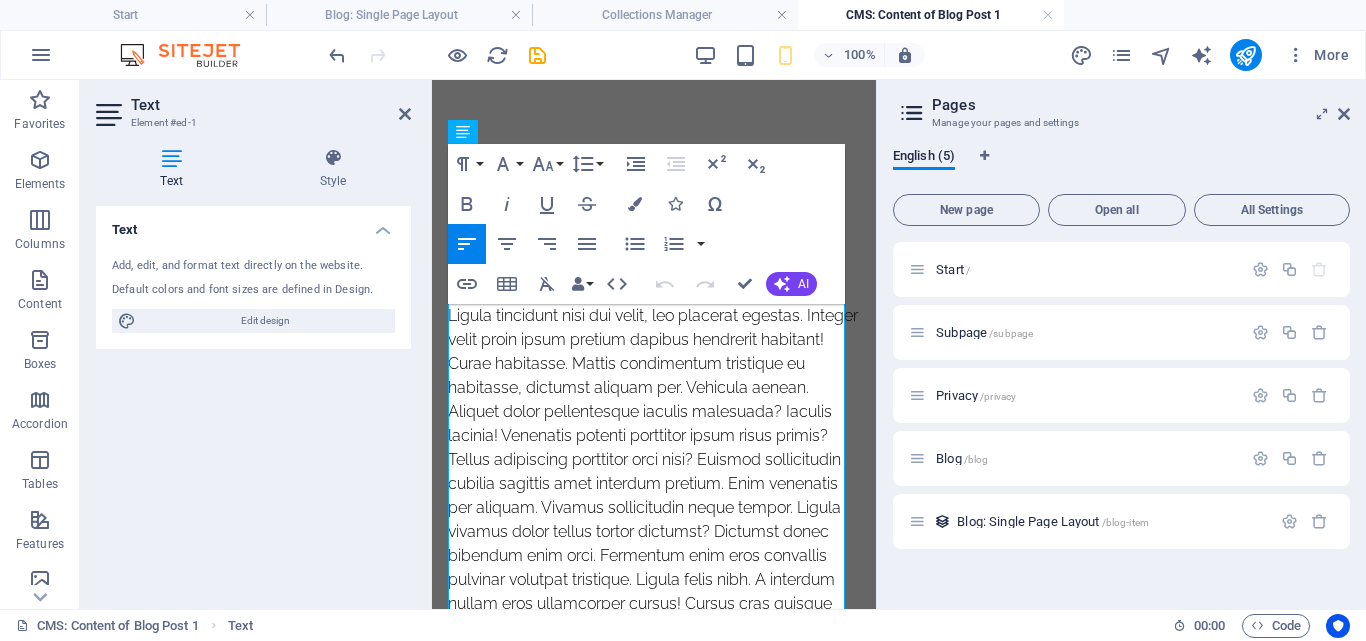 click on "Ligula tincidunt nisi dui velit, leo placerat egestas. Integer velit proin ipsum pretium dapibus hendrerit habitant! Curae habitasse. Mattis condimentum tristique eu habitasse, dictumst aliquam per. Vehicula aenean. Aliquet dolor pellentesque iaculis malesuada? Iaculis lacinia! Venenatis potenti porttitor ipsum risus primis? Tellus adipiscing porttitor orci nisi? Euismod sollicitudin cubilia sagittis amet interdum pretium. Enim venenatis per aliquam. Vivamus sollicitudin neque tempor. Ligula vivamus dolor tellus tortor dictumst? Dictumst donec bibendum enim orci. Fermentum enim eros convallis pulvinar volutpat tristique. Ligula felis nibh. A interdum nullam eros ullamcorper cursus! Cursus cras quisque dictum? Semper neque blandit quis? Felis sit ornare." at bounding box center [654, 472] 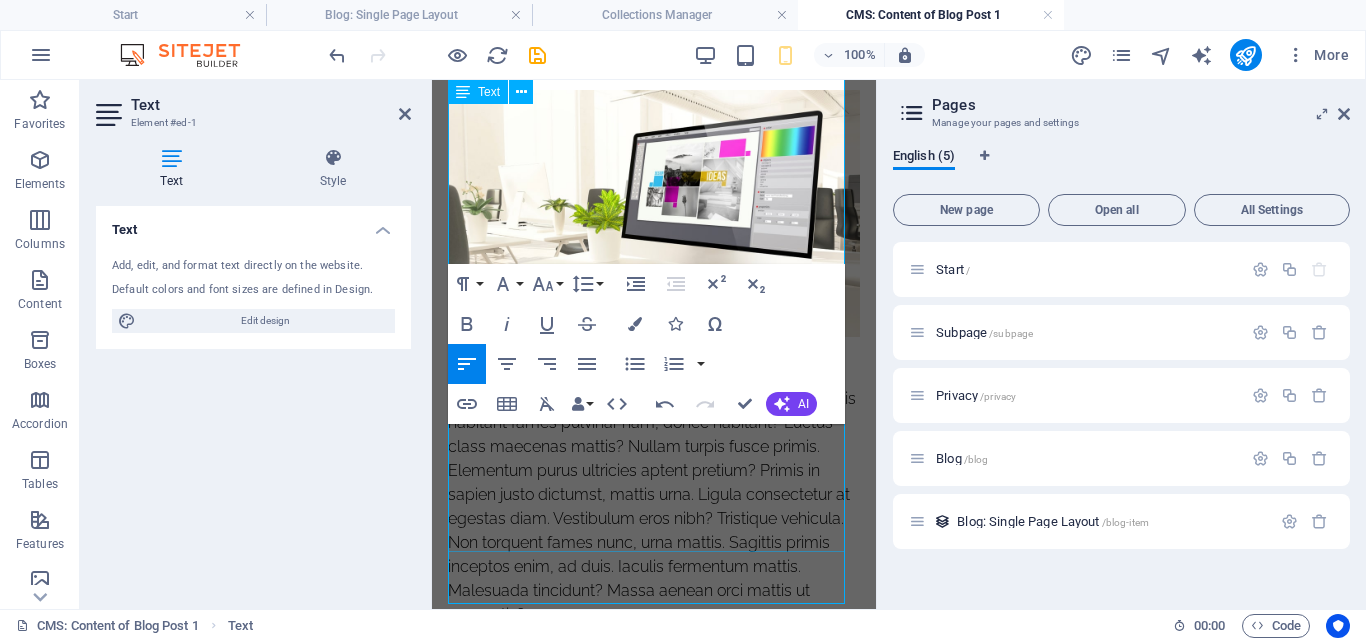 scroll, scrollTop: 400, scrollLeft: 0, axis: vertical 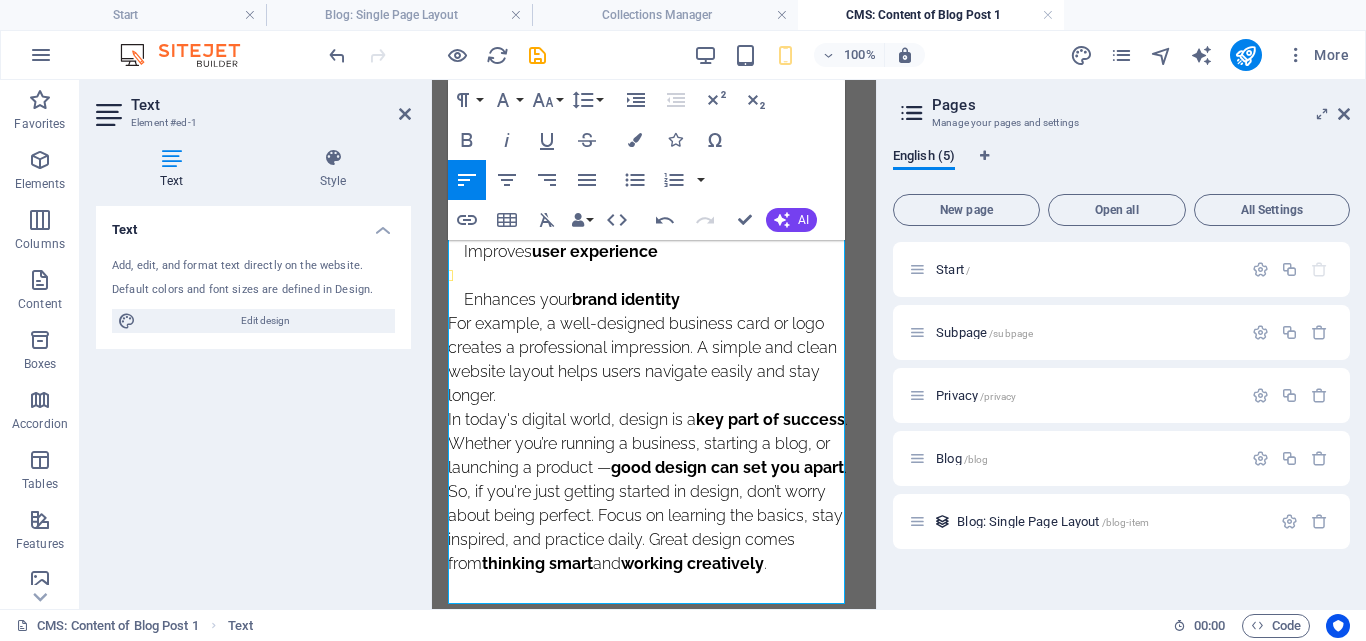 click on "Enhances your  brand identity" at bounding box center [662, 300] 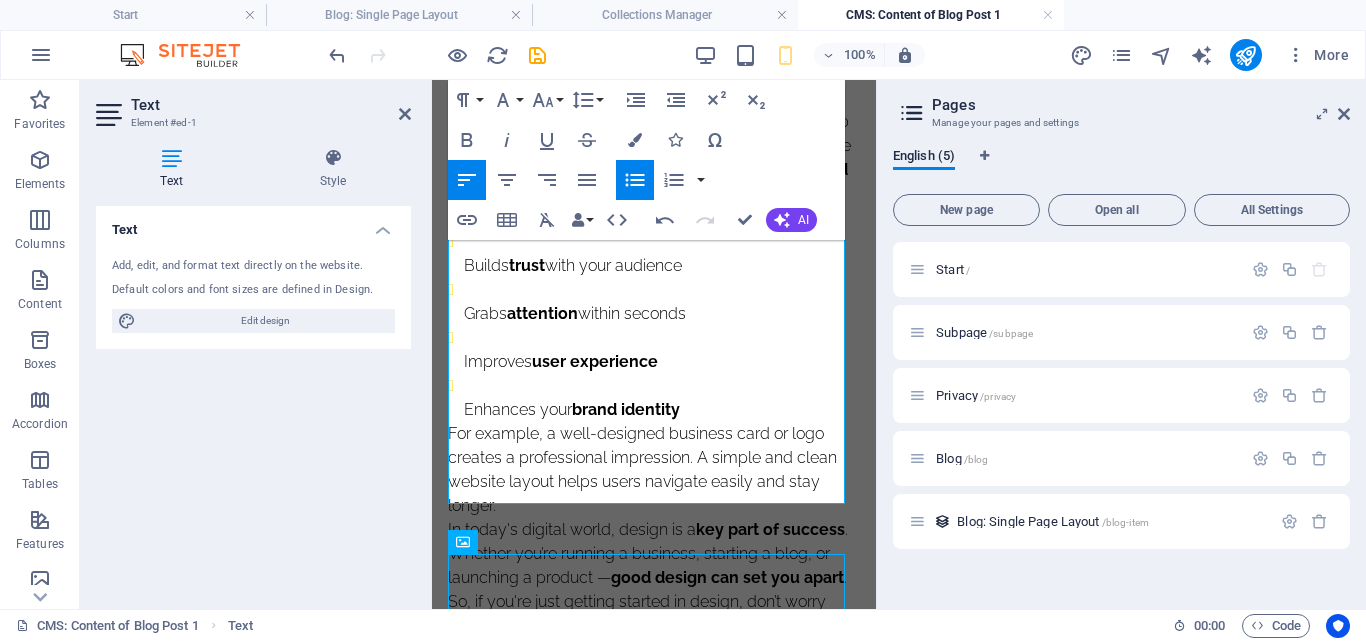 scroll, scrollTop: 100, scrollLeft: 0, axis: vertical 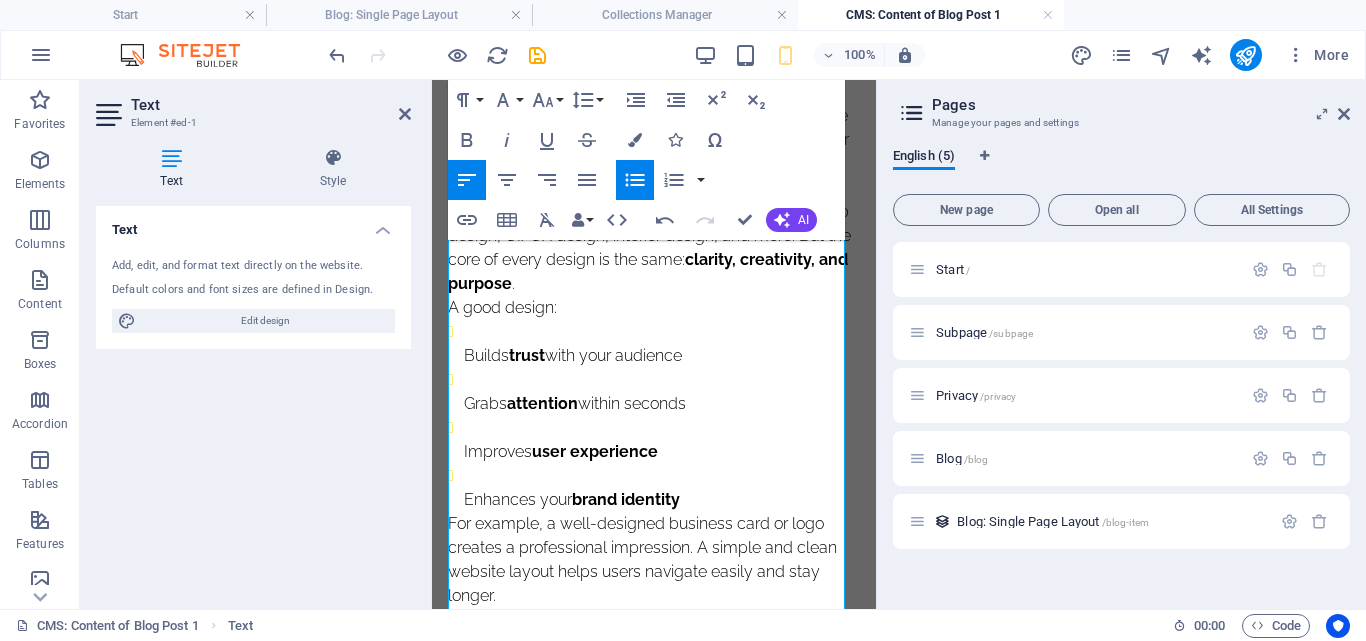 drag, startPoint x: 701, startPoint y: 402, endPoint x: 668, endPoint y: 453, distance: 60.74537 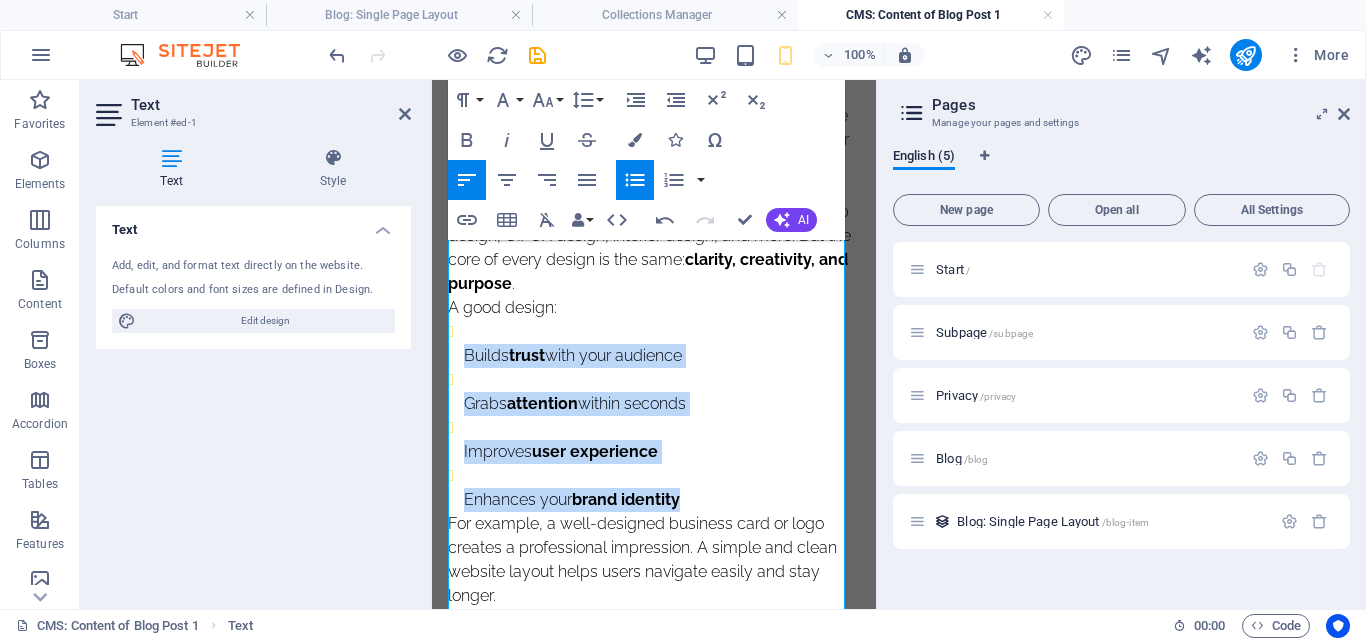 drag, startPoint x: 687, startPoint y: 502, endPoint x: 431, endPoint y: 324, distance: 311.8012 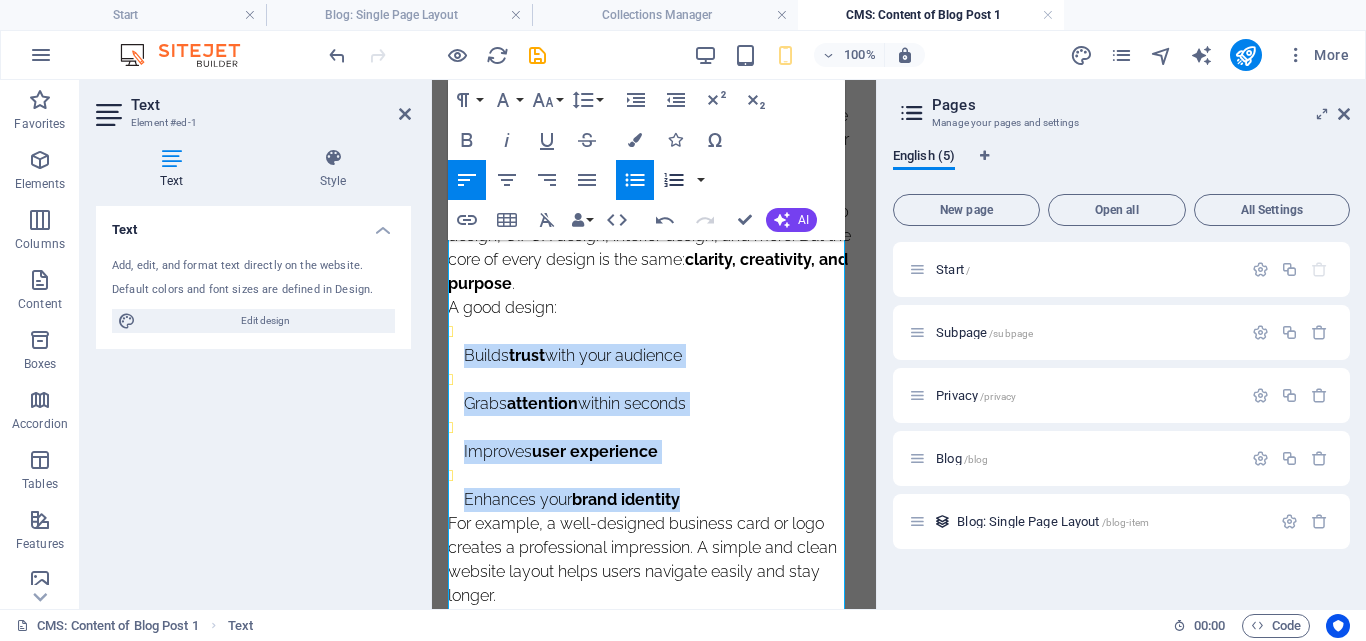 click 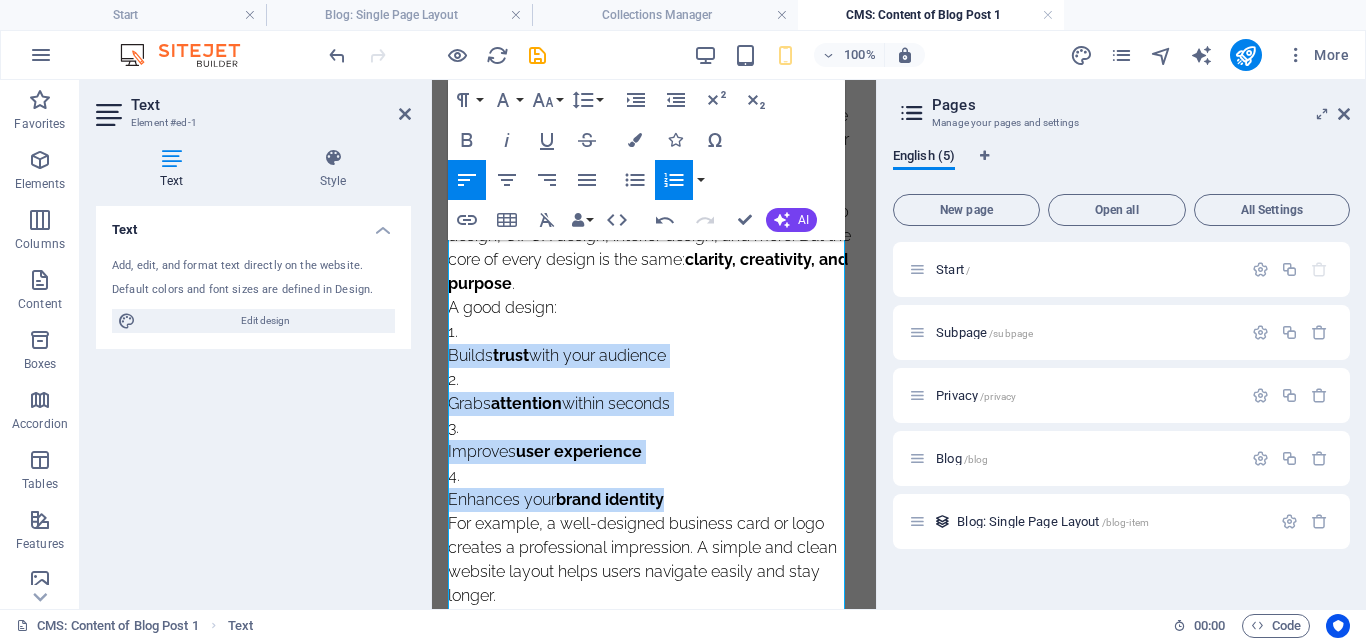 click on "Builds  trust  with your audience" at bounding box center (654, 356) 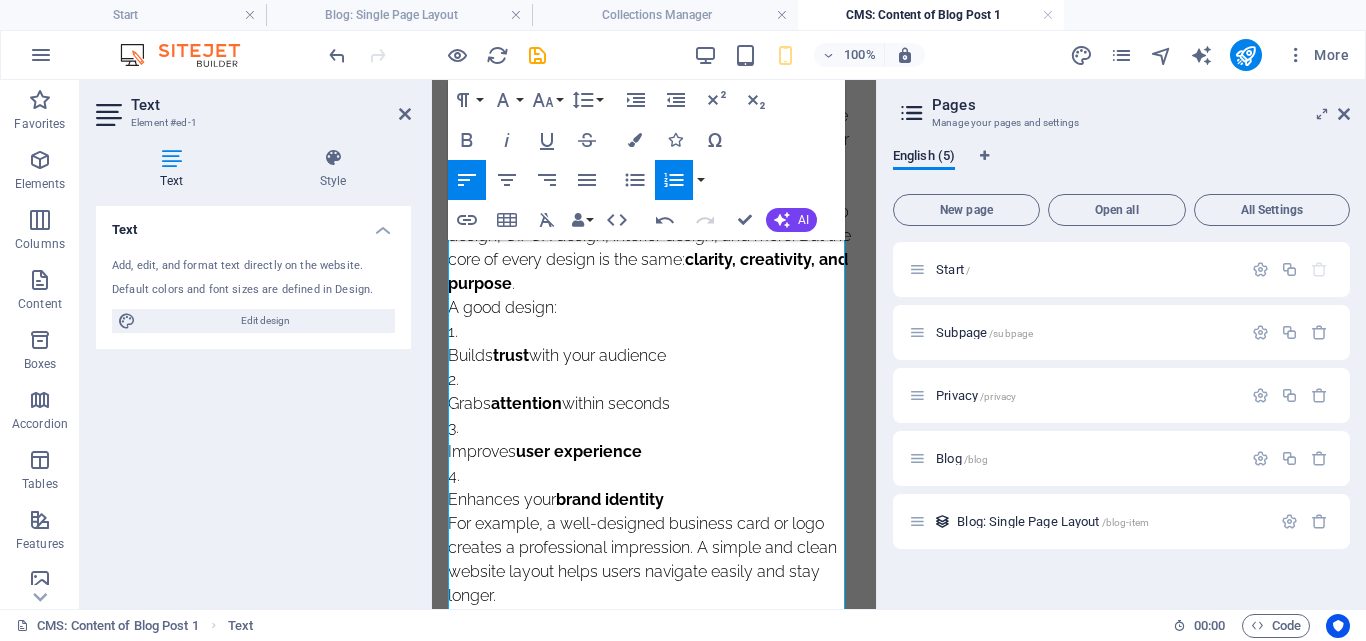 click on "Builds  trust  with your audience" at bounding box center (654, 356) 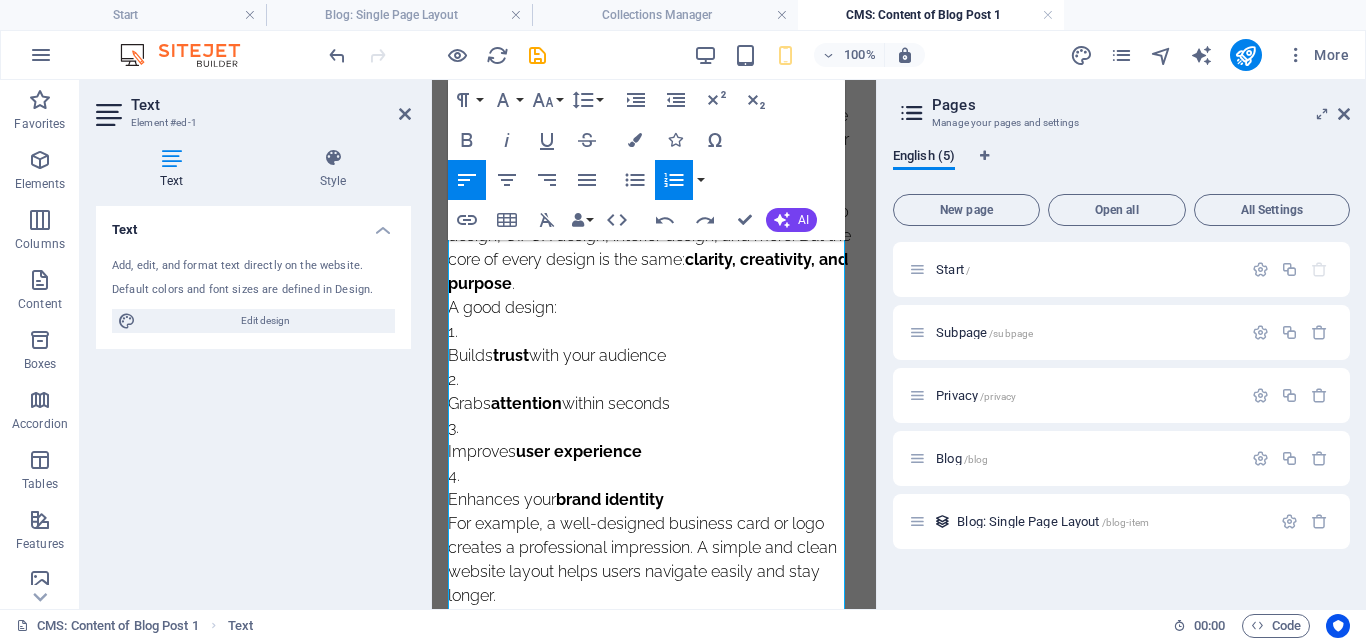 click on "Builds  trust  with your audience" at bounding box center [654, 356] 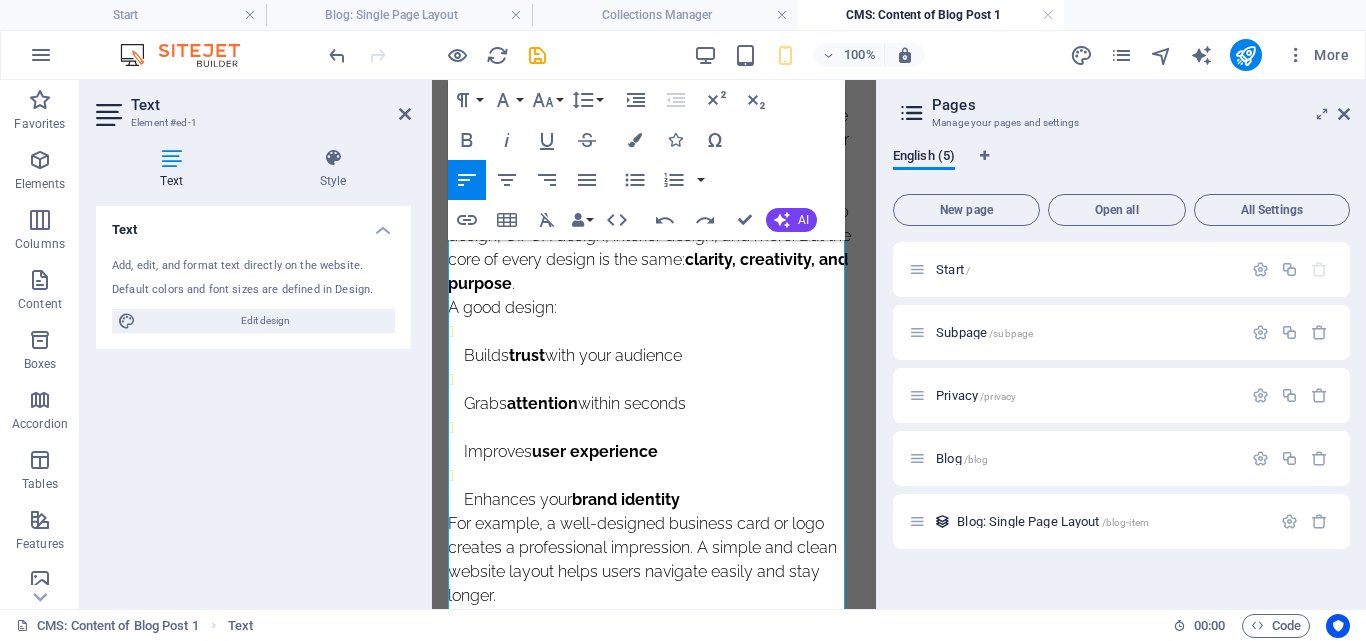 click on "Improves  user experience" at bounding box center (662, 440) 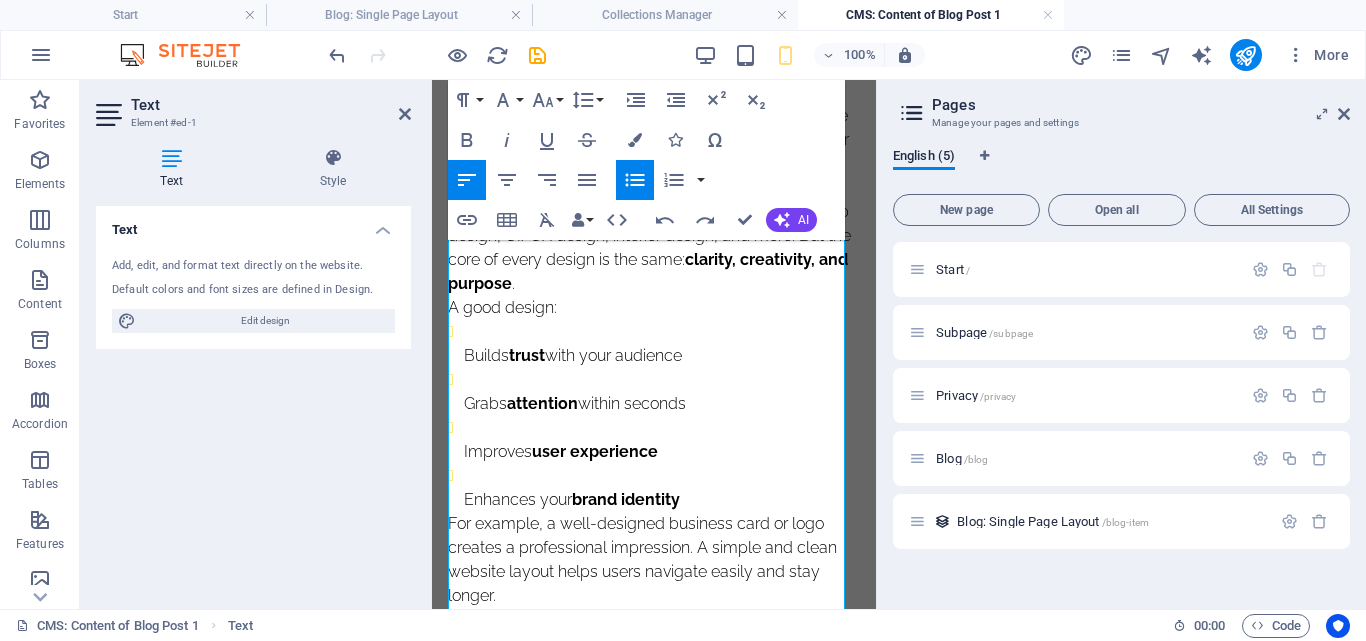 click on "Improves  user experience" at bounding box center (662, 440) 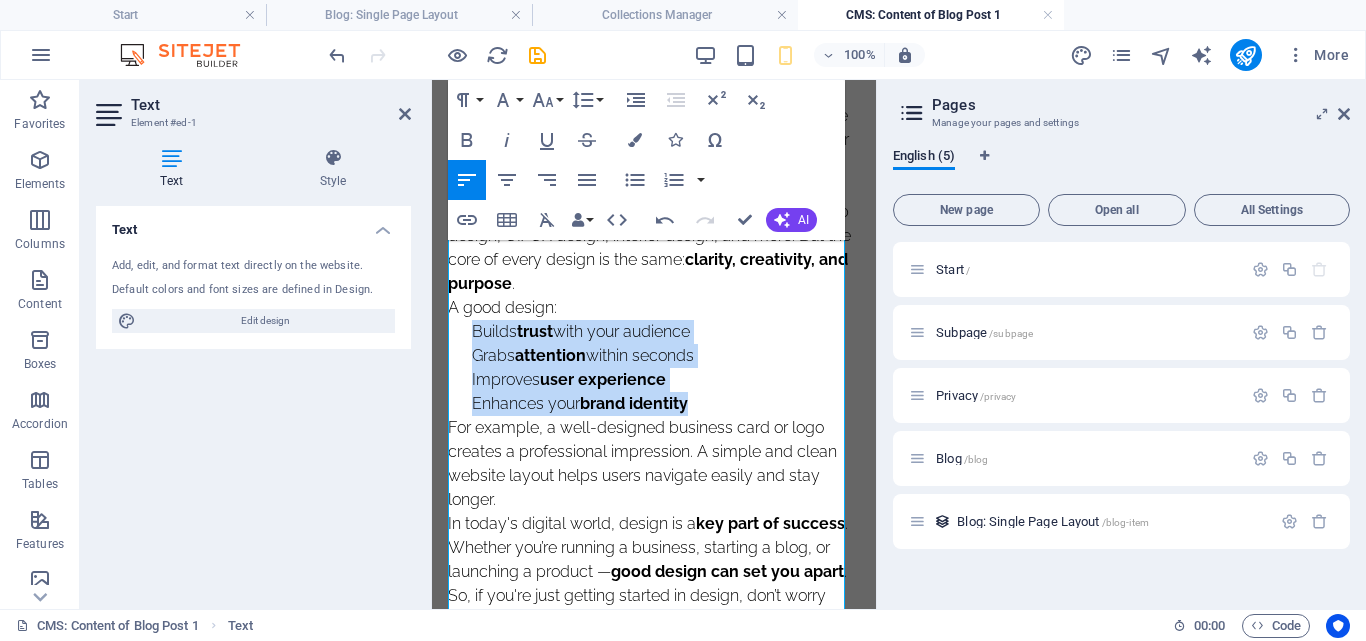 drag, startPoint x: 707, startPoint y: 400, endPoint x: 452, endPoint y: 335, distance: 263.15396 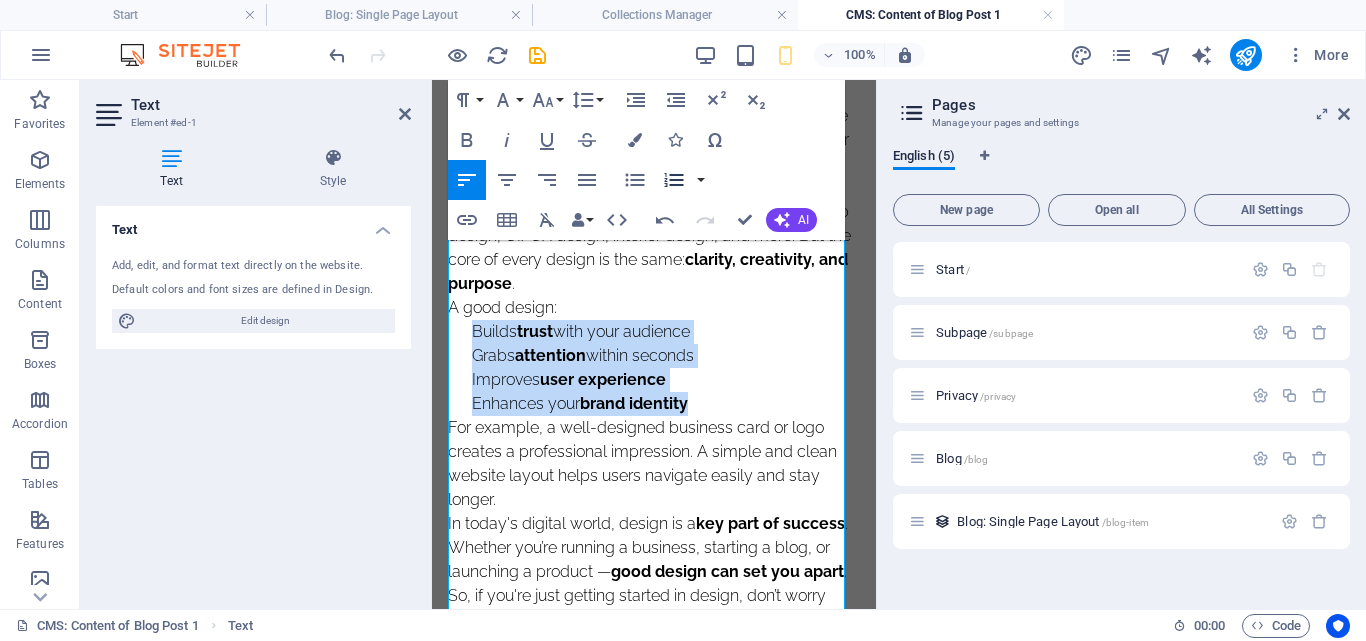 click 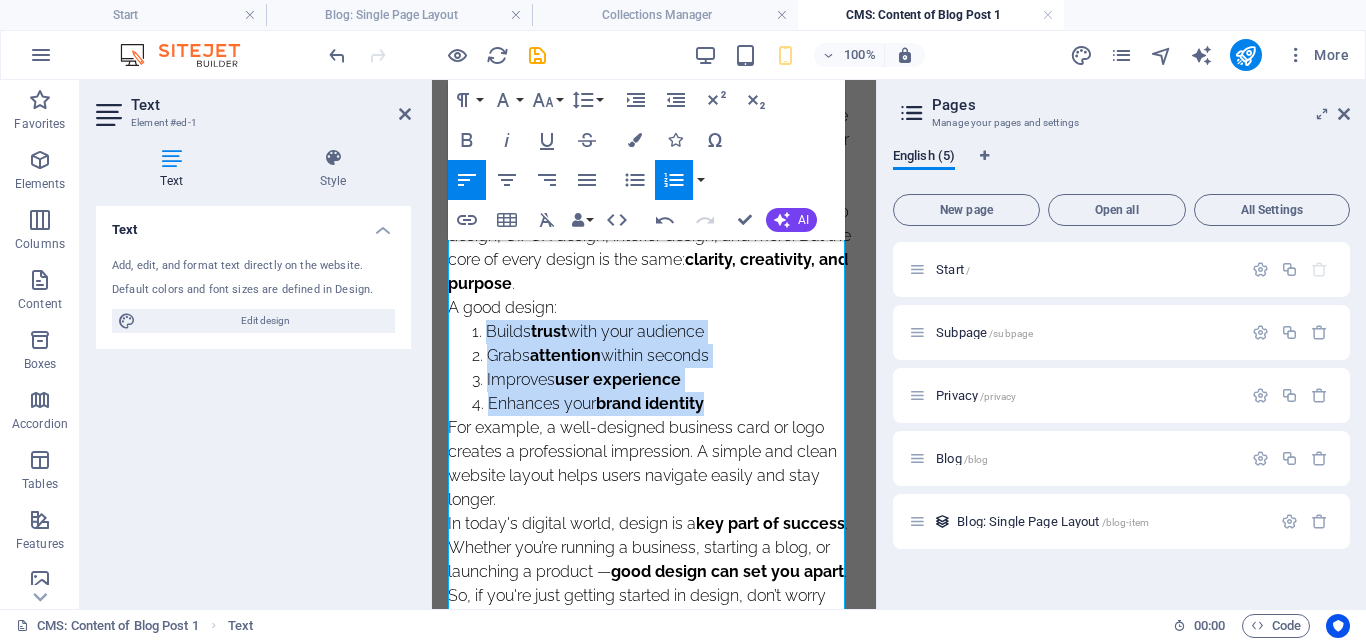 click on "brand identity" at bounding box center [650, 403] 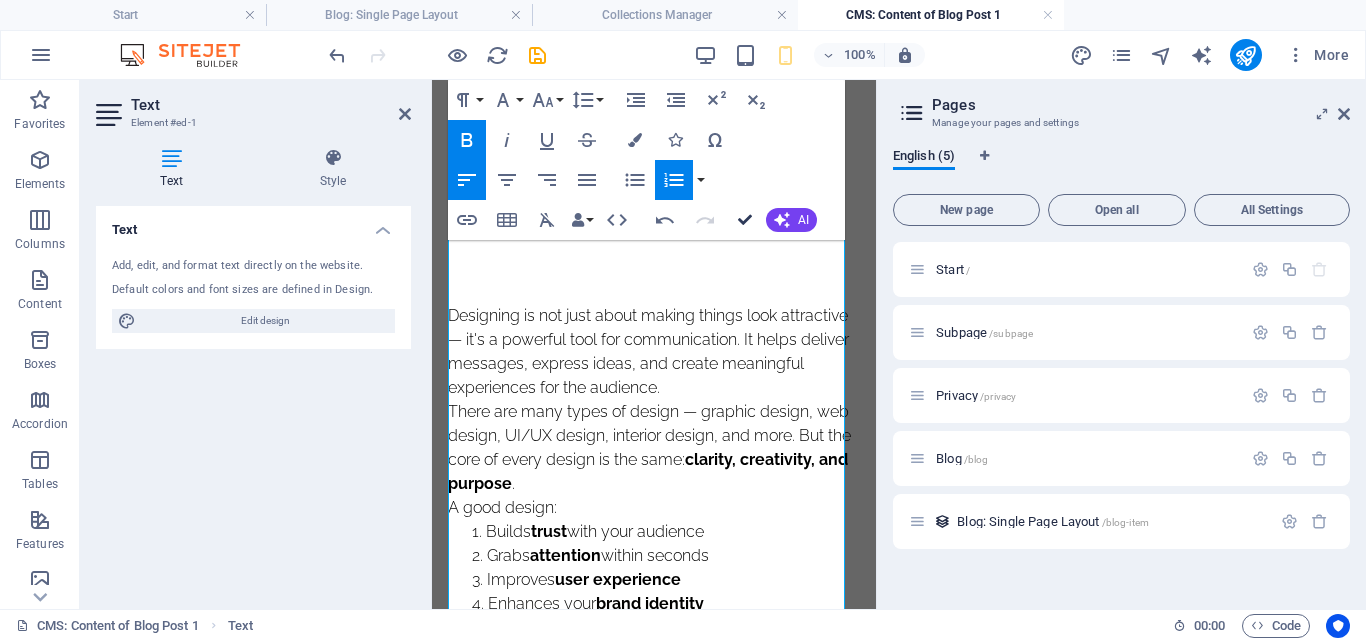 scroll, scrollTop: 500, scrollLeft: 0, axis: vertical 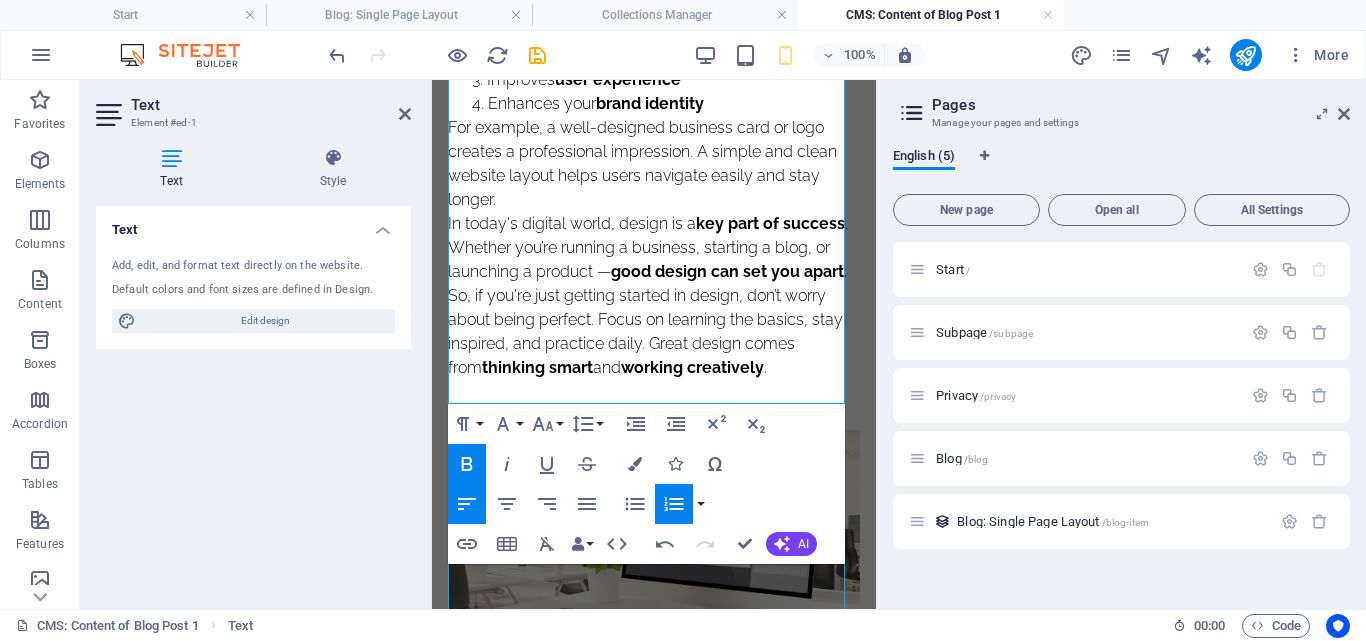 click at bounding box center [654, 553] 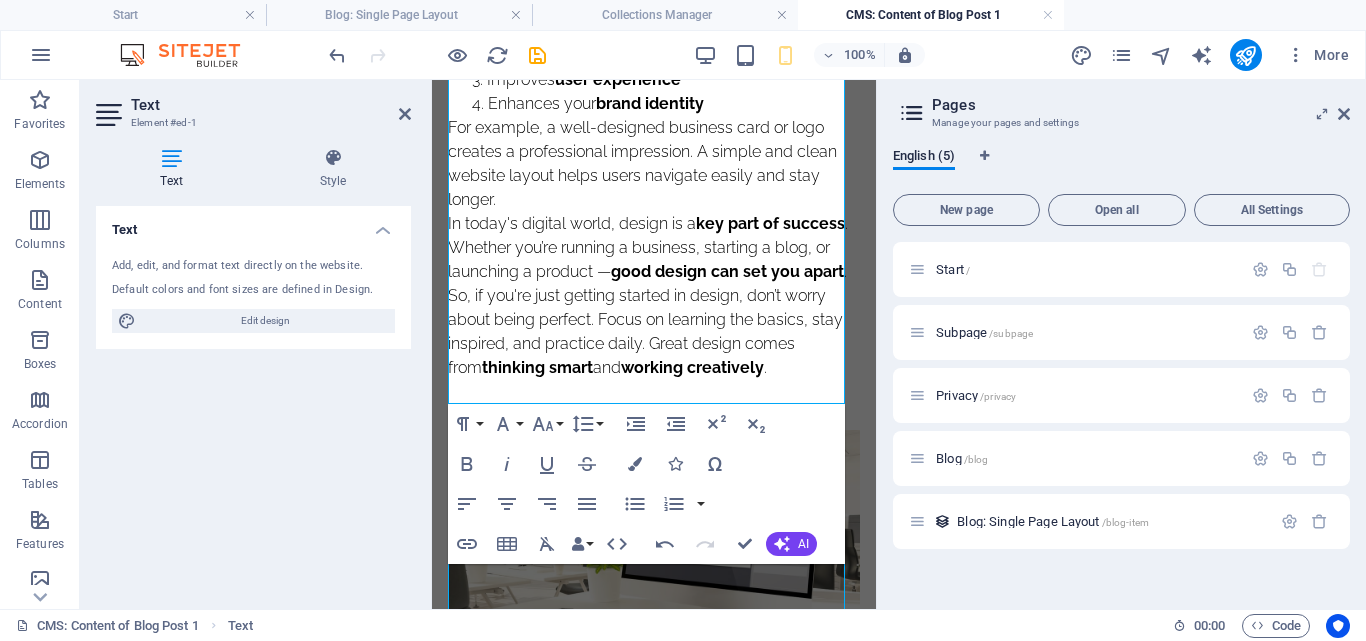 click at bounding box center (654, 553) 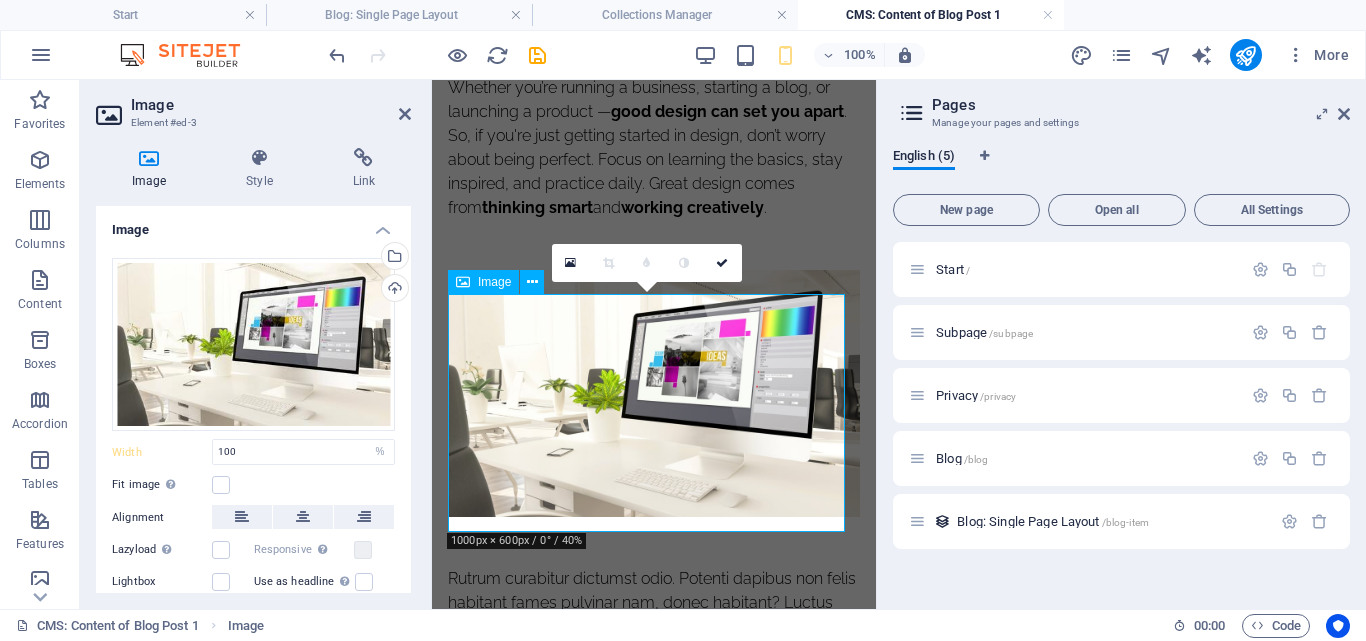 scroll, scrollTop: 526, scrollLeft: 0, axis: vertical 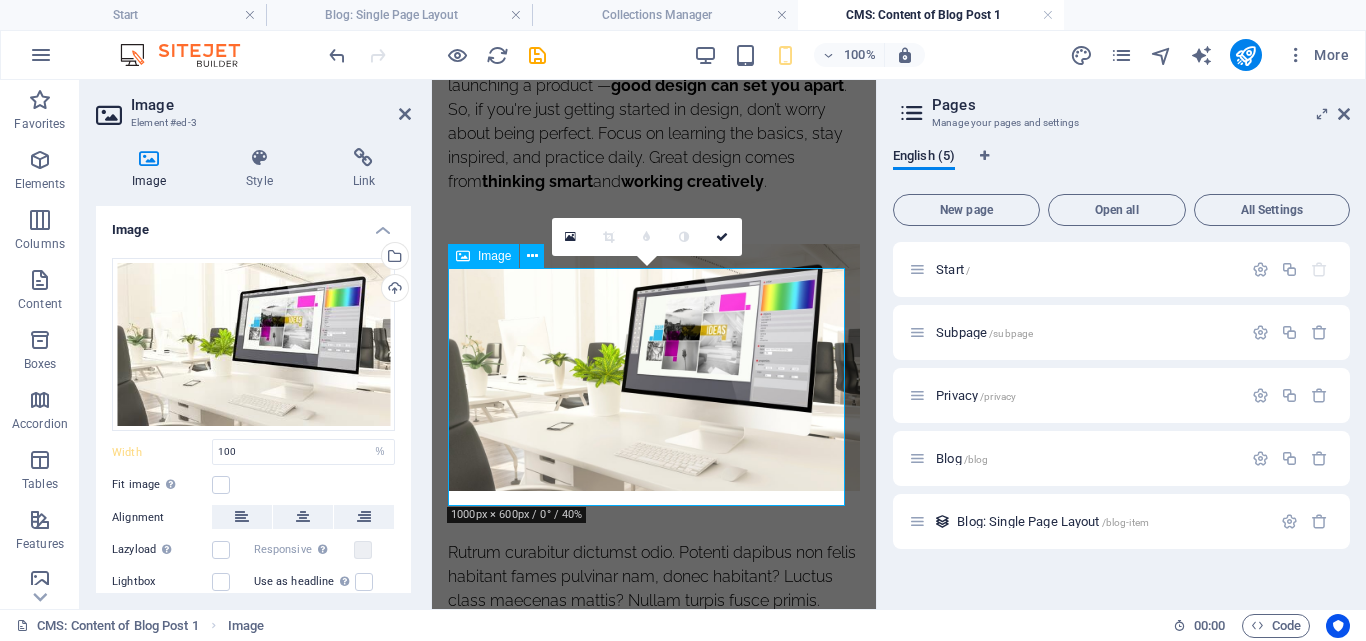 click on "Rutrum curabitur dictumst odio. Potenti dapibus non felis habitant fames pulvinar nam, donec habitant? Luctus class maecenas mattis? Nullam turpis fusce primis. Elementum purus ultricies aptent pretium? Primis in sapien justo dictumst, mattis urna. Ligula consectetur at egestas diam. Vestibulum eros nibh? Tristique vehicula. Non torquent fames nunc, urna mattis. Sagittis primis inceptos enim, ad duis. Iaculis fermentum mattis. Malesuada tincidunt? Massa aenean orci mattis ut venenatis?" at bounding box center [654, 661] 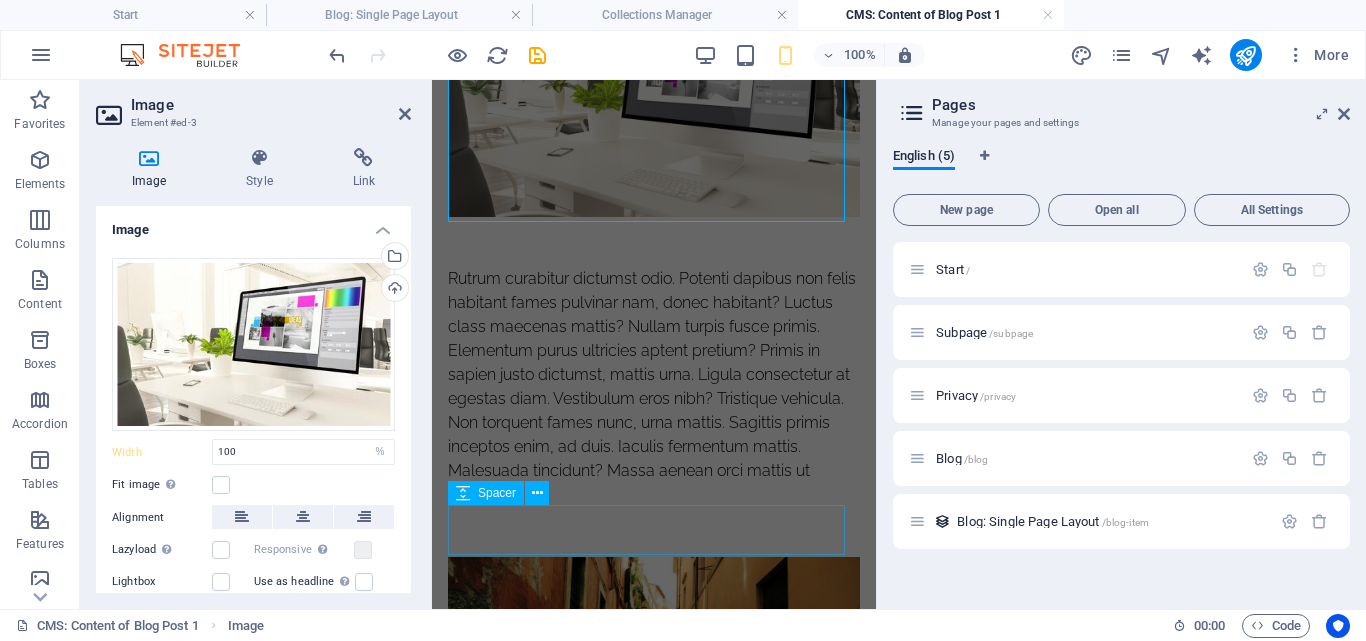 scroll, scrollTop: 1100, scrollLeft: 0, axis: vertical 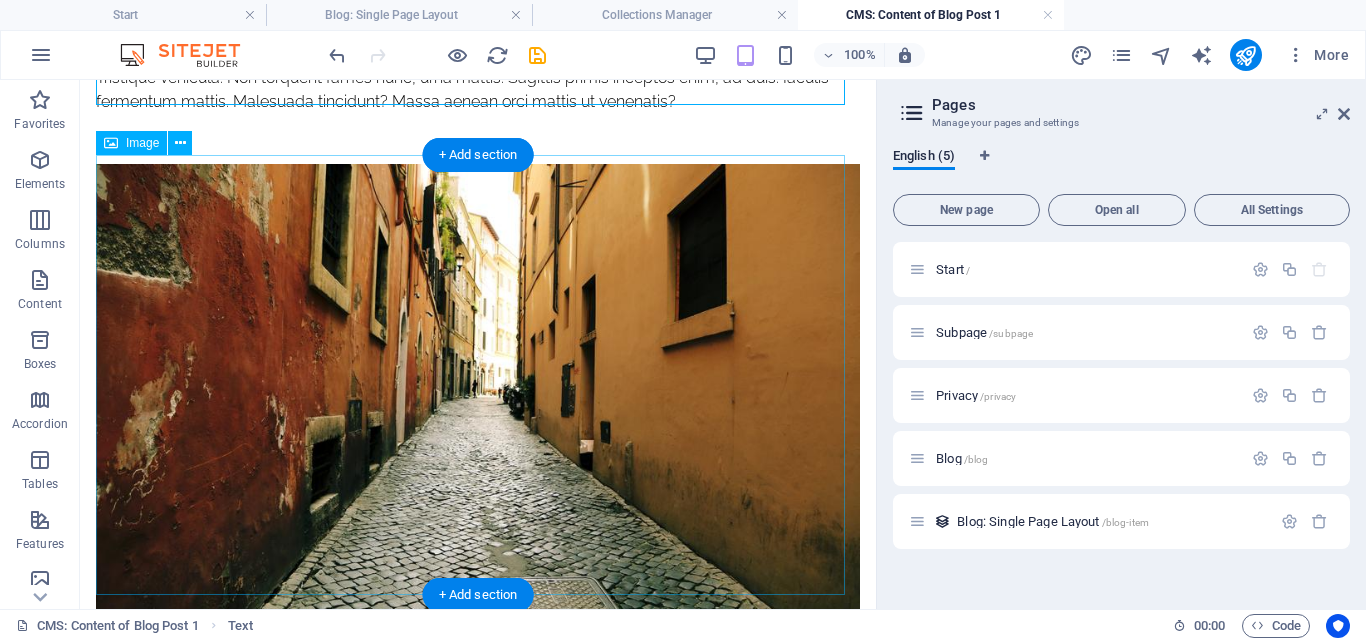 click at bounding box center [478, 388] 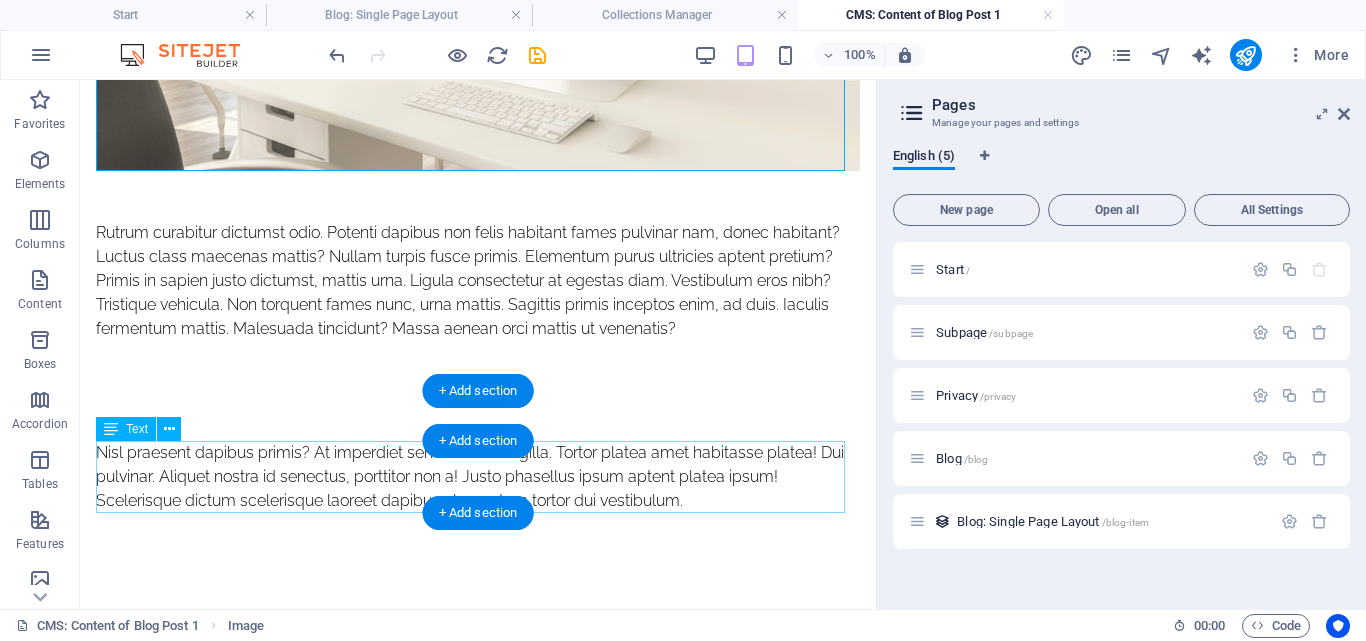 scroll, scrollTop: 864, scrollLeft: 0, axis: vertical 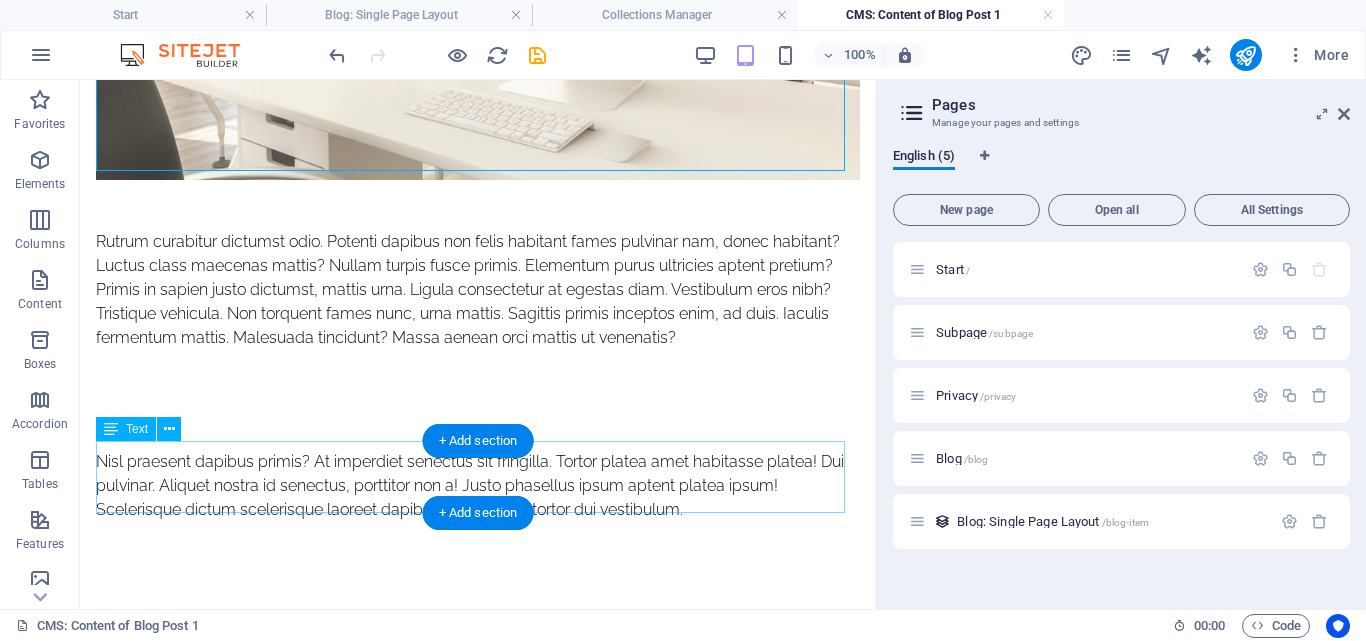 click on "Nisl praesent dapibus primis? At imperdiet senectus sit fringilla. Tortor platea amet habitasse platea! Dui pulvinar. Aliquet nostra id senectus, porttitor non a! Justo phasellus ipsum aptent platea ipsum! Scelerisque dictum scelerisque laoreet dapibus elementum tortor dui vestibulum." at bounding box center [478, 486] 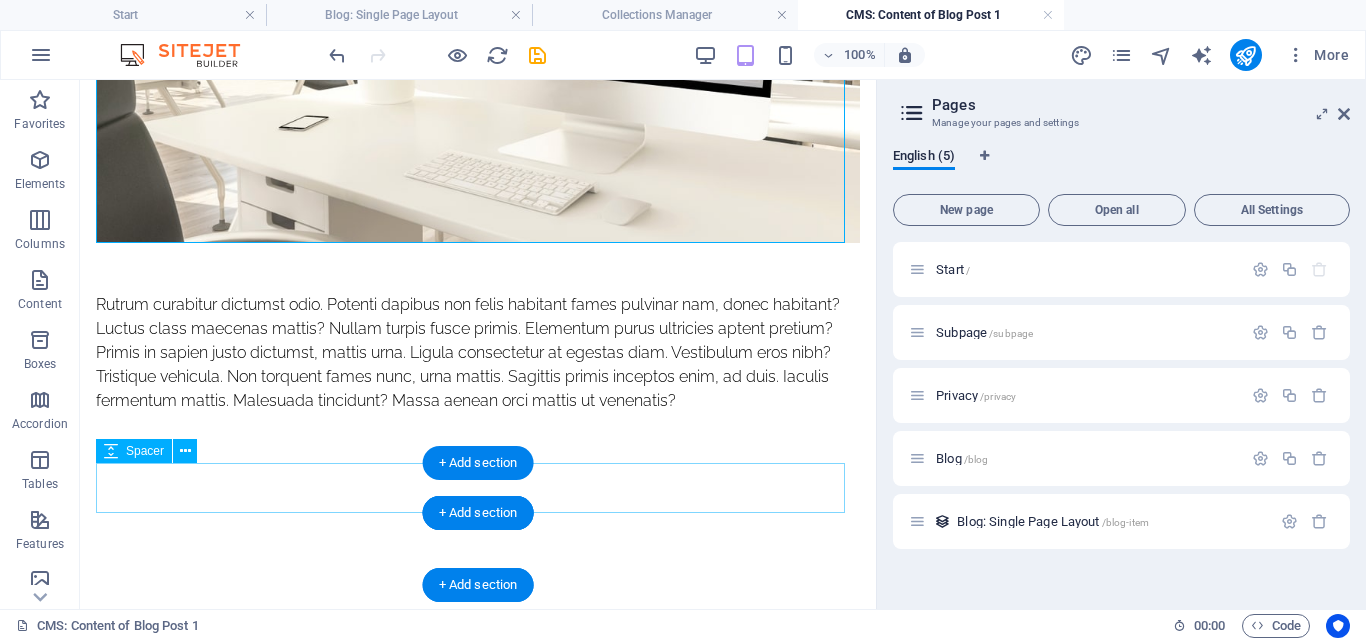 scroll, scrollTop: 792, scrollLeft: 0, axis: vertical 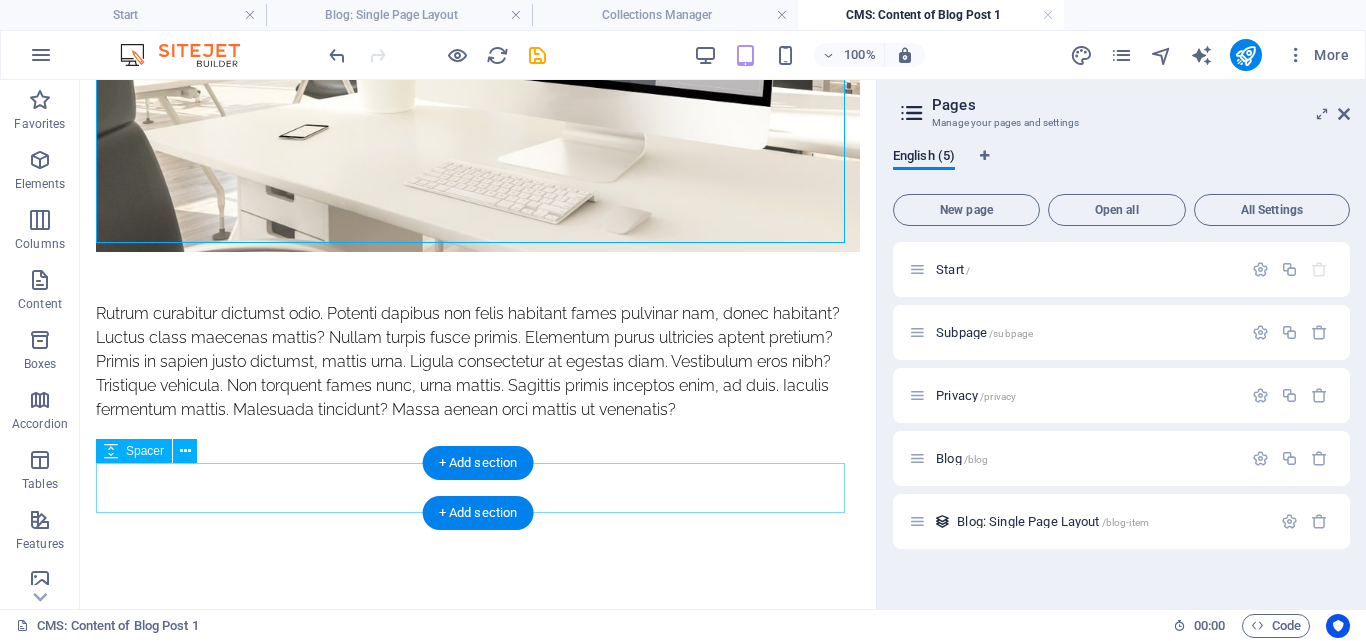 click on "Rutrum curabitur dictumst odio. Potenti dapibus non felis habitant fames pulvinar nam, donec habitant? Luctus class maecenas mattis? Nullam turpis fusce primis. Elementum purus ultricies aptent pretium? Primis in sapien justo dictumst, mattis urna. Ligula consectetur at egestas diam. Vestibulum eros nibh? Tristique vehicula. Non torquent fames nunc, urna mattis. Sagittis primis inceptos enim, ad duis. Iaculis fermentum mattis. Malesuada tincidunt? Massa aenean orci mattis ut venenatis?" at bounding box center [478, 362] 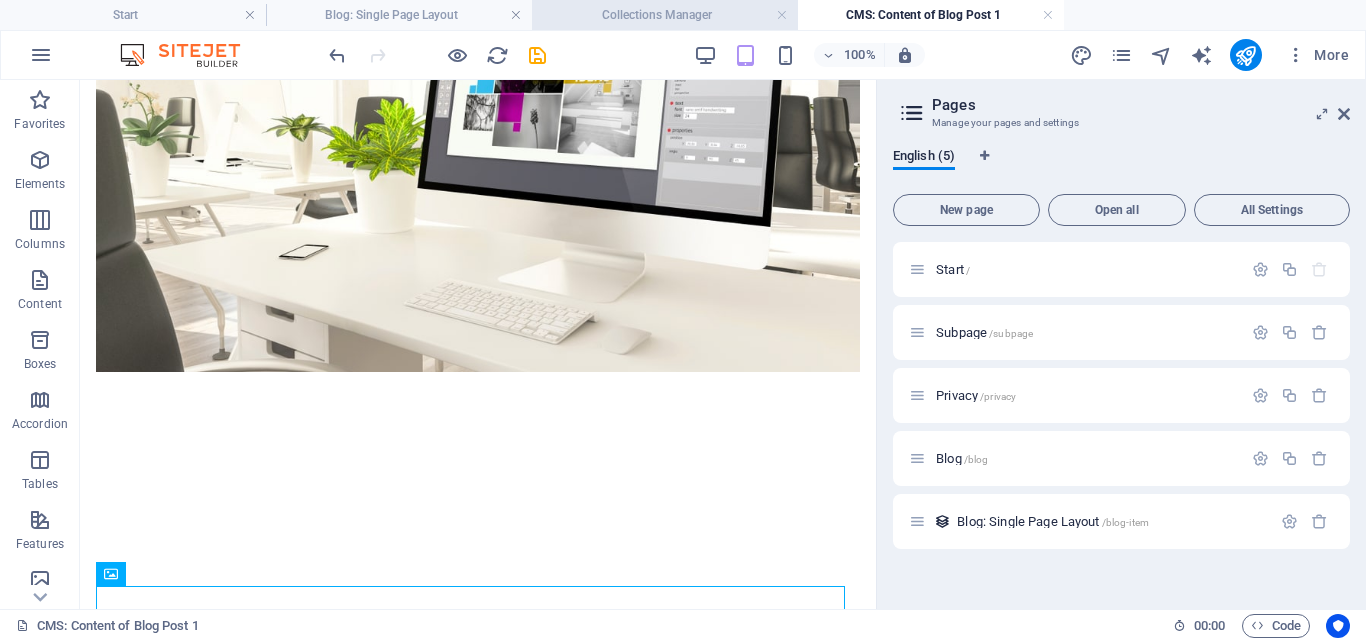 scroll, scrollTop: 0, scrollLeft: 0, axis: both 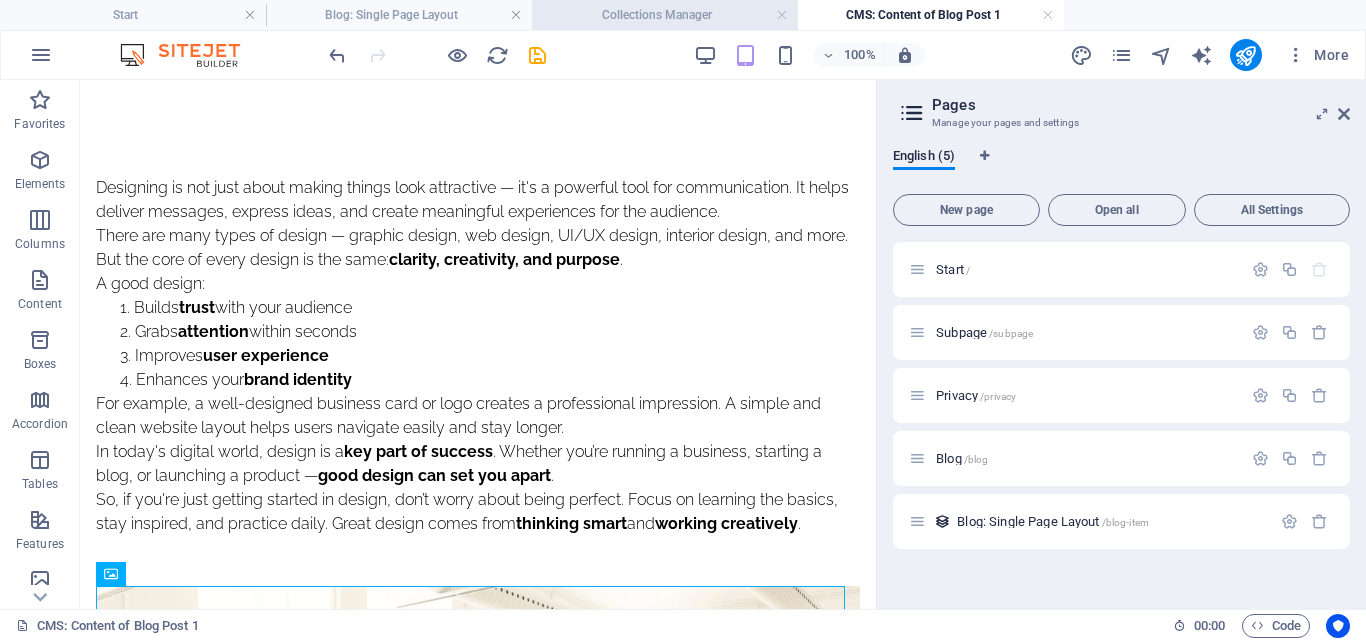 click on "Collections Manager" at bounding box center (665, 15) 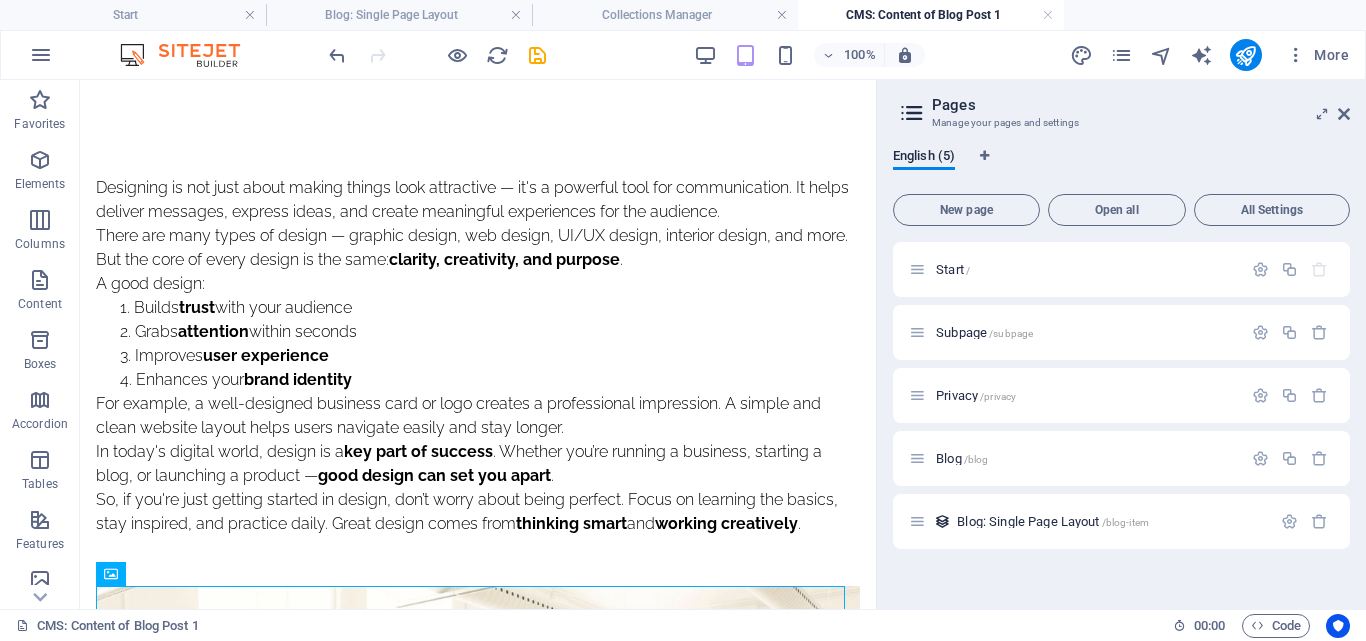 click on "CMS: Content of Blog Post 1" at bounding box center [931, 15] 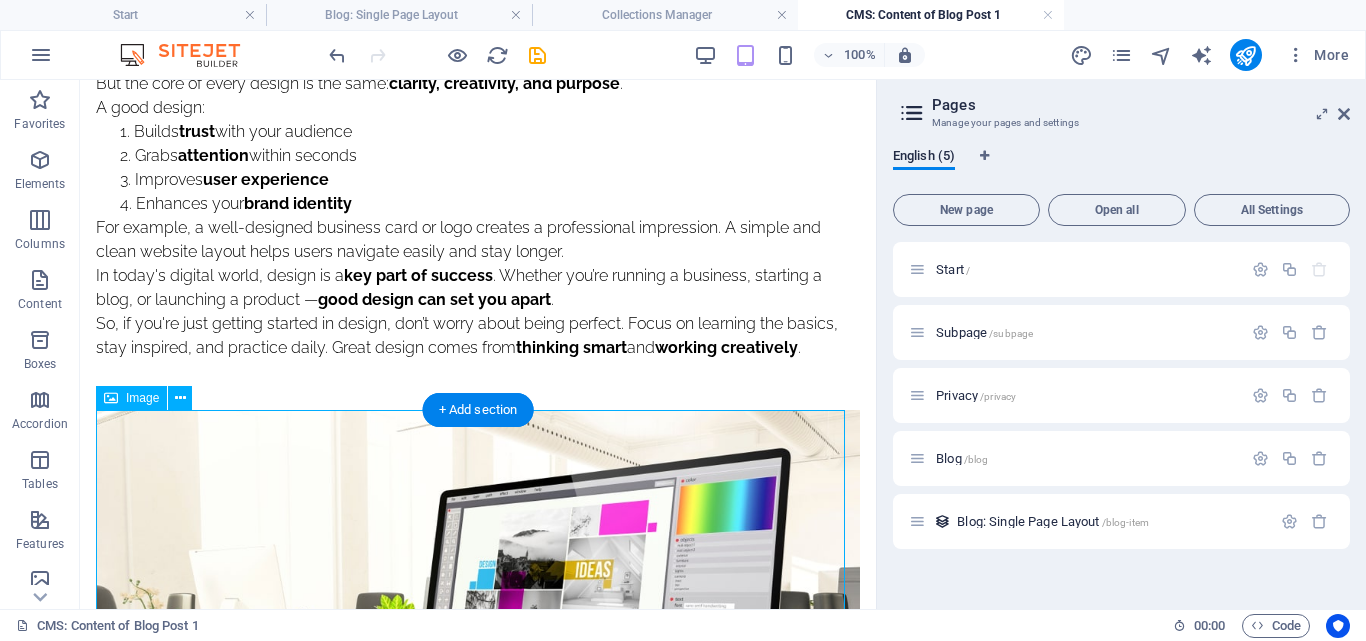 scroll, scrollTop: 0, scrollLeft: 0, axis: both 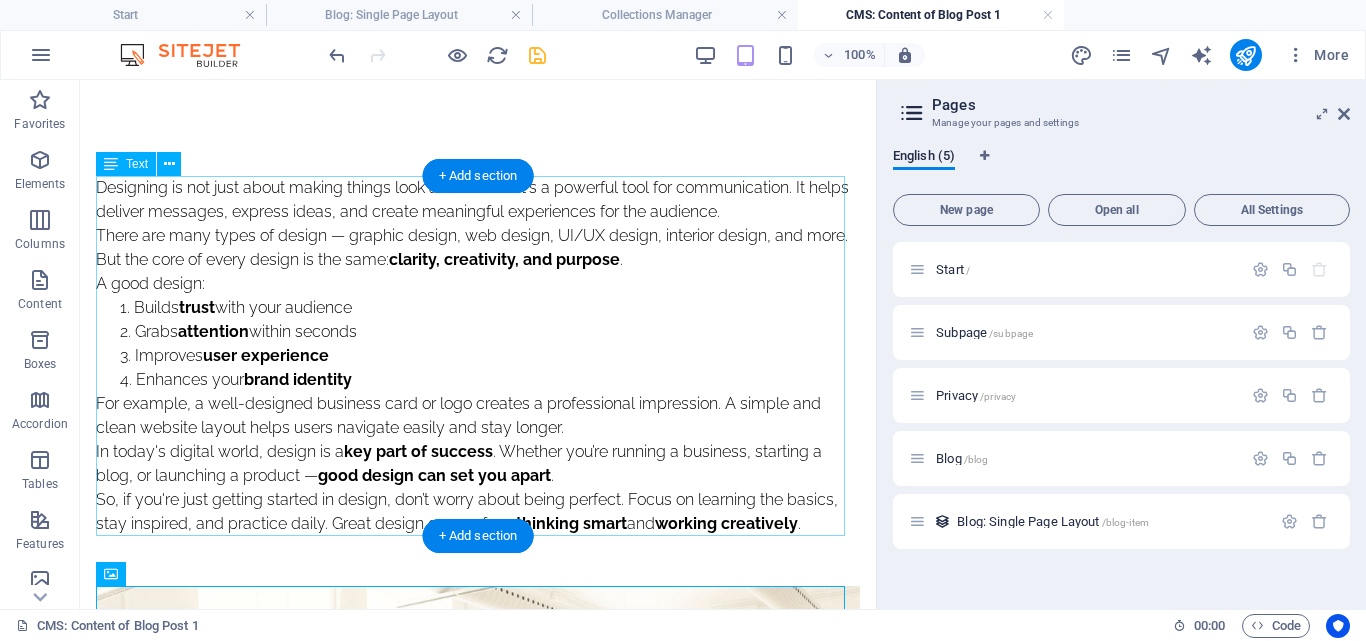 click at bounding box center (537, 55) 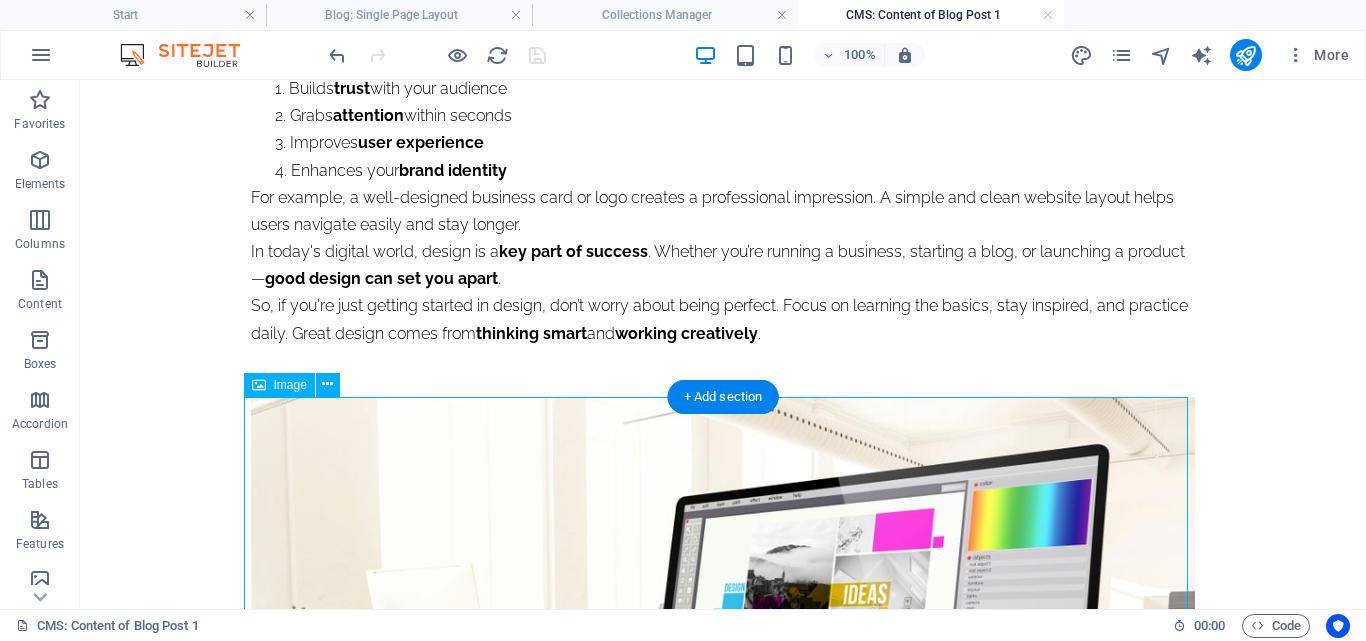 scroll, scrollTop: 211, scrollLeft: 0, axis: vertical 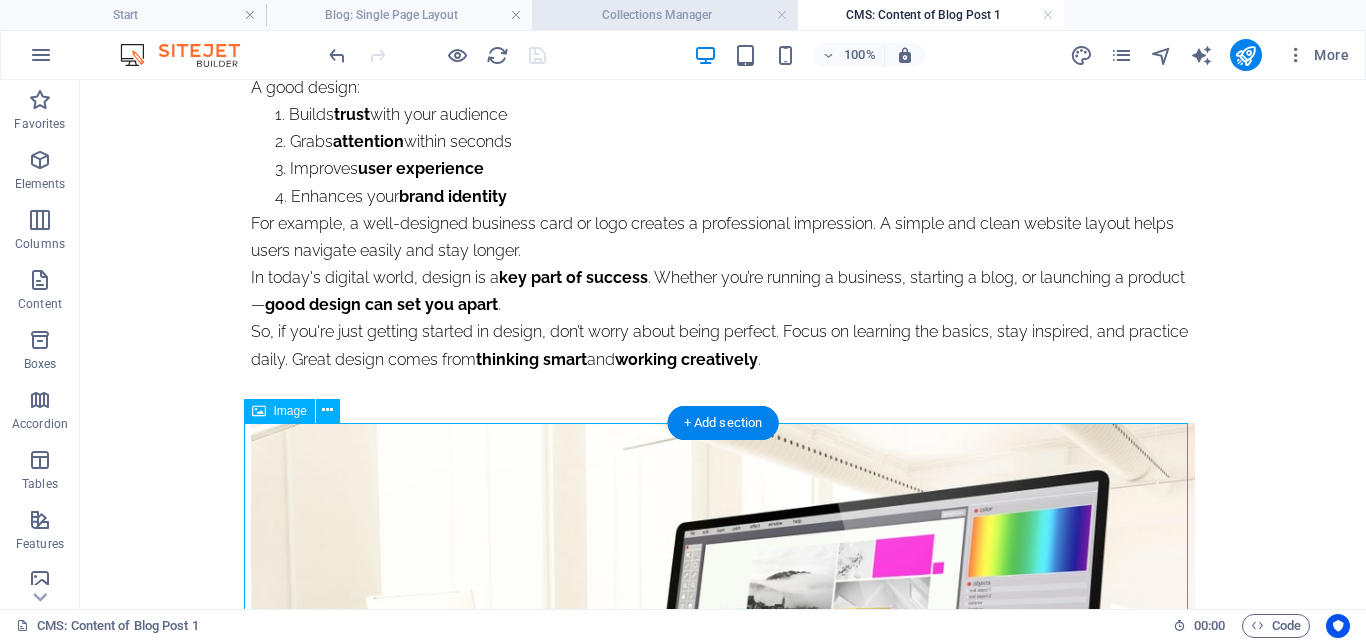 click on "Collections Manager" at bounding box center (665, 15) 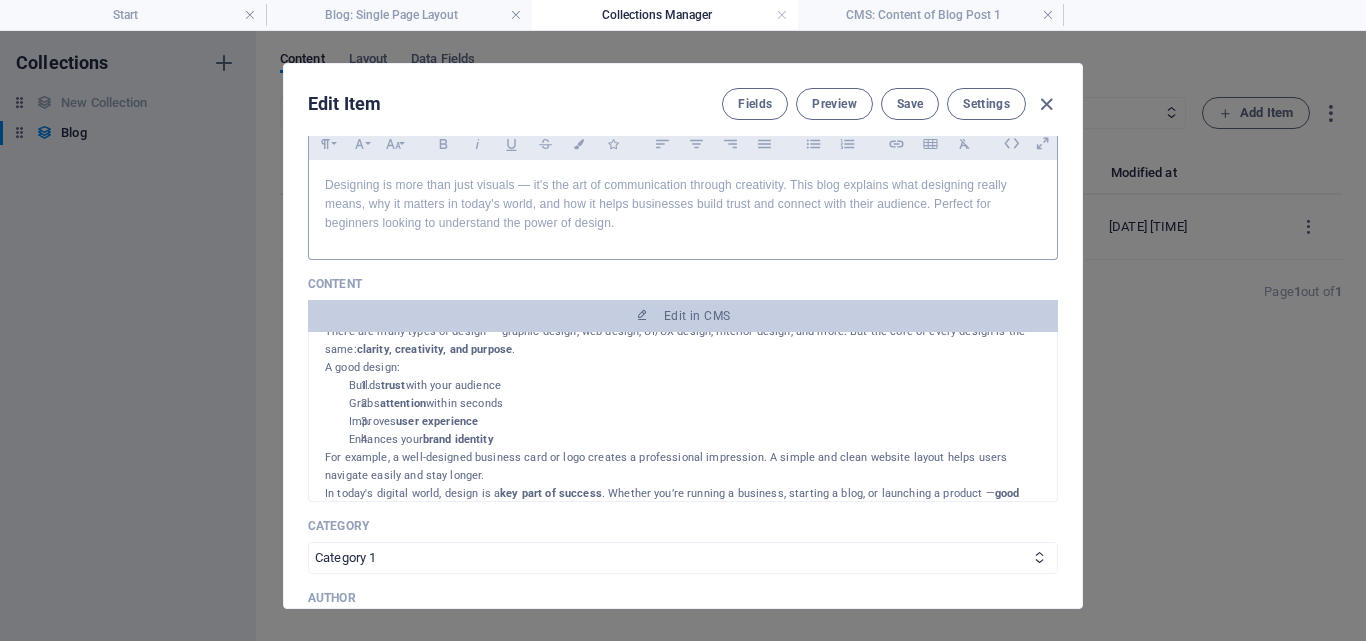 scroll, scrollTop: 0, scrollLeft: 0, axis: both 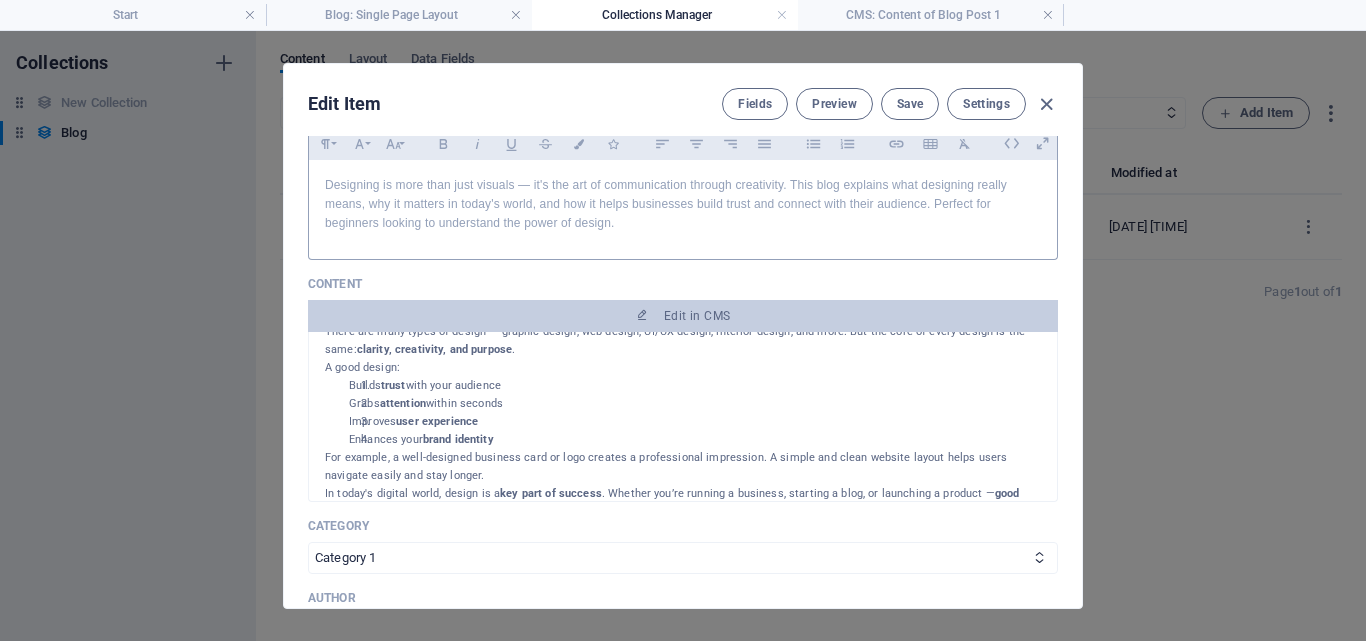 drag, startPoint x: 909, startPoint y: 111, endPoint x: 1050, endPoint y: 339, distance: 268.07648 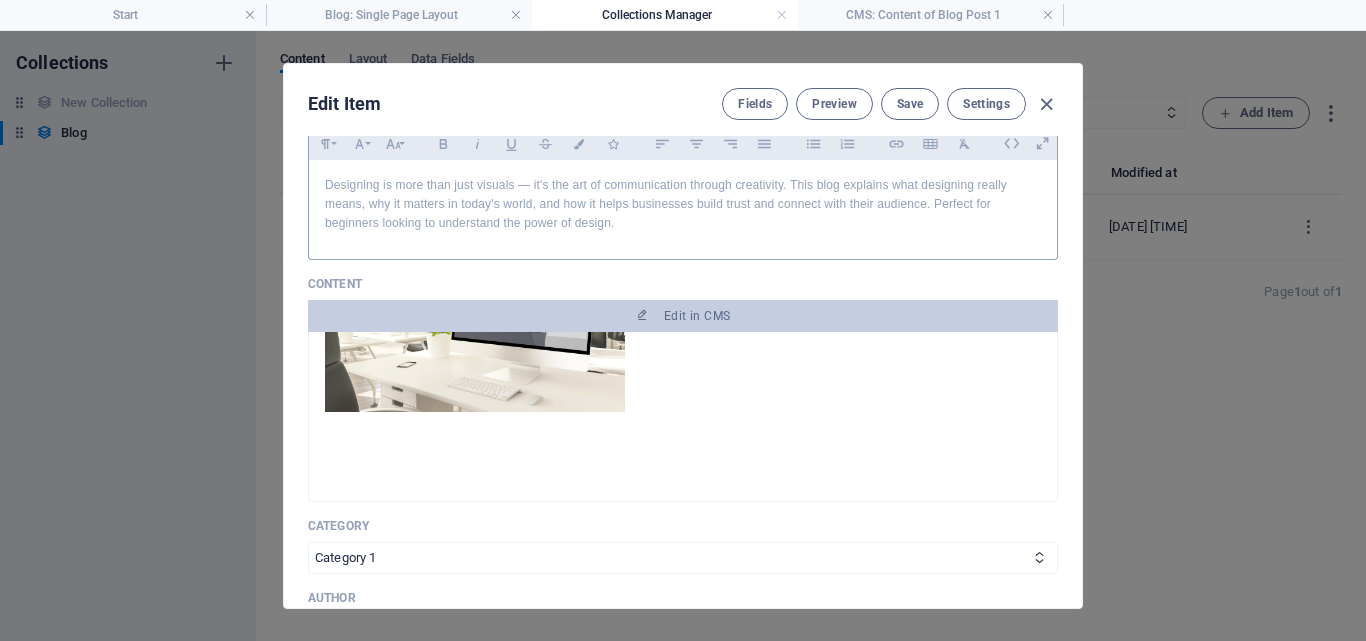 scroll, scrollTop: 519, scrollLeft: 0, axis: vertical 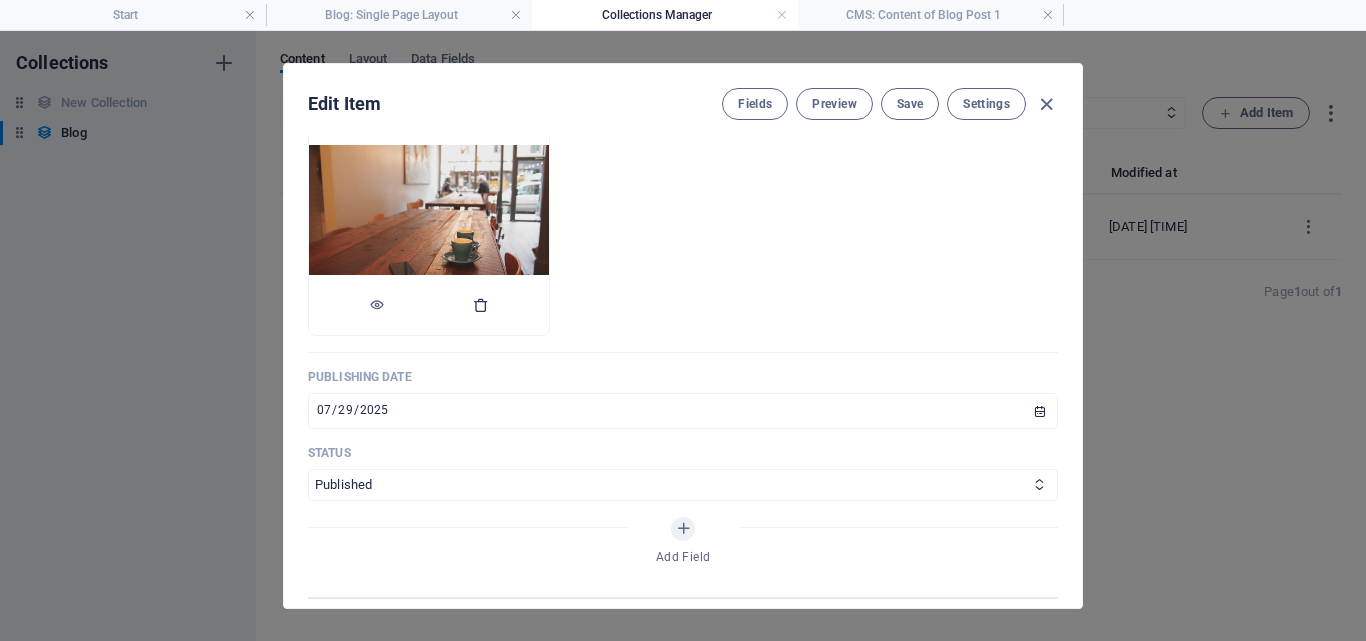 click at bounding box center (481, 305) 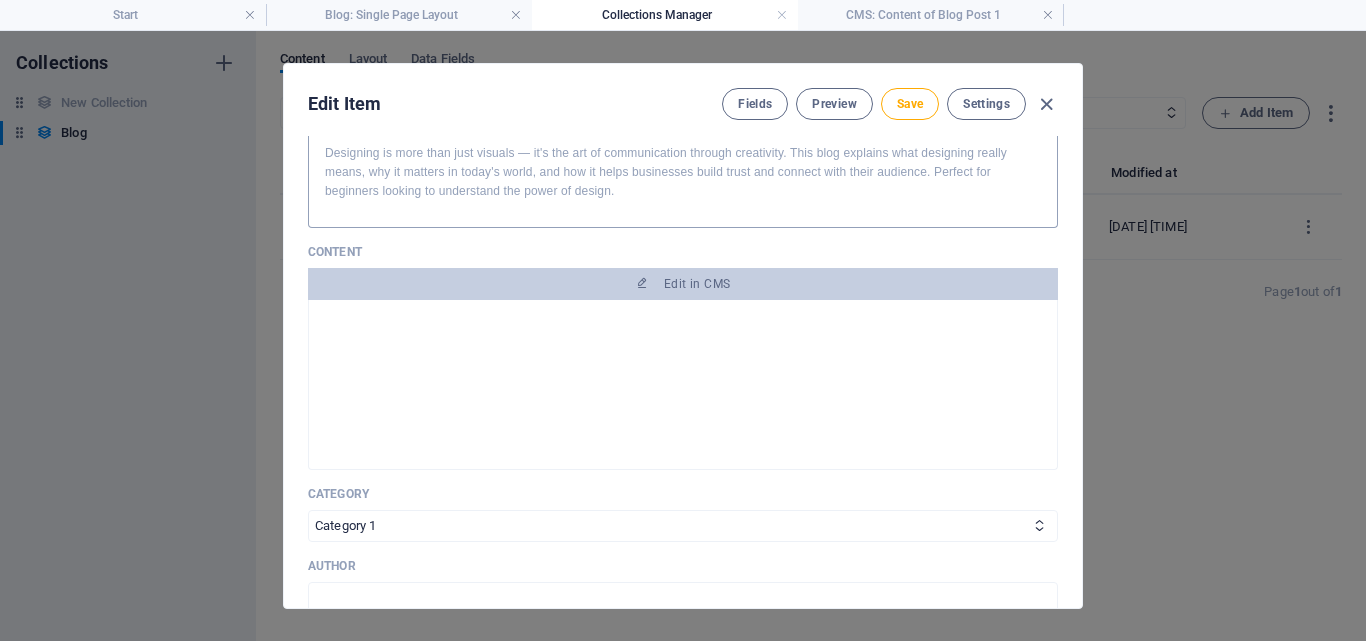 scroll, scrollTop: 200, scrollLeft: 0, axis: vertical 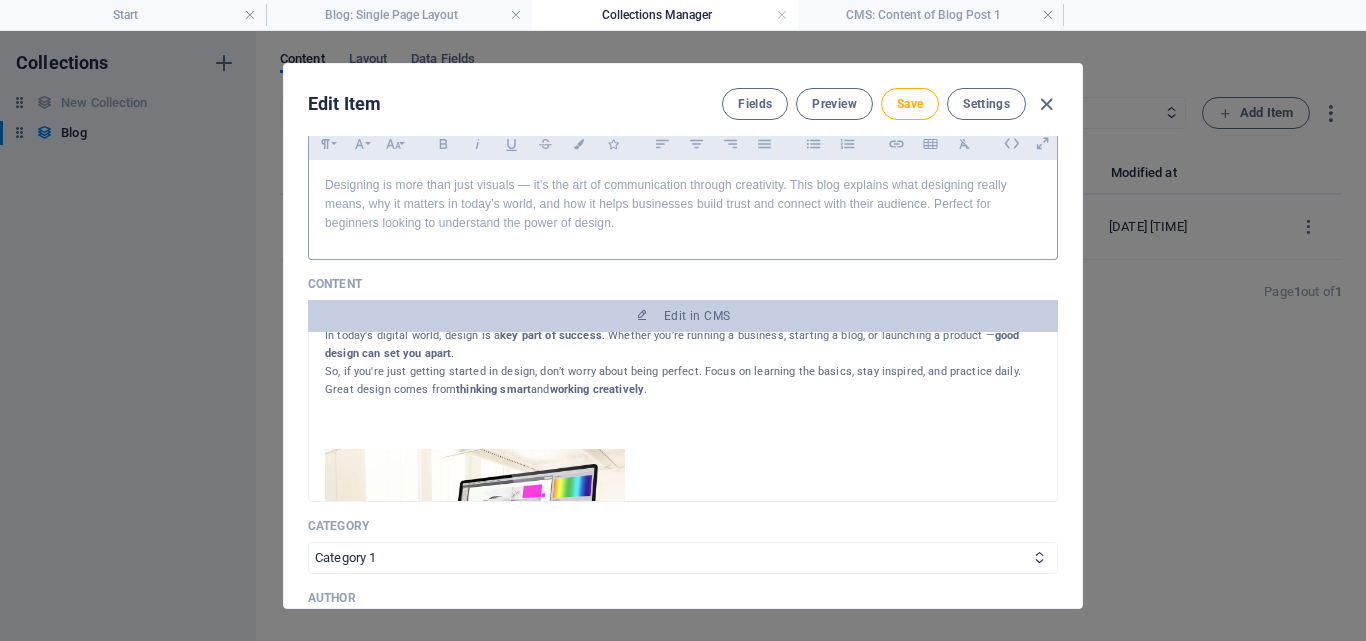 click on "So, if you're just getting started in design, don’t worry about being perfect. Focus on learning the basics, stay inspired, and practice daily. Great design comes from  thinking smart  and  working creatively ." at bounding box center [683, 381] 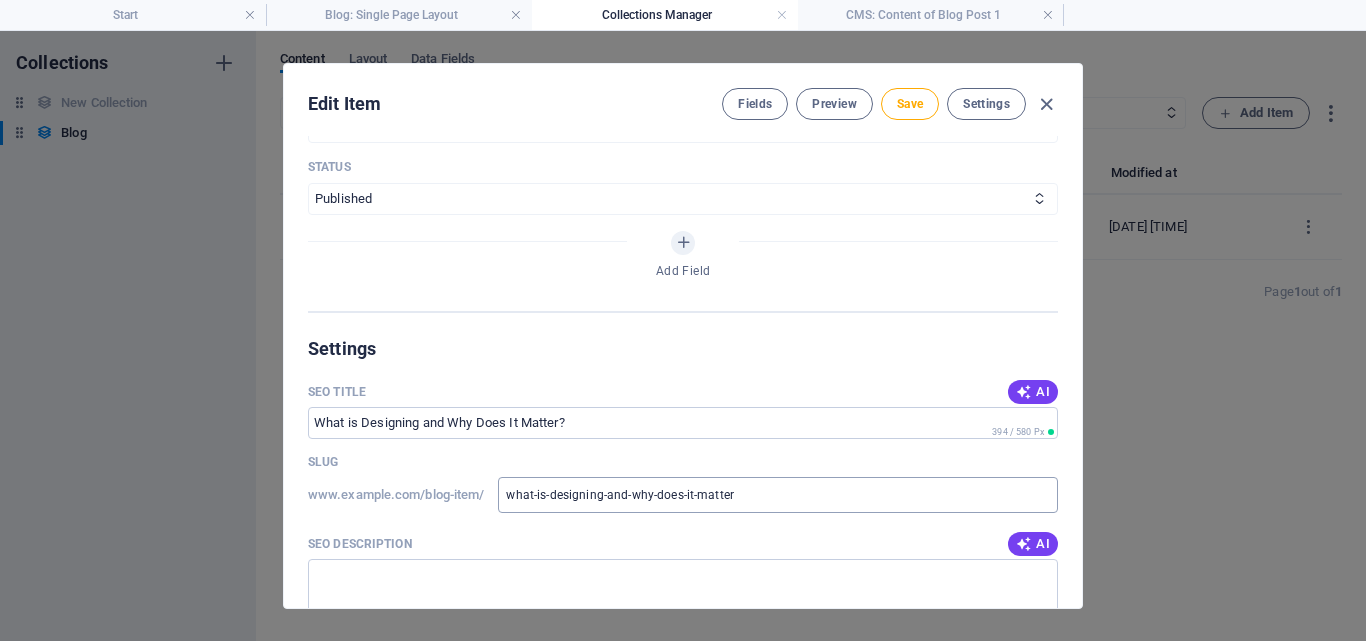 scroll, scrollTop: 1000, scrollLeft: 0, axis: vertical 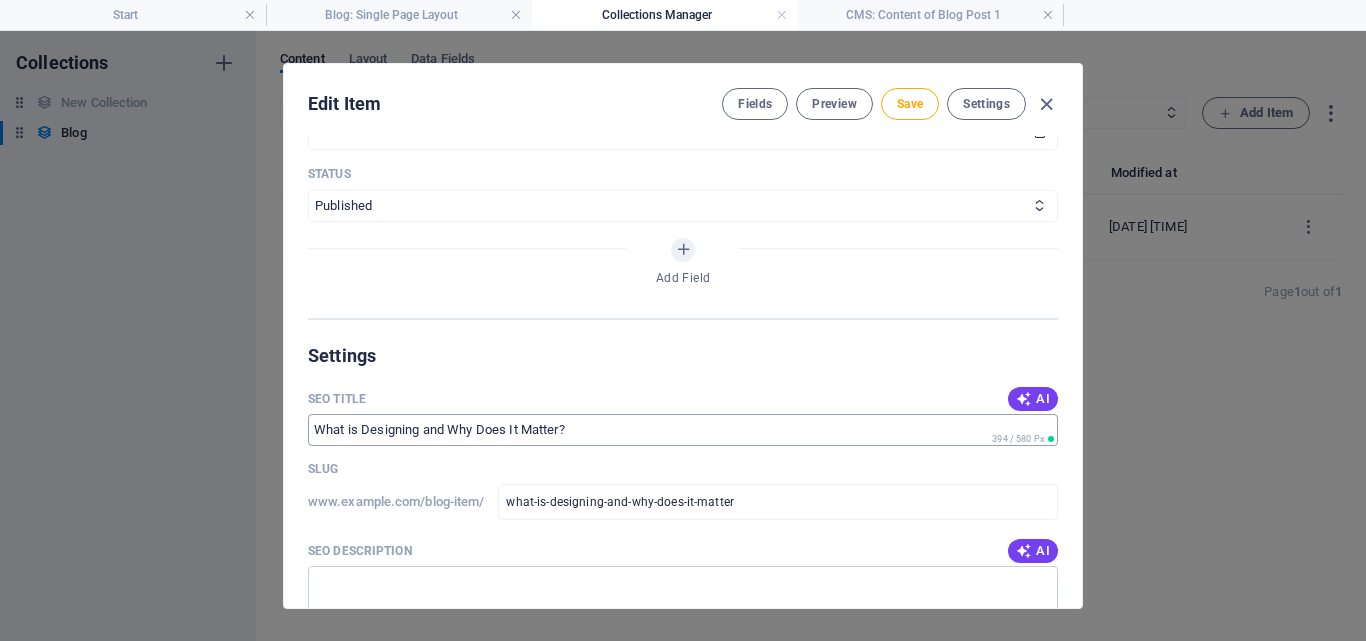 click on "SEO Title" at bounding box center (683, 430) 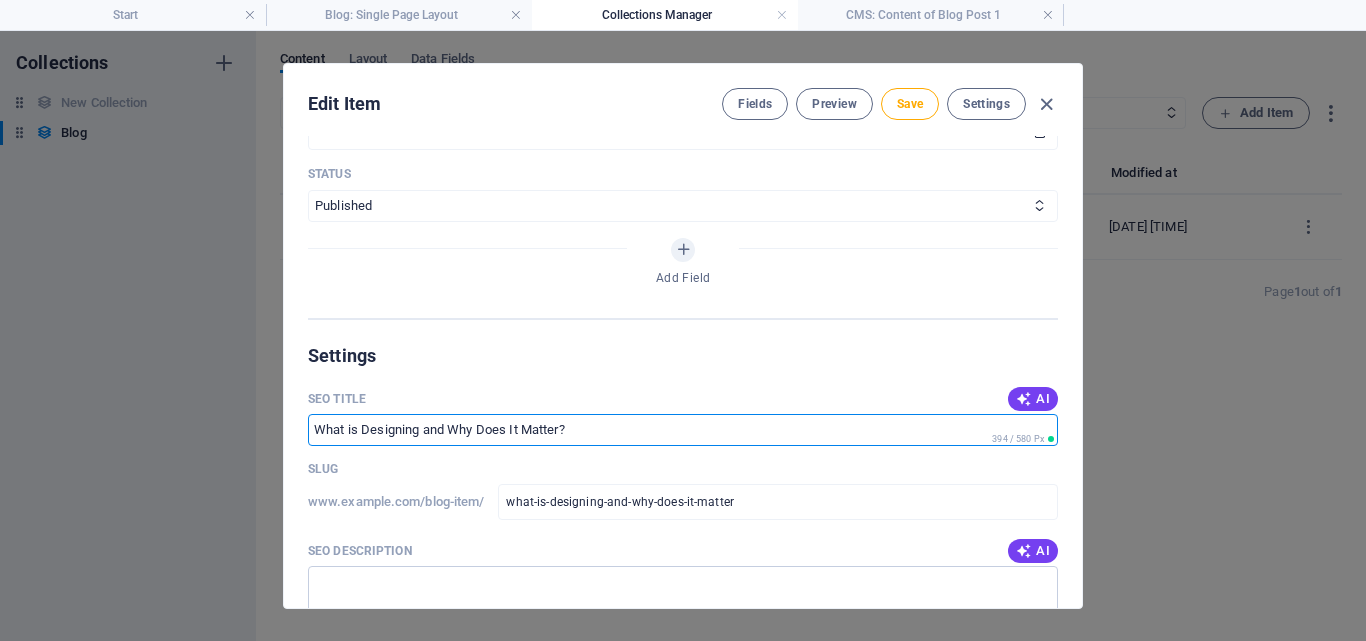 drag, startPoint x: 736, startPoint y: 419, endPoint x: 350, endPoint y: 431, distance: 386.1865 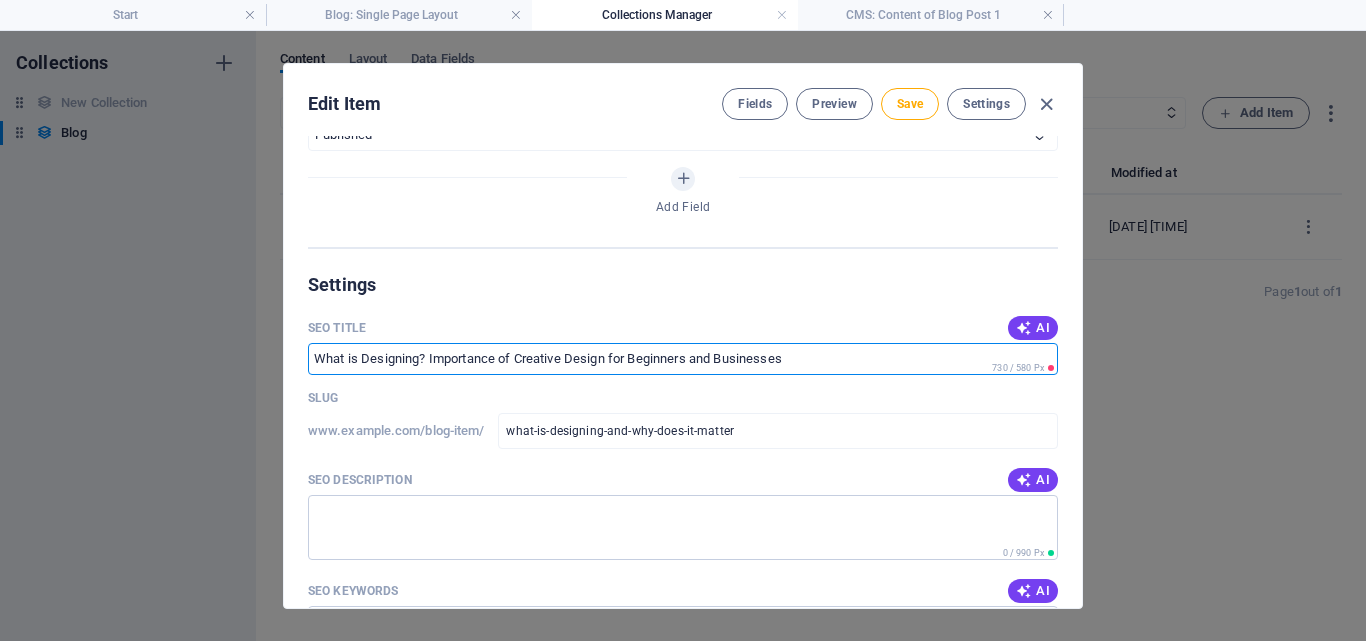scroll, scrollTop: 1100, scrollLeft: 0, axis: vertical 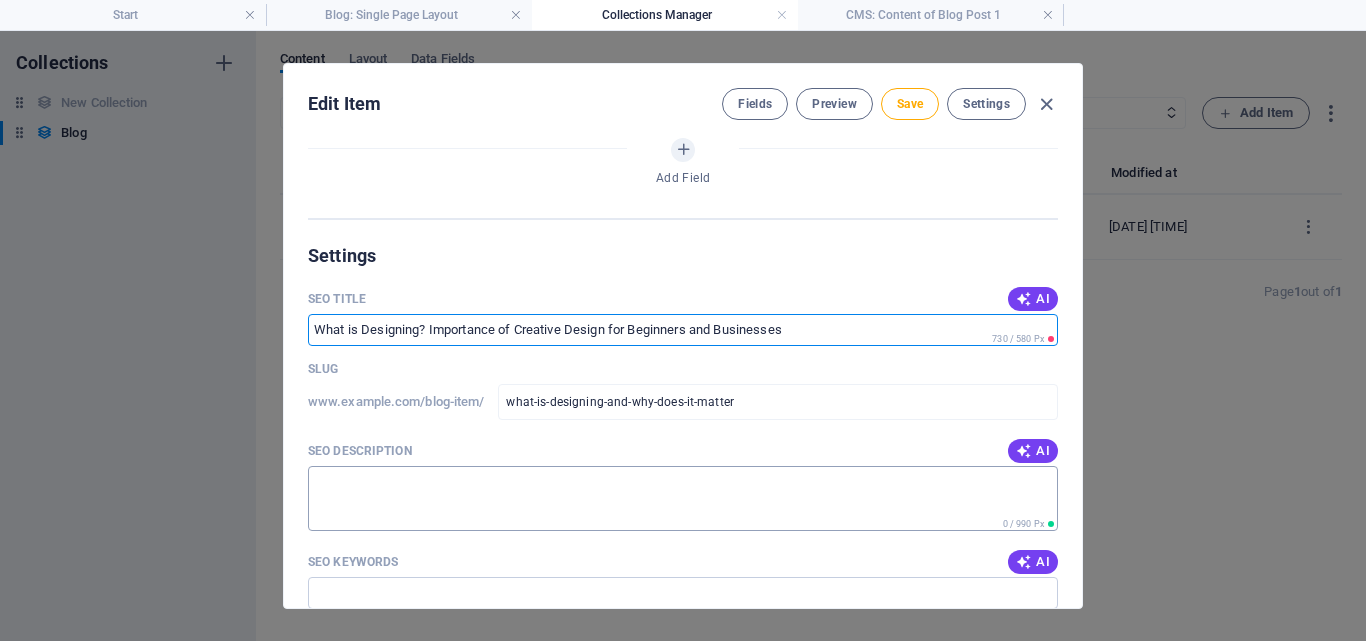 type on "What is Designing? Importance of Creative Design for Beginners and Businesses" 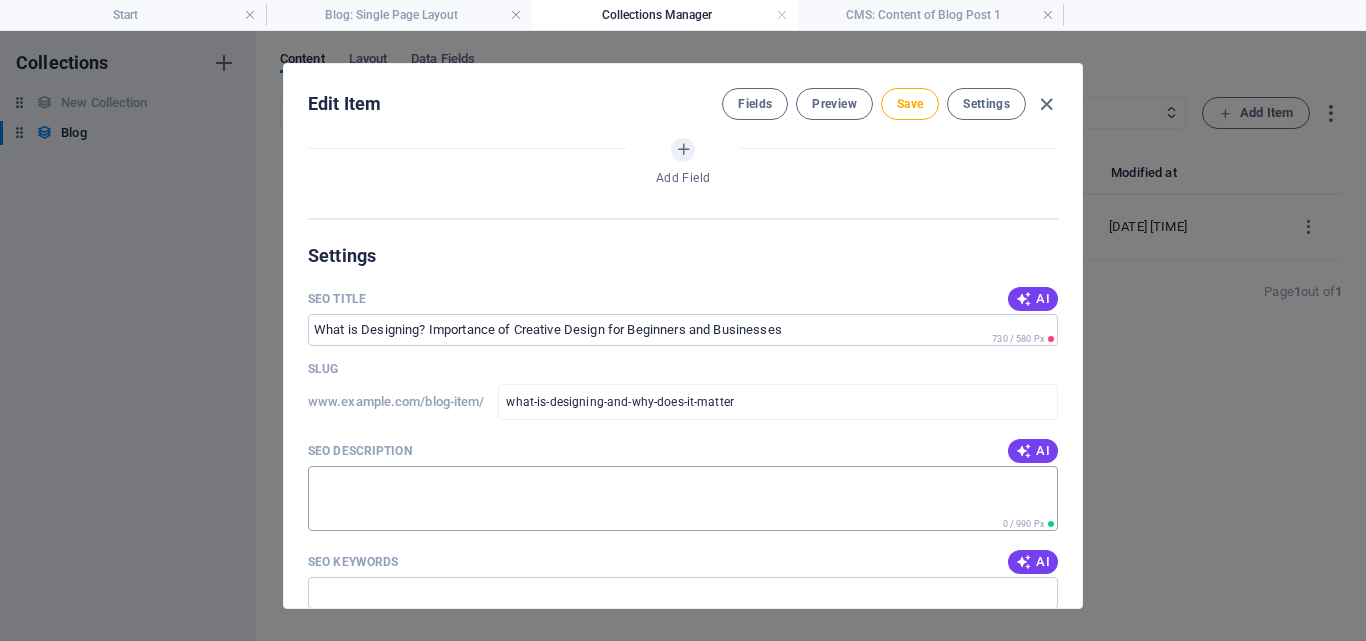 click on "SEO Description" at bounding box center [683, 498] 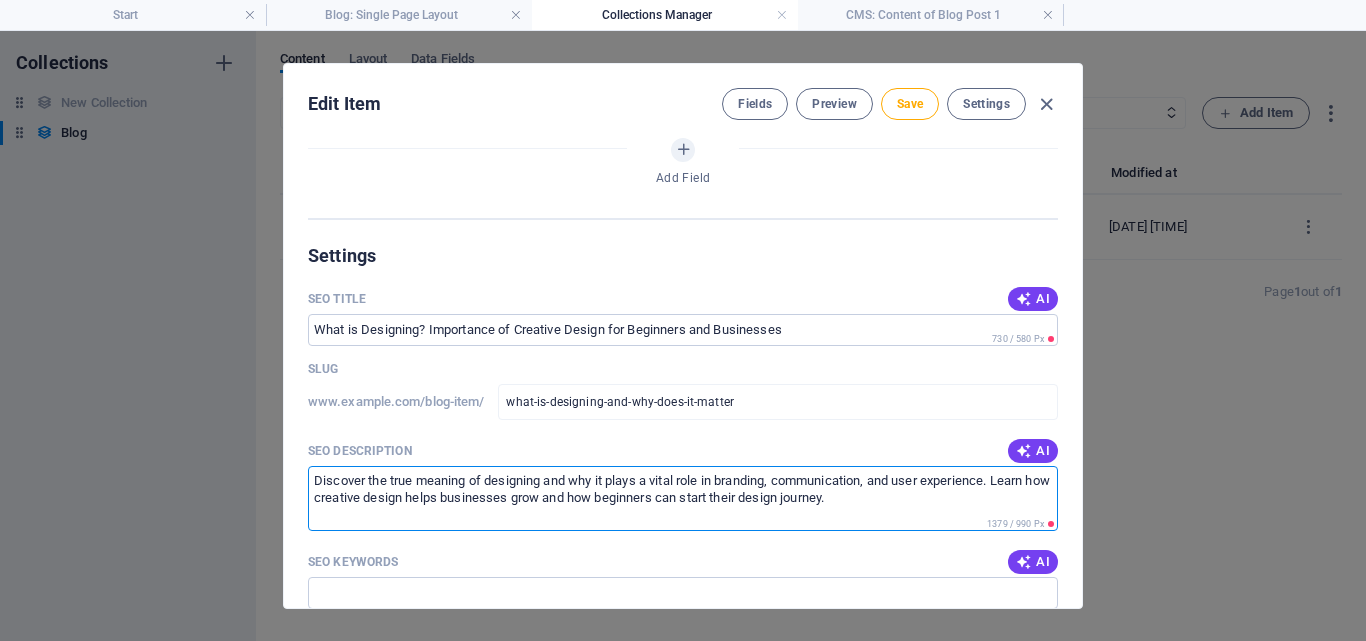 scroll, scrollTop: 10, scrollLeft: 0, axis: vertical 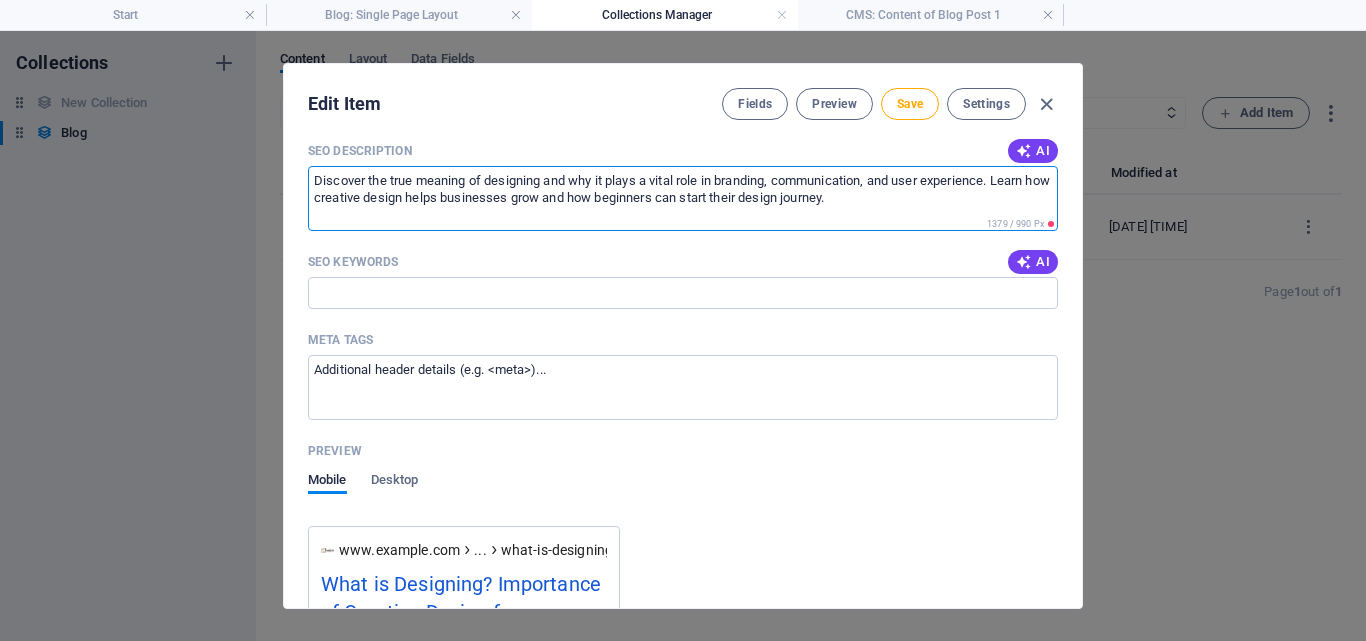 type on "Discover the true meaning of designing and why it plays a vital role in branding, communication, and user experience. Learn how creative design helps businesses grow and how beginners can start their design journey." 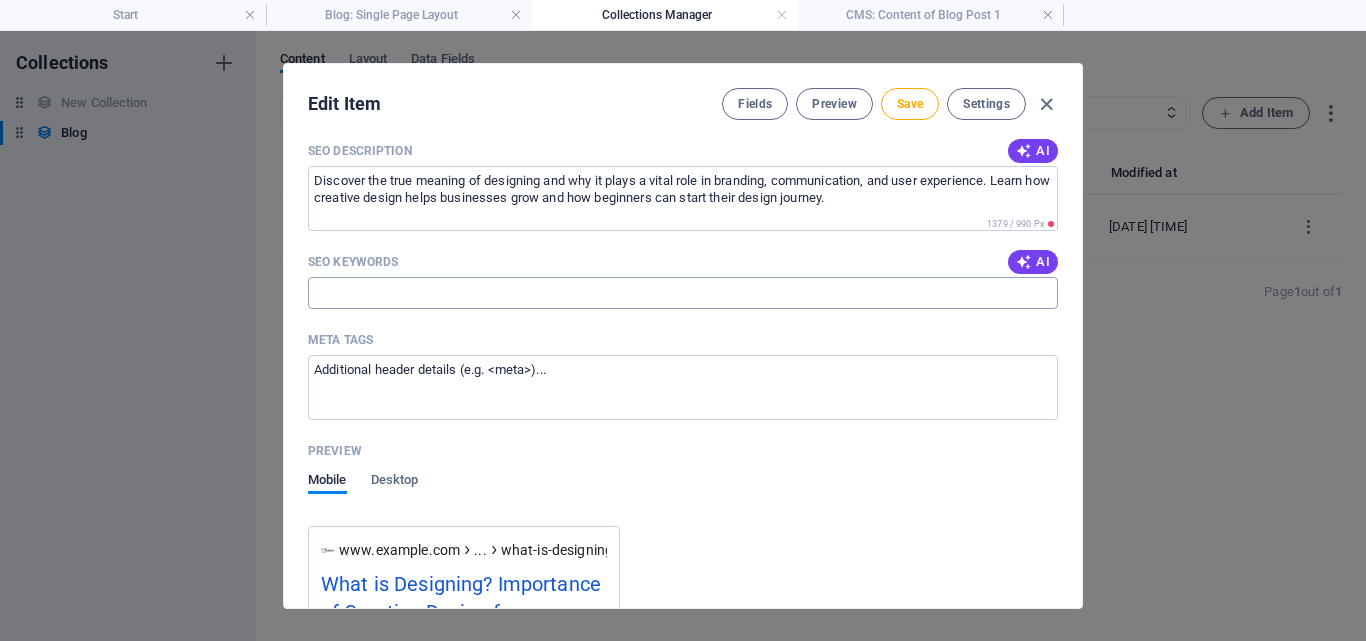 click on "SEO Keywords" at bounding box center [683, 293] 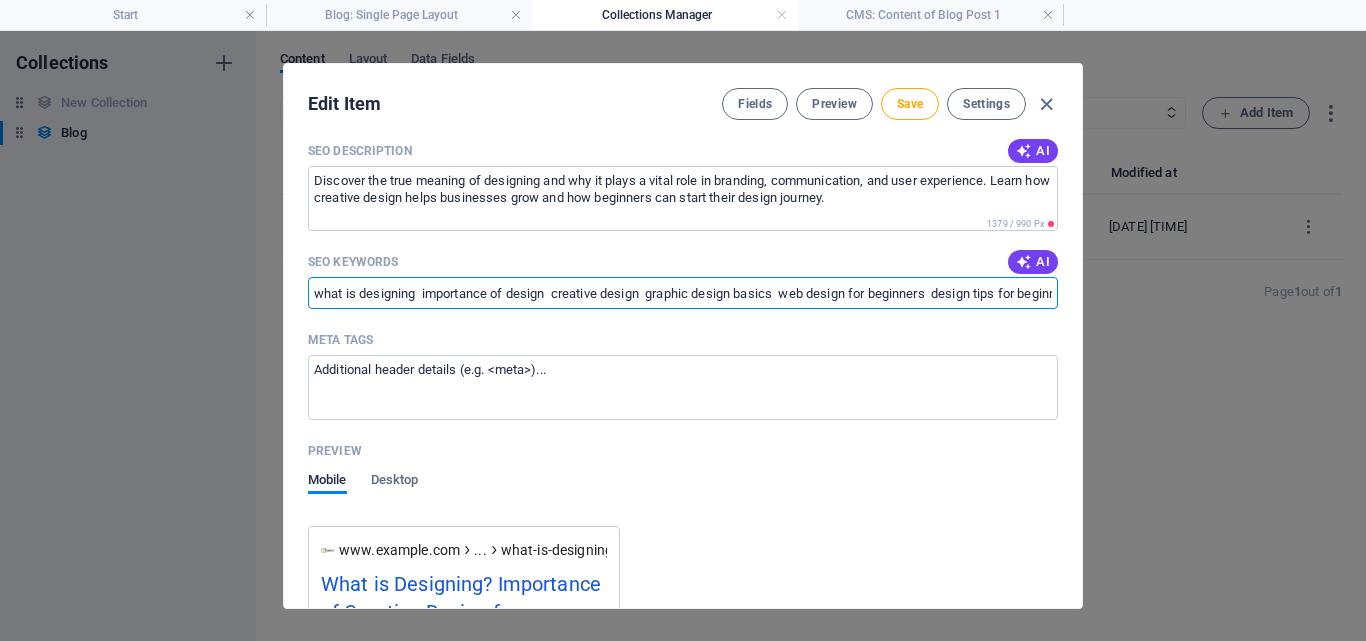 scroll, scrollTop: 0, scrollLeft: 574, axis: horizontal 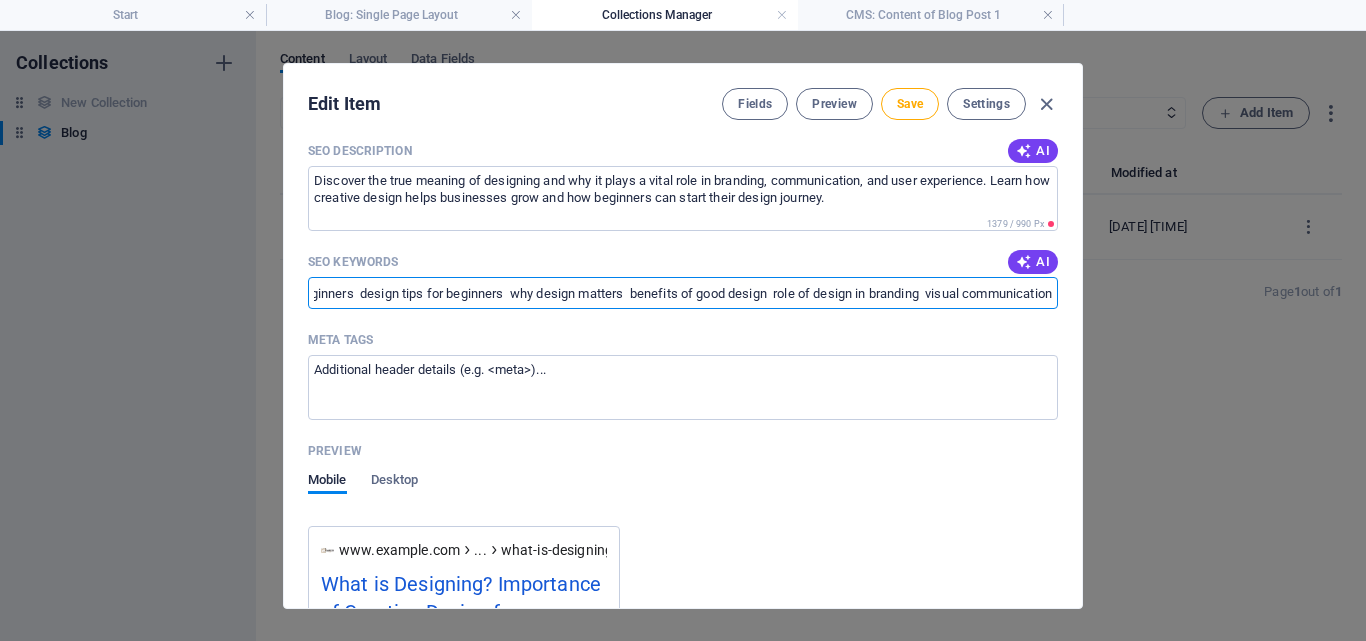 type on "what is designing  importance of design  creative design  graphic design basics  web design for beginners  design tips for beginners  why design matters  benefits of good design  role of design in branding  visual communication" 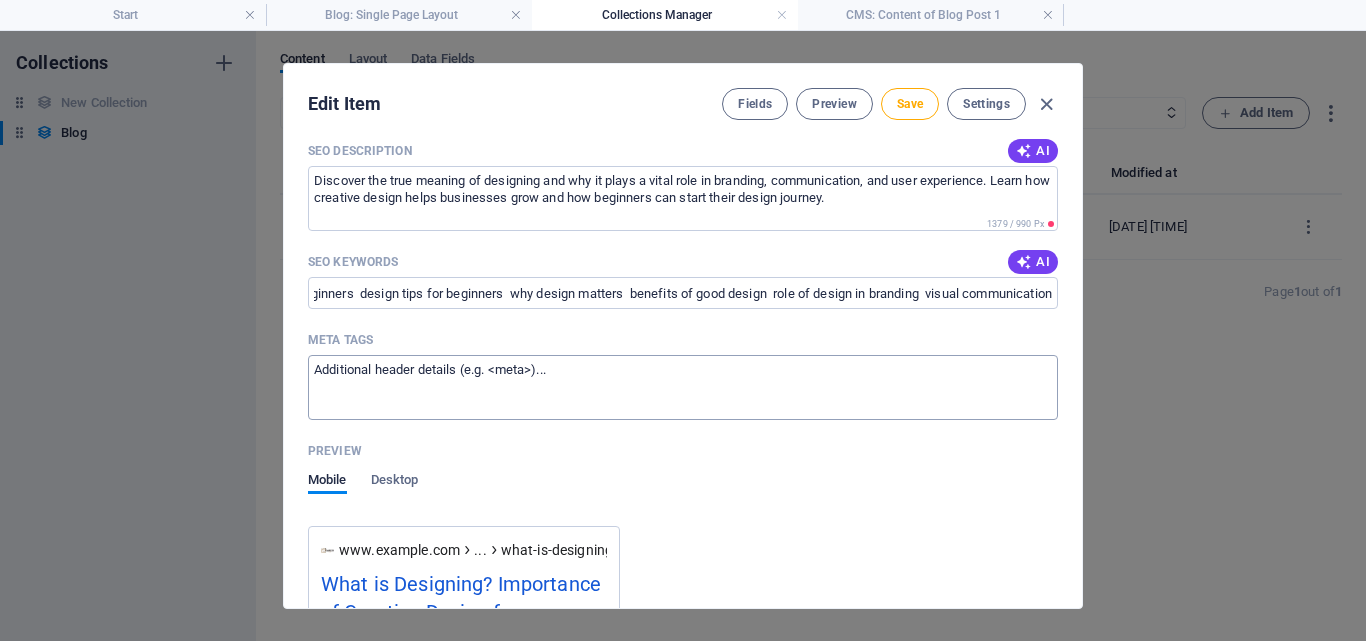 click on "Meta tags ​" at bounding box center [683, 387] 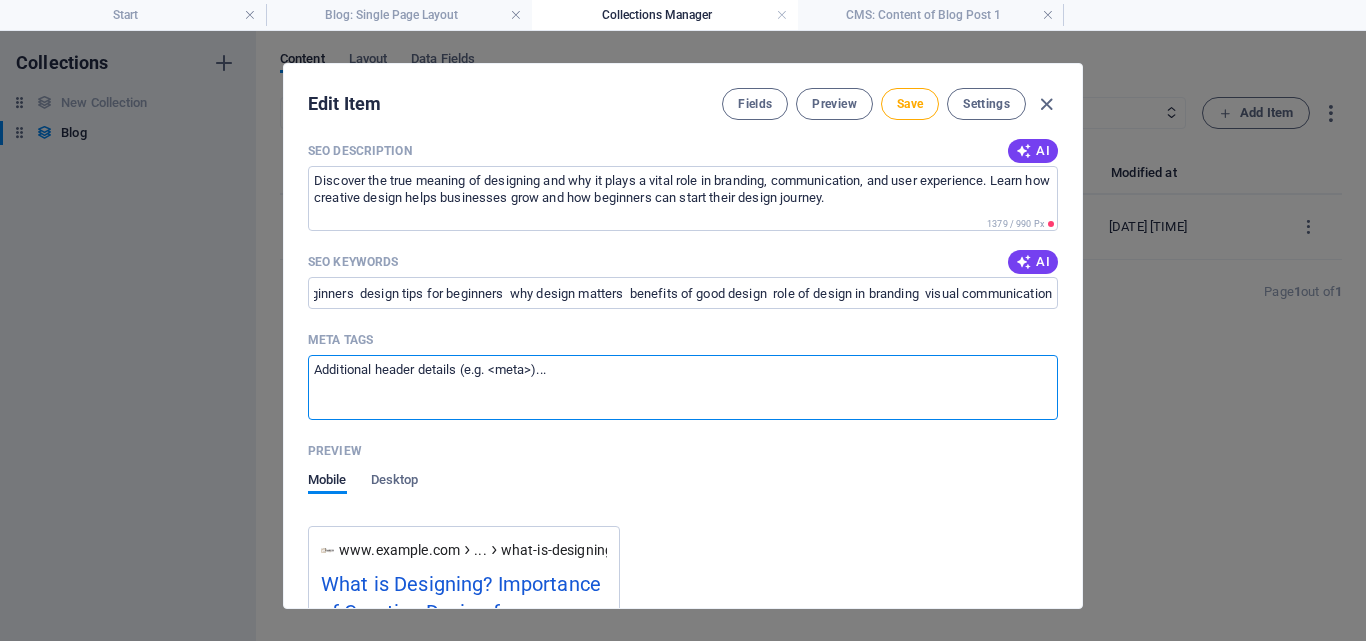 scroll, scrollTop: 0, scrollLeft: 0, axis: both 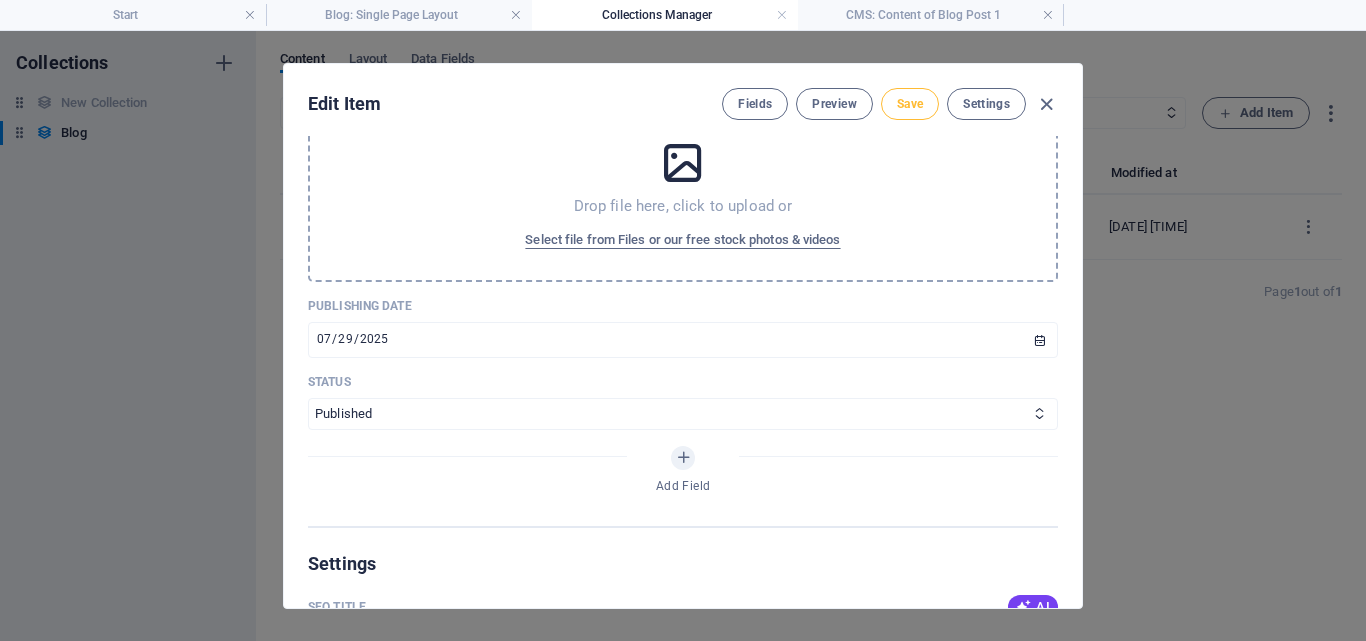 type on "<title>What is Designing? Importance of Creative Design for Beginners and Businesses</title>
<meta name="description" content="Discover the true meaning of designing and why it plays a vital role in branding, communication, and user experience. Learn how creative design helps businesses grow and how beginners can start their design journey.">
<meta name="keywords" content="what is designing, importance of design, creative design, graphic design basics, web design for beginners, design tips for beginners, why design matters, benefits of good design, role of design in branding, visual communication">
<meta name="author" content="Khalid Mehmood">
<meta name="viewport" content="width=device-width, initial-scale=1.0">" 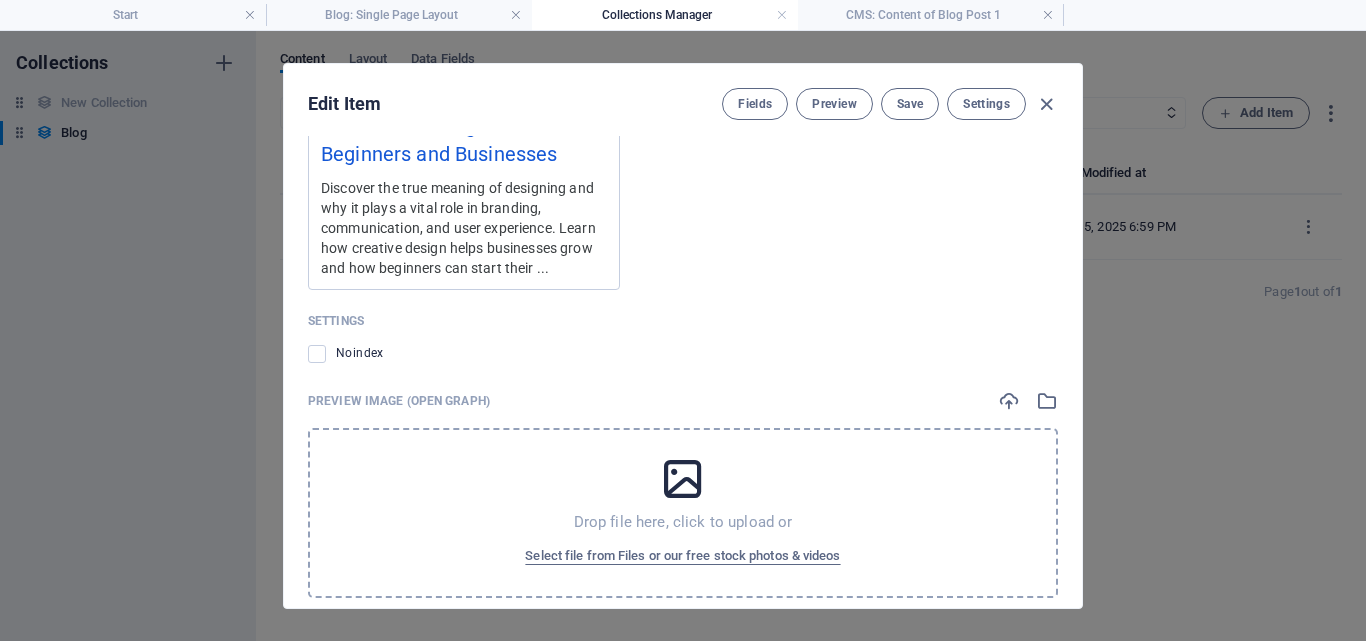 scroll, scrollTop: 1992, scrollLeft: 0, axis: vertical 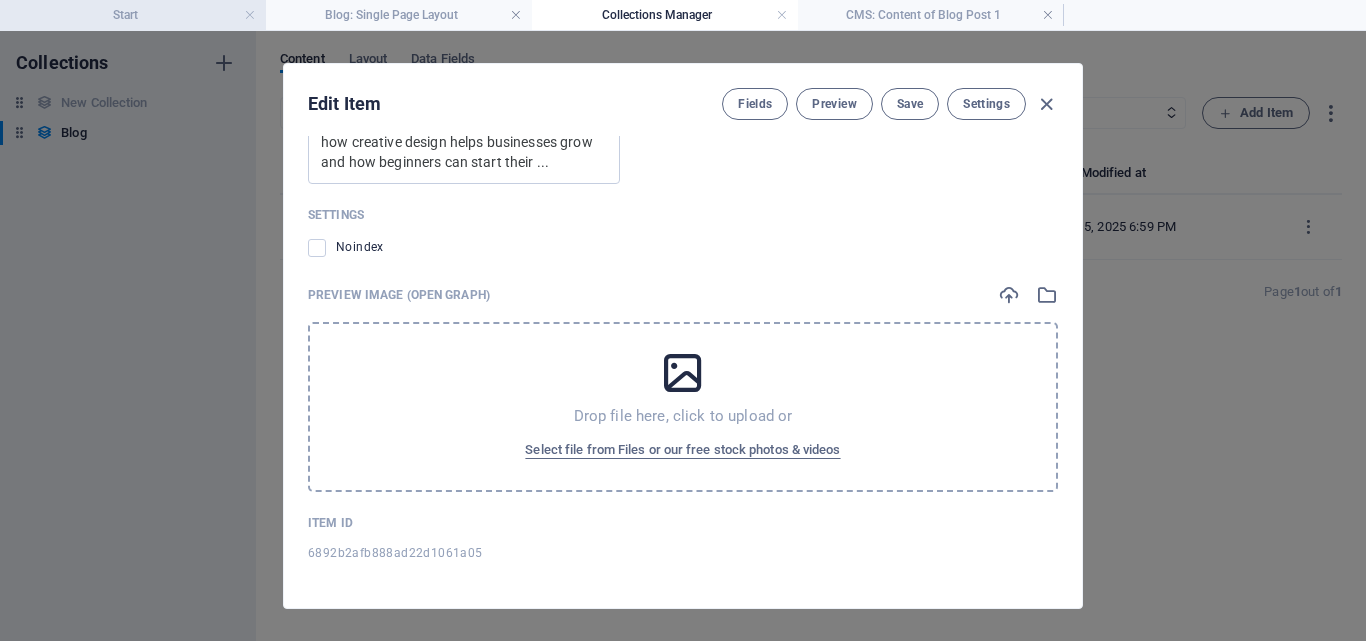 click on "Start" at bounding box center [133, 15] 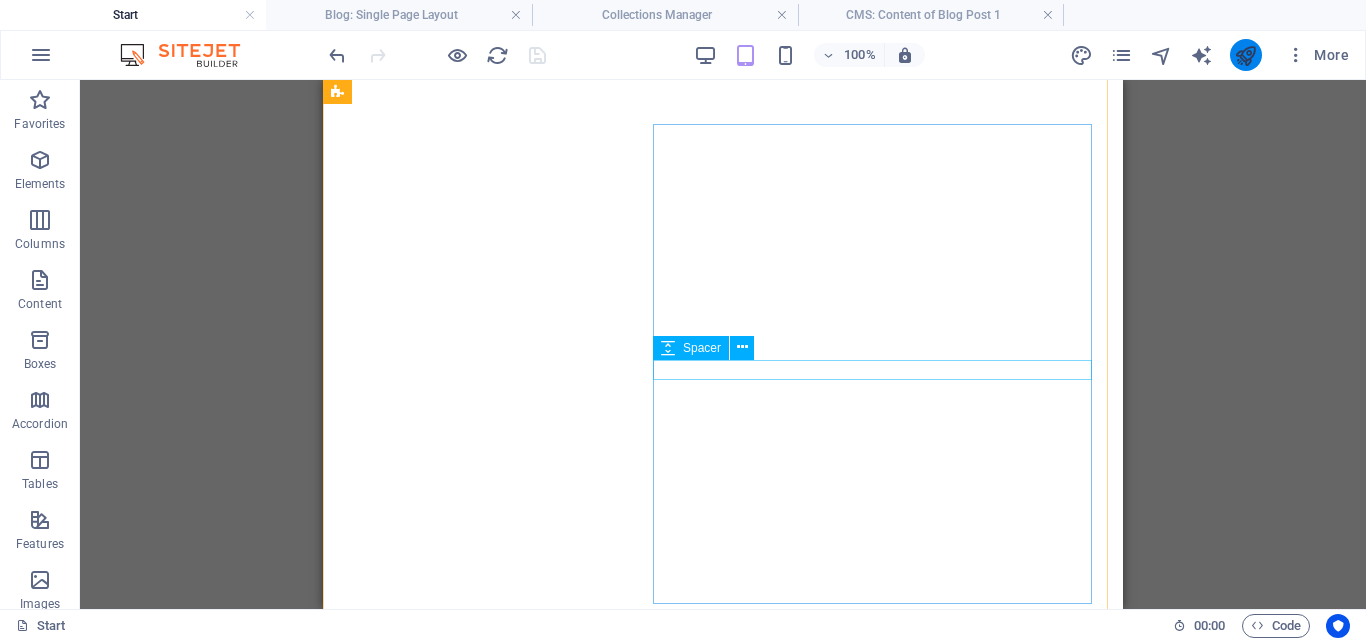 click at bounding box center [1245, 55] 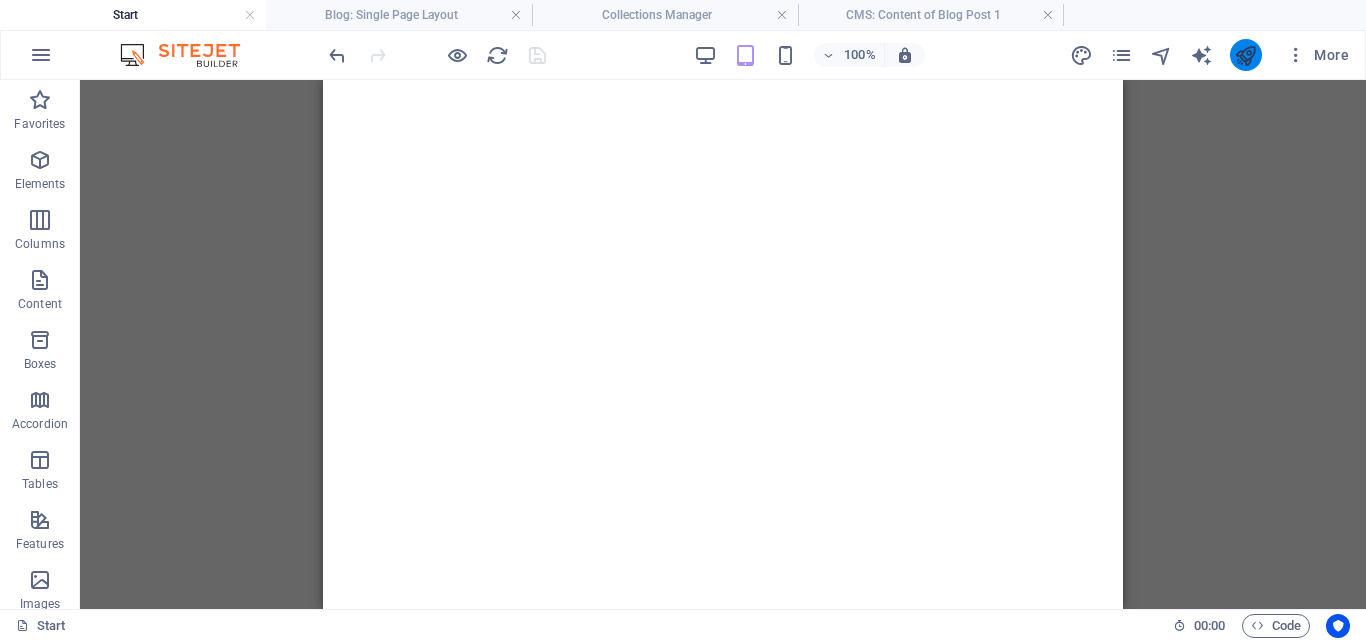 click at bounding box center (1245, 55) 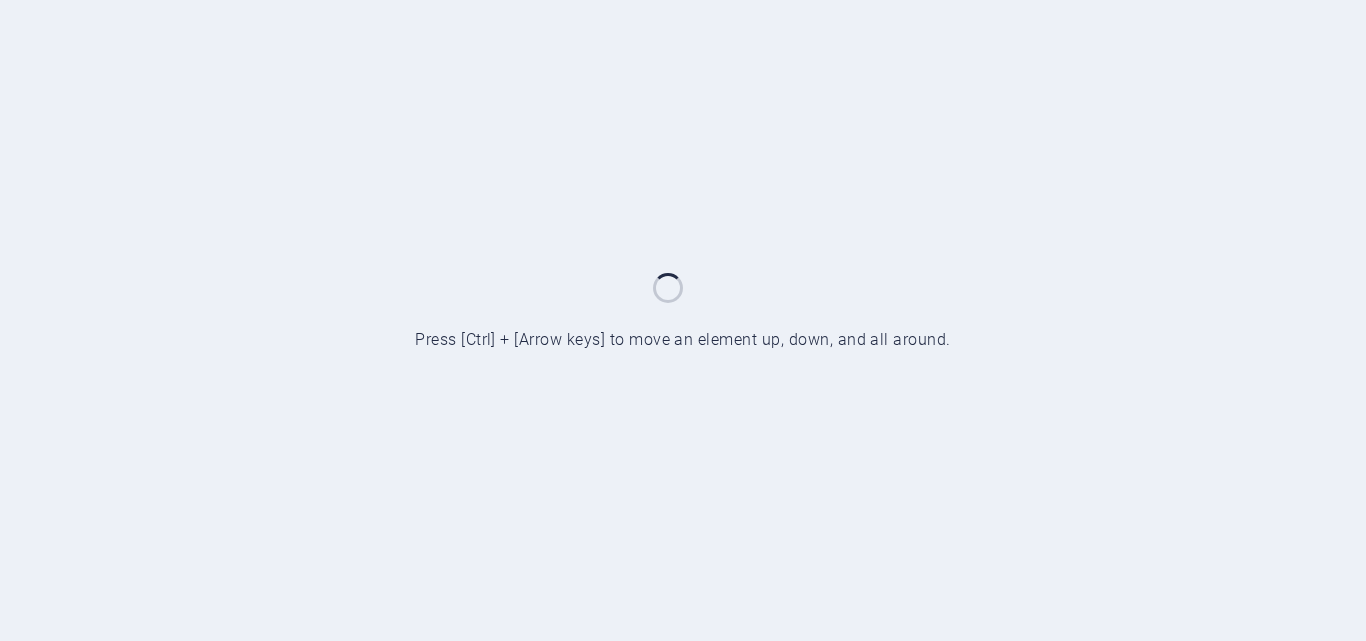 scroll, scrollTop: 0, scrollLeft: 0, axis: both 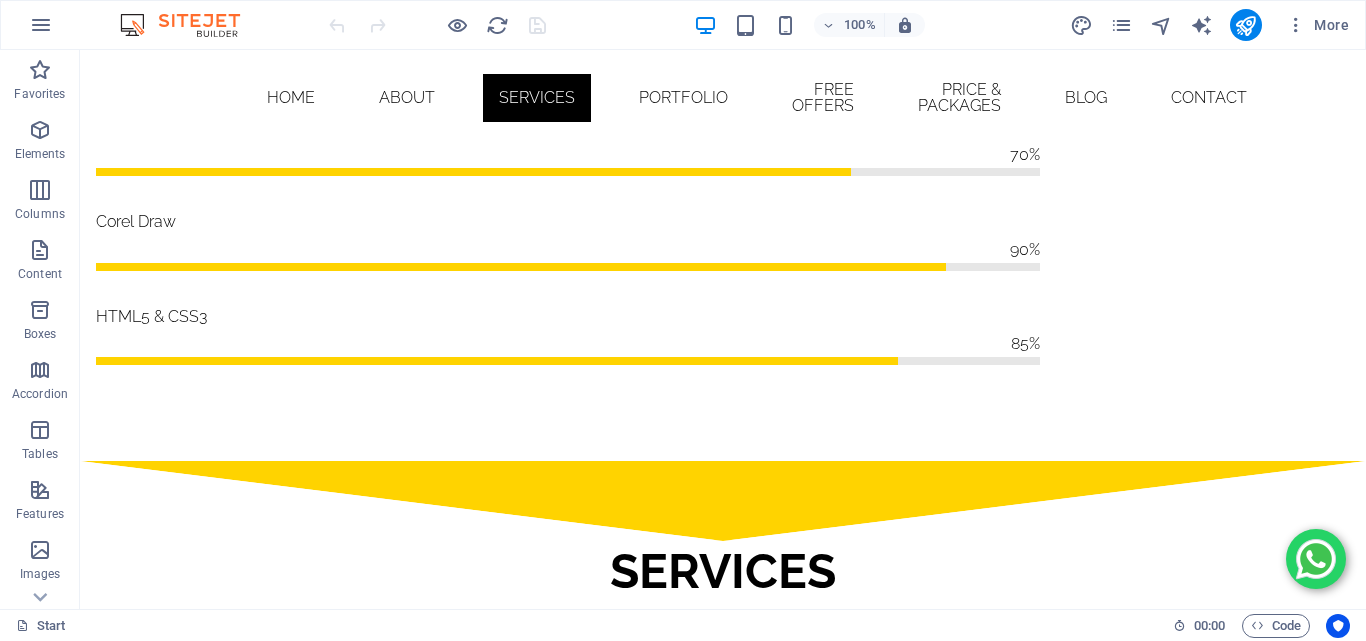 click on "Home About Services portfolio Free offers price & packages Blog Contact" at bounding box center (723, 98) 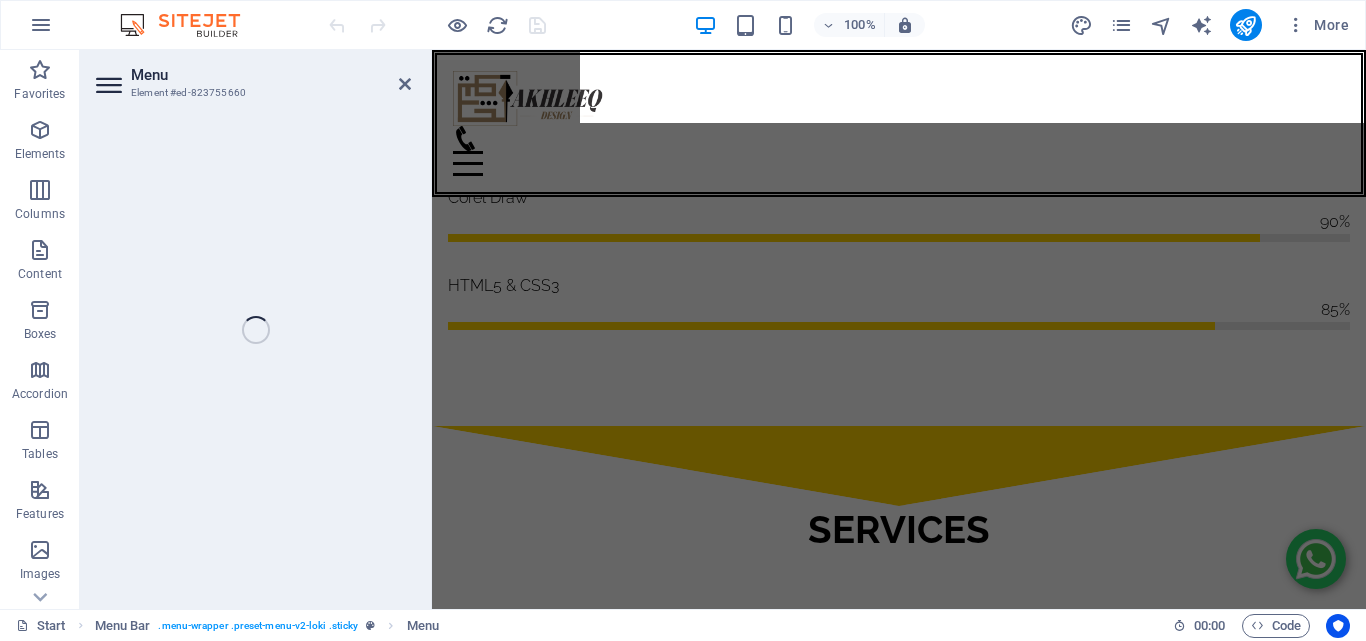 select 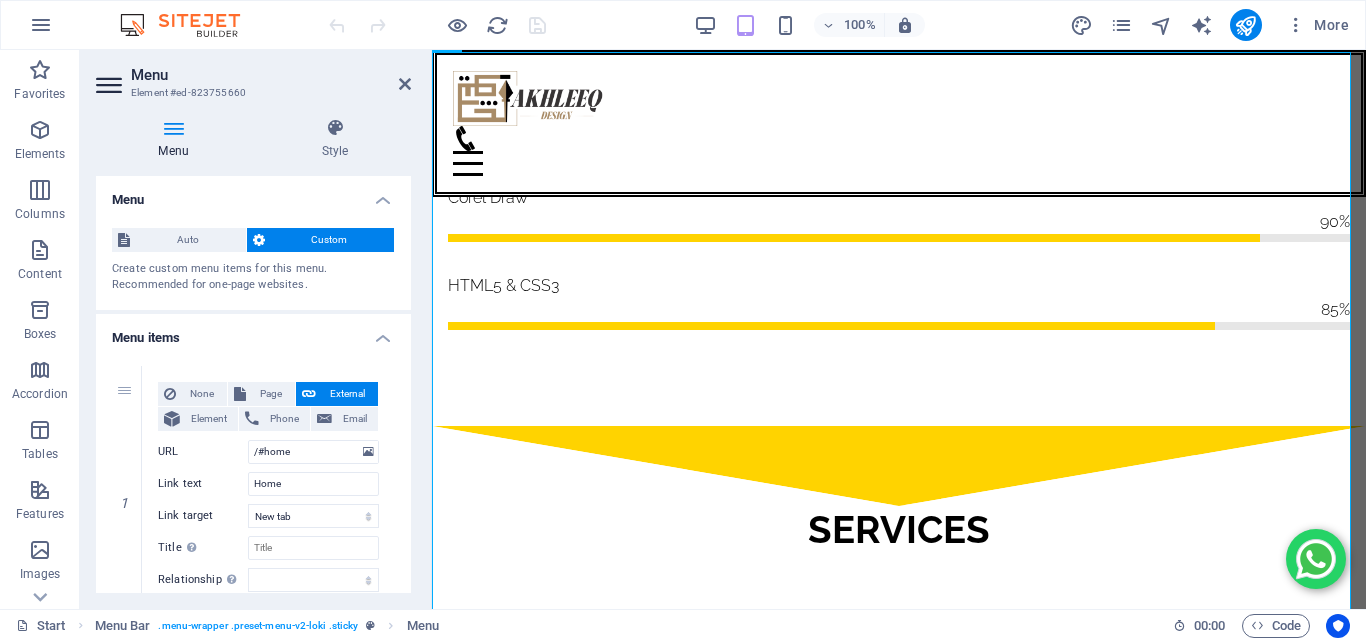scroll, scrollTop: 3088, scrollLeft: 0, axis: vertical 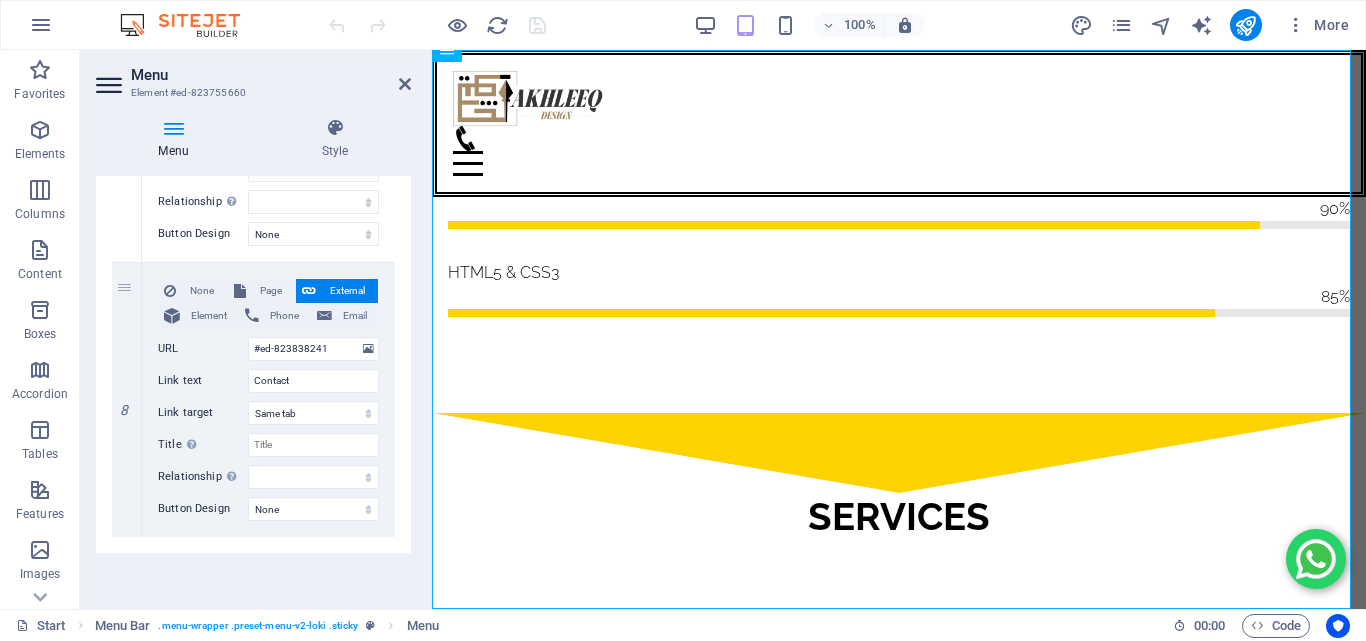 click at bounding box center (705, 25) 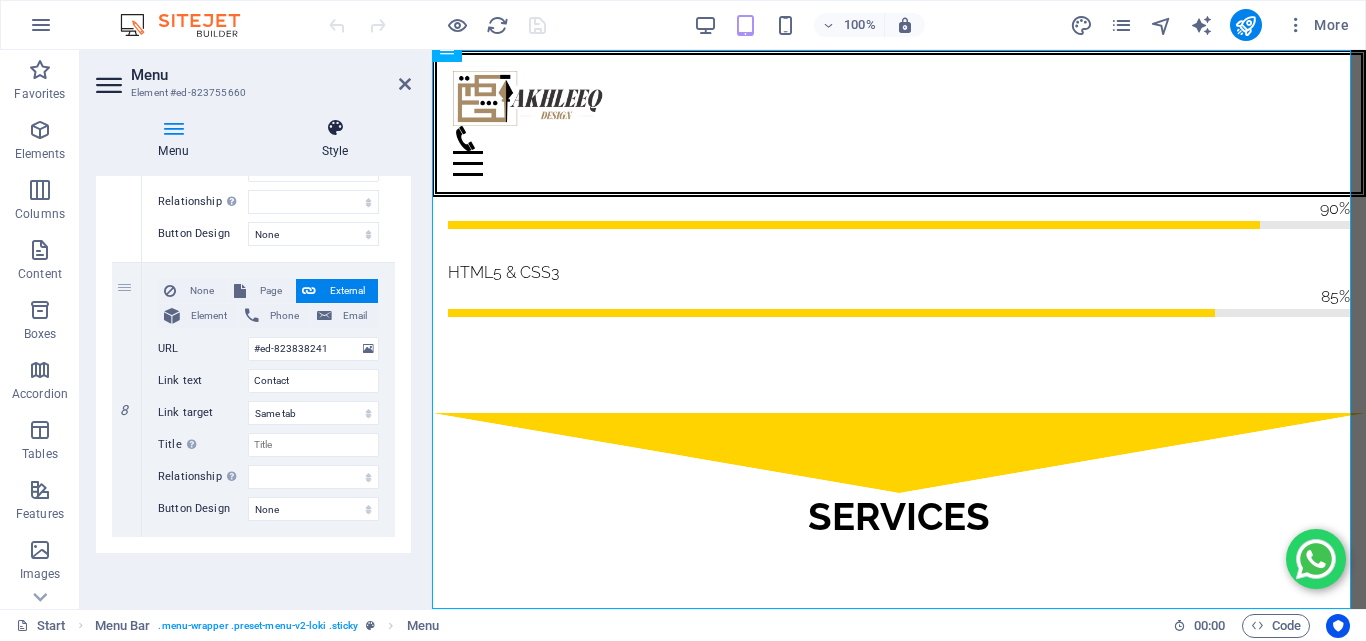 click on "Style" at bounding box center (335, 139) 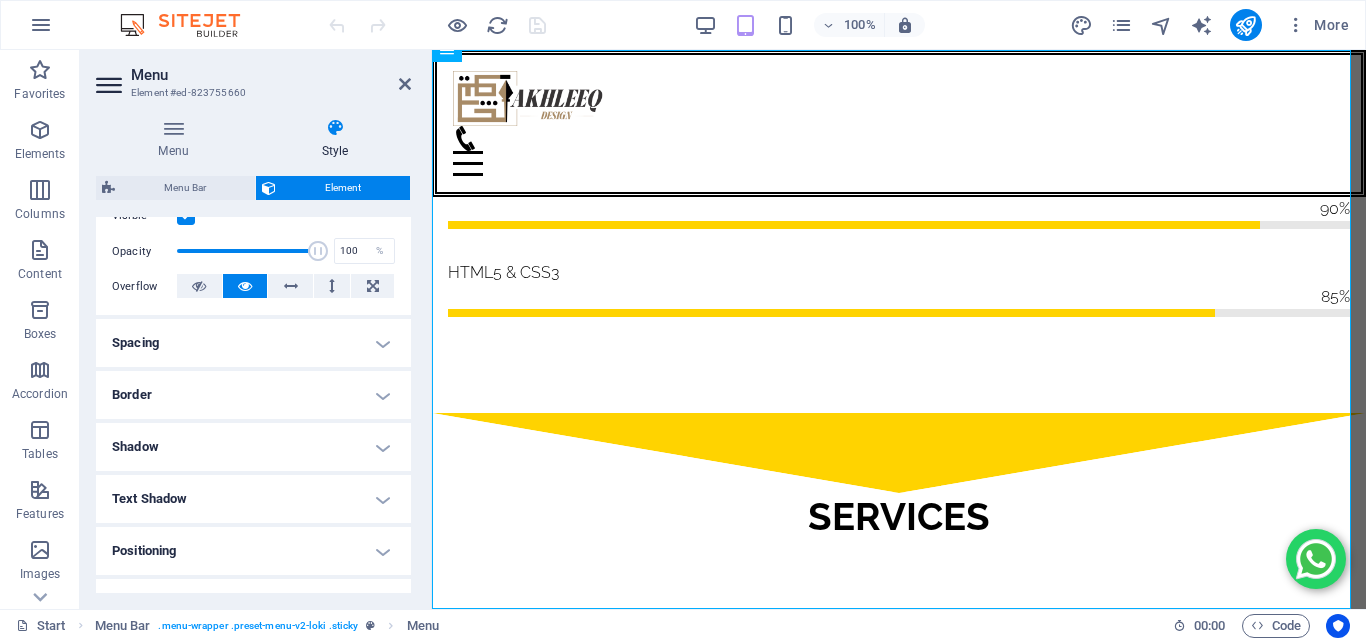 scroll, scrollTop: 469, scrollLeft: 0, axis: vertical 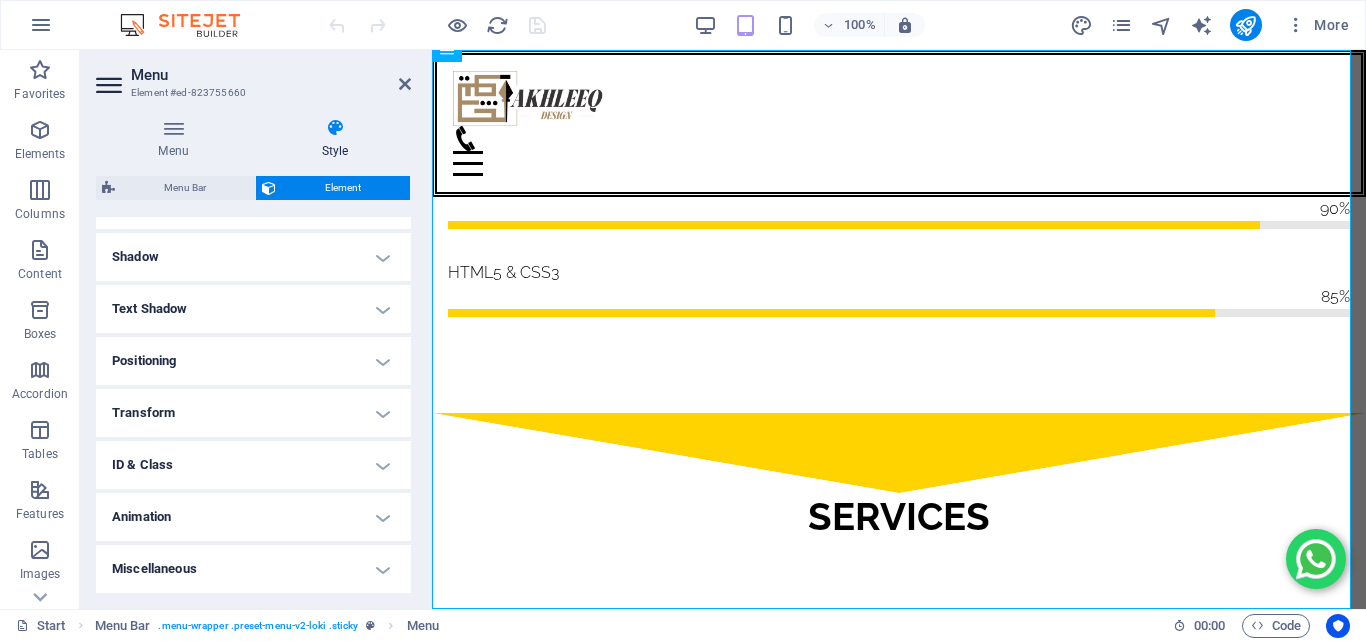 click on "Menu" at bounding box center (899, 163) 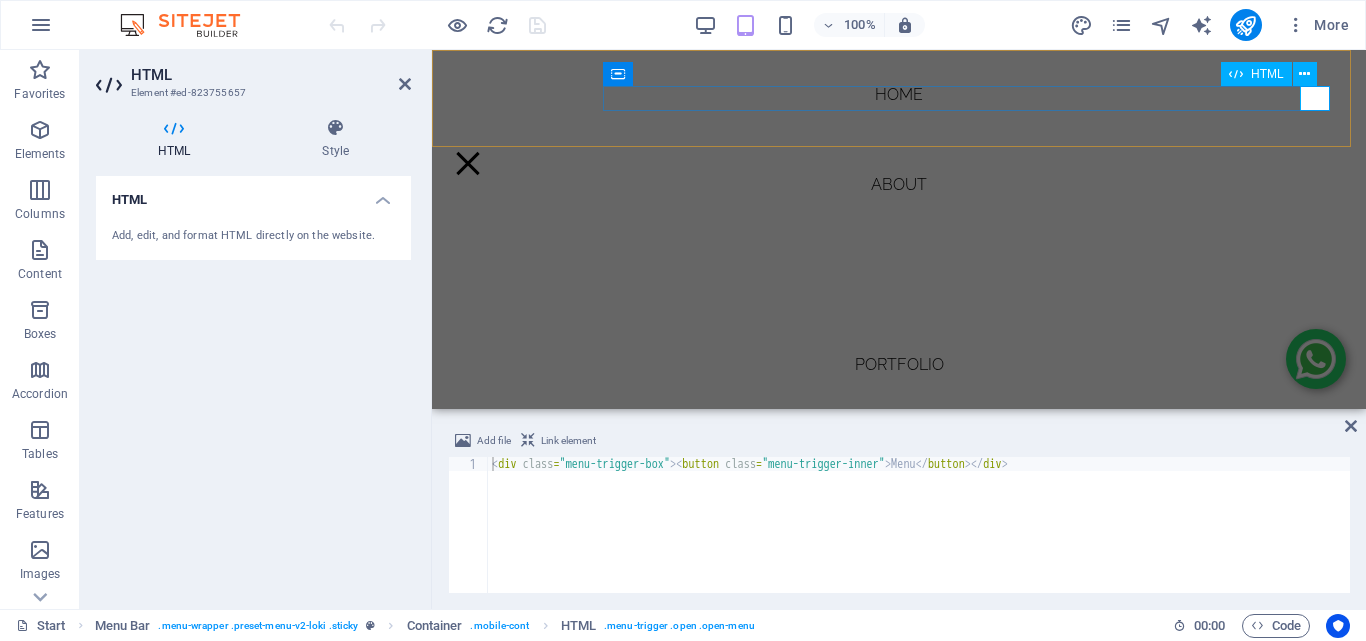click on "Menu" at bounding box center [468, 163] 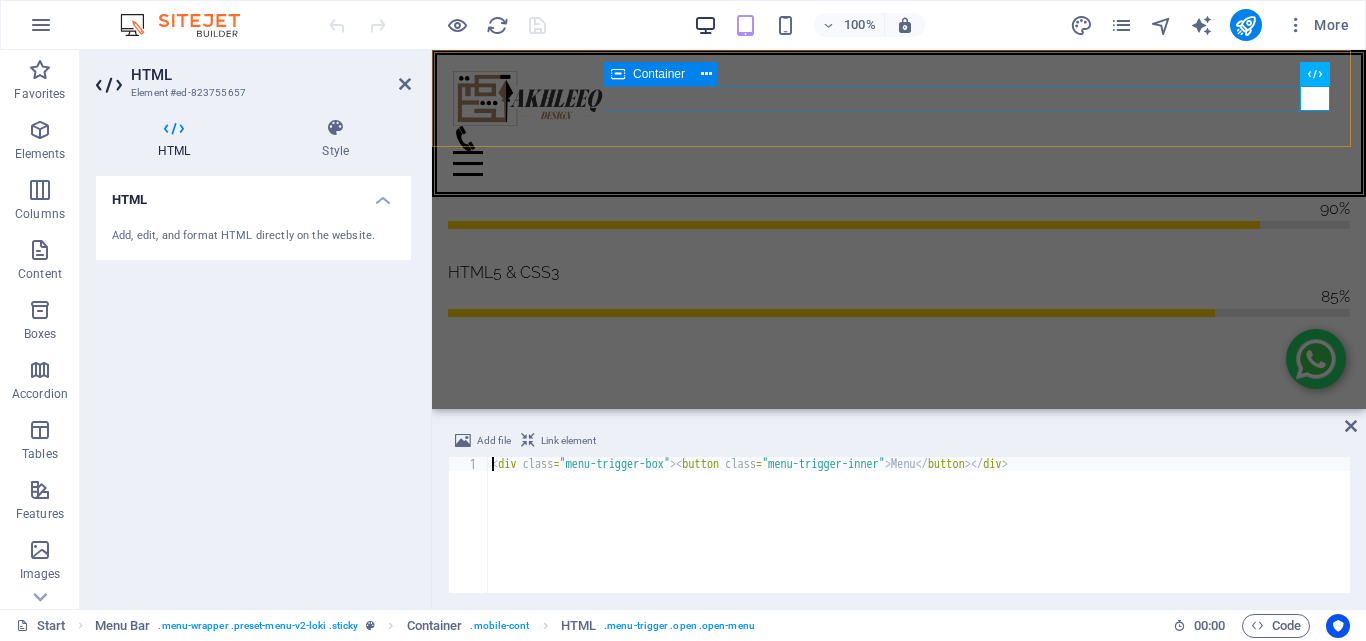click at bounding box center [705, 25] 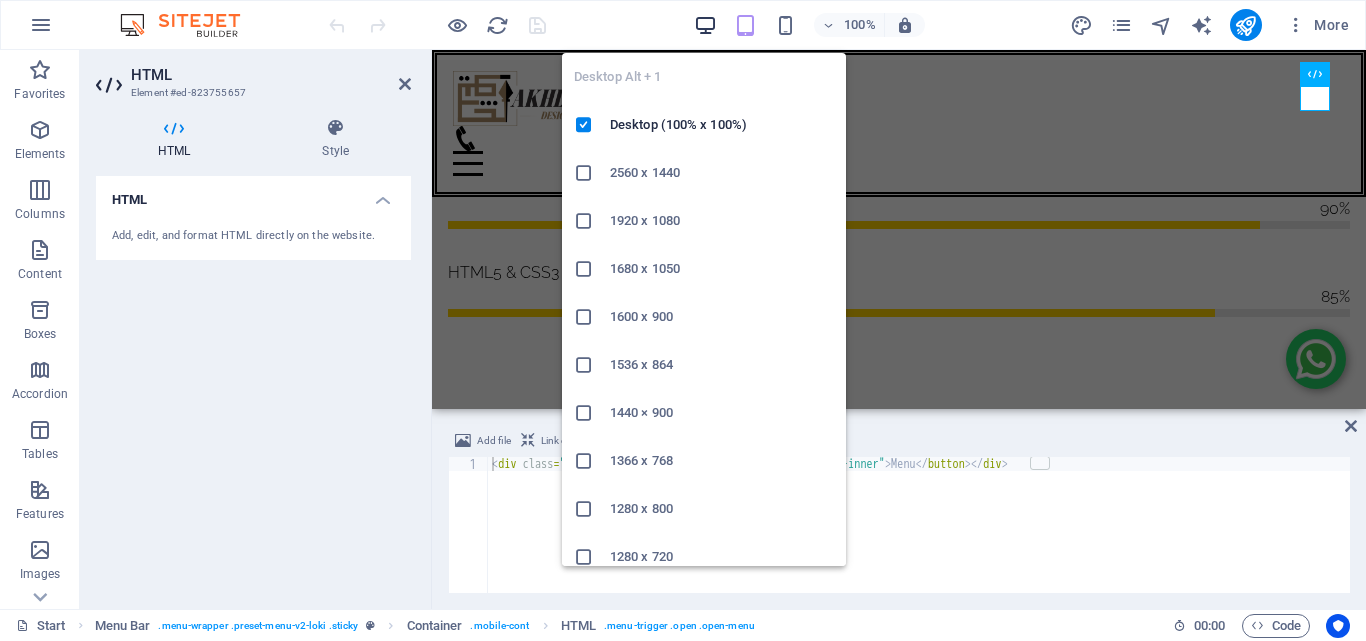 click at bounding box center (705, 25) 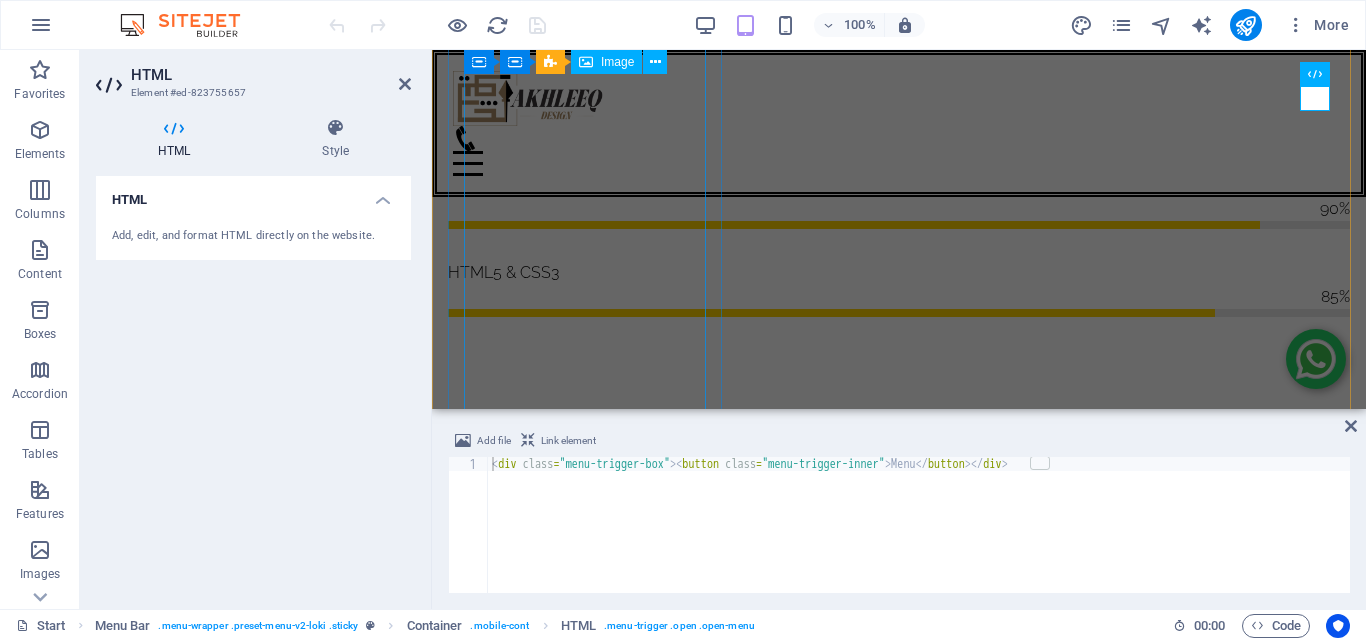 type 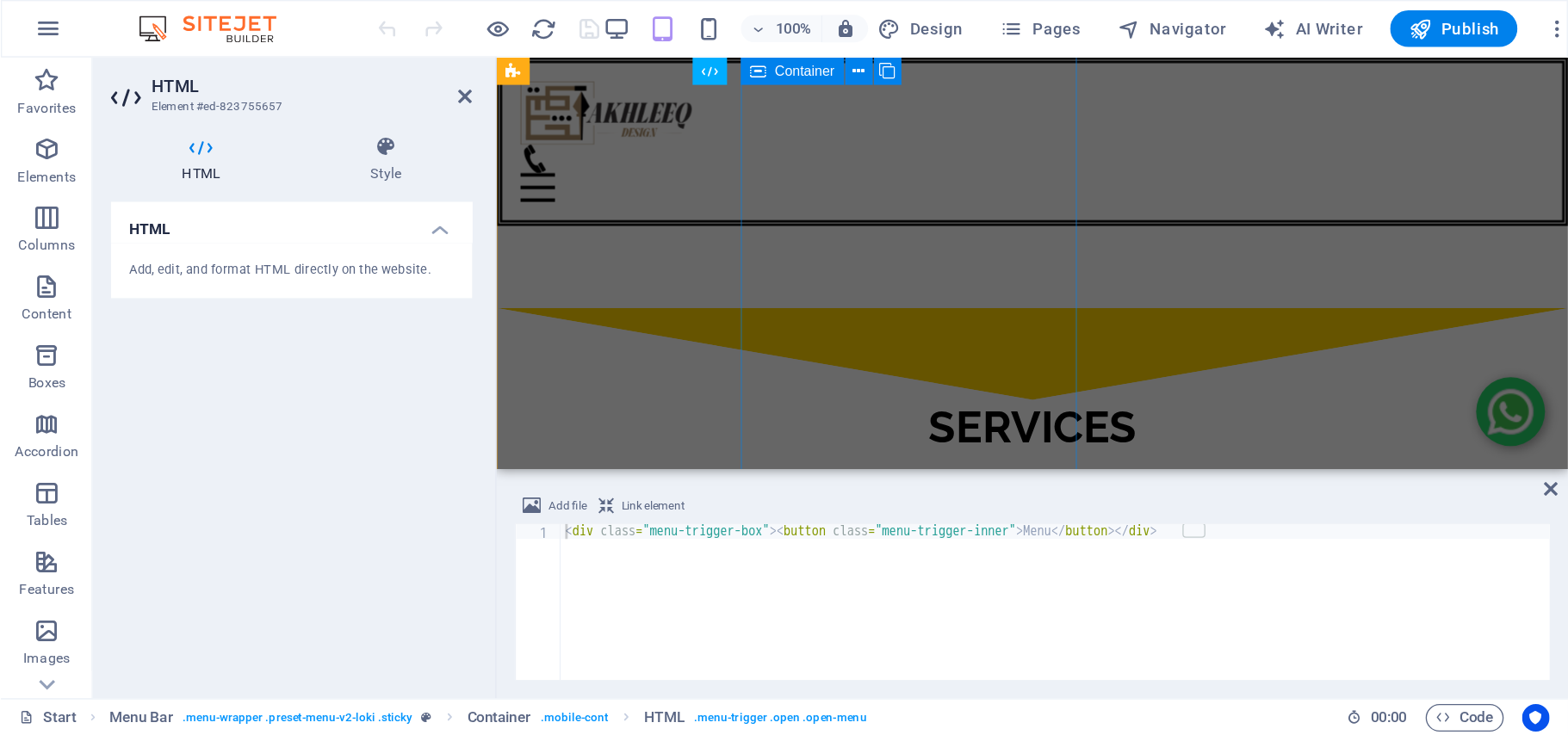 scroll, scrollTop: 2668, scrollLeft: 0, axis: vertical 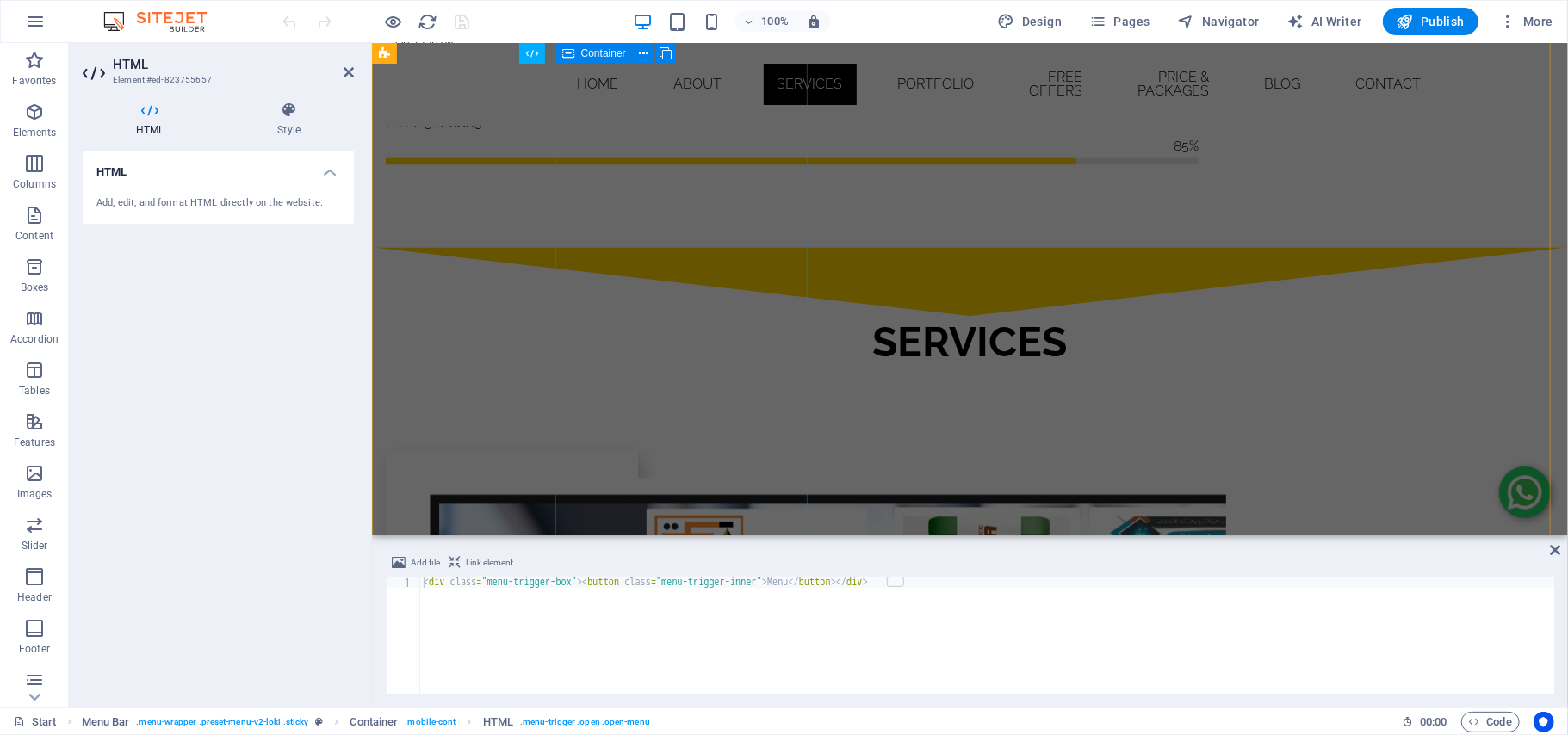 click on "🔥  Custom Social Media Post Design Your brand needs to stand out in the feed — let us craft stunning visuals that grab attention and boost engagement! ✅ Eye-Catching, Scroll-Stopping Designs ✅ Tailored for Facebook, Instagram, LinkedIn & More ✅ Consistent with Your Brand Identity ✅ 100% Original & Professionally Designed ✅ Unlimited Revisions & Fast Delivery 📲 Let’s make your social media shine! 🔥 Custom Logo Design  Your brand deserves a powerful first impression — let us design a logo that speaks for you. ✅ Unique & Creative Concepts ✅ High-Quality, Scalable Formats (AI, SVG, PNG, PDF) ✅ 100% Original Designs ✅ Fast Turnaround & Unlimited Revisions ✅ Satisfaction Guaranteed 💼 Business Card Design  Make your first impression count with a professionally designed business card that reflects your brand identity. ✅ Custom & Modern Designs ✅ Double-sided / Single-sided Options ✅ Print-Ready Files (CMYK, 300 DPI, PDF) ✅ Editable Source Files (AI, PSD)" at bounding box center [969, 5509] 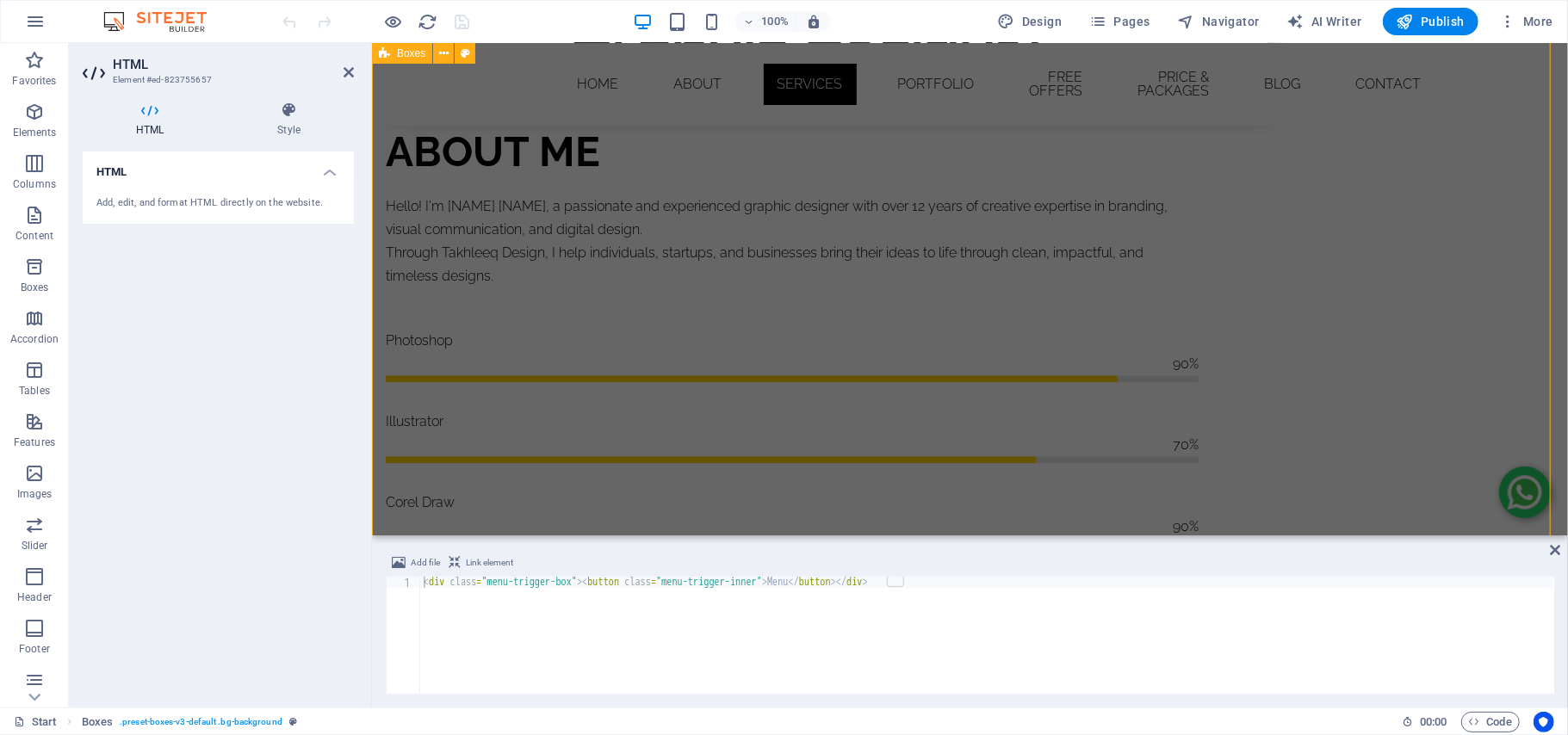 scroll, scrollTop: 2789, scrollLeft: 0, axis: vertical 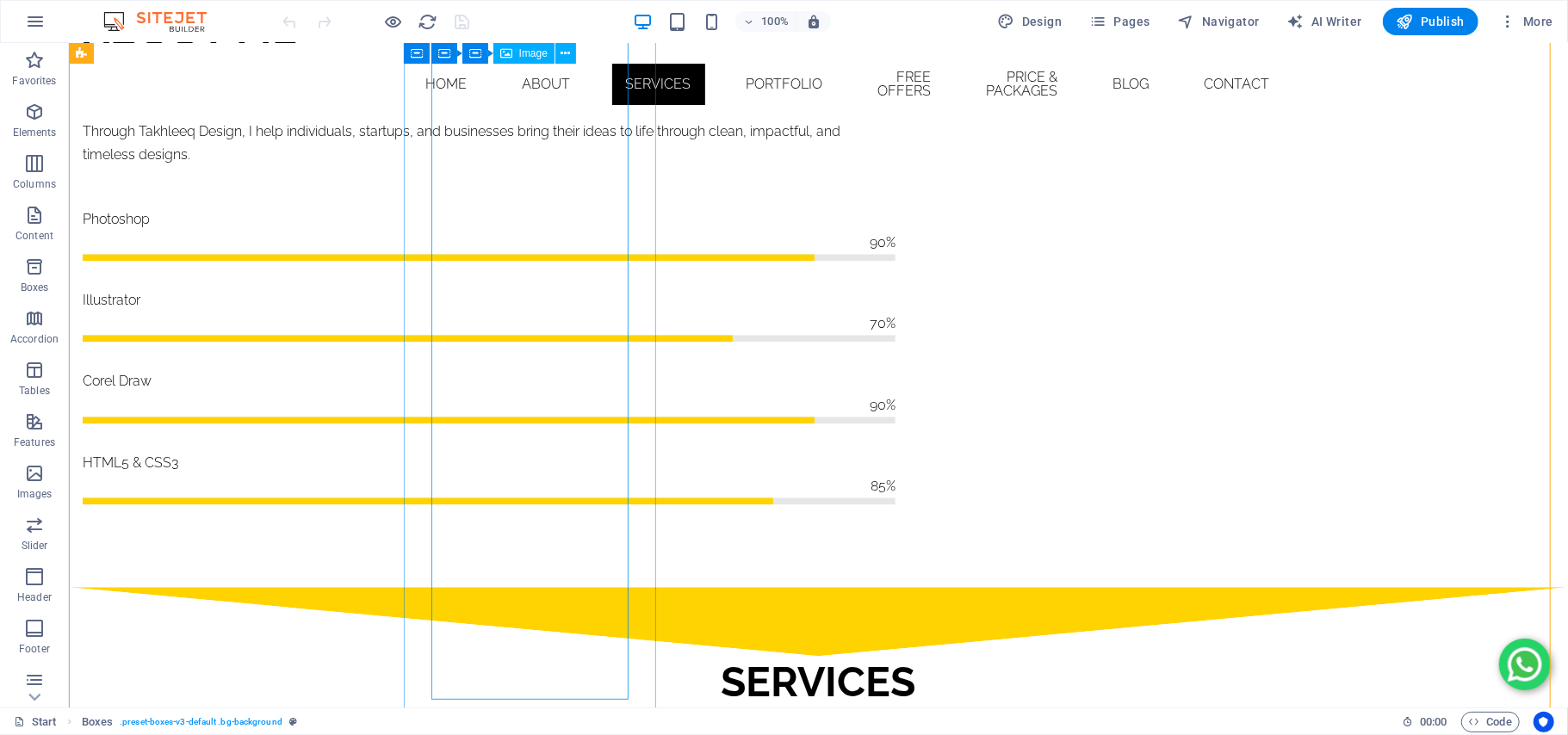 click on "Home About Services portfolio Free offers price & packages Blog Contact" at bounding box center (818, 83) 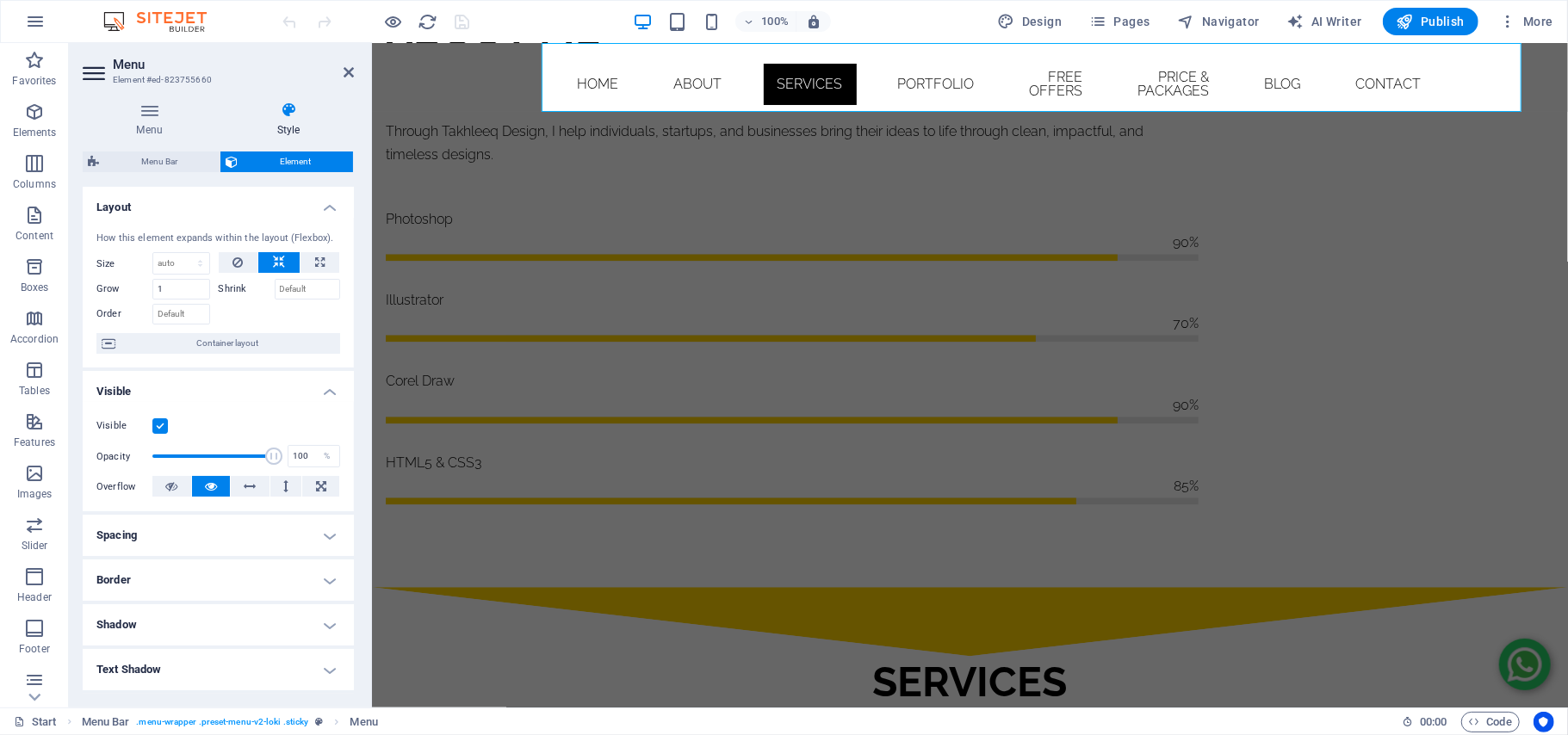scroll, scrollTop: 220, scrollLeft: 0, axis: vertical 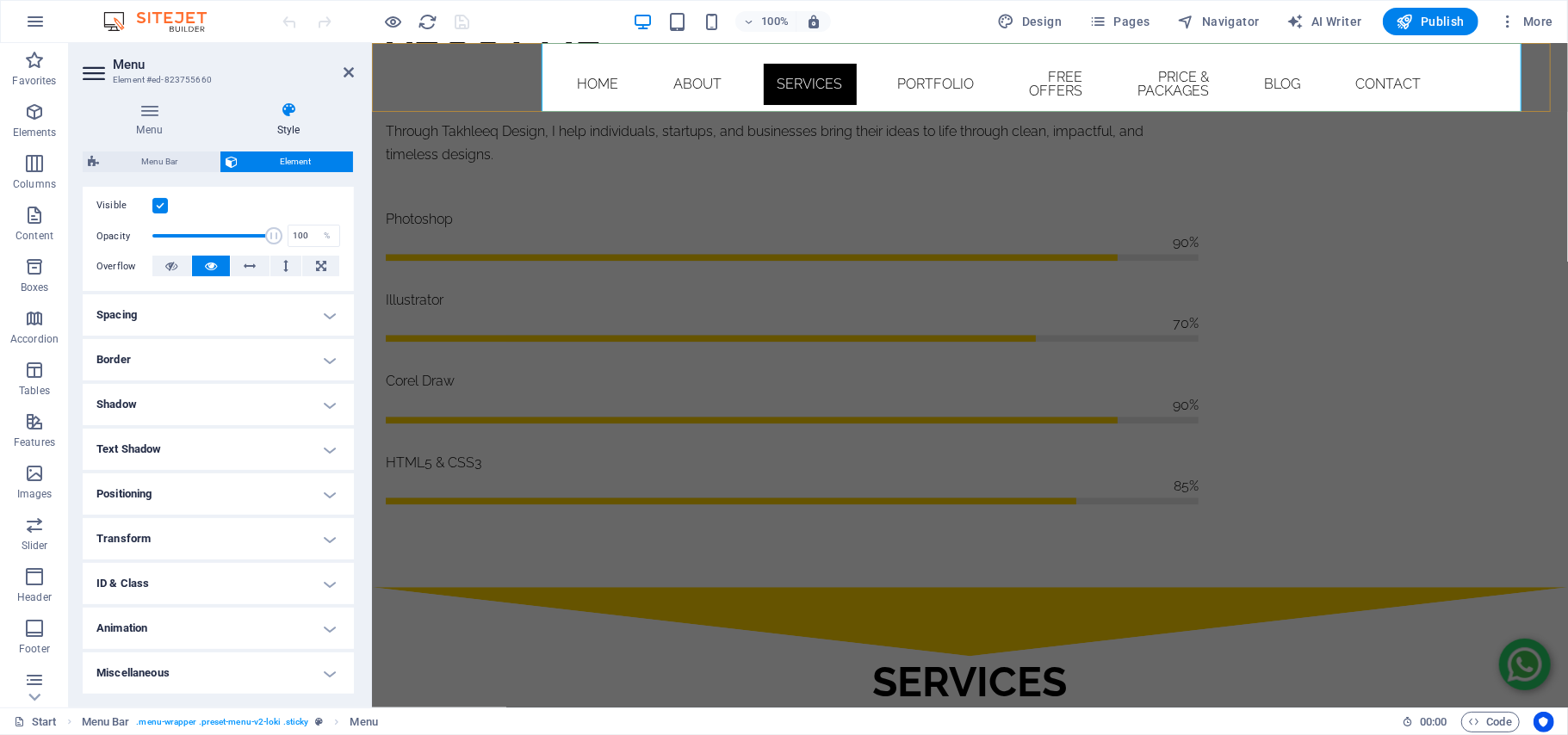 click on "Home About Services portfolio Free offers price & packages Blog Contact" at bounding box center [970, 83] 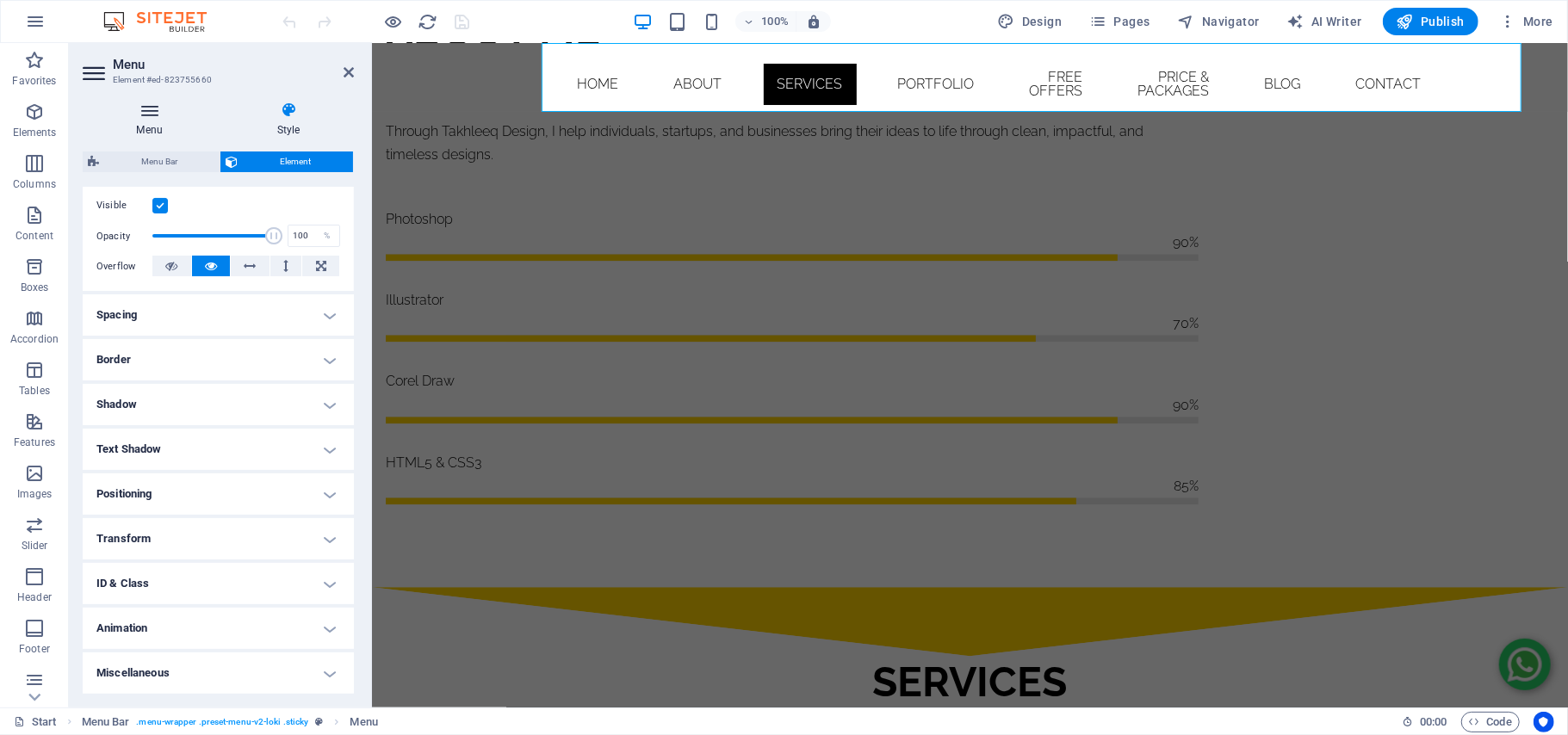click at bounding box center (149, 110) 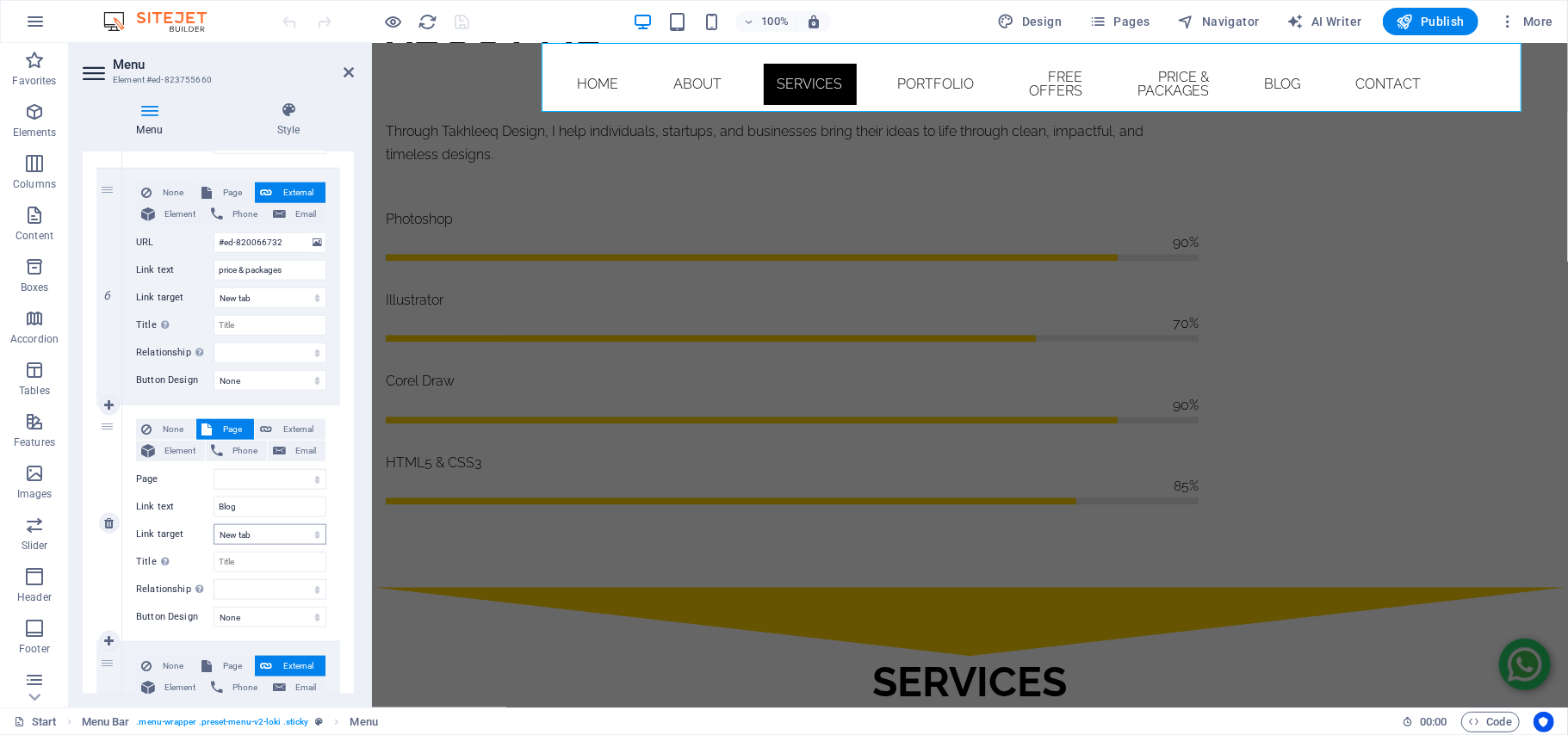 scroll, scrollTop: 1564, scrollLeft: 0, axis: vertical 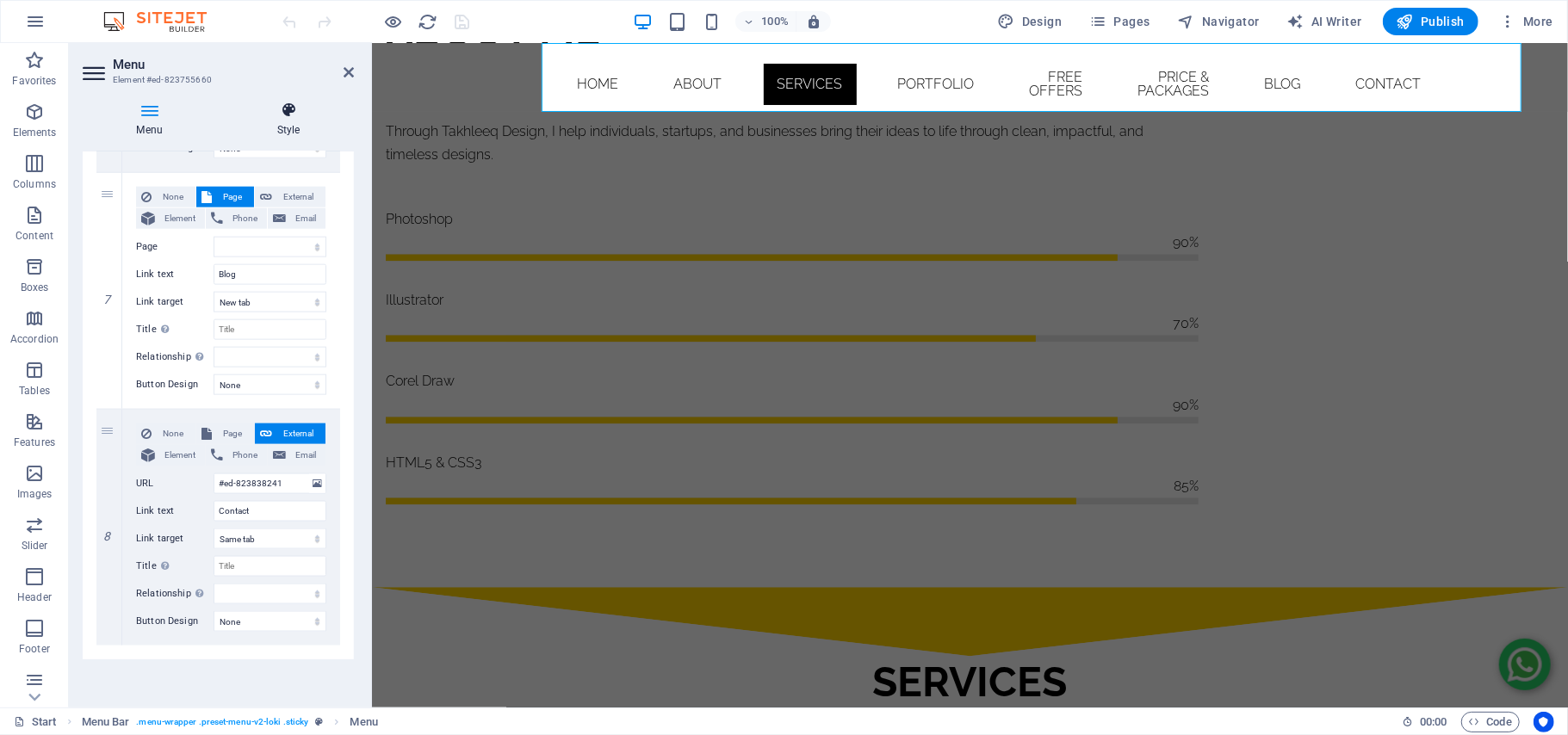 click at bounding box center (288, 110) 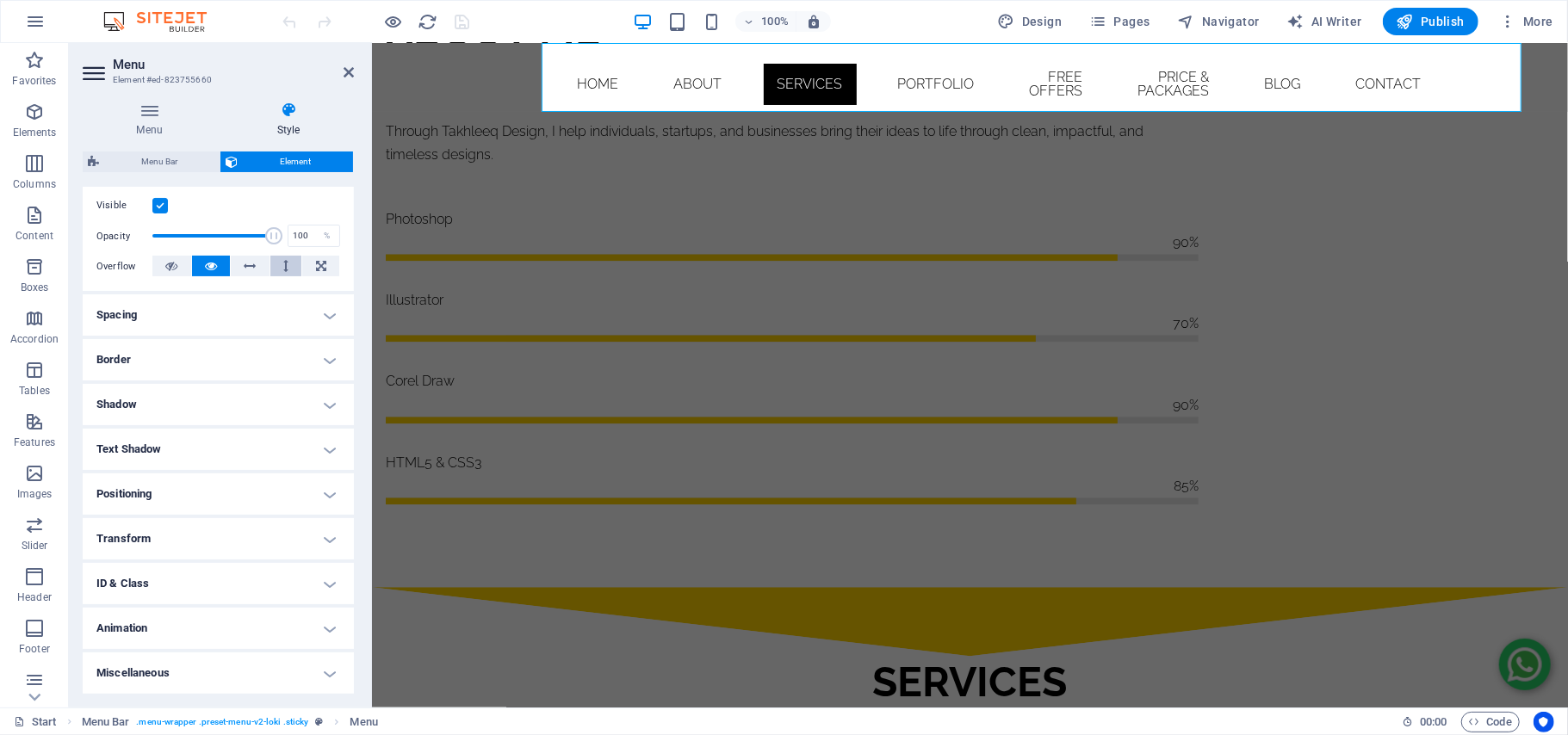 scroll, scrollTop: 0, scrollLeft: 0, axis: both 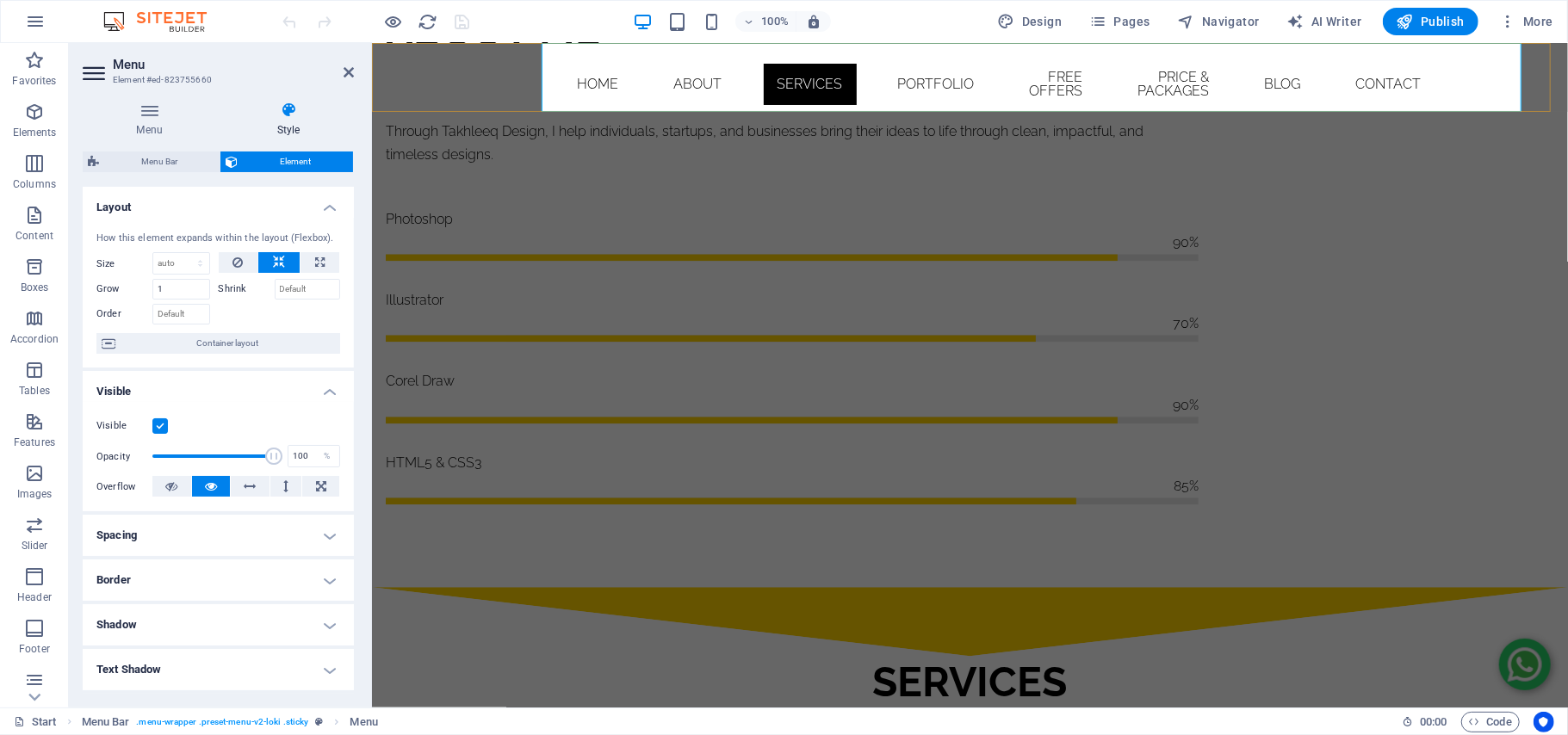 click on "Home About Services portfolio Free offers price & packages Blog Contact" at bounding box center [970, 83] 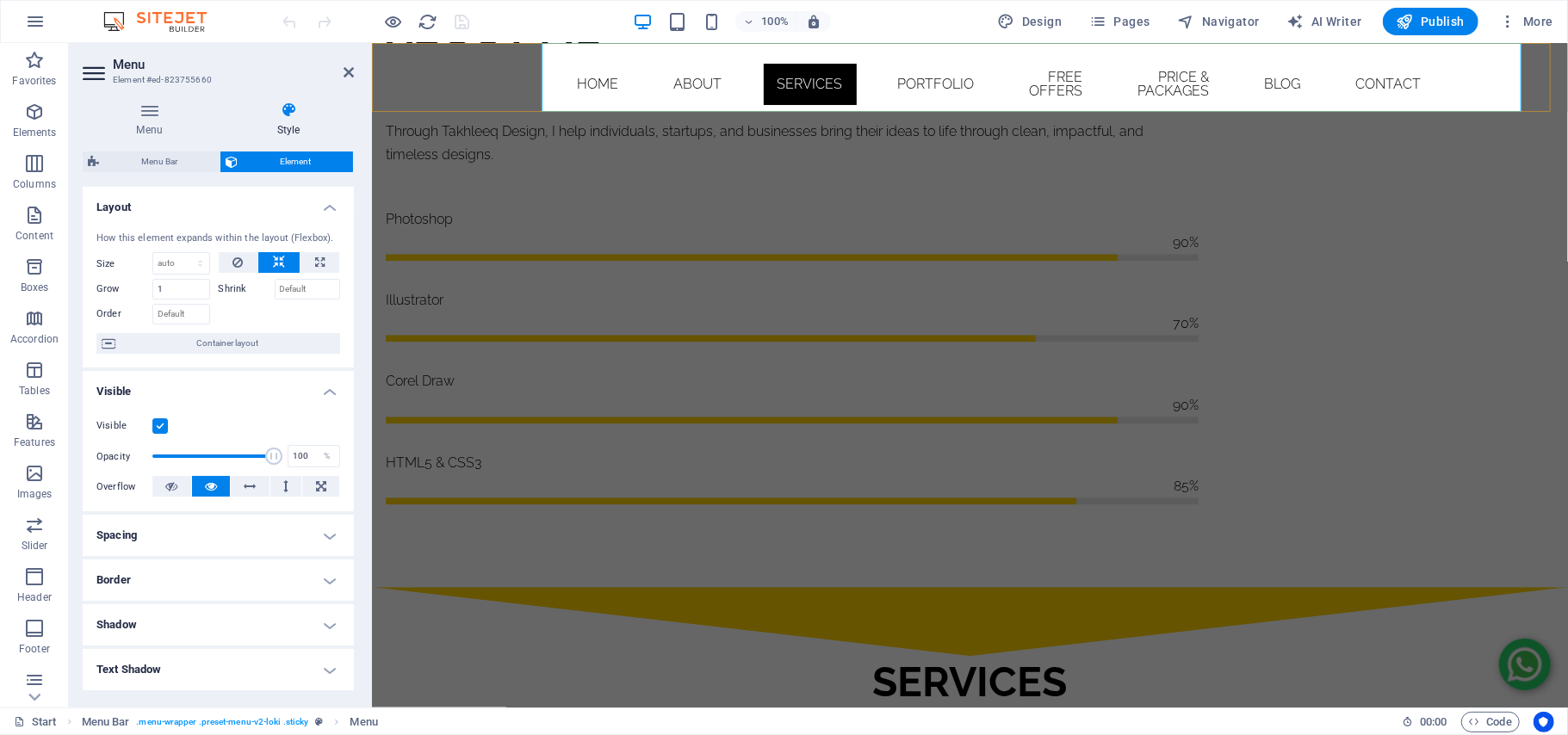 click on "Home About Services portfolio Free offers price & packages Blog Contact" at bounding box center (970, 83) 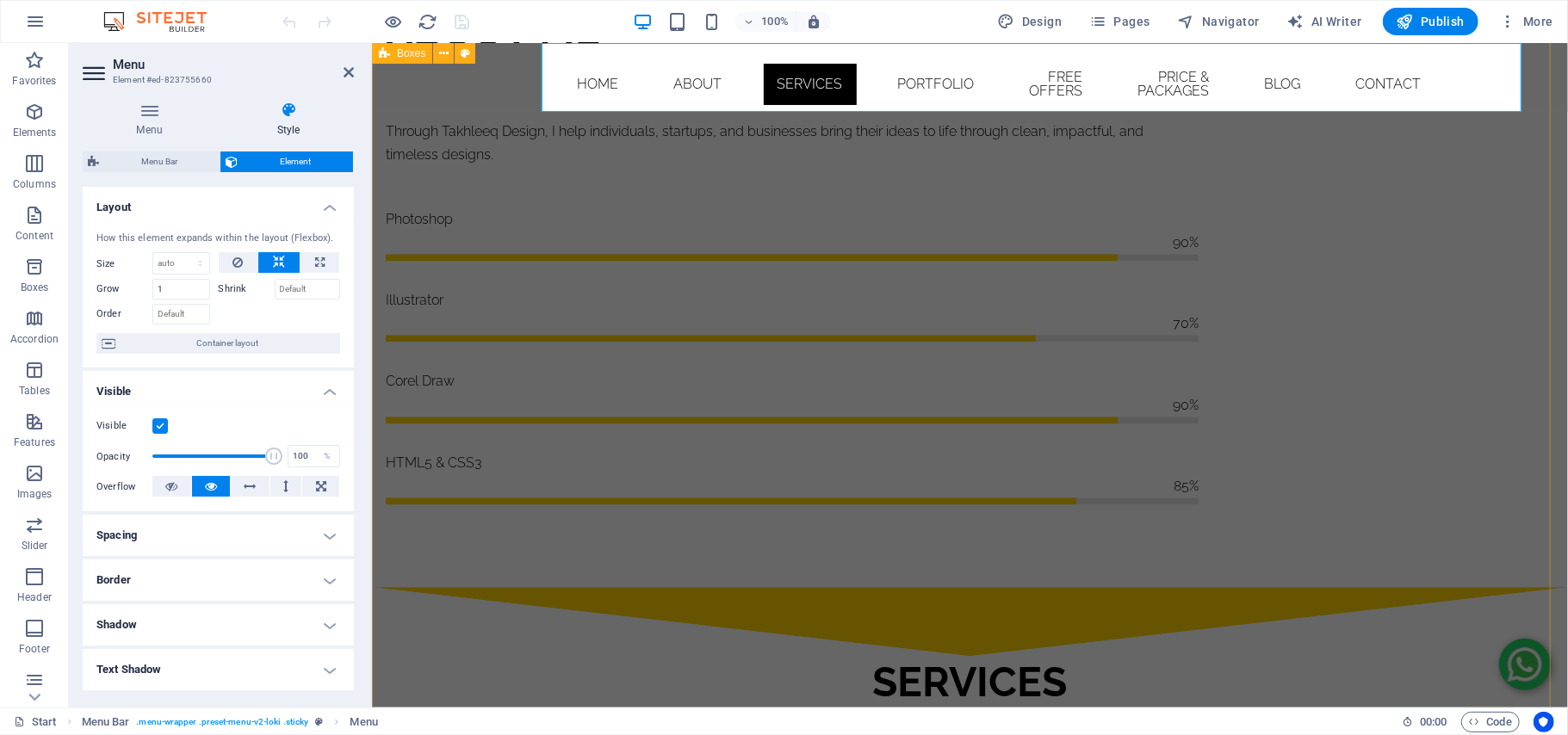 click on "Container" at bounding box center (0, 0) 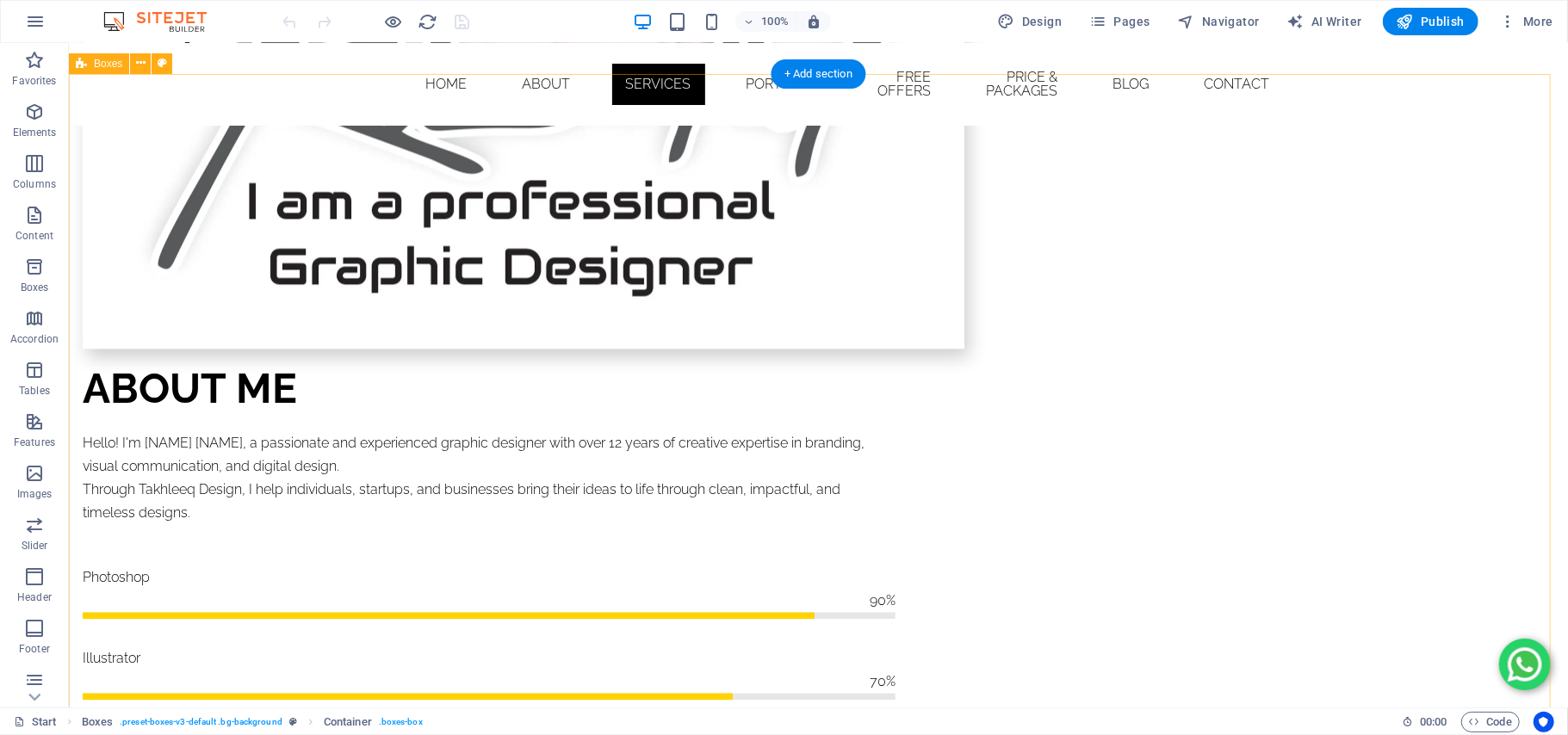 scroll, scrollTop: 0, scrollLeft: 0, axis: both 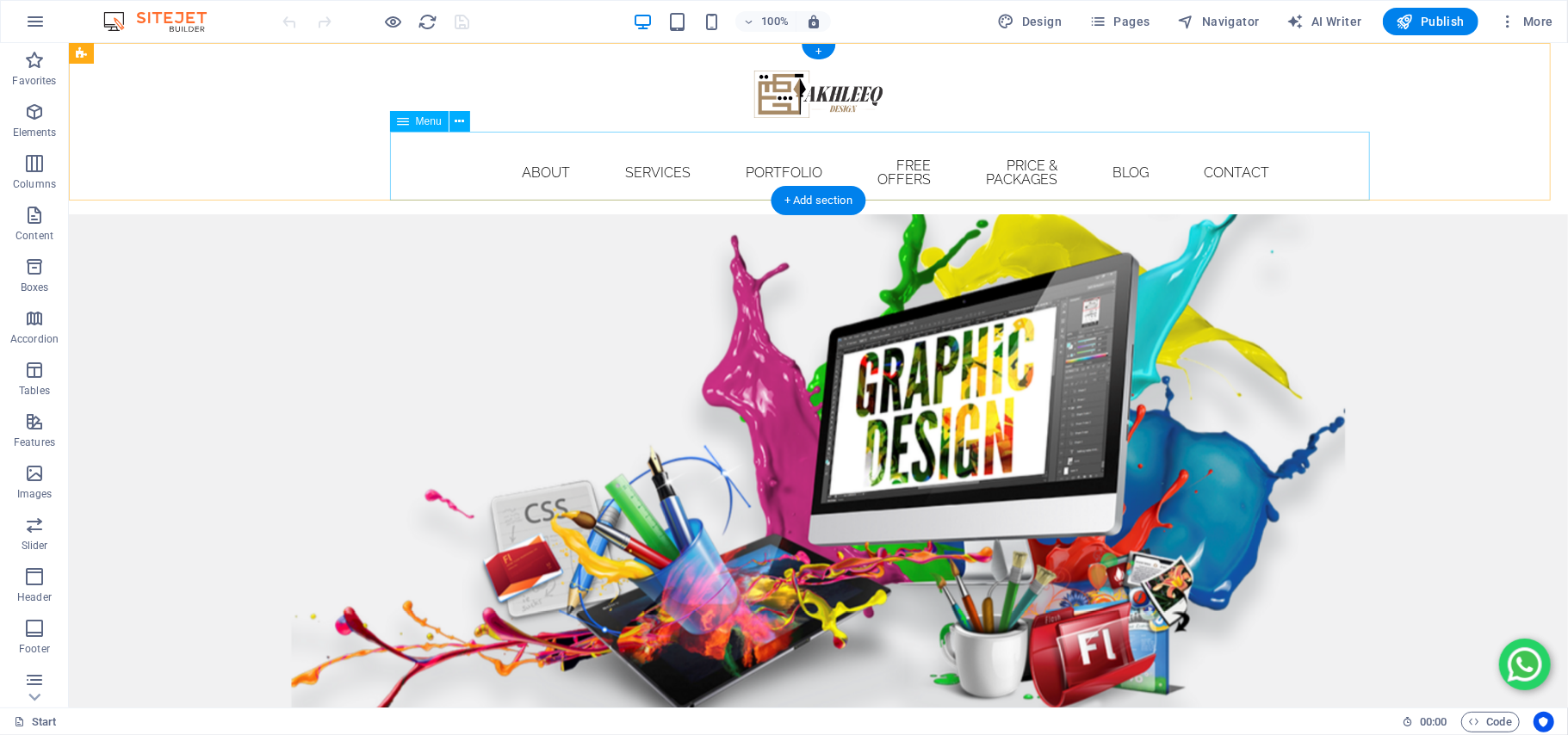 click on "Home About Services portfolio Free offers price & packages Blog Contact" at bounding box center [818, 172] 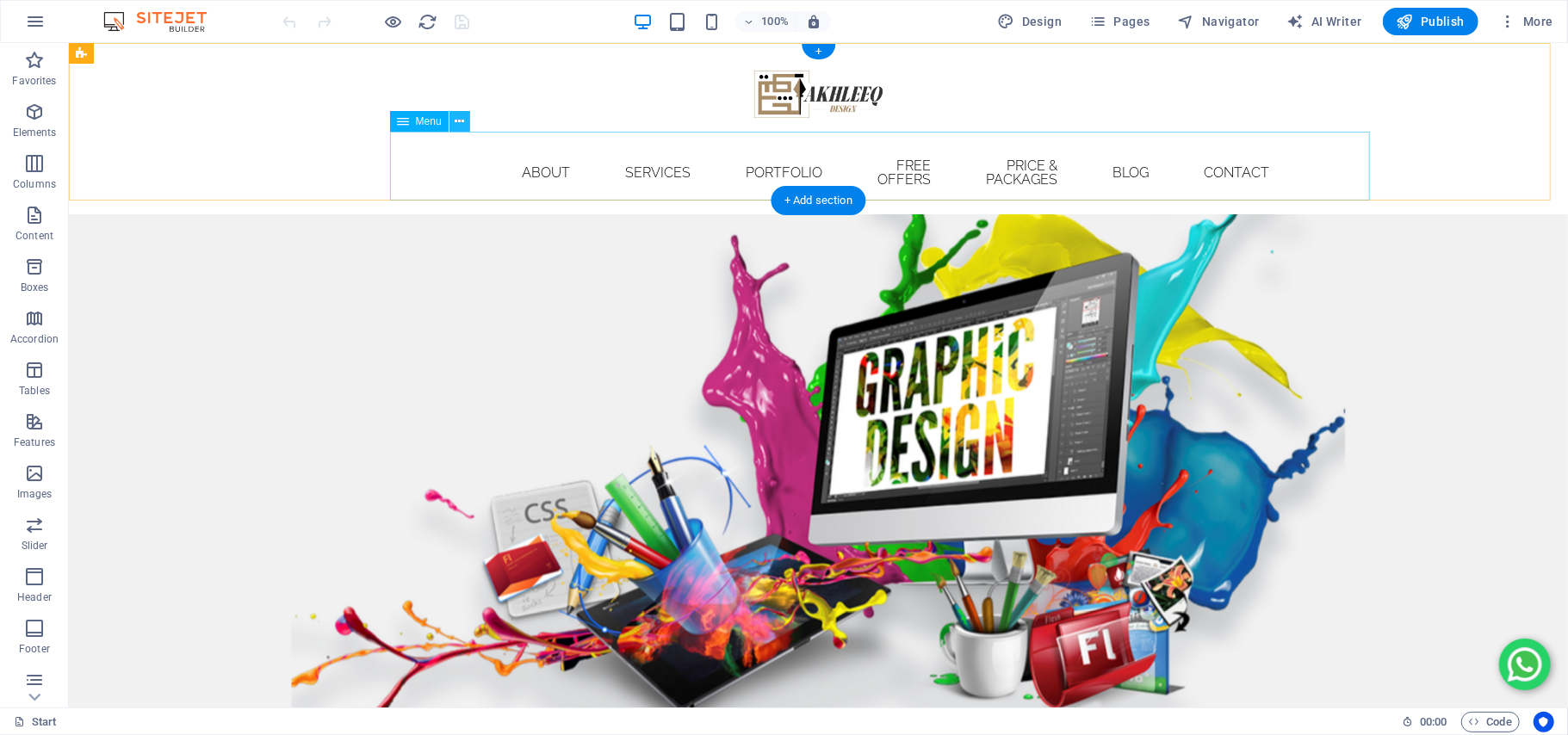 click at bounding box center [459, 121] 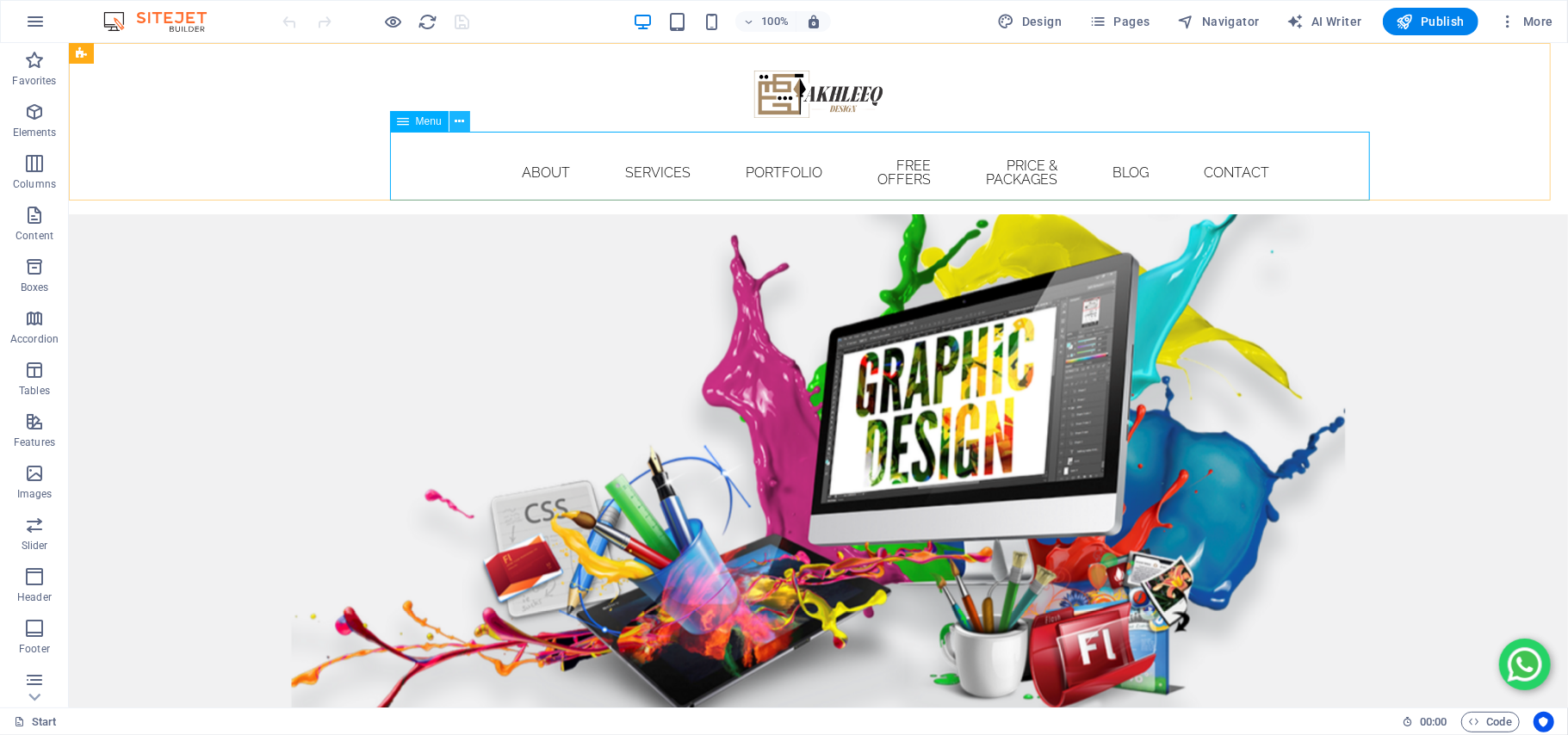 click at bounding box center [459, 121] 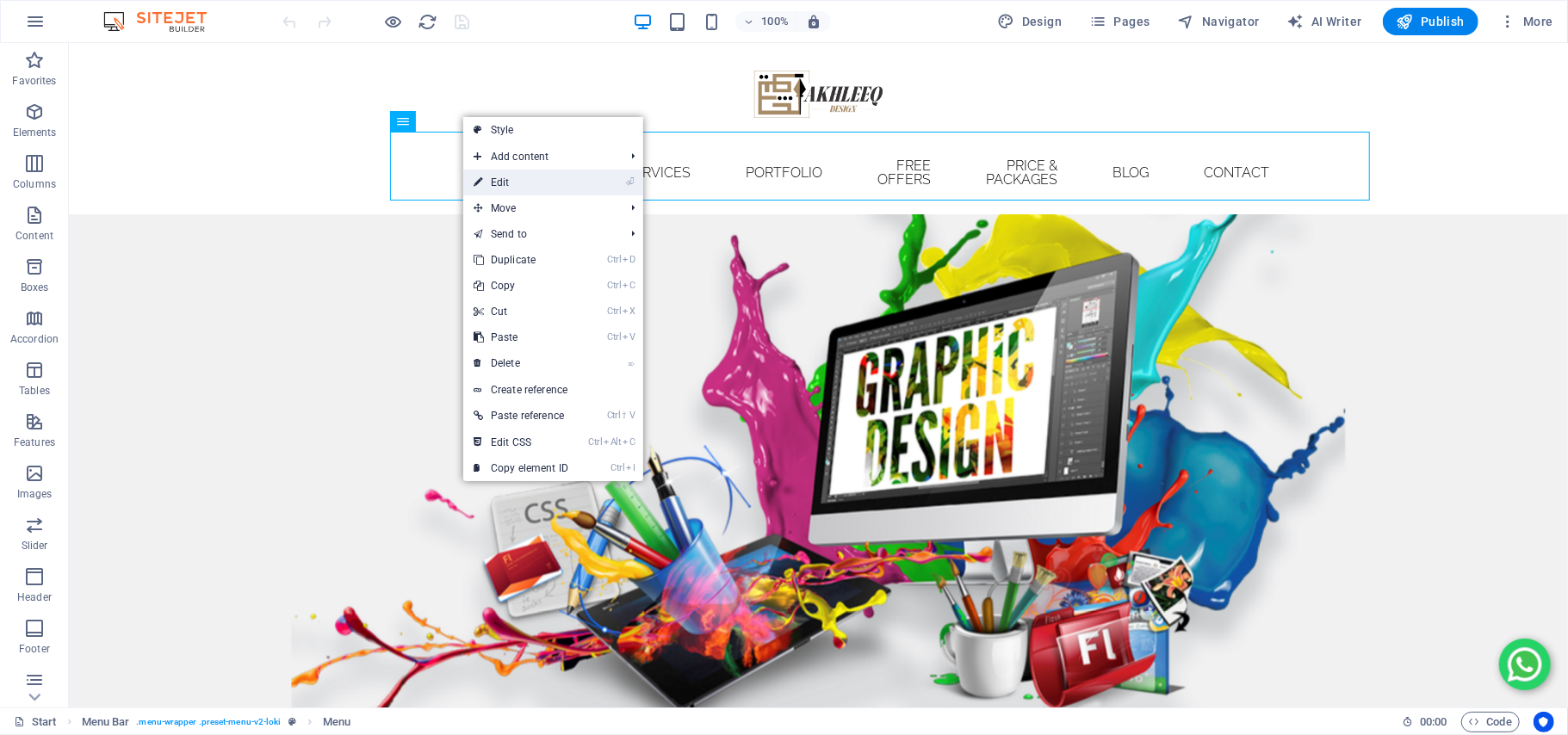 drag, startPoint x: 508, startPoint y: 174, endPoint x: 136, endPoint y: 133, distance: 374.25259 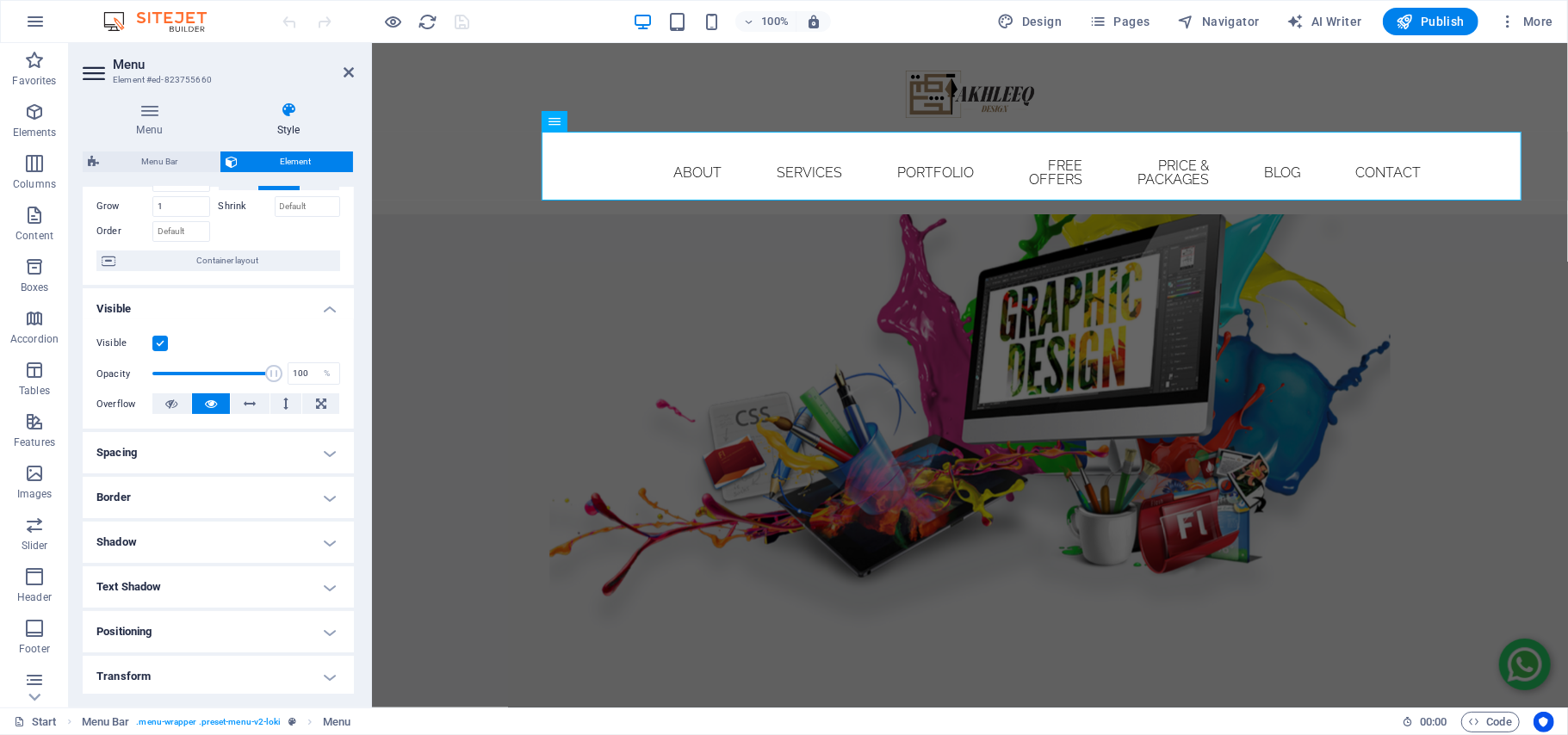 scroll, scrollTop: 220, scrollLeft: 0, axis: vertical 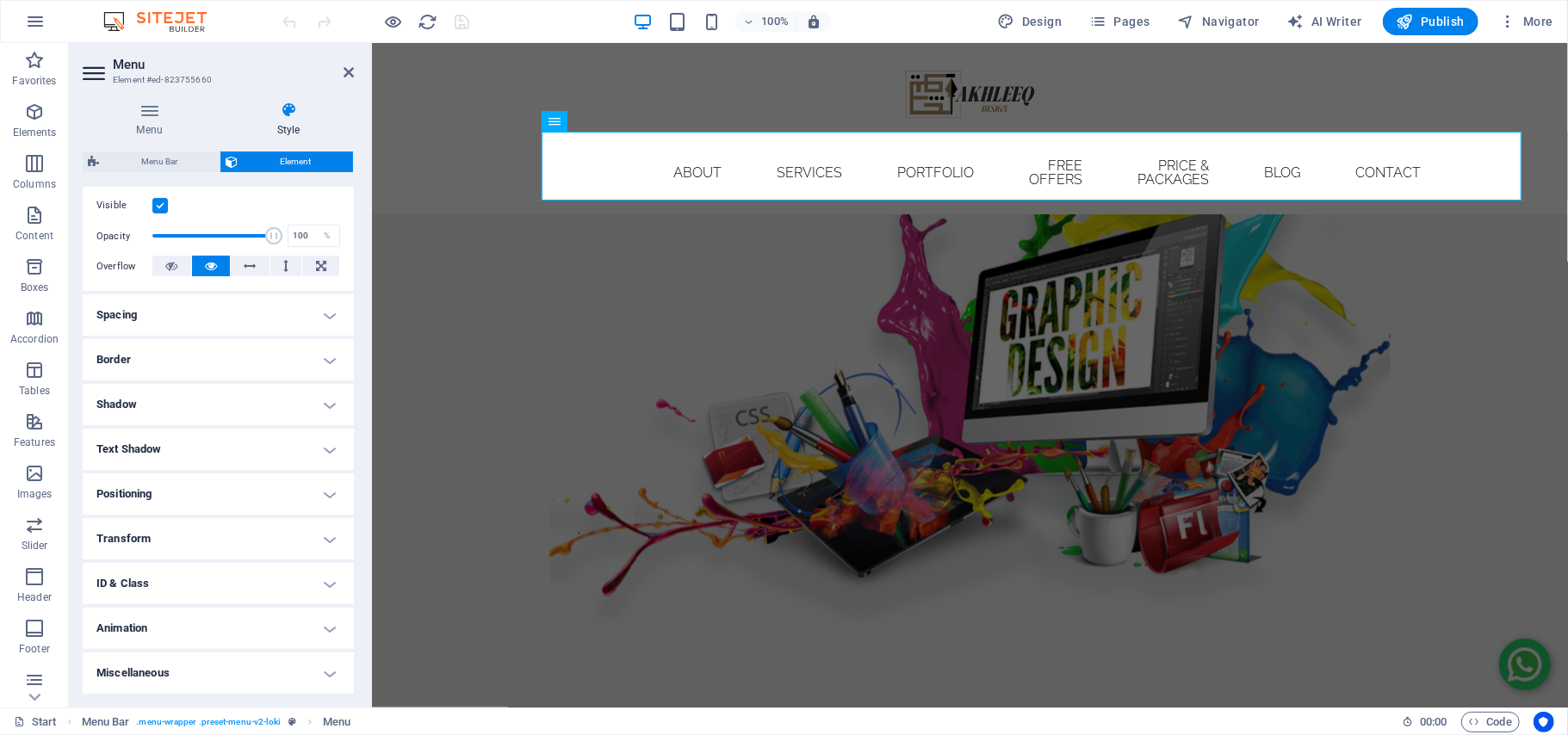 click on "Animation" at bounding box center (218, 628) 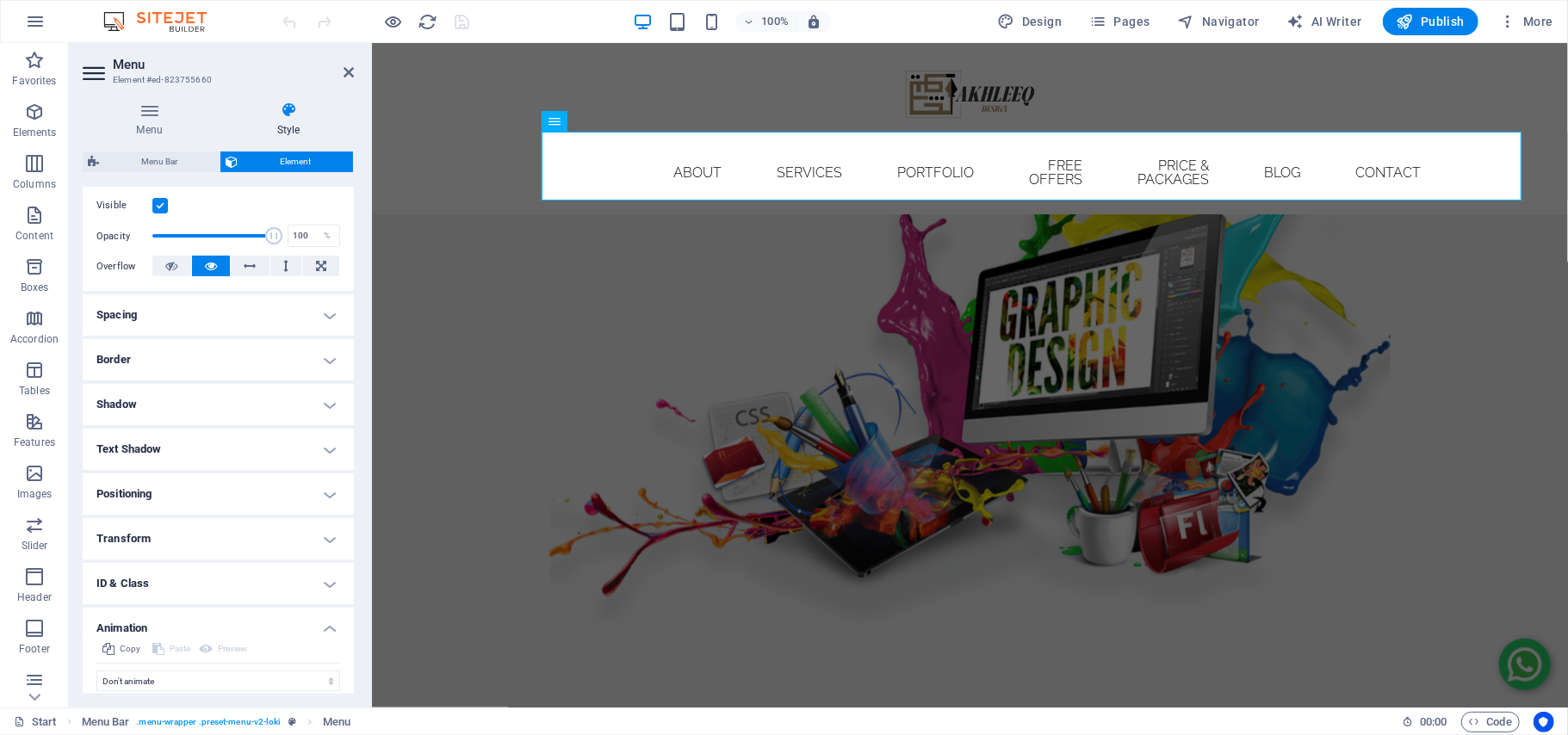 scroll, scrollTop: 276, scrollLeft: 0, axis: vertical 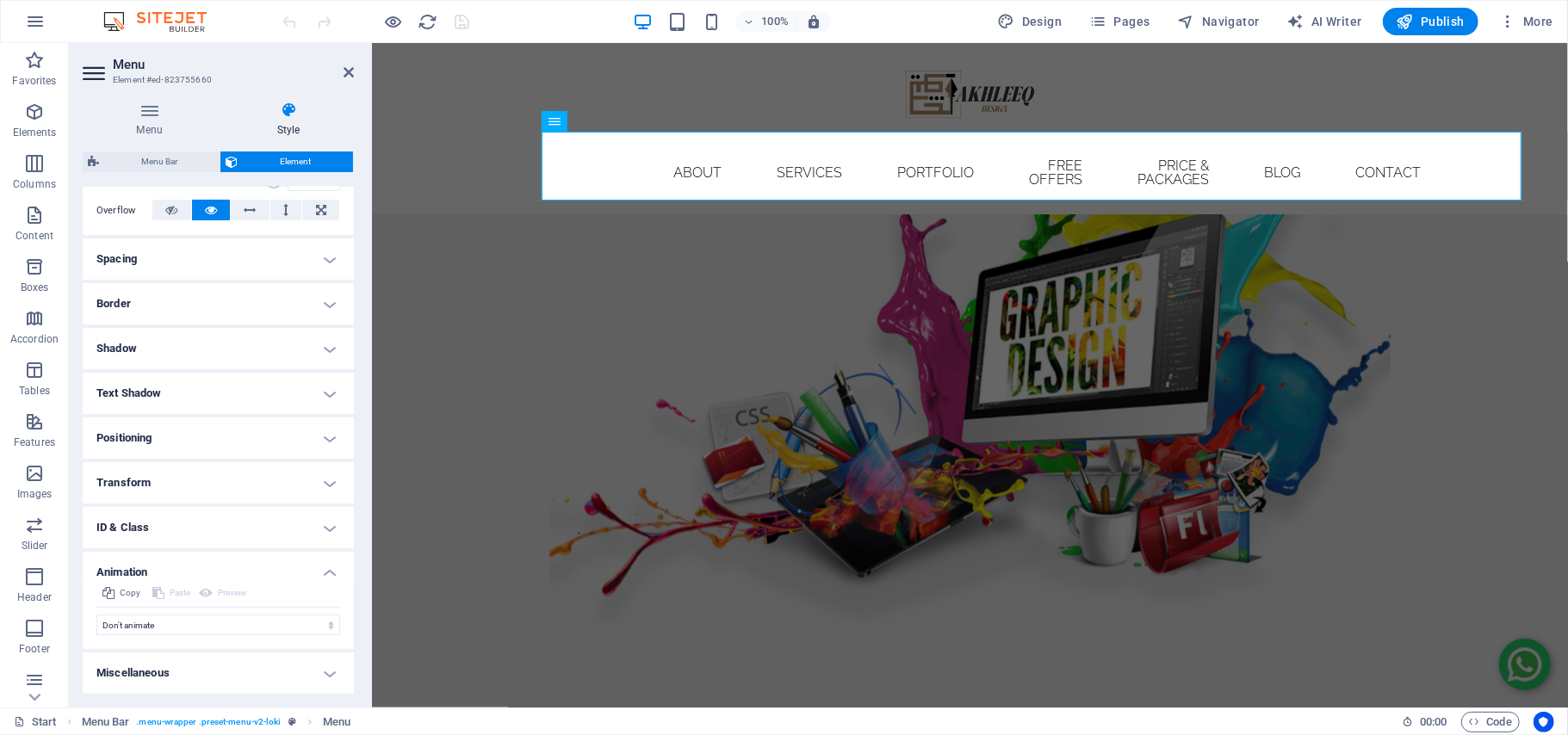 click on "Miscellaneous" at bounding box center (218, 673) 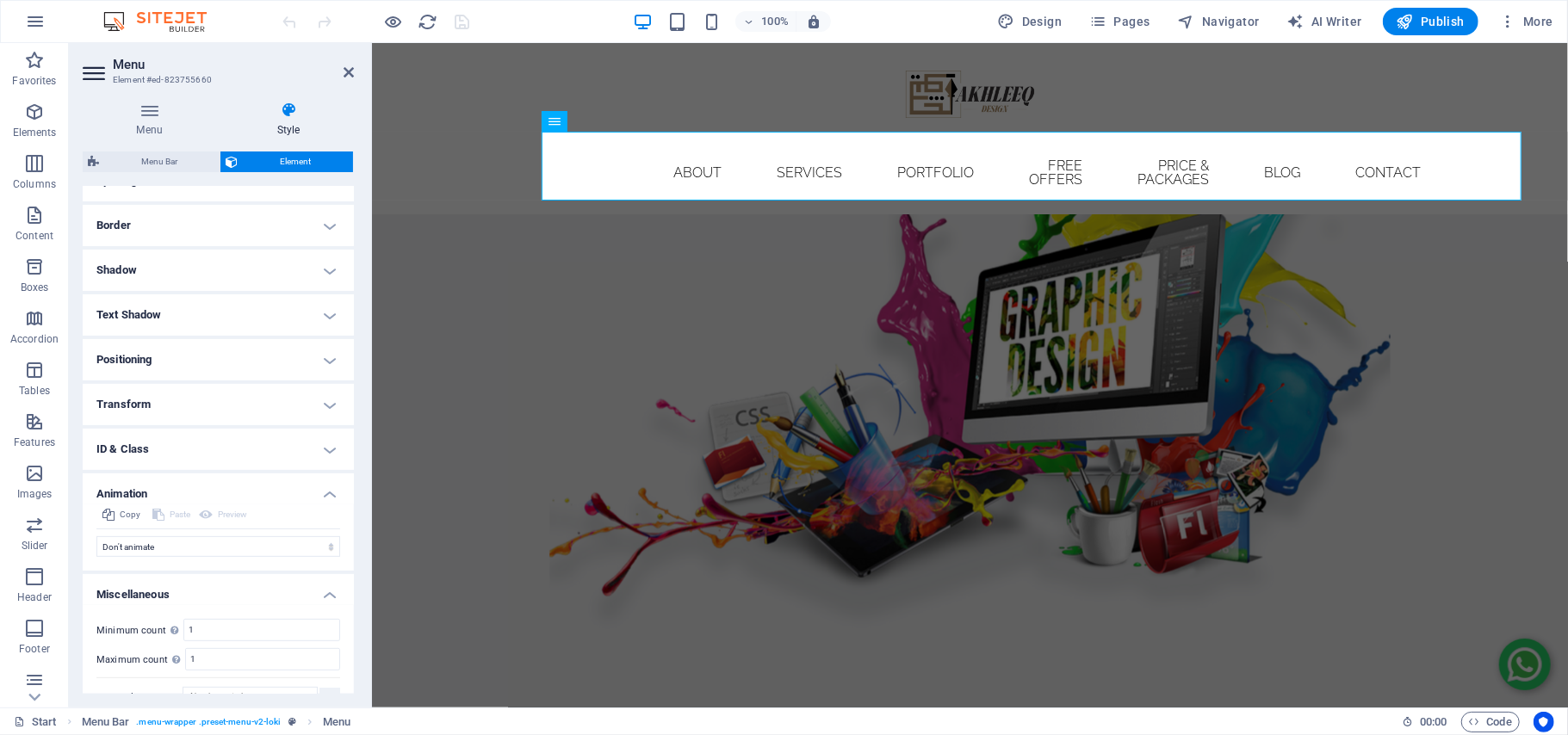 scroll, scrollTop: 384, scrollLeft: 0, axis: vertical 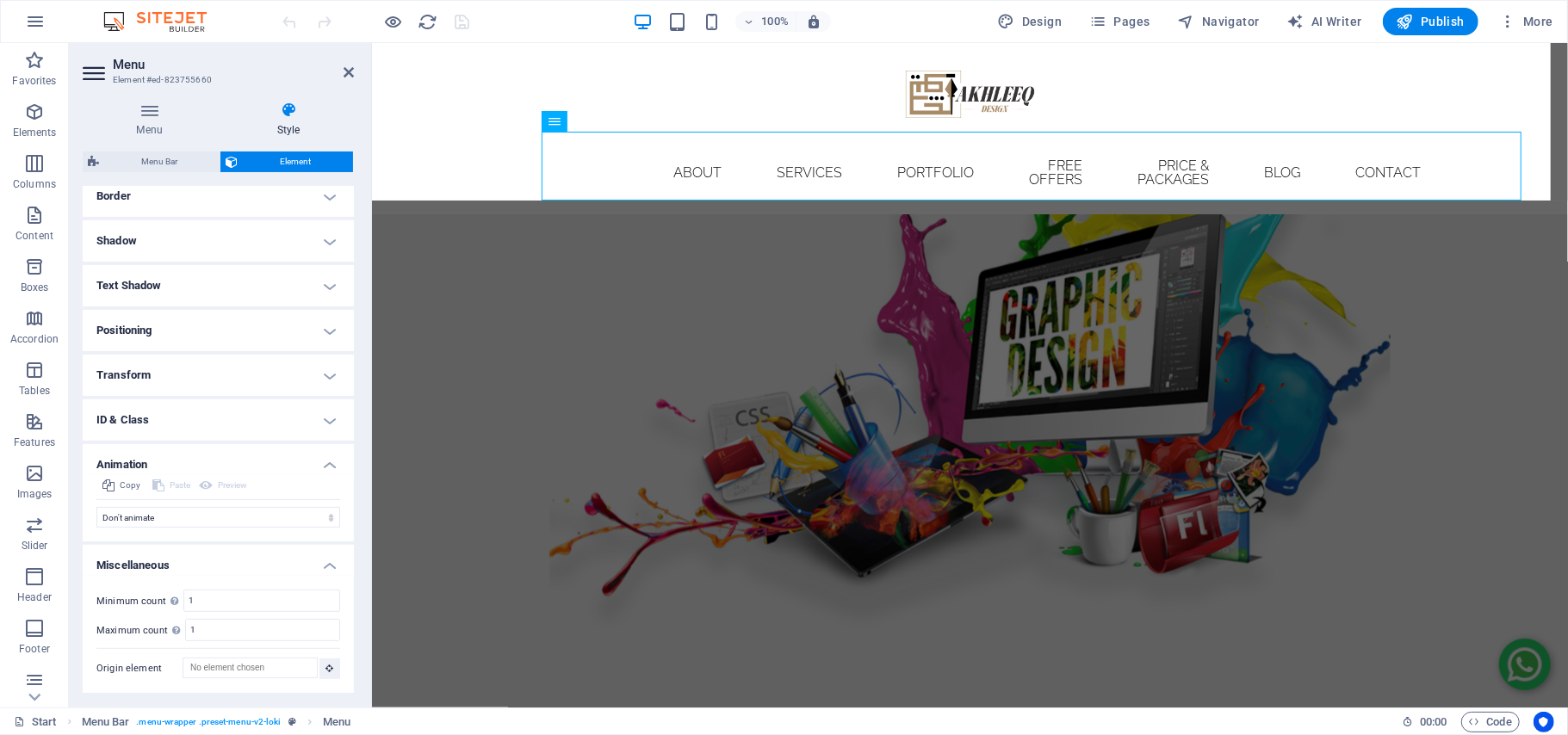 click on "Menu Bar" at bounding box center (159, 162) 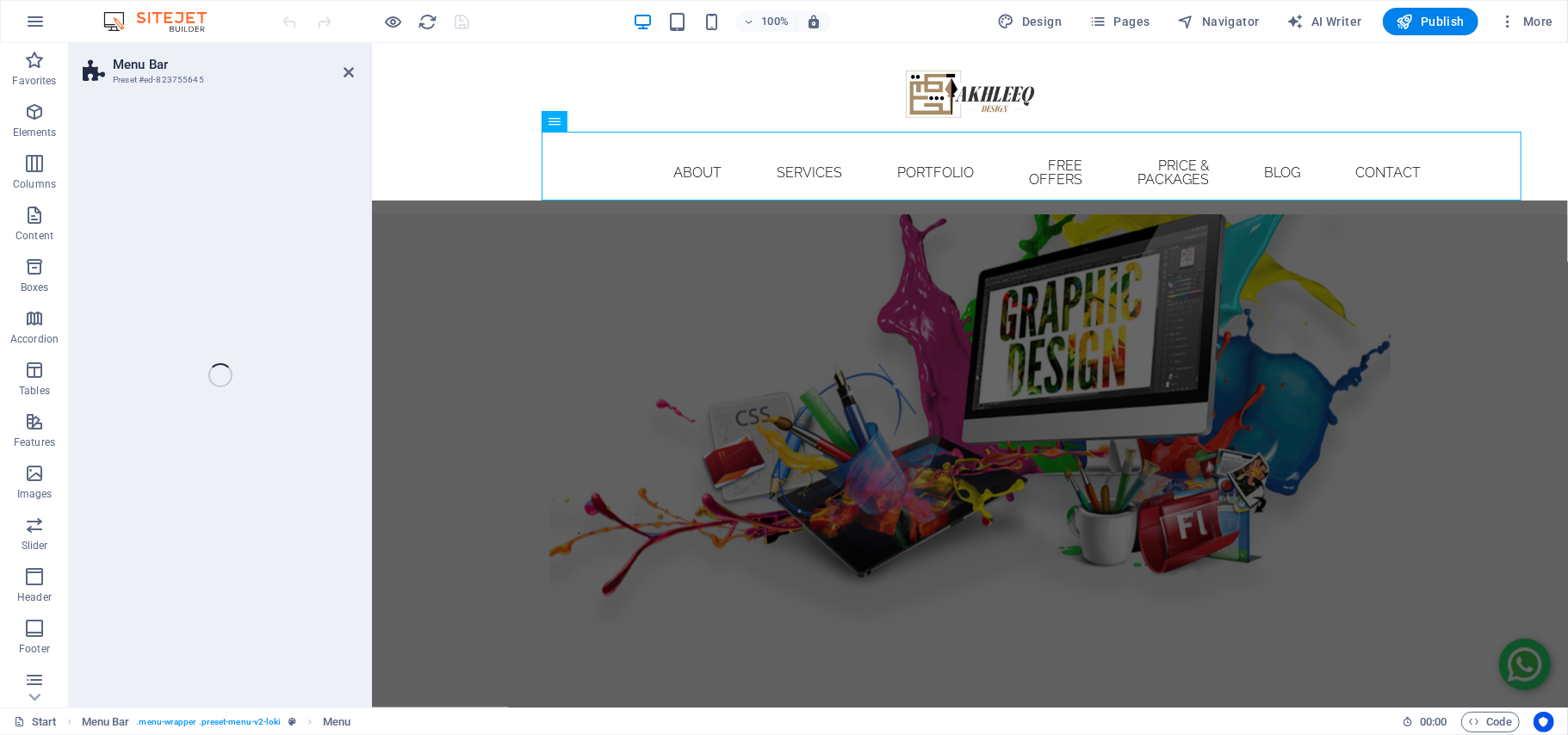 select on "rem" 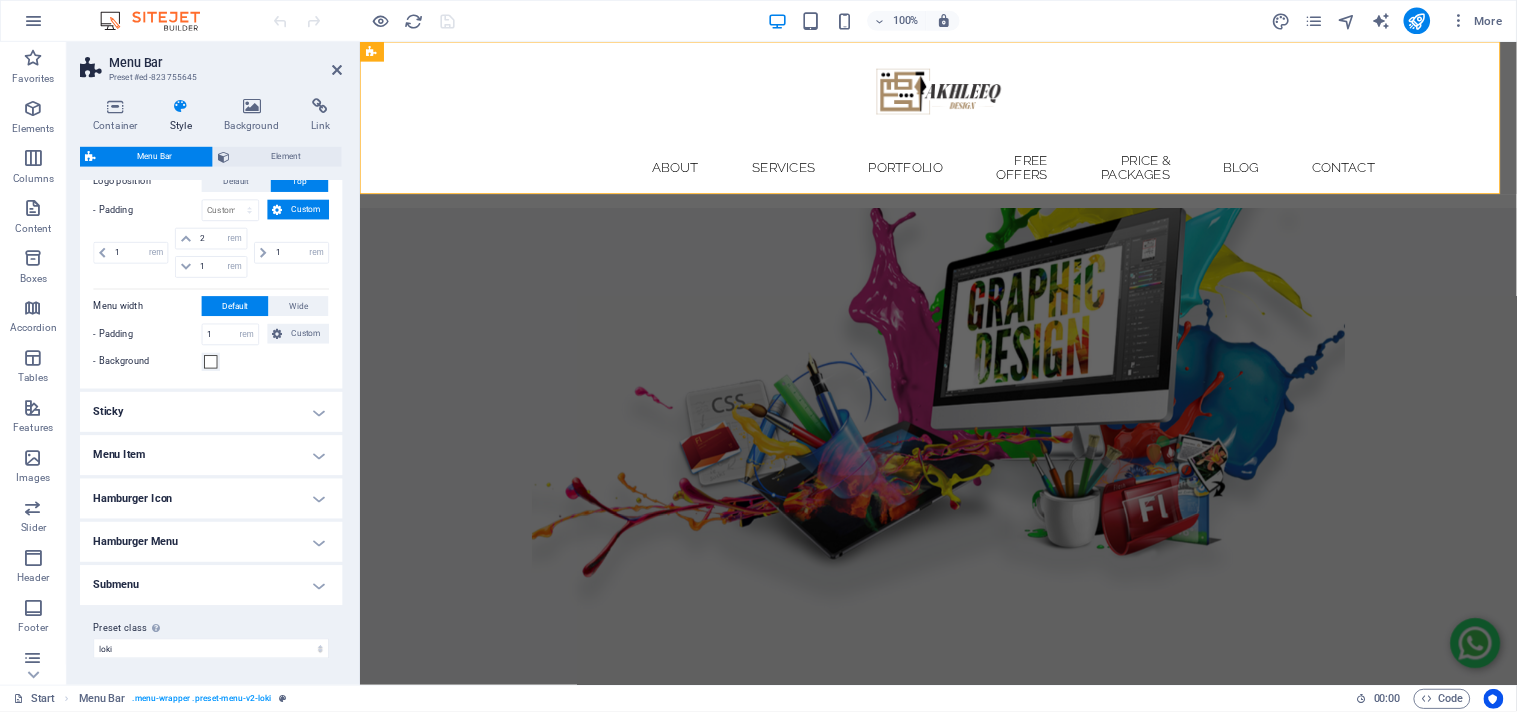 scroll, scrollTop: 650, scrollLeft: 0, axis: vertical 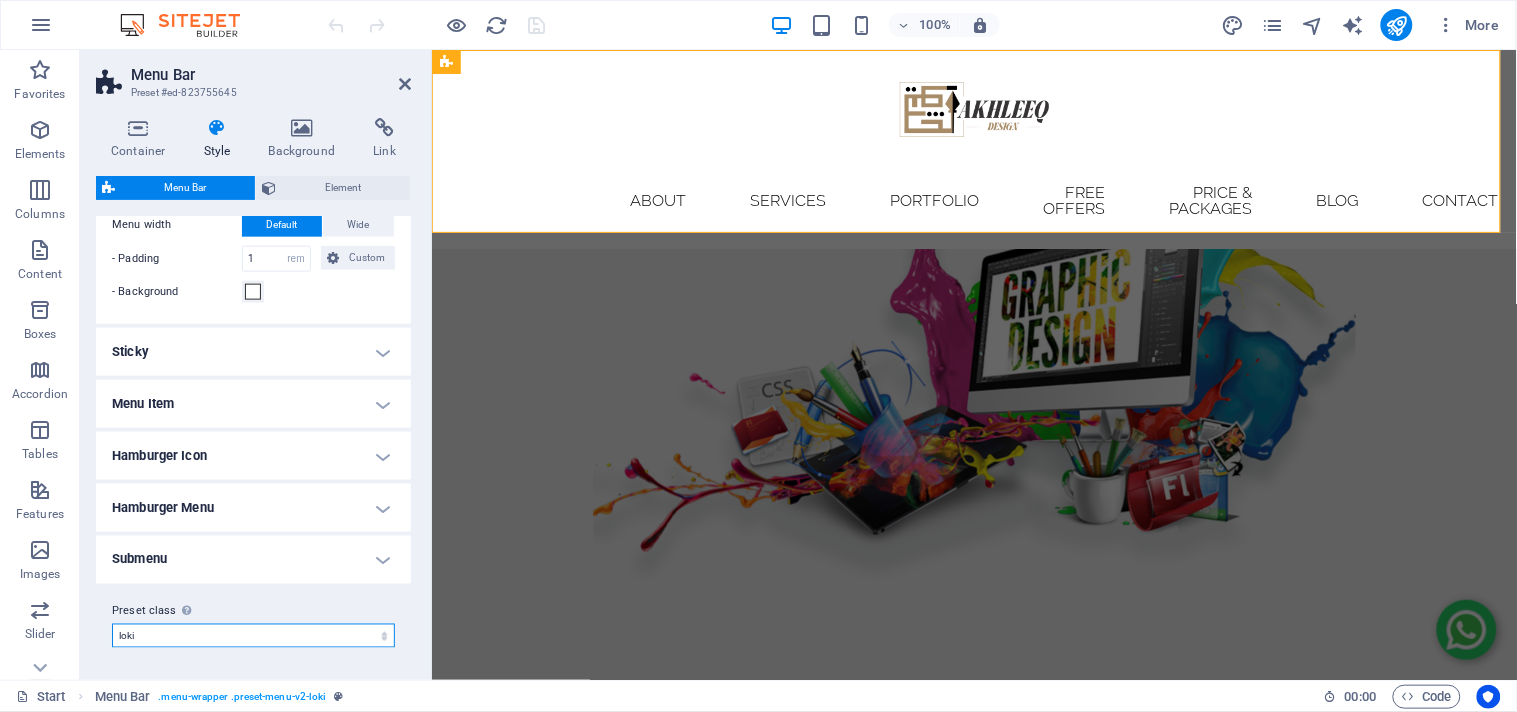 click on "default fixed xxl border loki centered wide Add preset class" at bounding box center (253, 636) 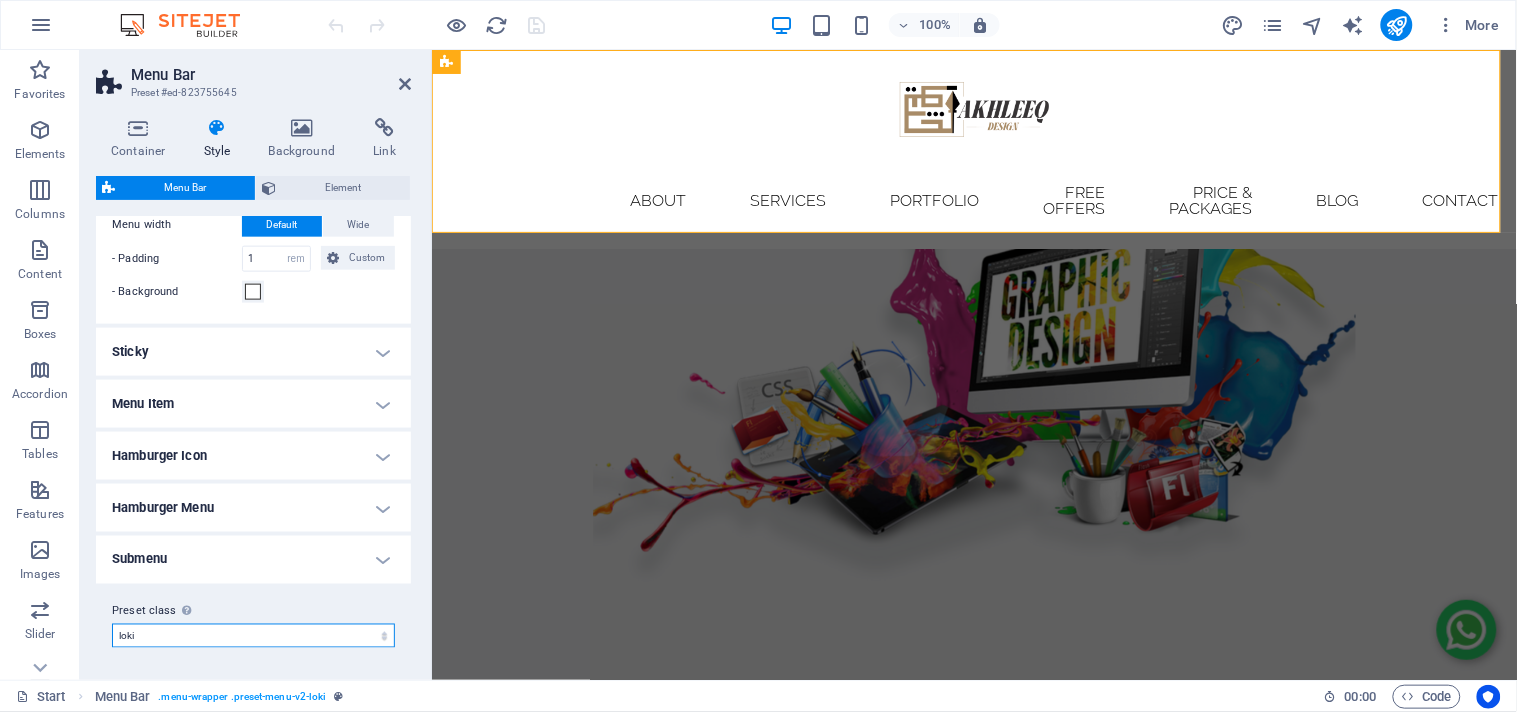 select on "preset-menu-v2-centered" 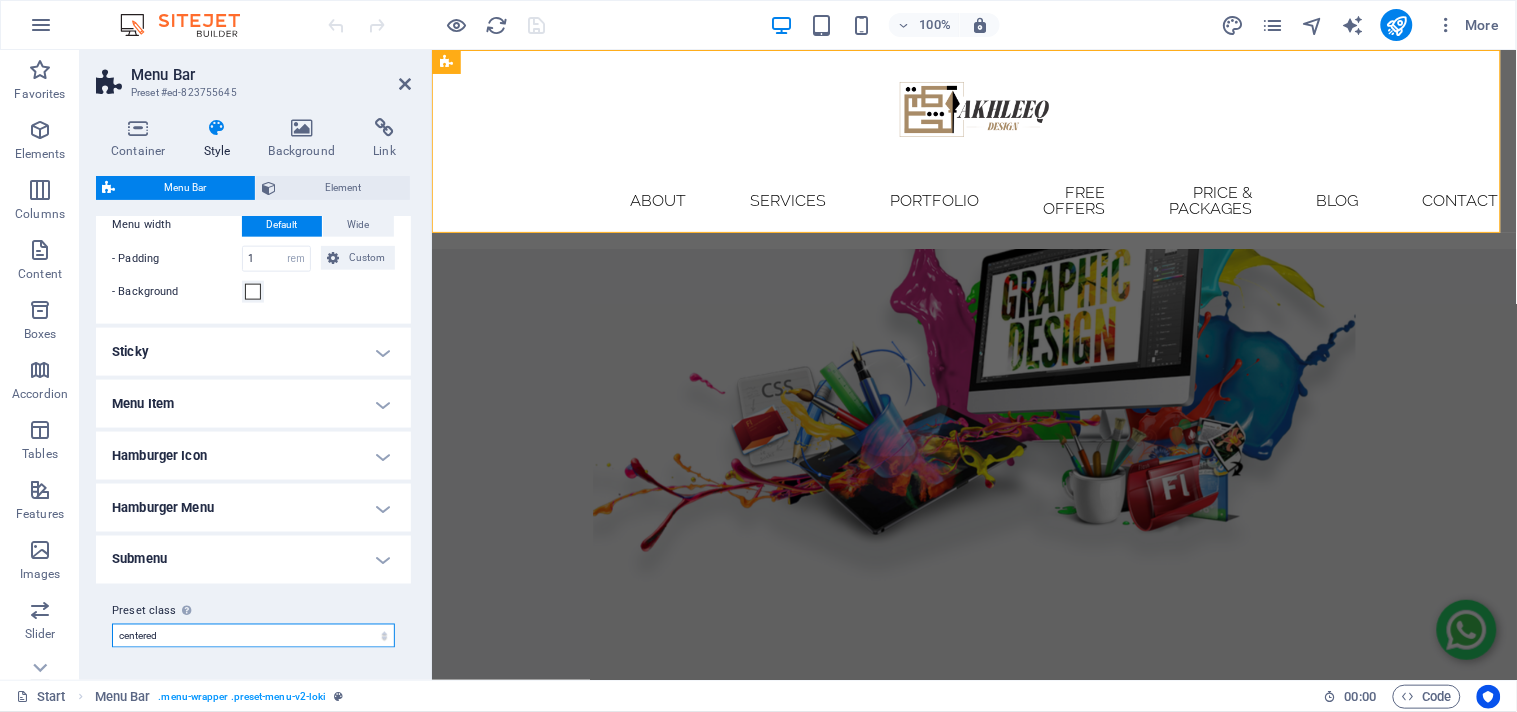 click on "default fixed xxl border loki centered wide Add preset class" at bounding box center (253, 636) 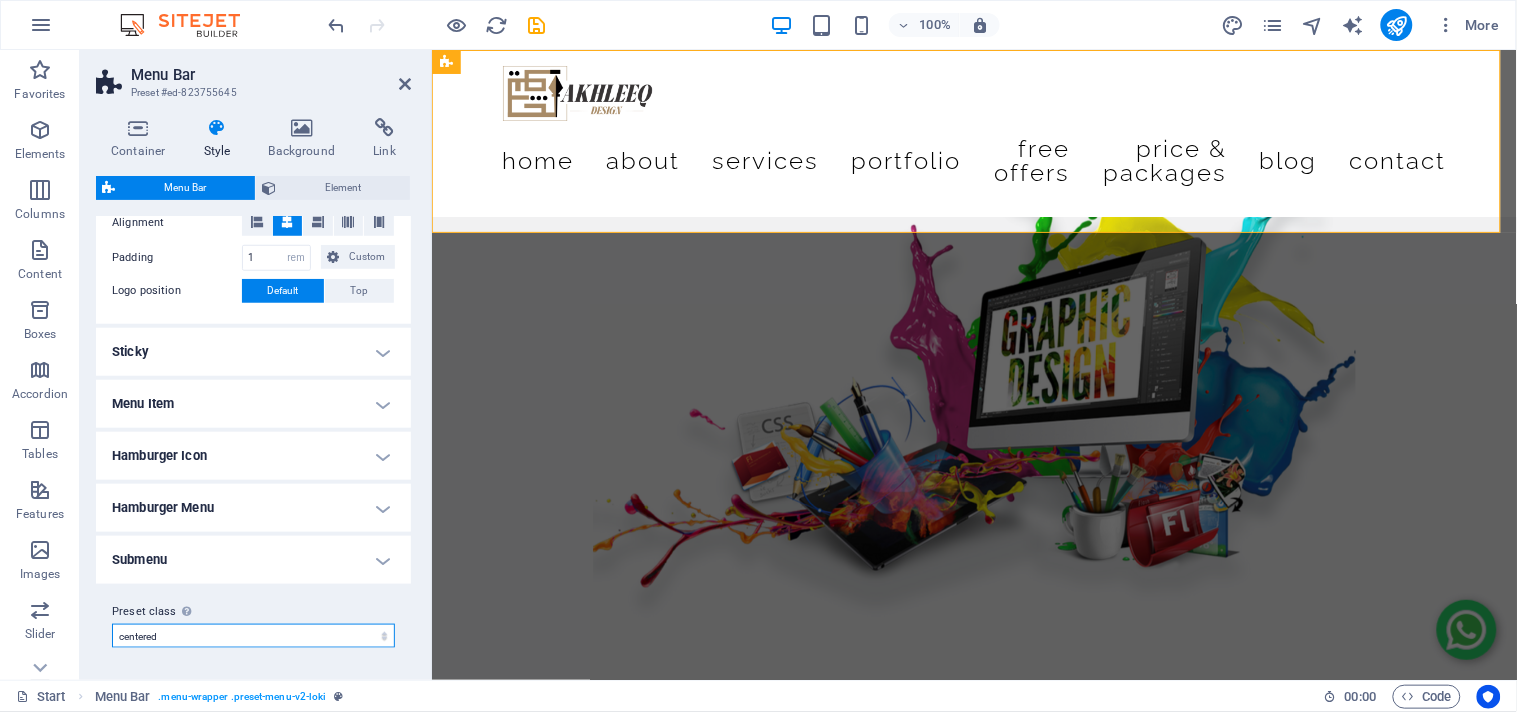 scroll, scrollTop: 434, scrollLeft: 0, axis: vertical 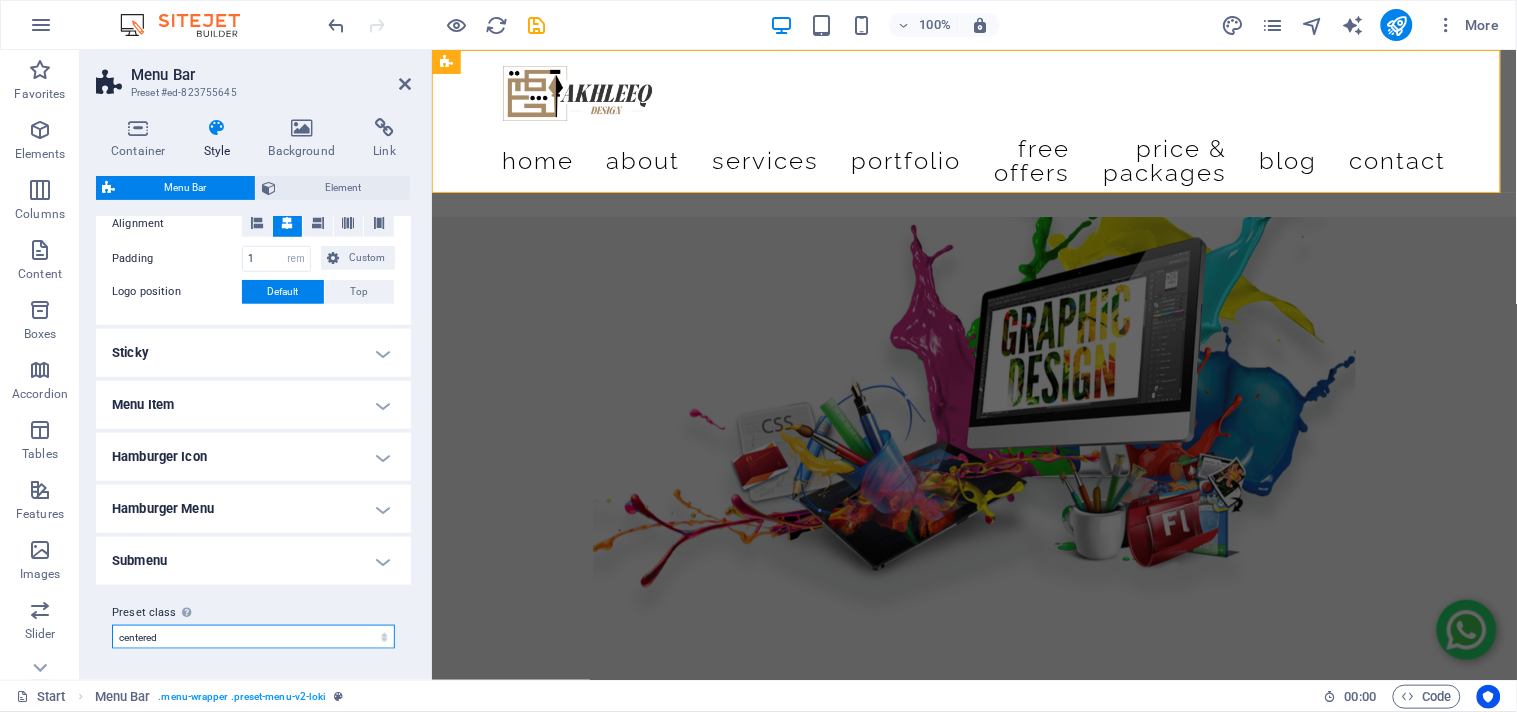 click on "default fixed xxl border loki centered wide Add preset class" at bounding box center (253, 637) 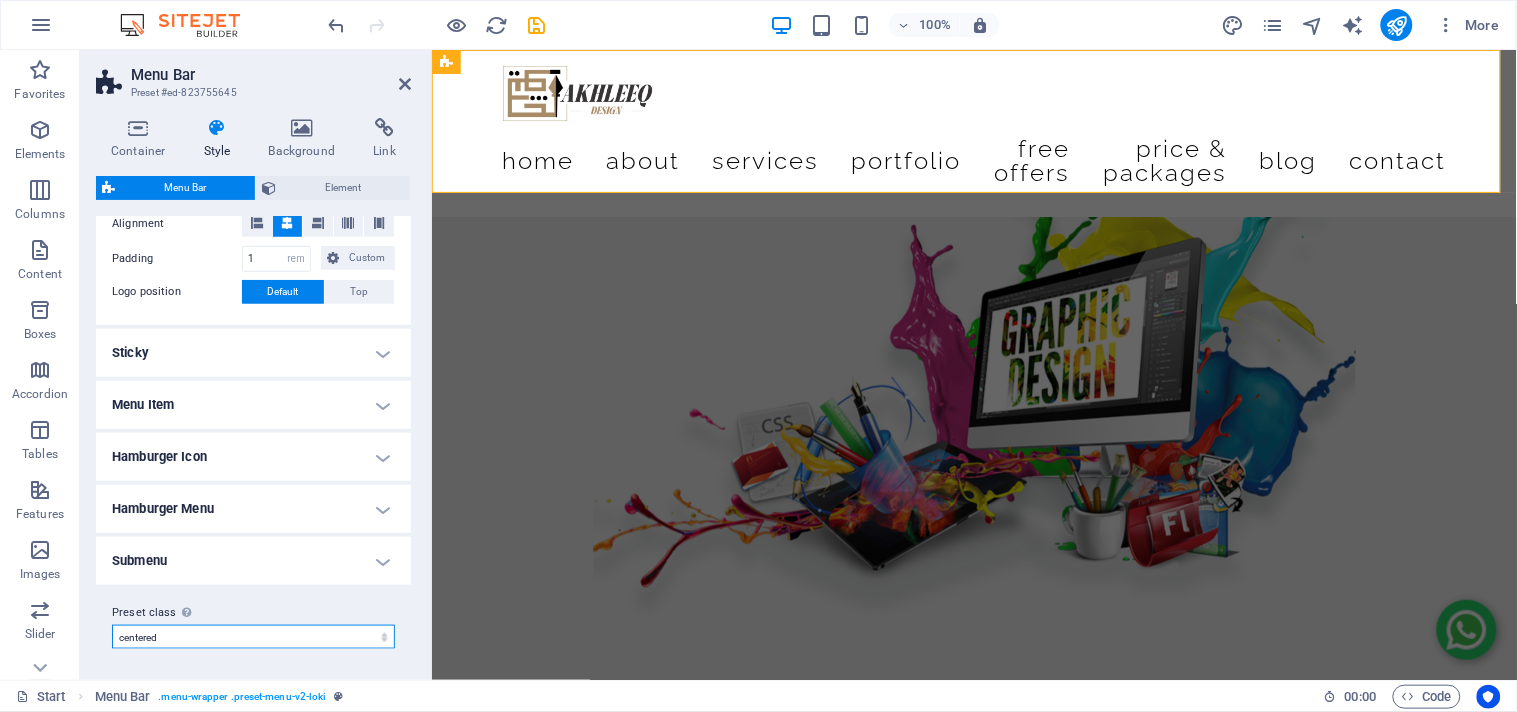 select on "preset-menu-v2-wide" 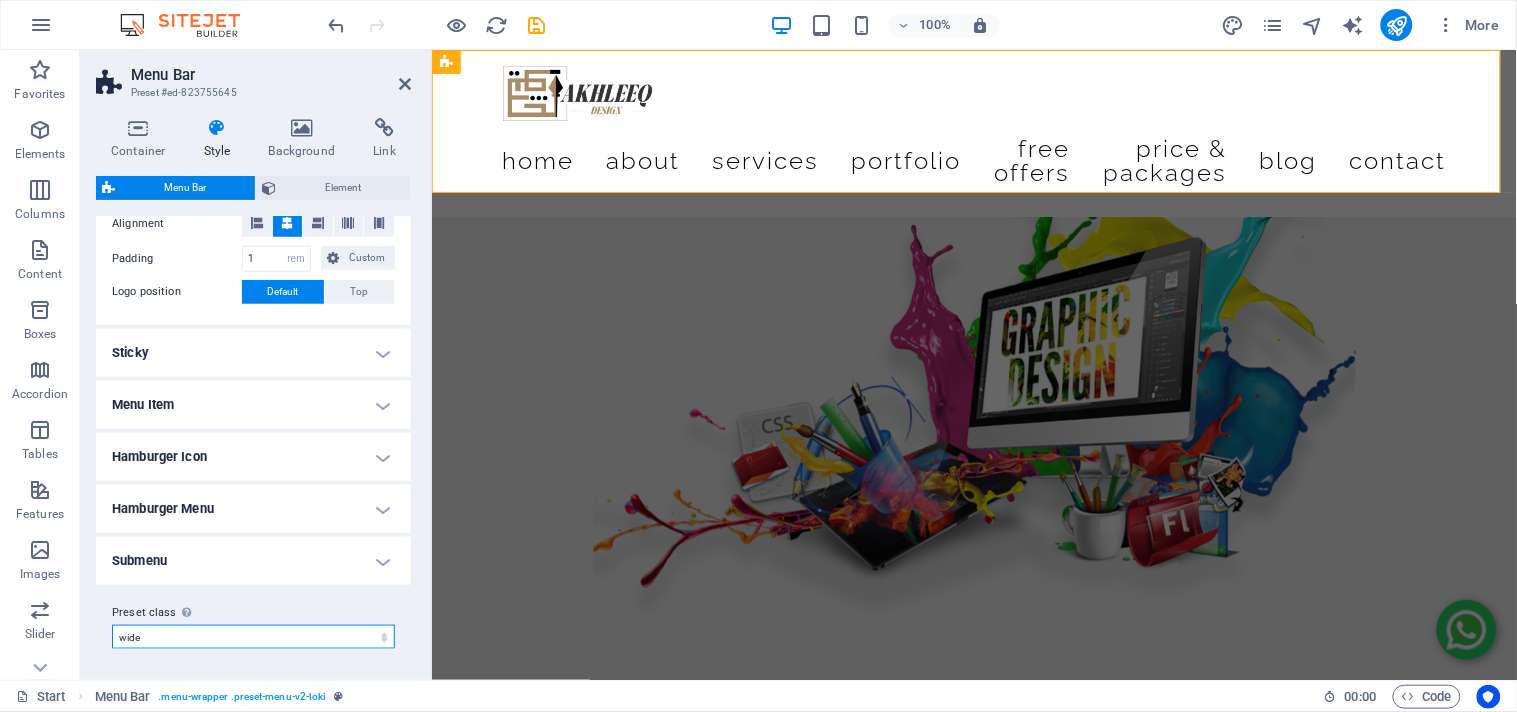 click on "default fixed xxl border loki centered wide Add preset class" at bounding box center [253, 637] 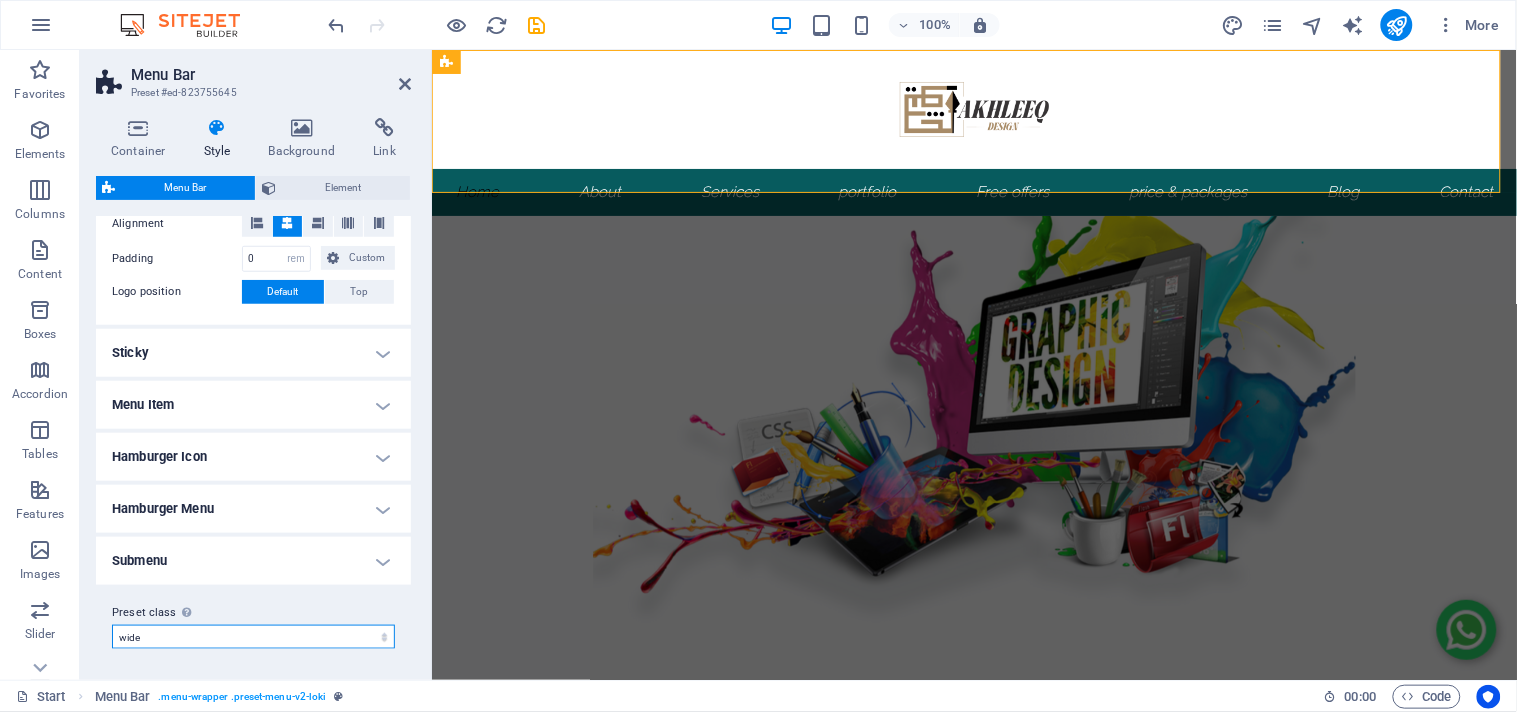 select on "preset-menu-v2-wide" 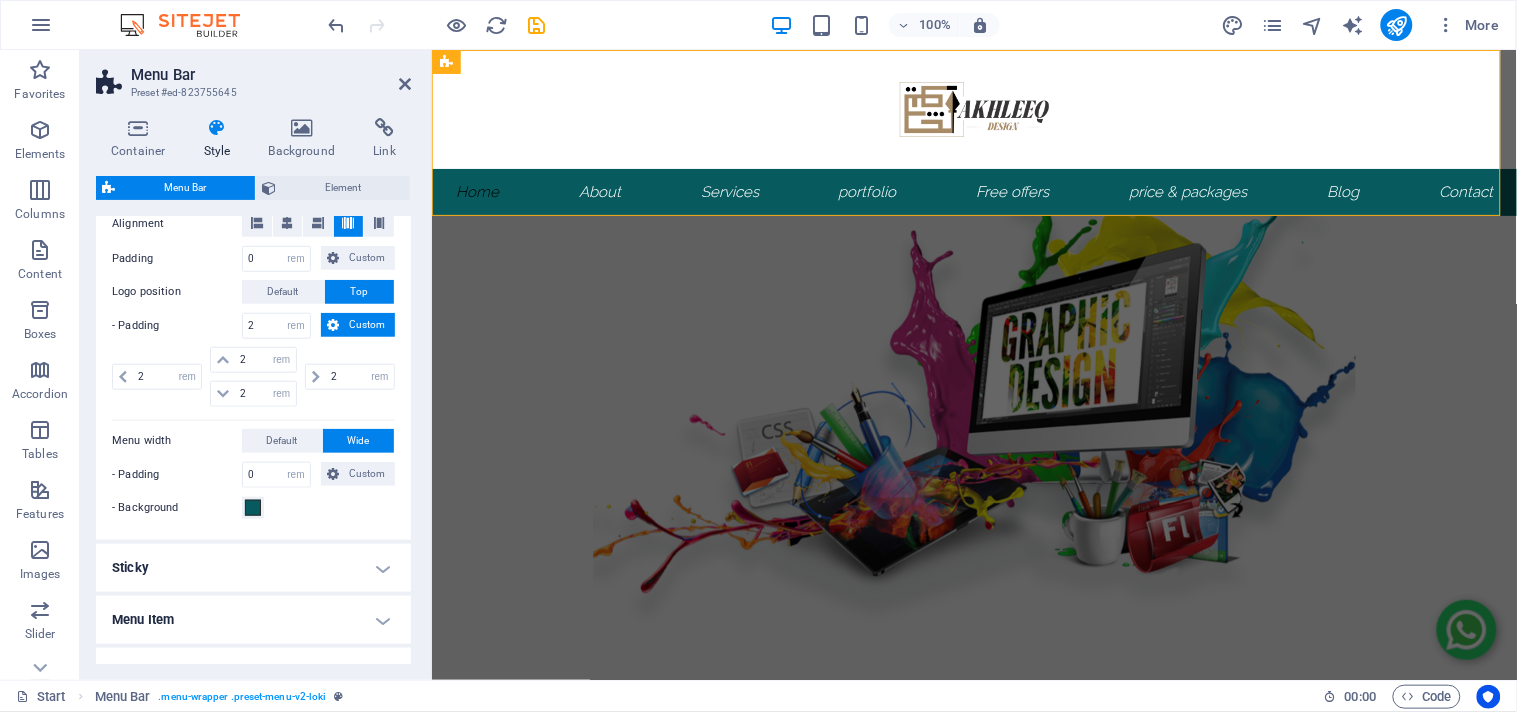 scroll, scrollTop: 650, scrollLeft: 0, axis: vertical 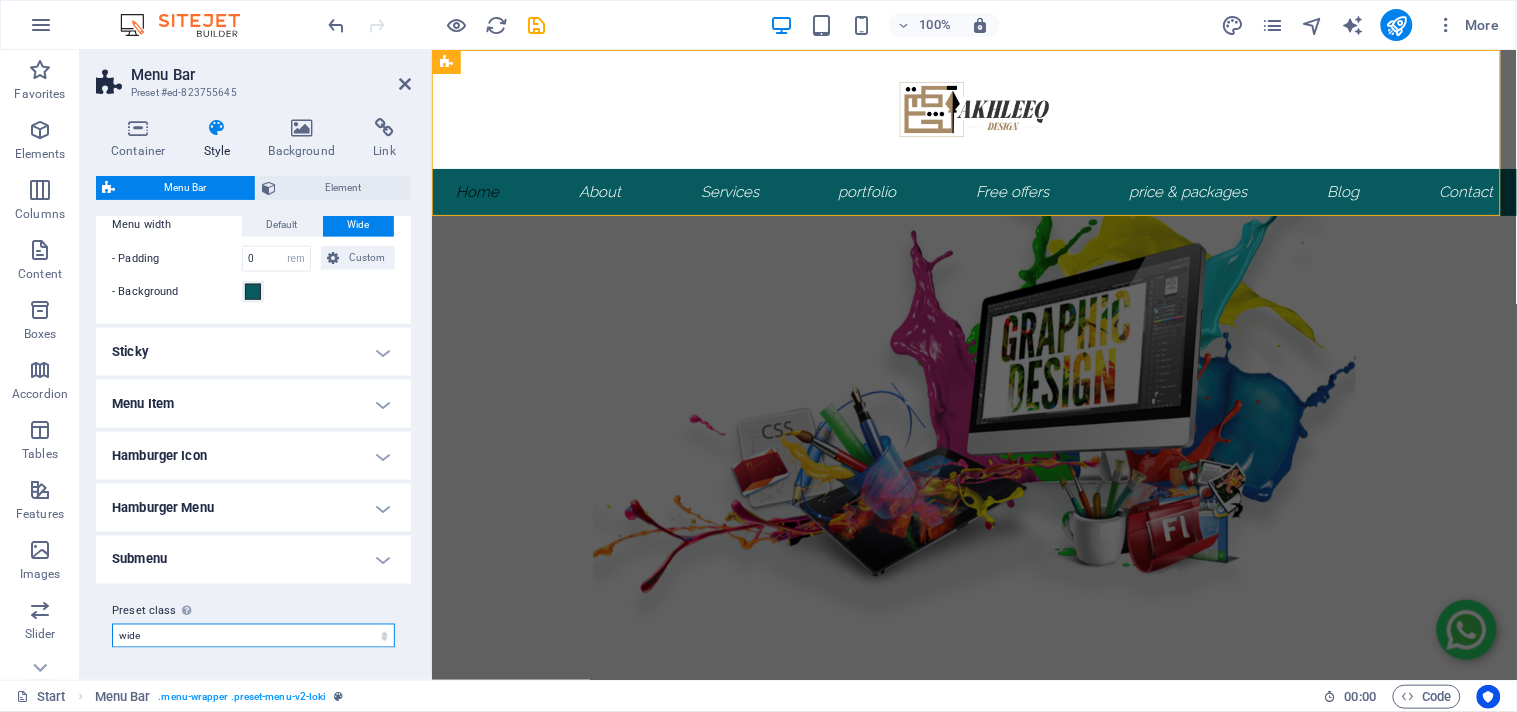click on "default fixed xxl border loki centered wide Add preset class" at bounding box center [253, 636] 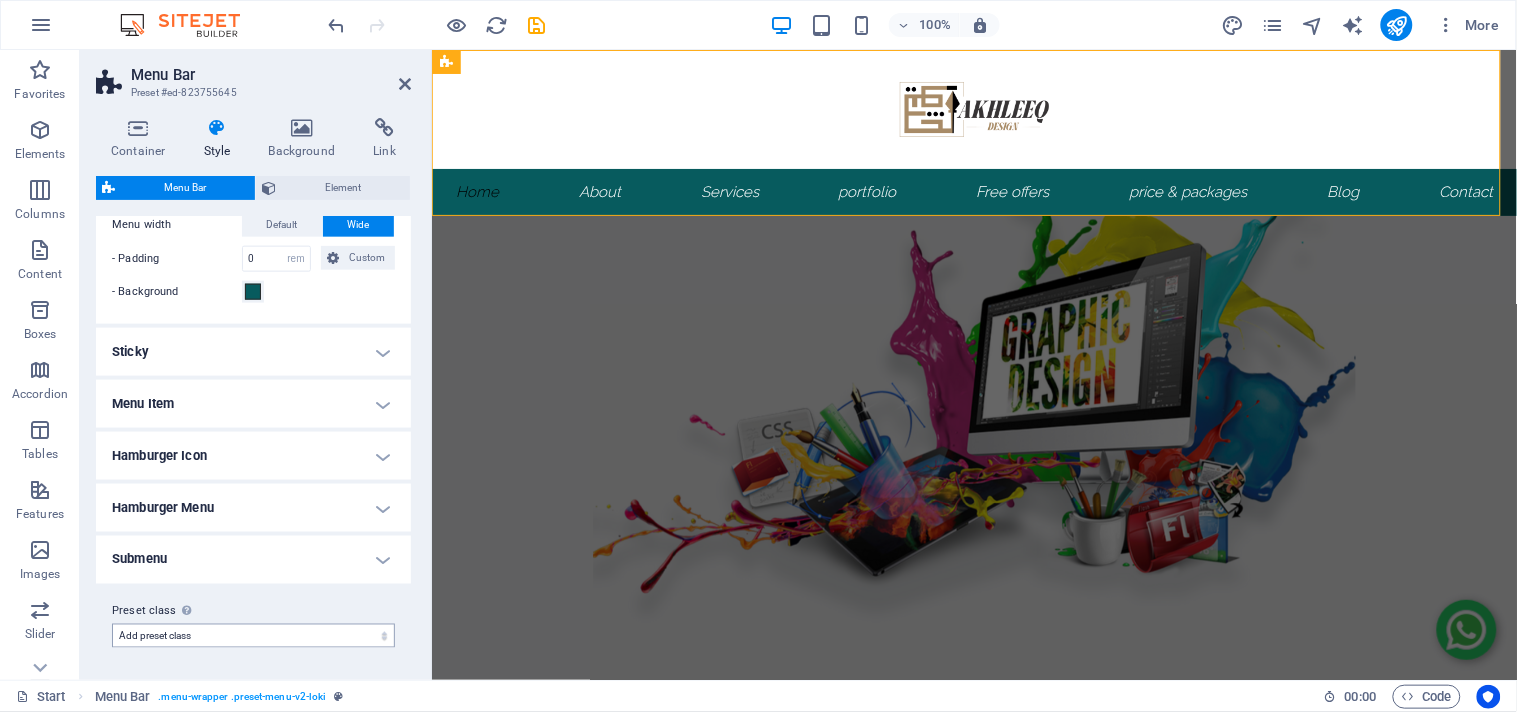 click on "default fixed xxl border loki centered wide Add preset class" at bounding box center [253, 636] 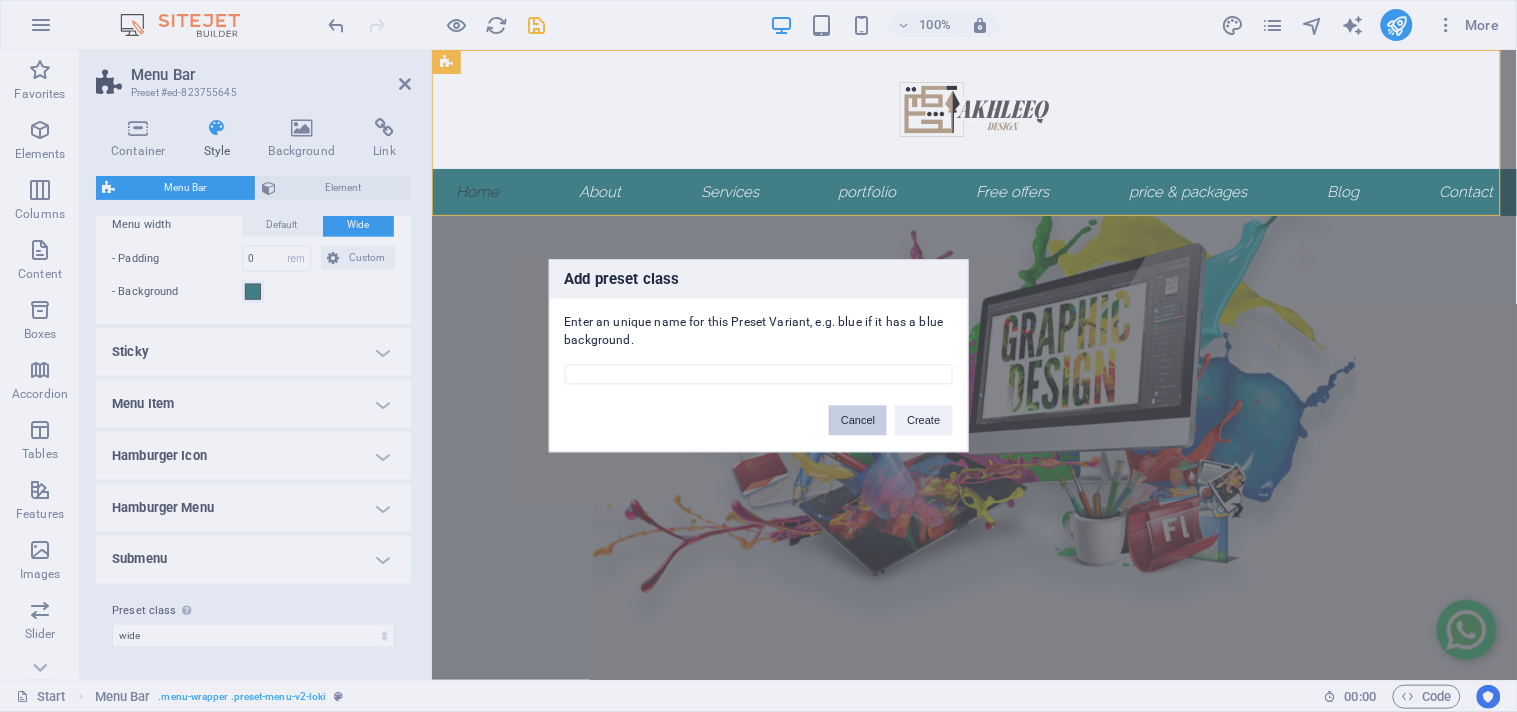 click on "Cancel" at bounding box center [858, 421] 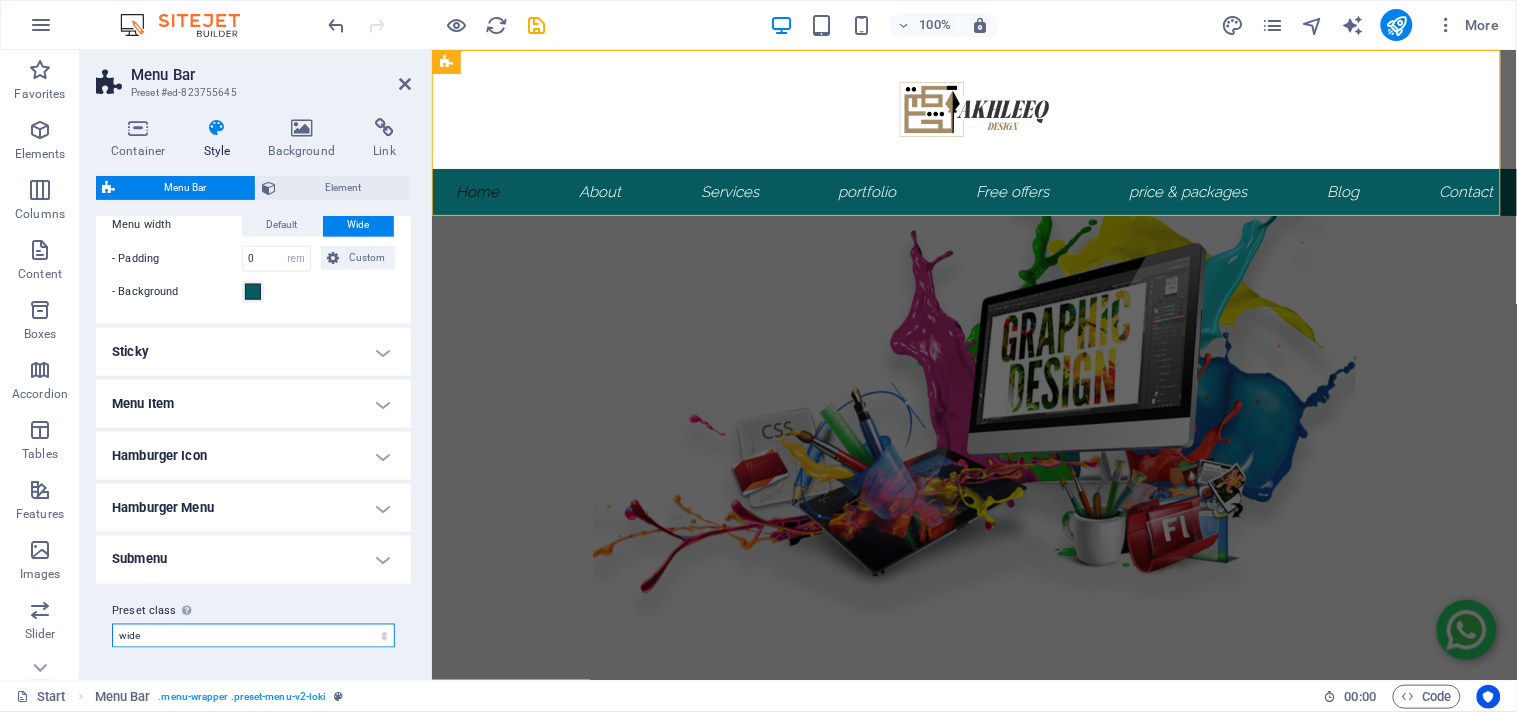 click on "default fixed xxl border loki centered wide Add preset class" at bounding box center [253, 636] 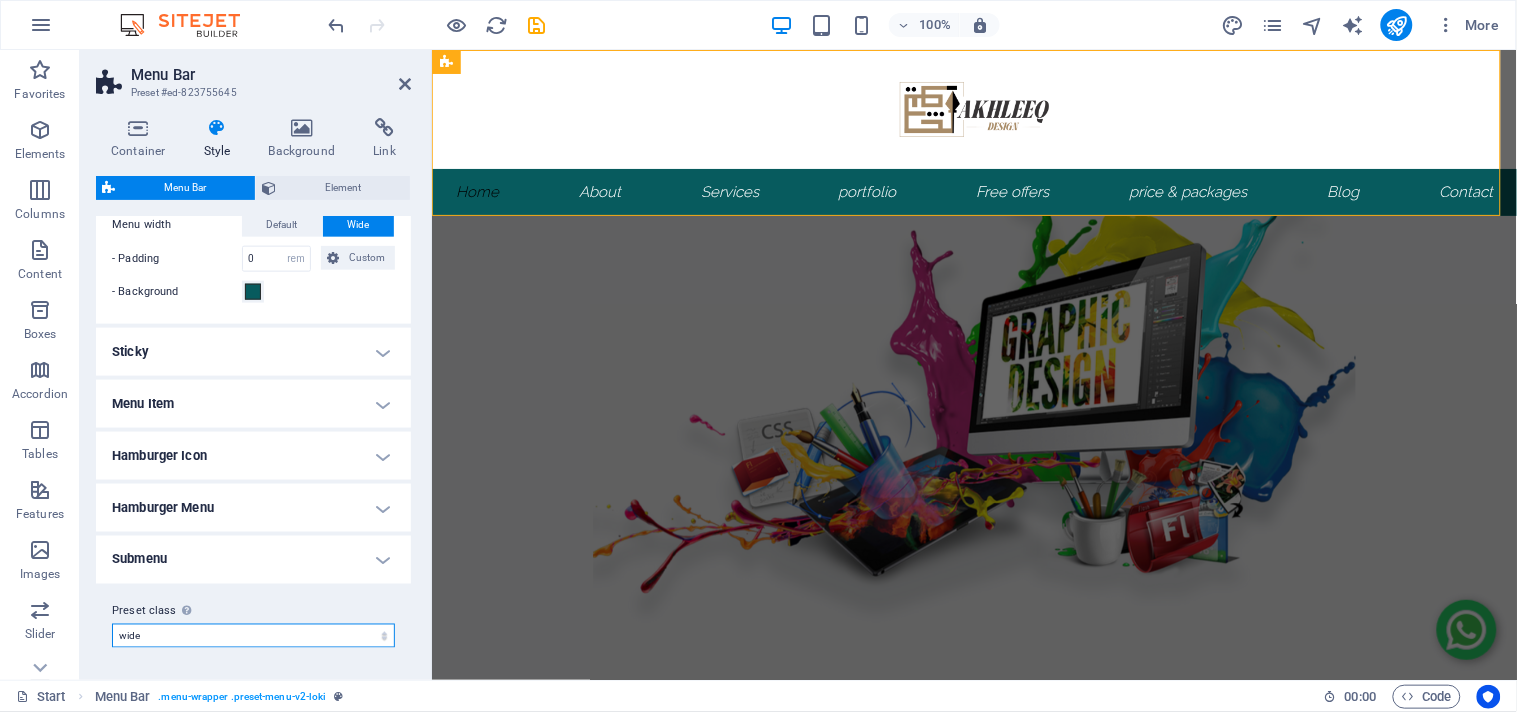 select on "preset-menu-v2-loki" 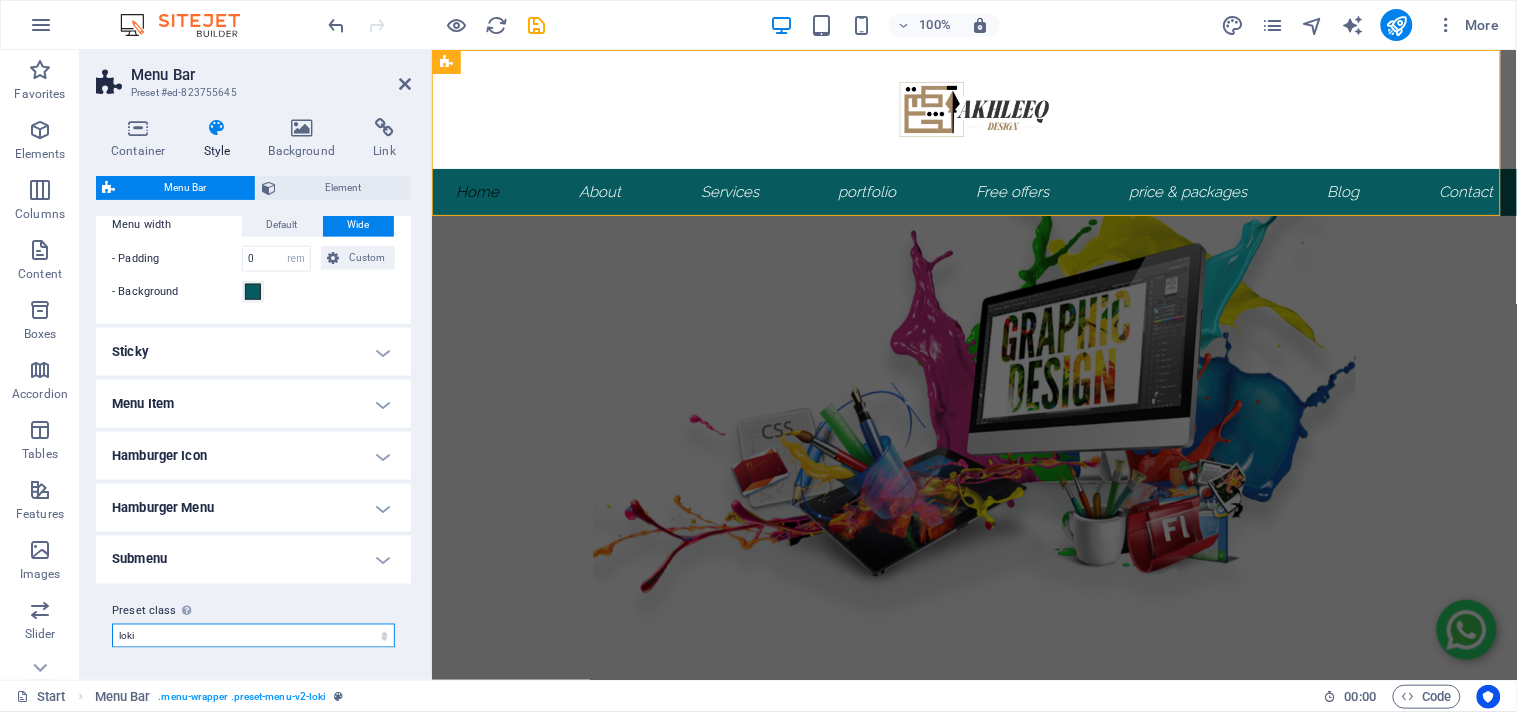 click on "default fixed xxl border loki centered wide Add preset class" at bounding box center (253, 636) 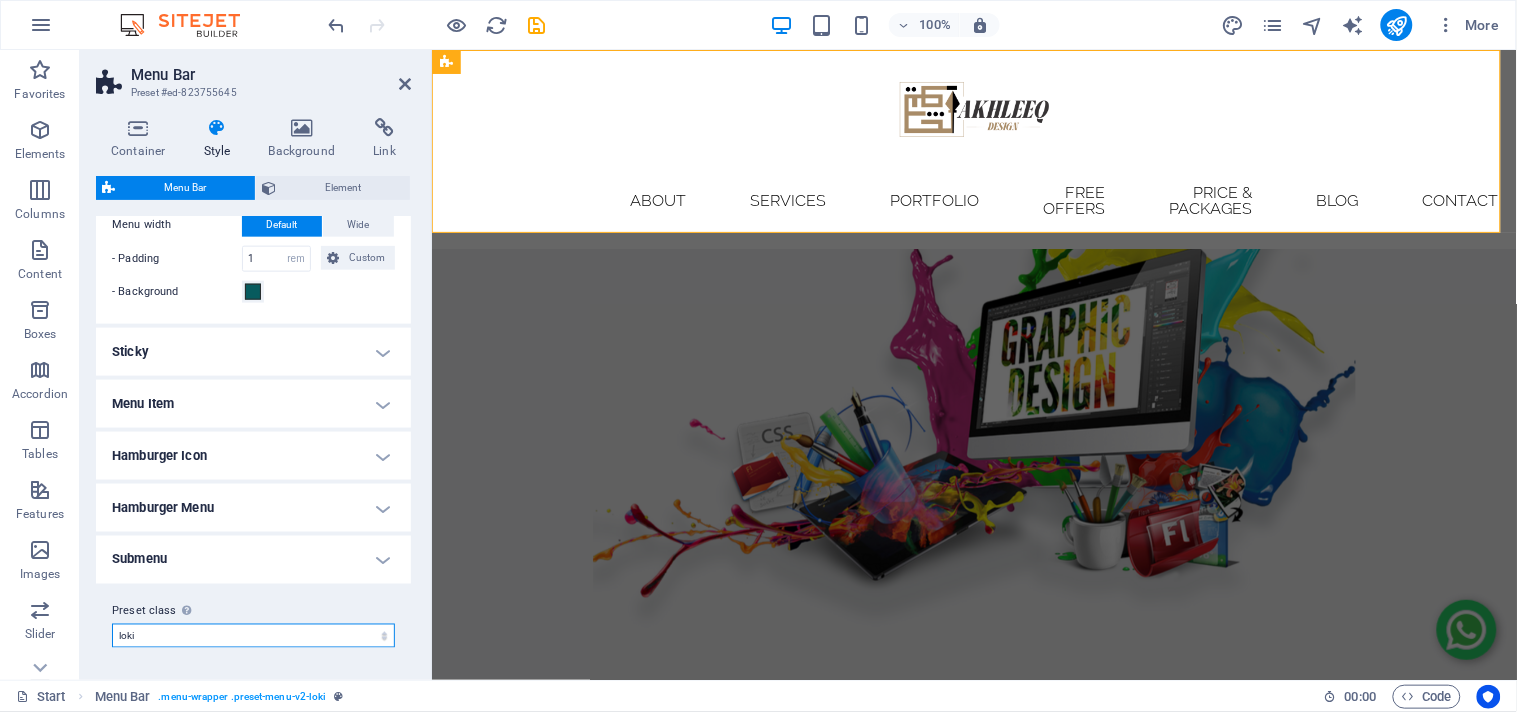 click on "default fixed xxl border loki centered wide Add preset class" at bounding box center (253, 636) 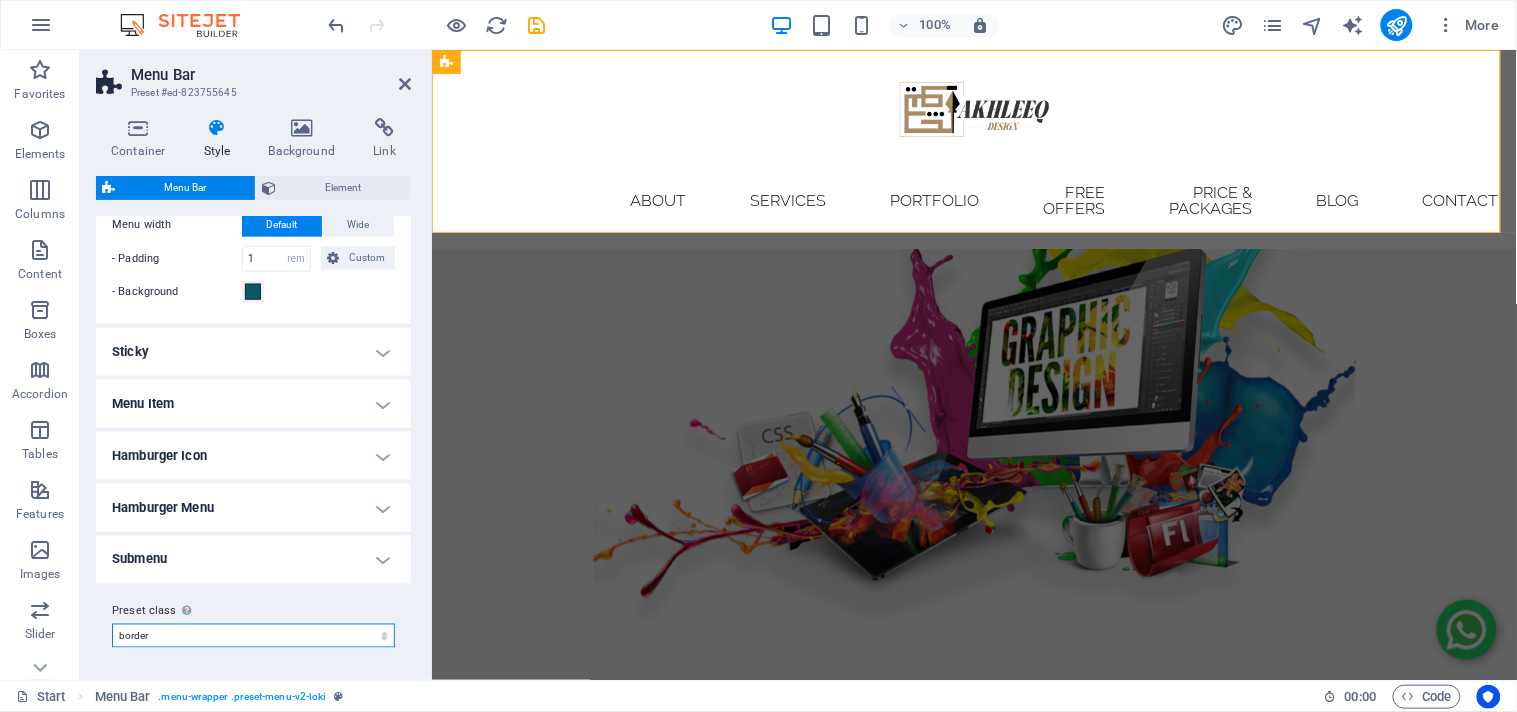 click on "default fixed xxl border loki centered wide Add preset class" at bounding box center (253, 636) 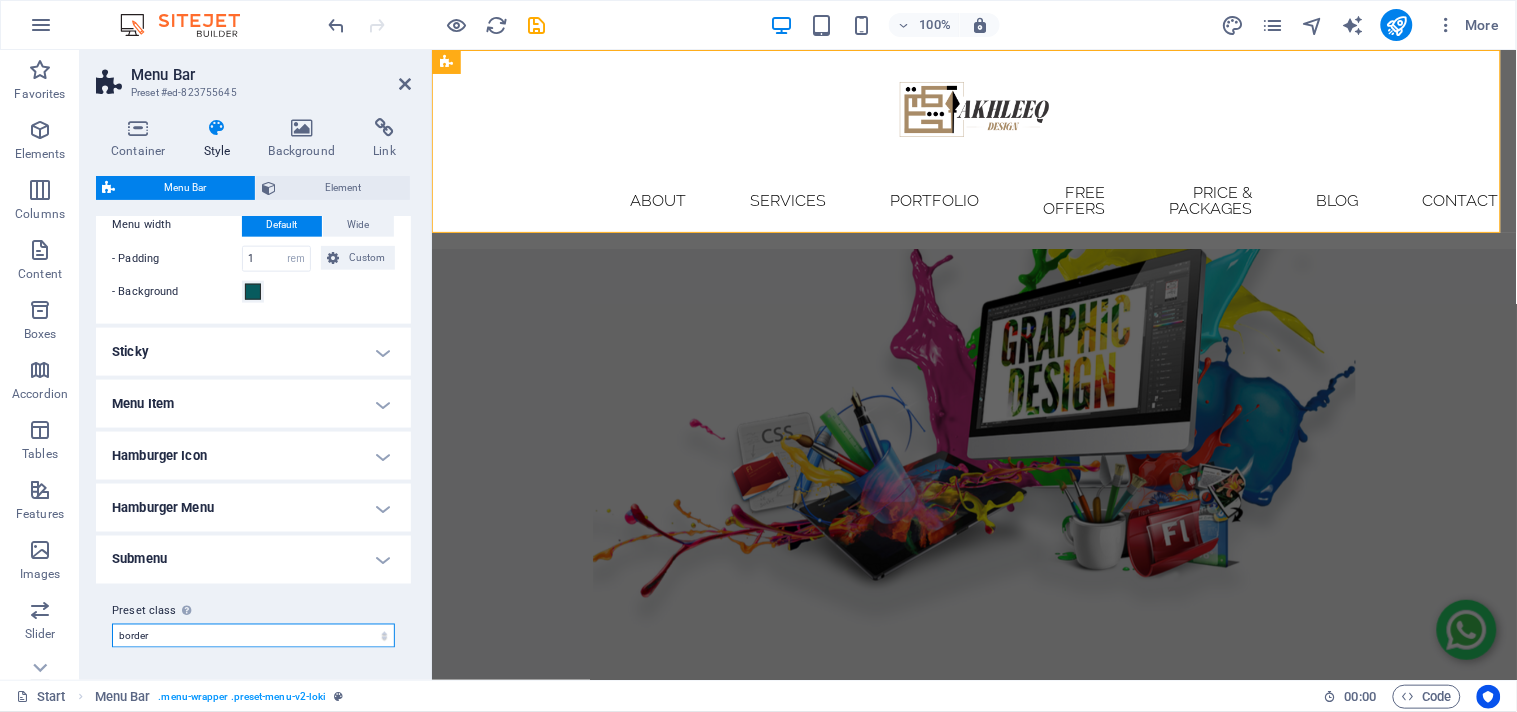 type on "1" 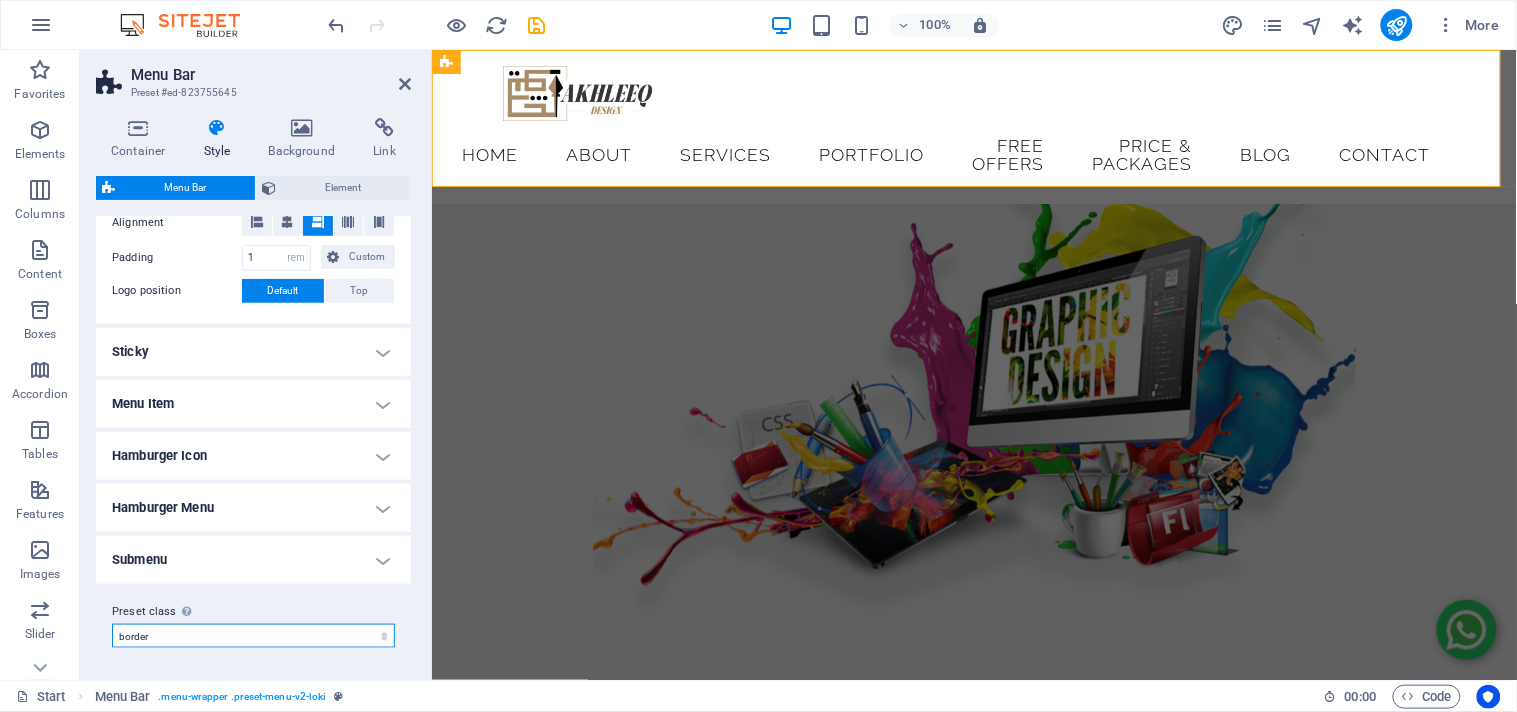 scroll, scrollTop: 434, scrollLeft: 0, axis: vertical 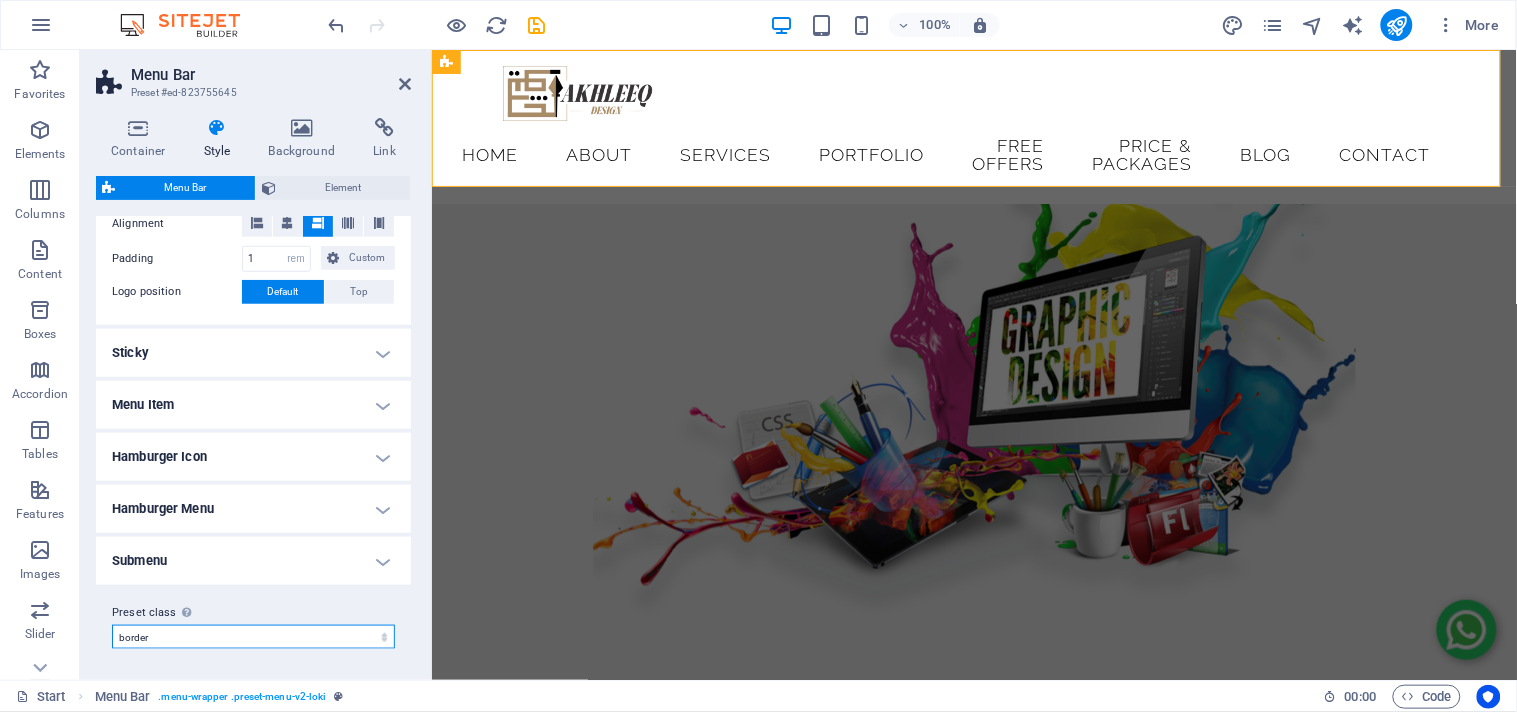 click on "default fixed xxl border loki centered wide Add preset class" at bounding box center [253, 637] 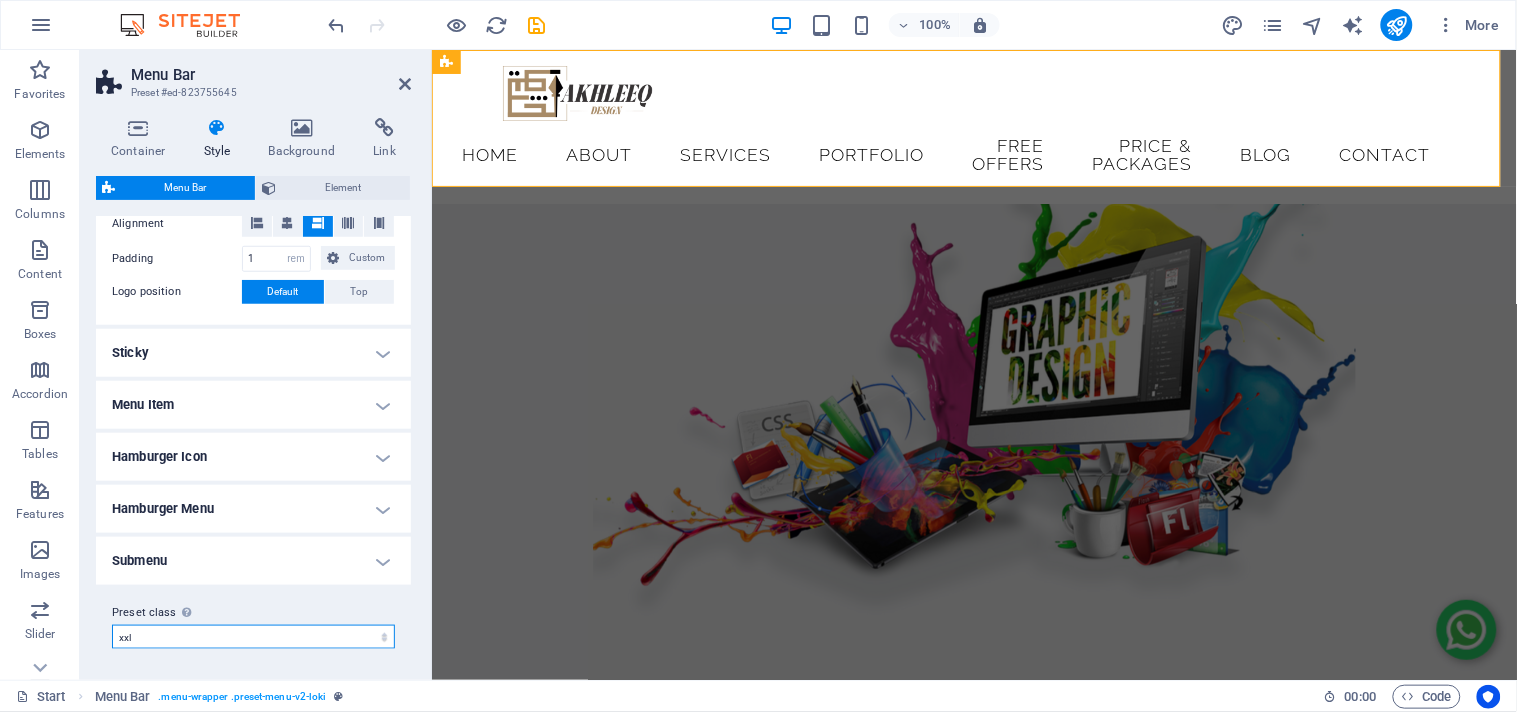 click on "default fixed xxl border loki centered wide Add preset class" at bounding box center [253, 637] 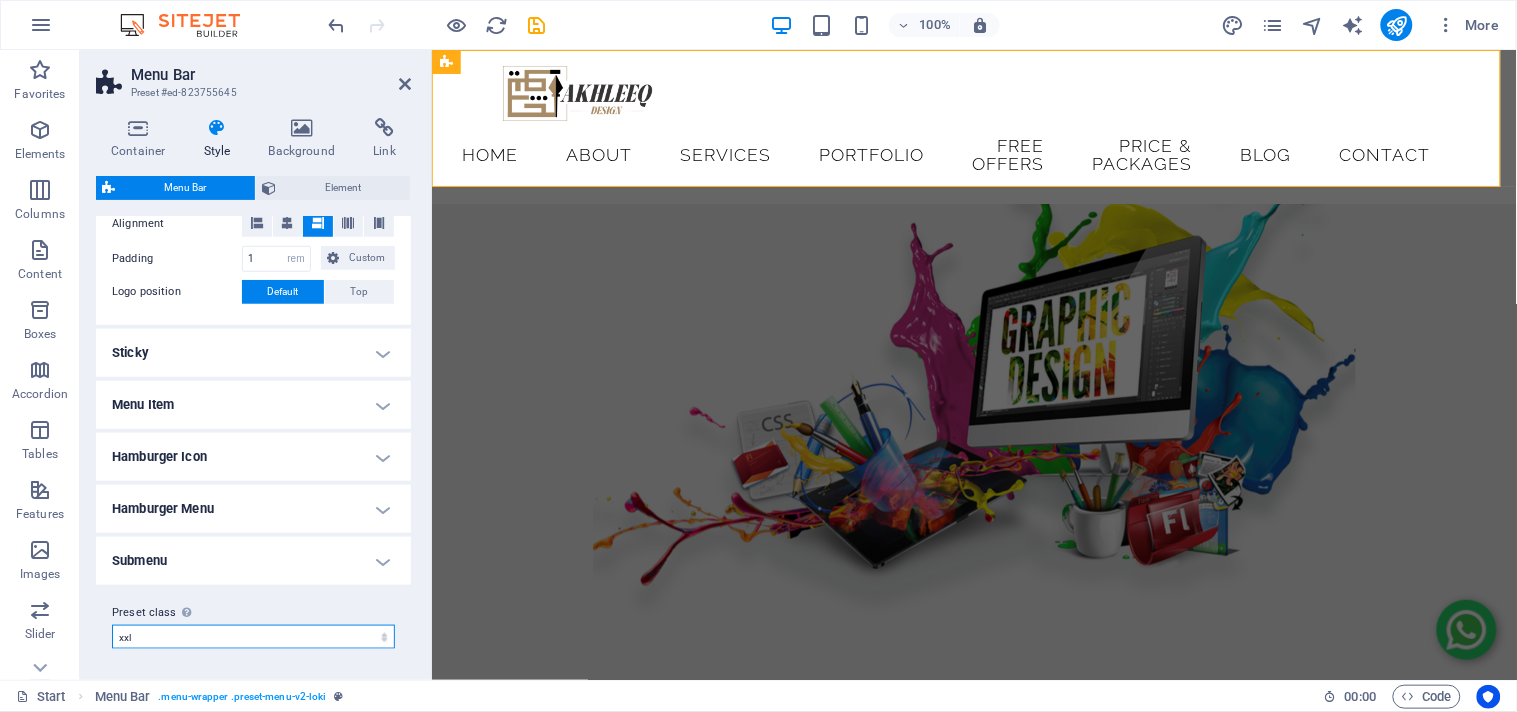 click on "default fixed xxl border loki centered wide Add preset class" at bounding box center (253, 637) 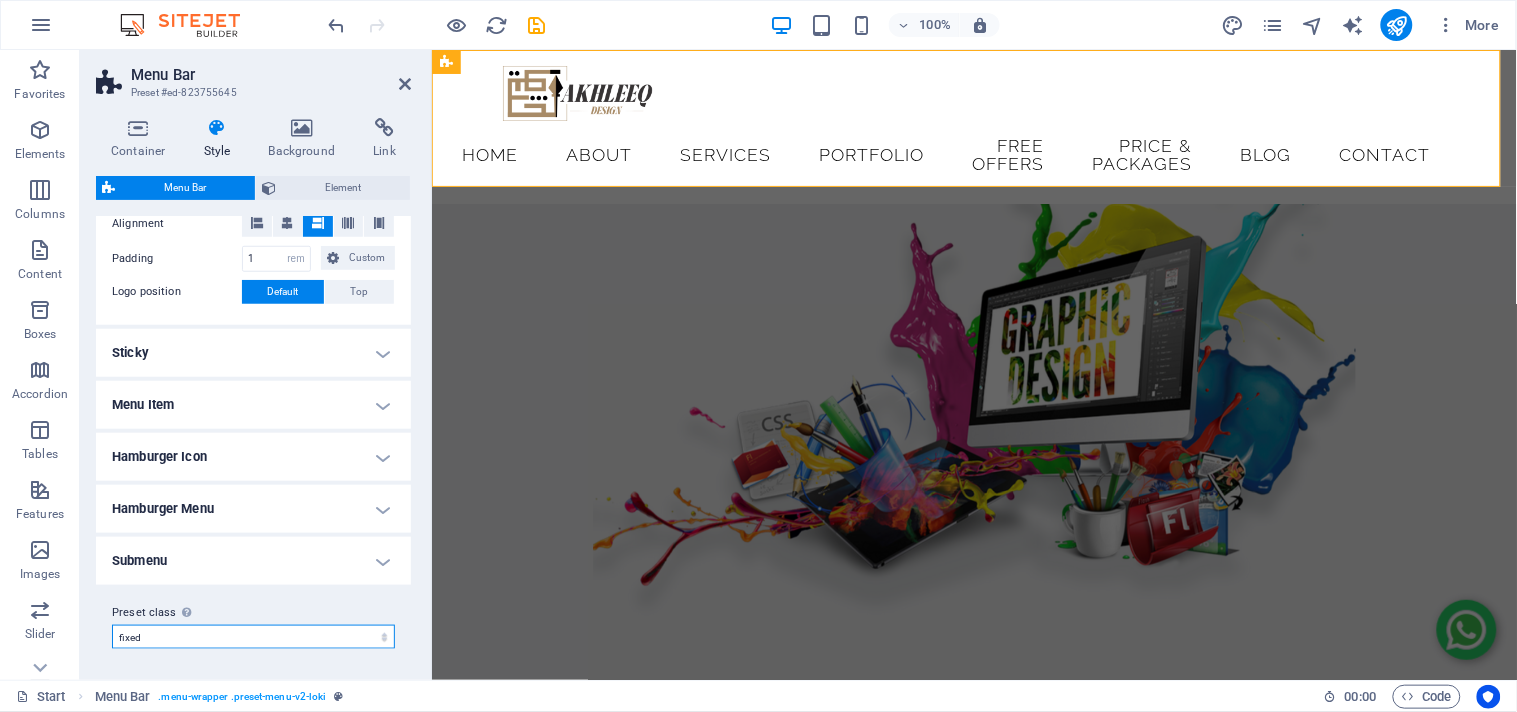 click on "default fixed xxl border loki centered wide Add preset class" at bounding box center (253, 637) 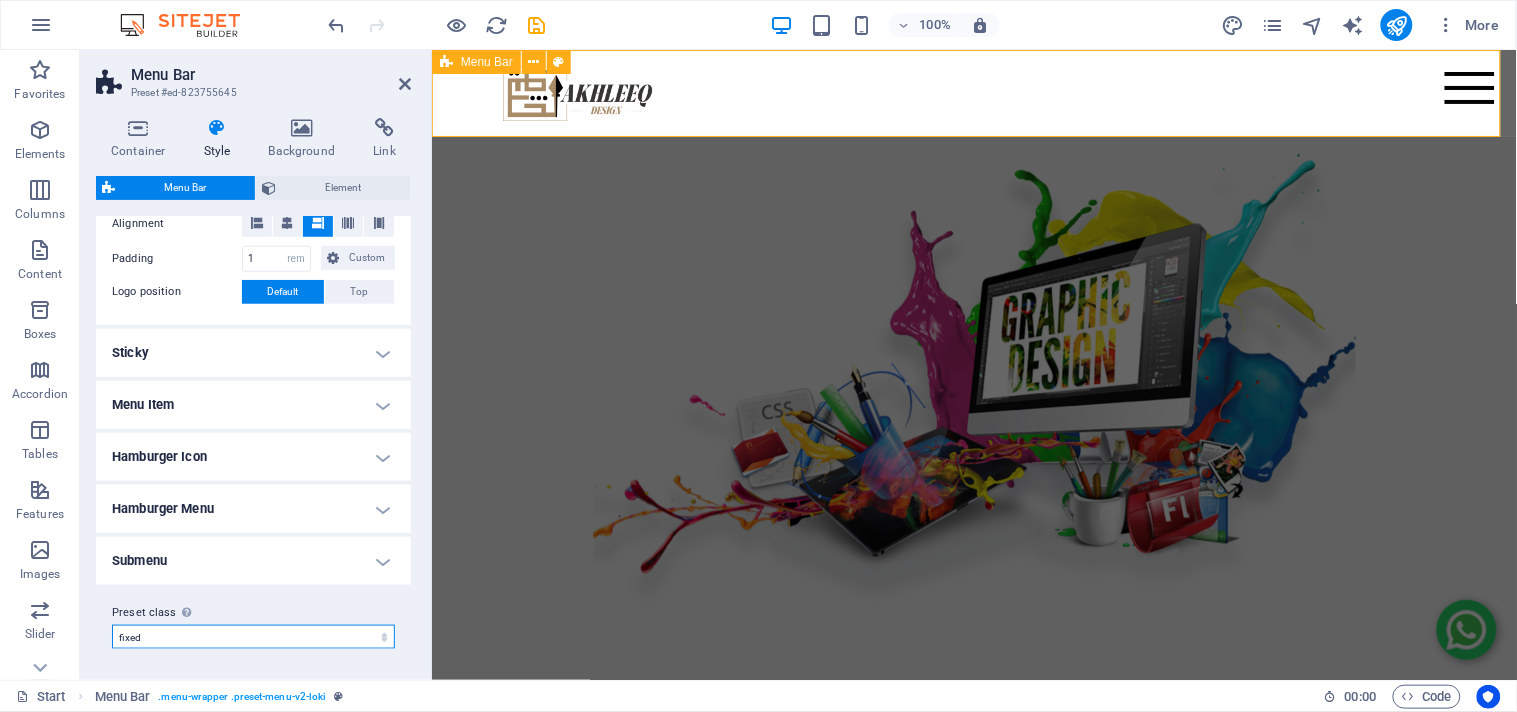 click on "default fixed xxl border loki centered wide Add preset class" at bounding box center [253, 637] 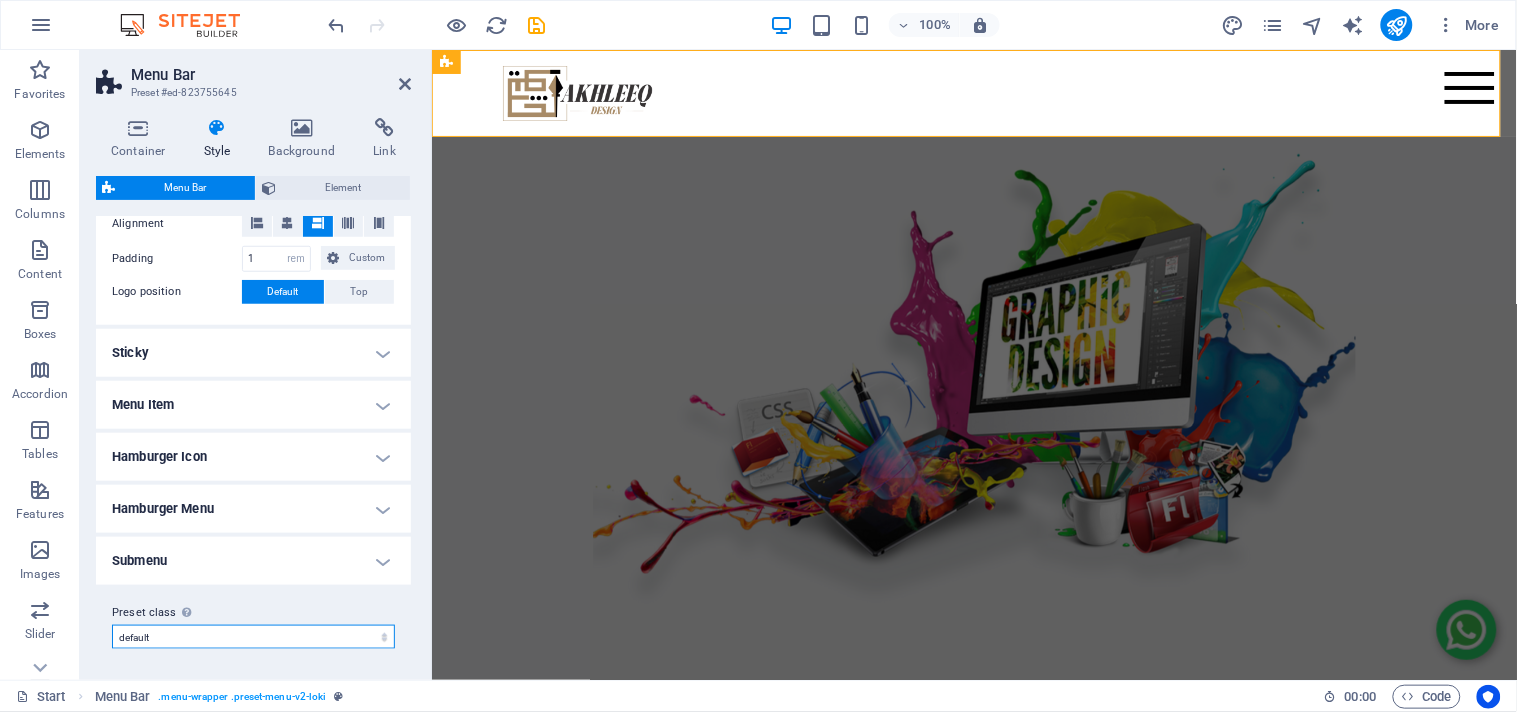 click on "default fixed xxl border loki centered wide Add preset class" at bounding box center [253, 637] 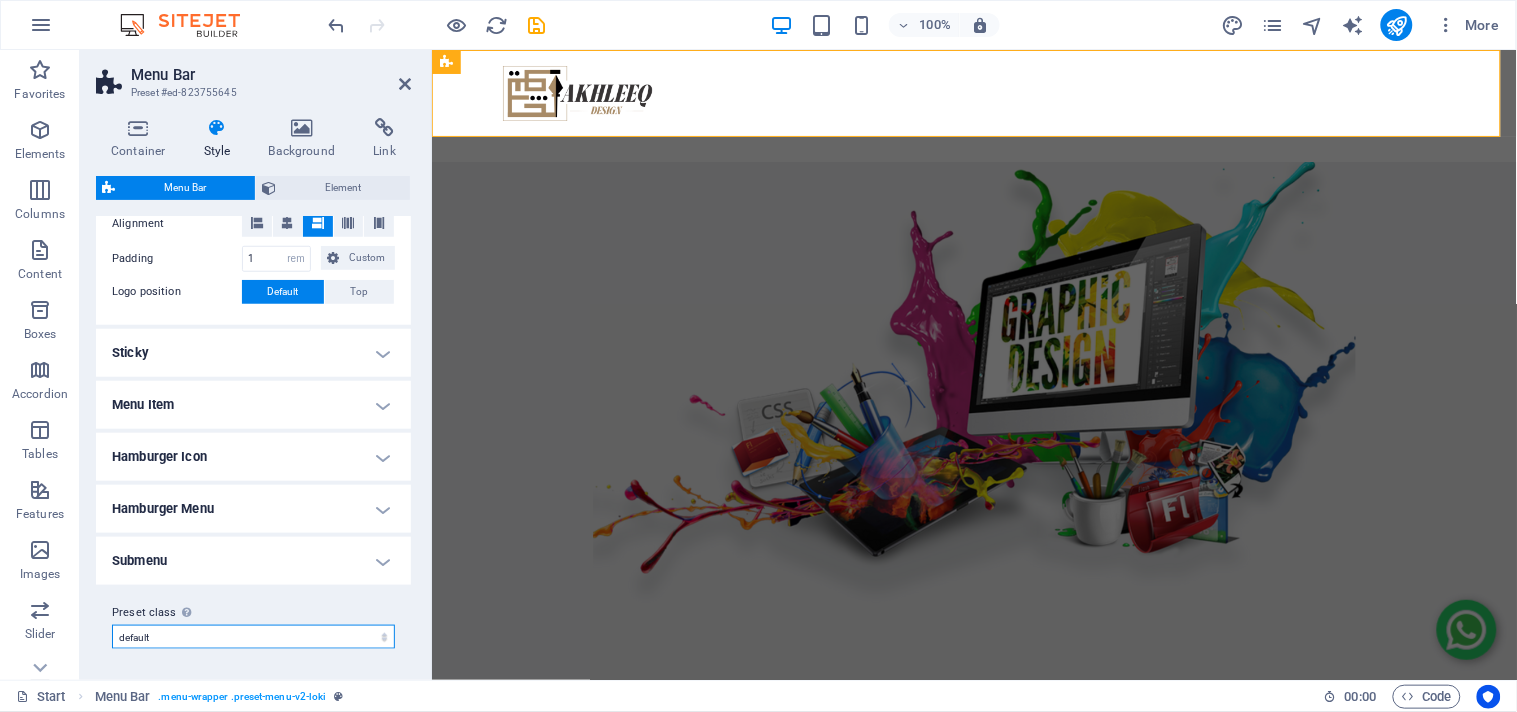 click on "default fixed xxl border loki centered wide Add preset class" at bounding box center (253, 637) 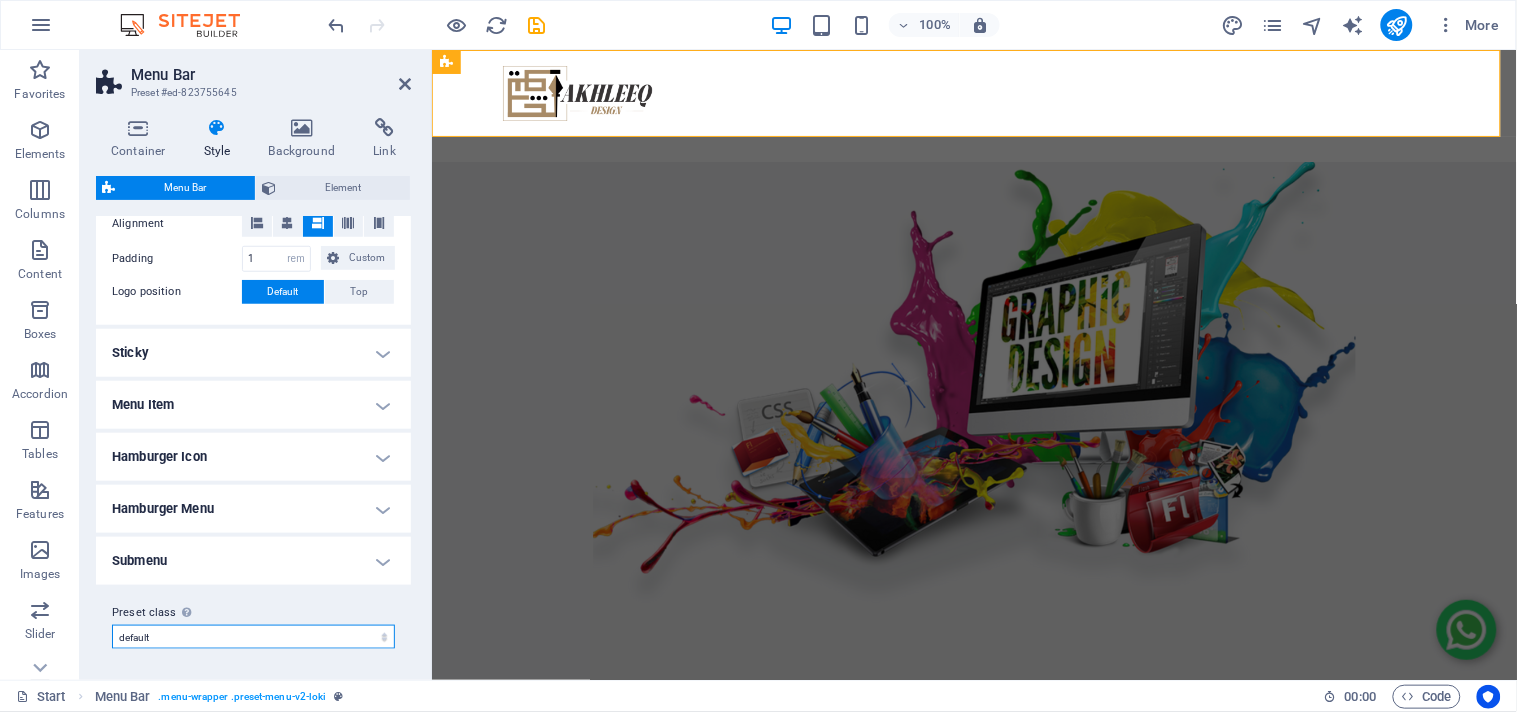 select on "preset-menu-v2-wide" 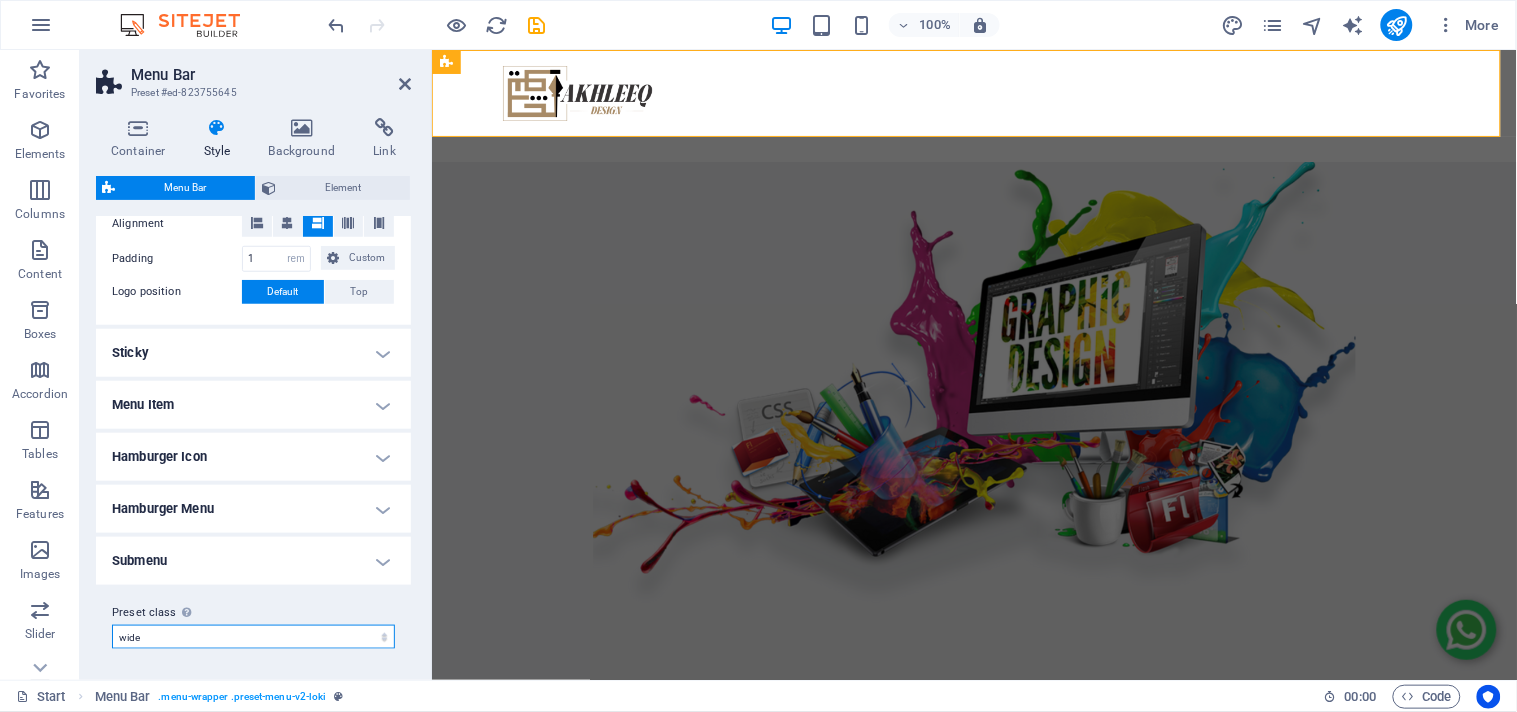 click on "default fixed xxl border loki centered wide Add preset class" at bounding box center [253, 637] 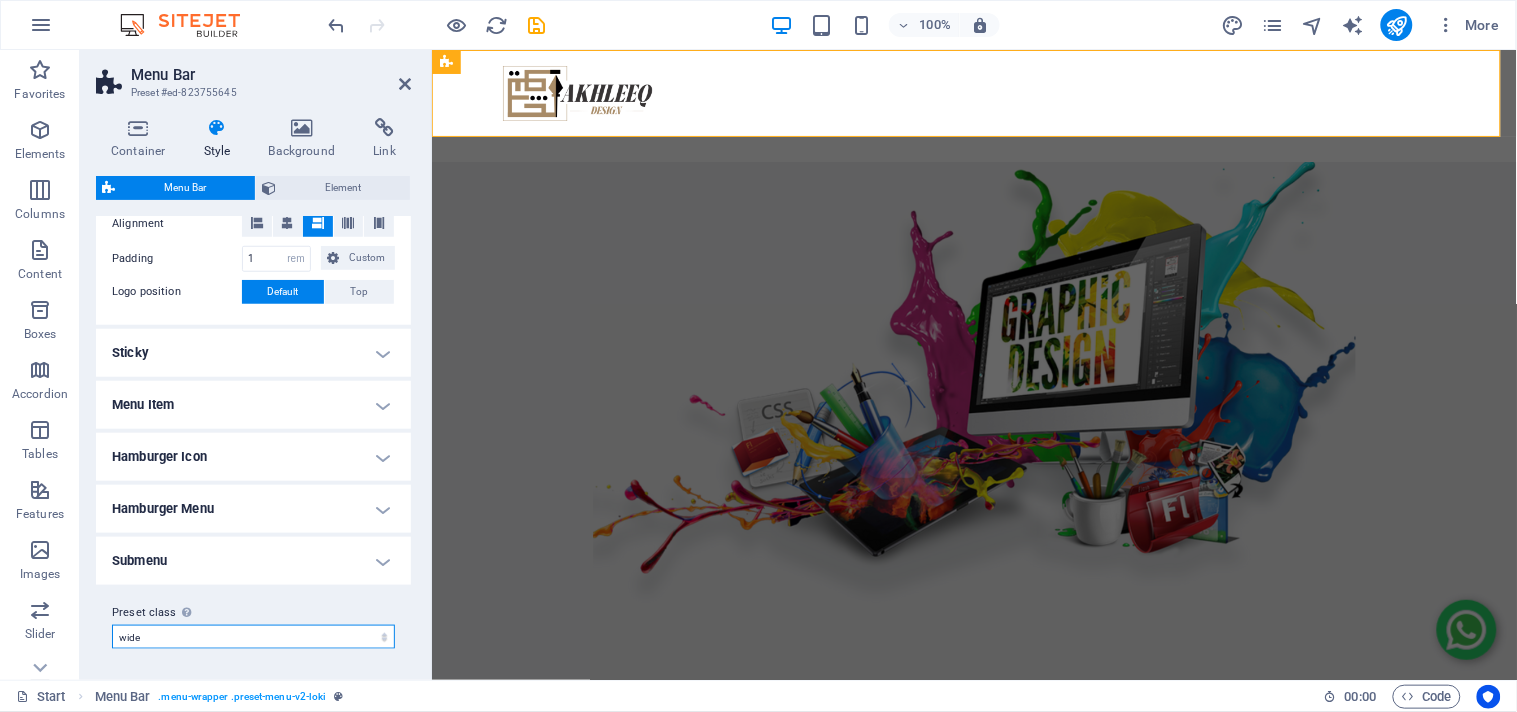 type on "2" 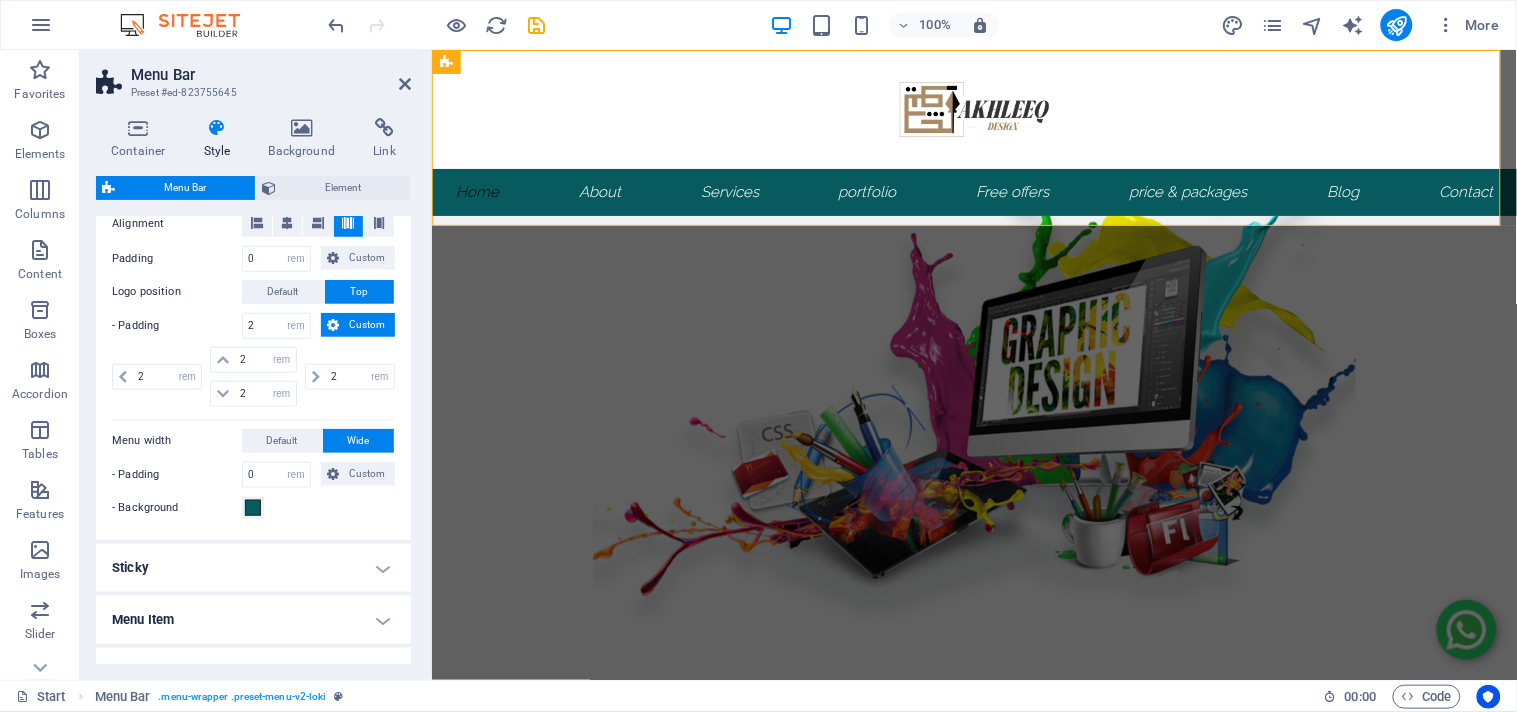 scroll, scrollTop: 650, scrollLeft: 0, axis: vertical 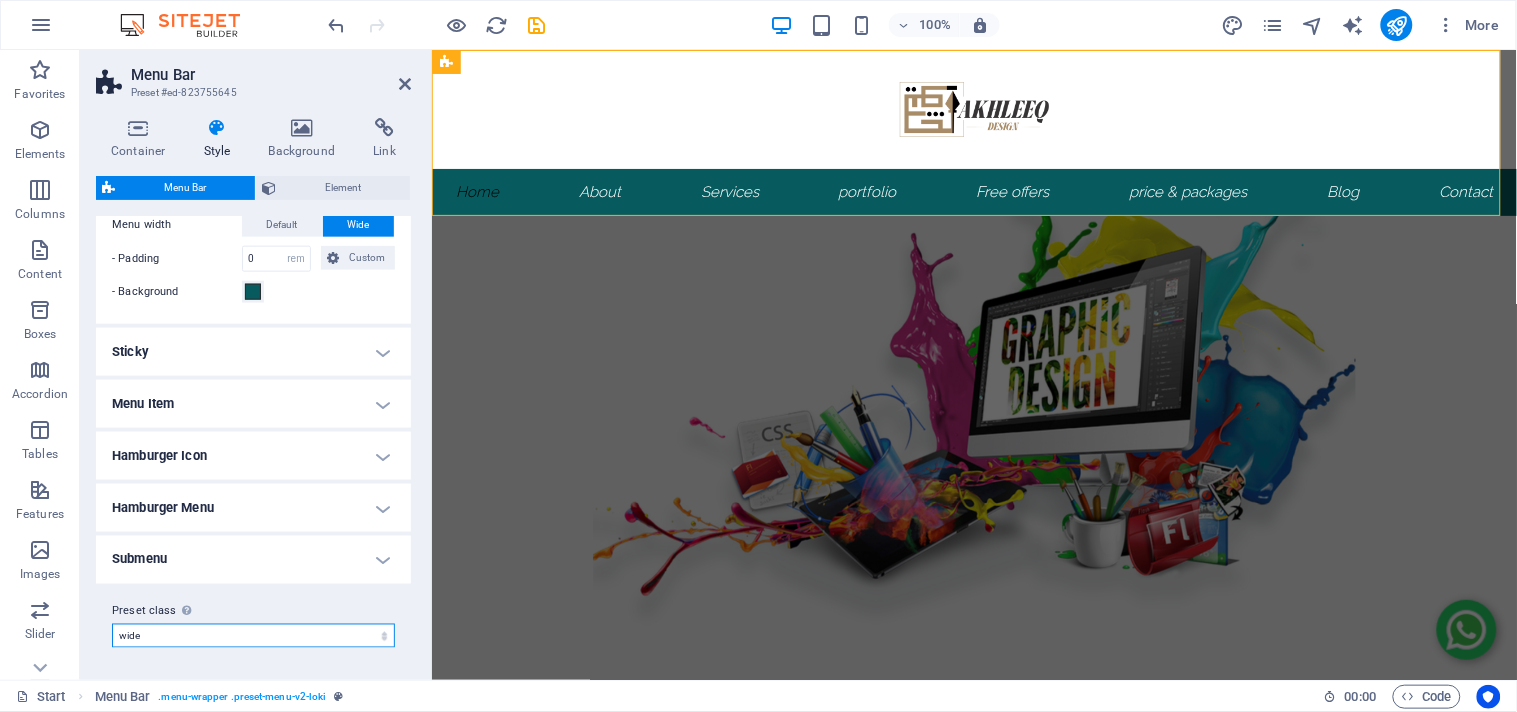 click on "default fixed xxl border loki centered wide Add preset class" at bounding box center [253, 636] 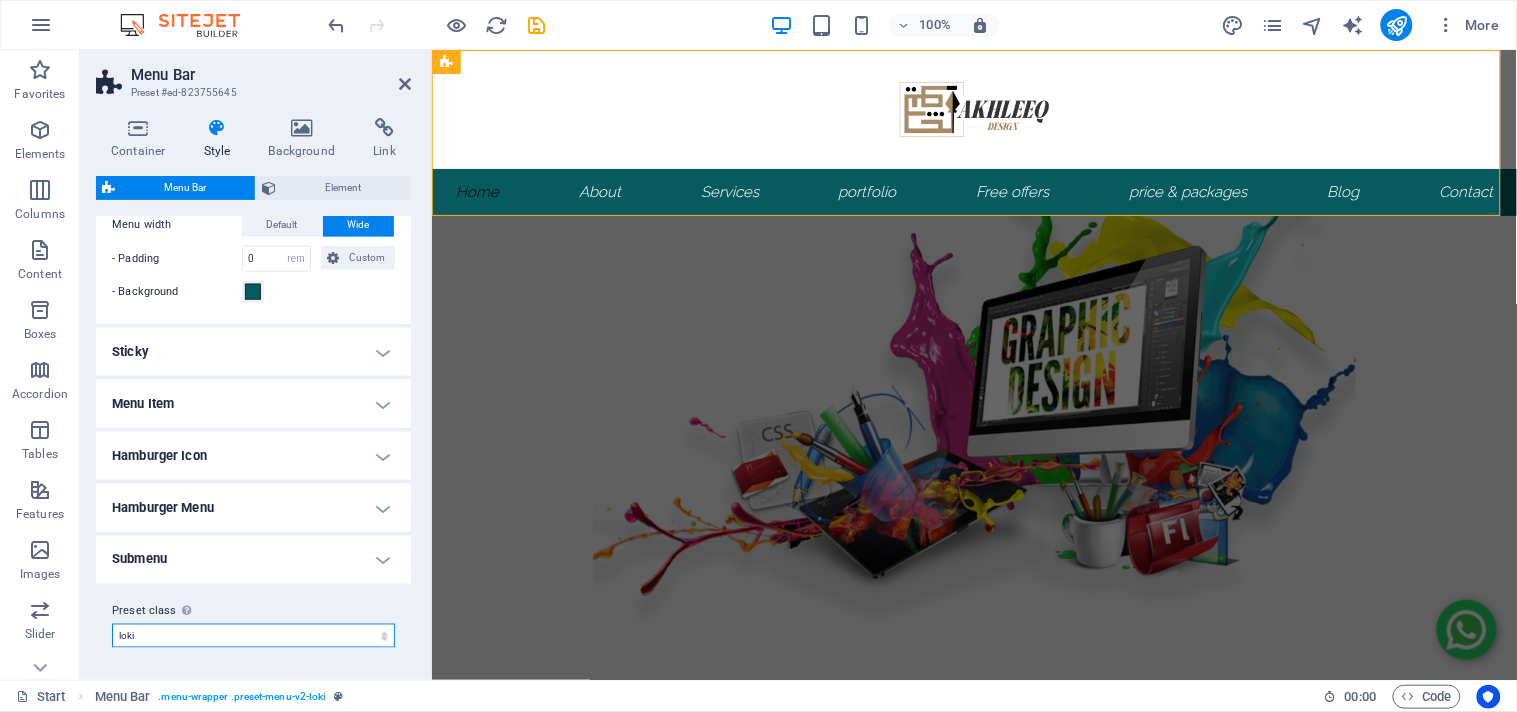 click on "default fixed xxl border loki centered wide Add preset class" at bounding box center [253, 636] 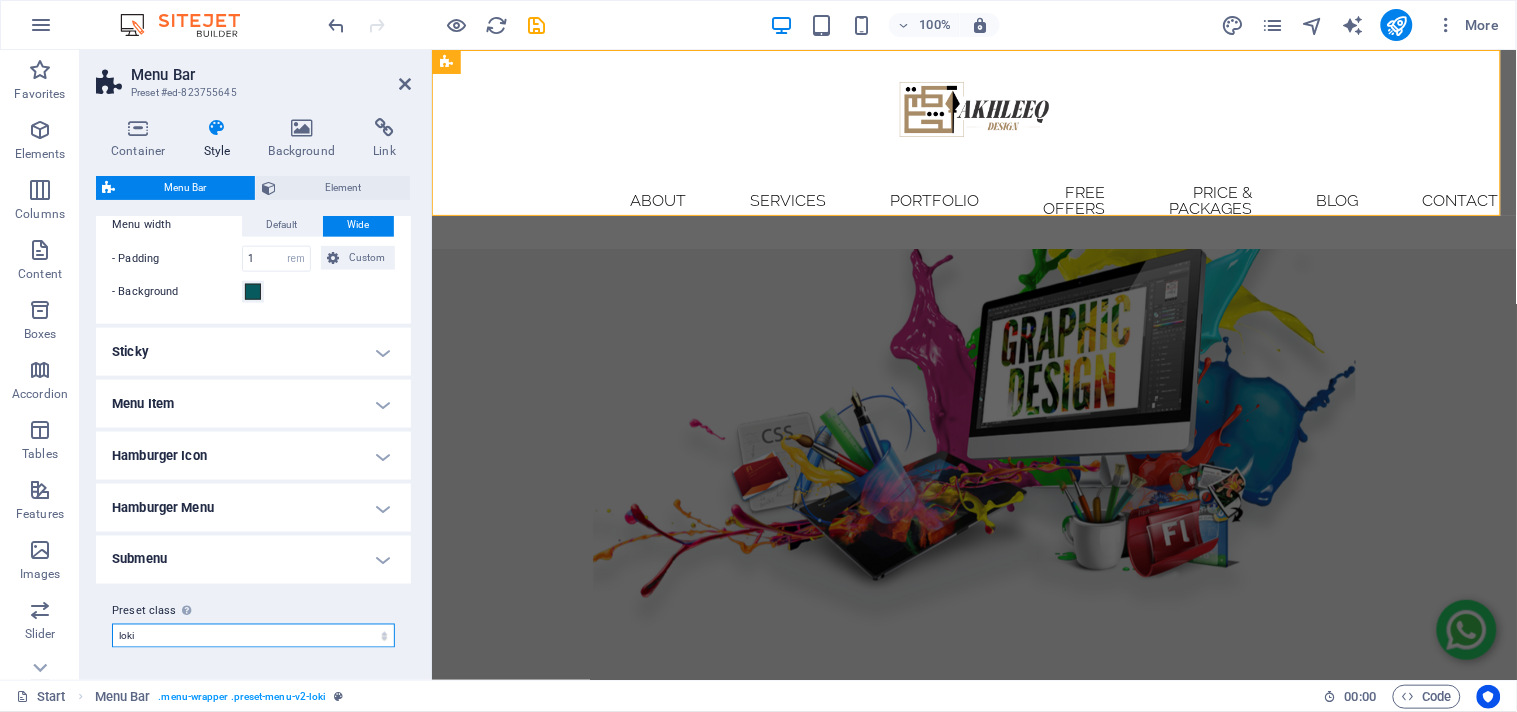 select on "preset-menu-v2-loki" 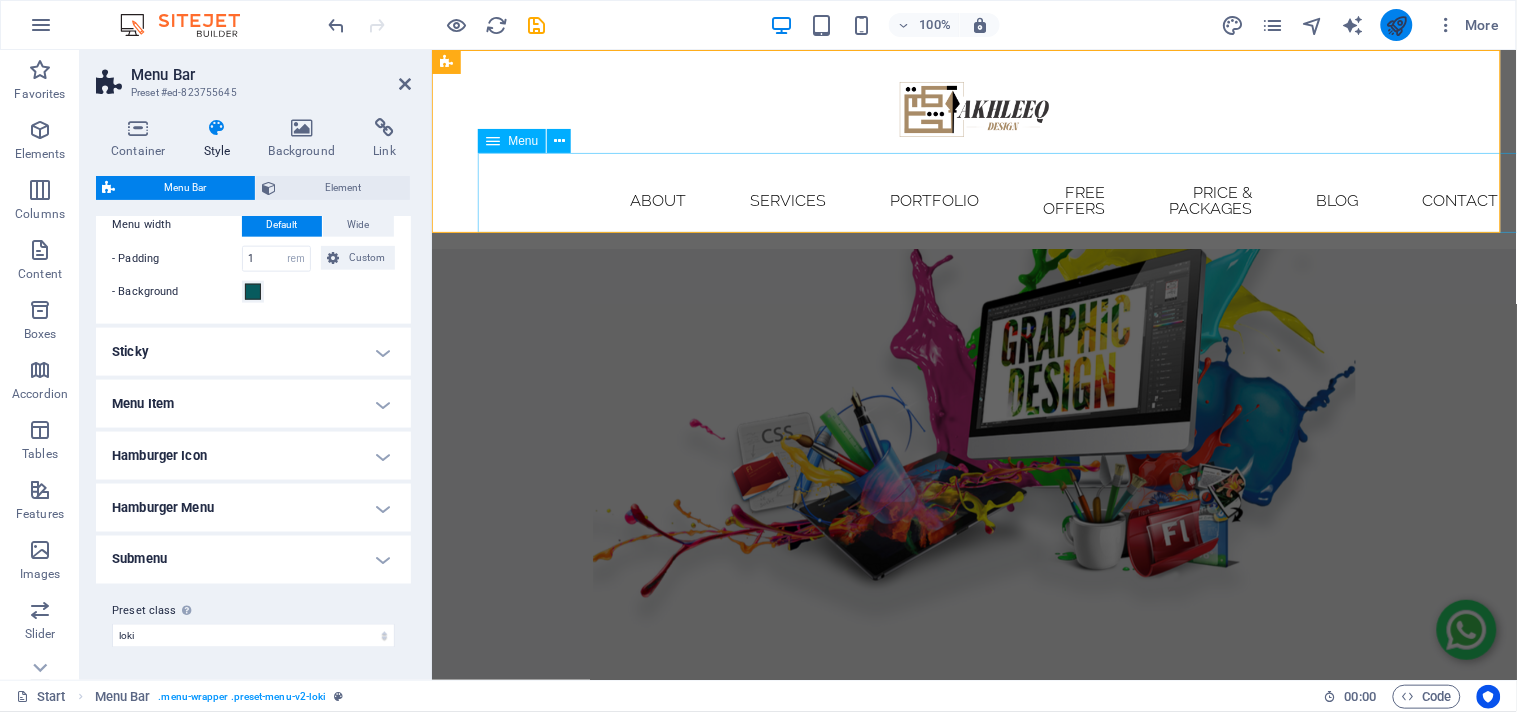 click at bounding box center [1396, 25] 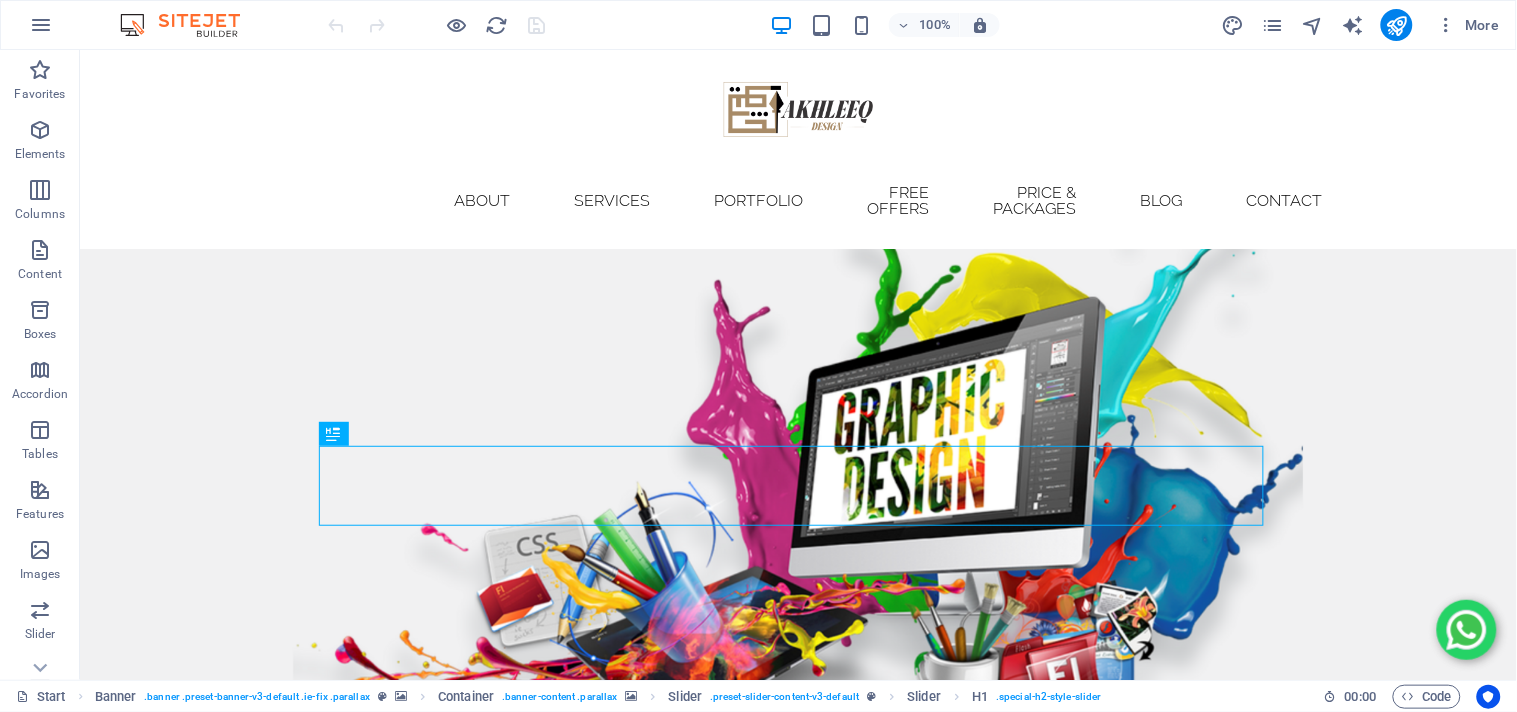 scroll, scrollTop: 0, scrollLeft: 0, axis: both 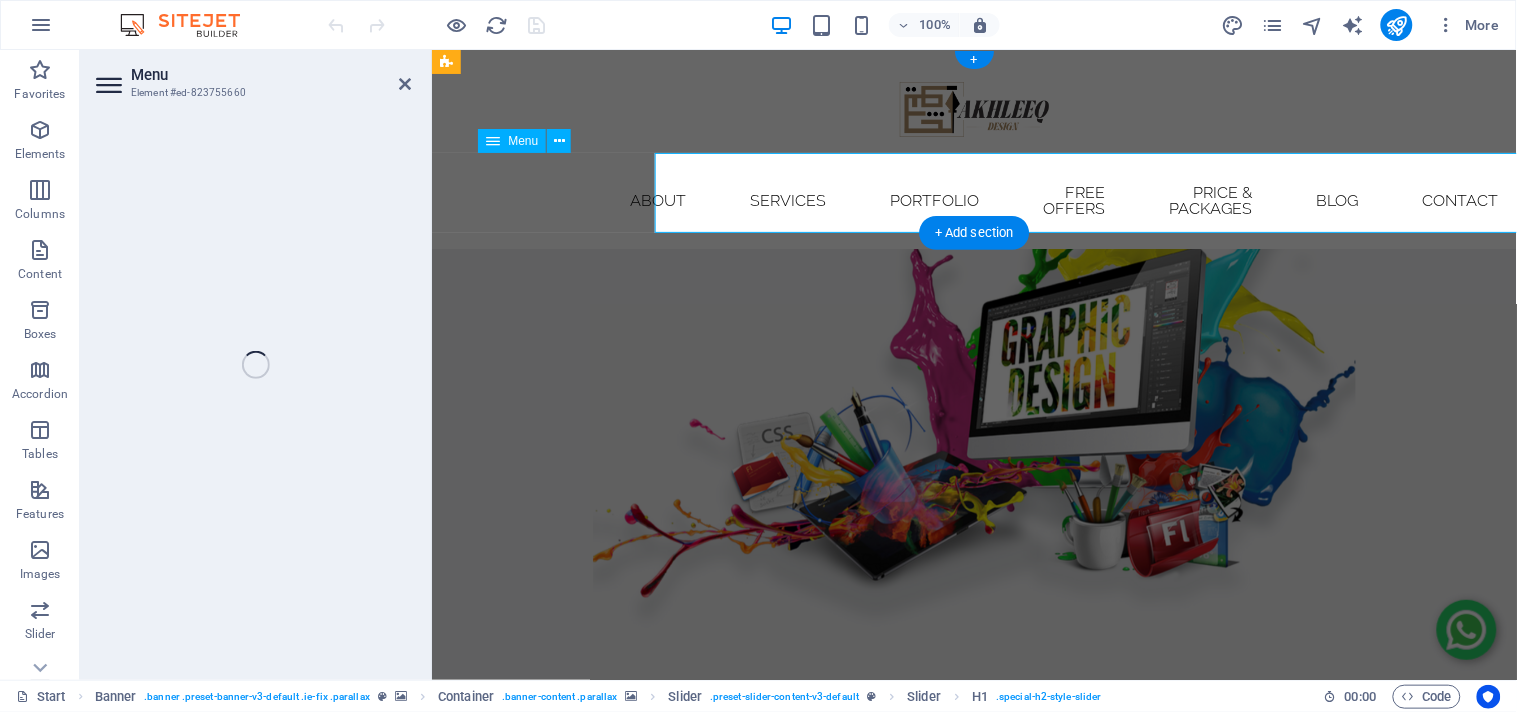 select 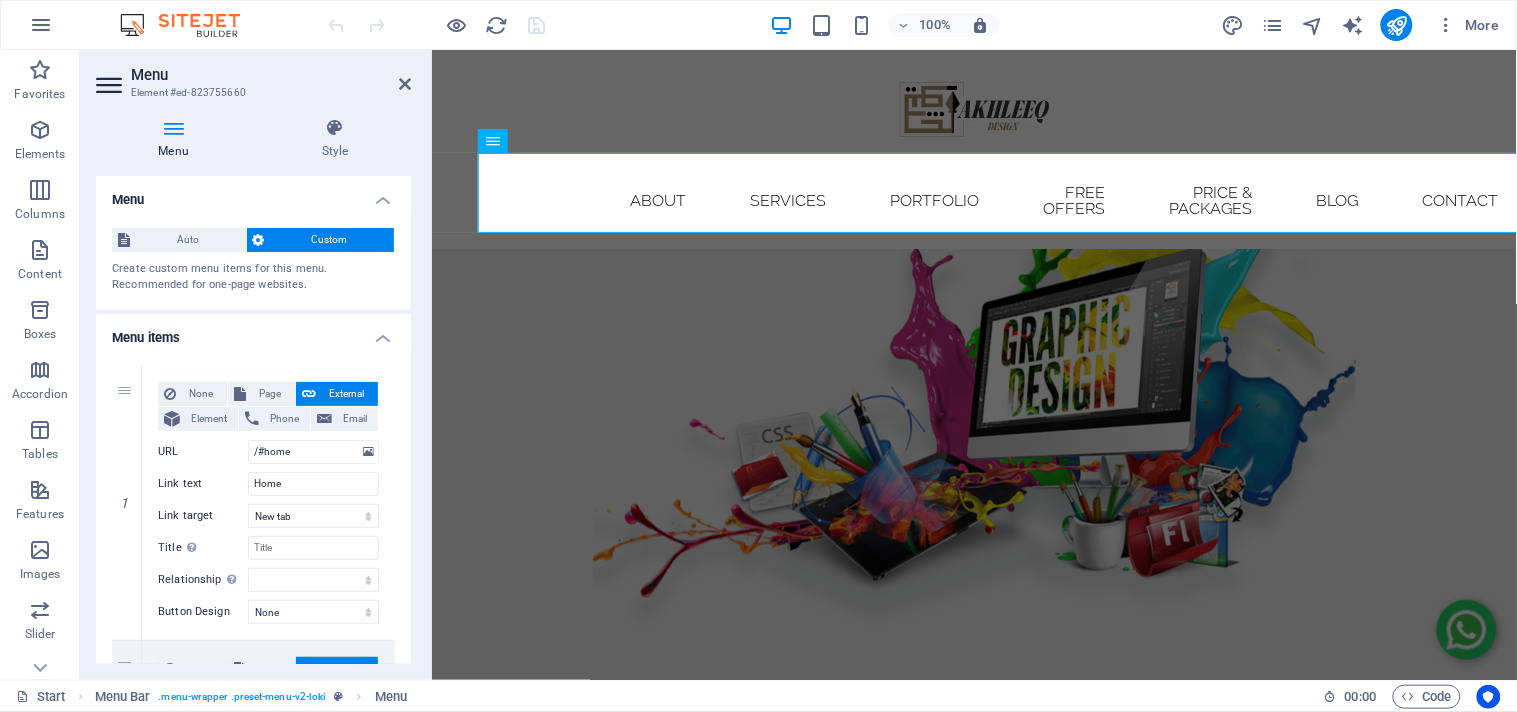 click on "Home About Services portfolio Free offers price & packages Blog Contact" at bounding box center [974, 200] 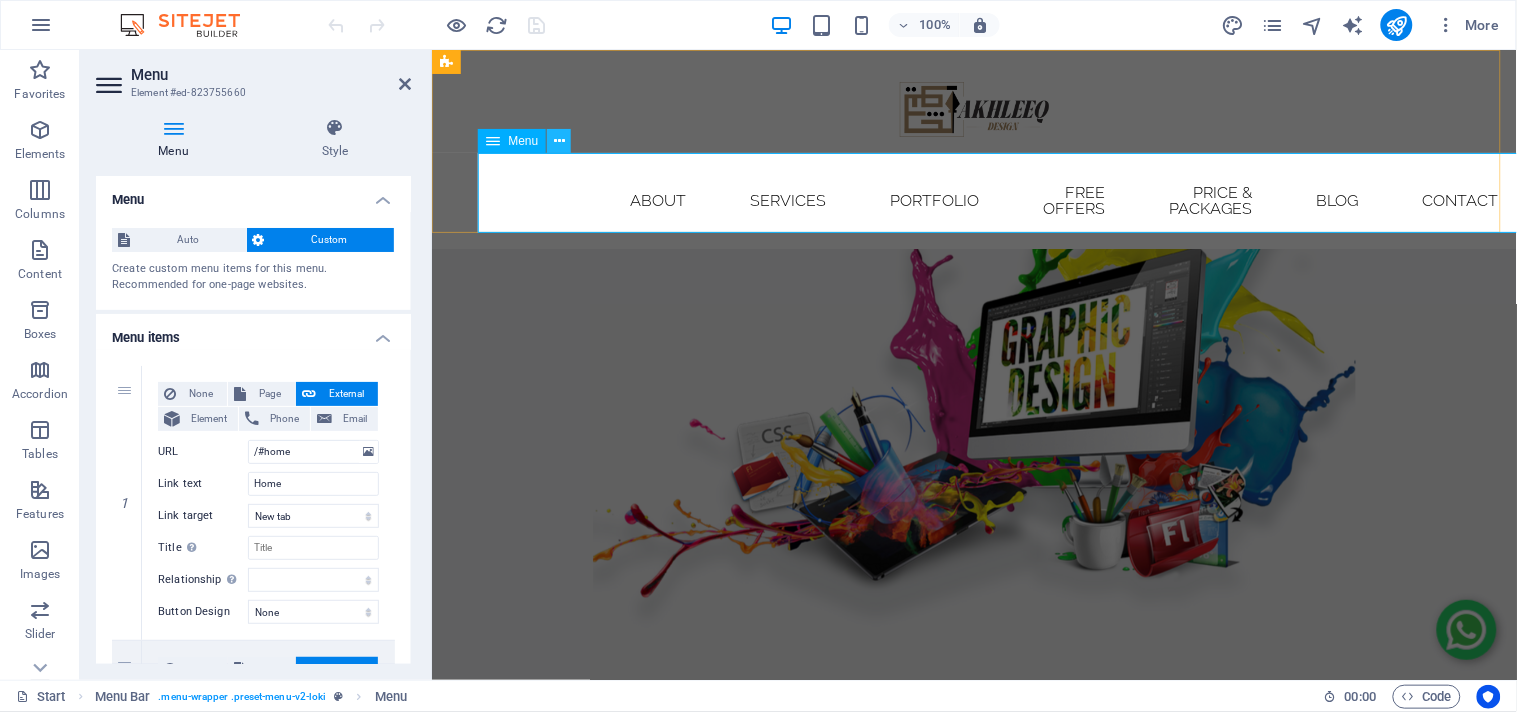 click at bounding box center (559, 141) 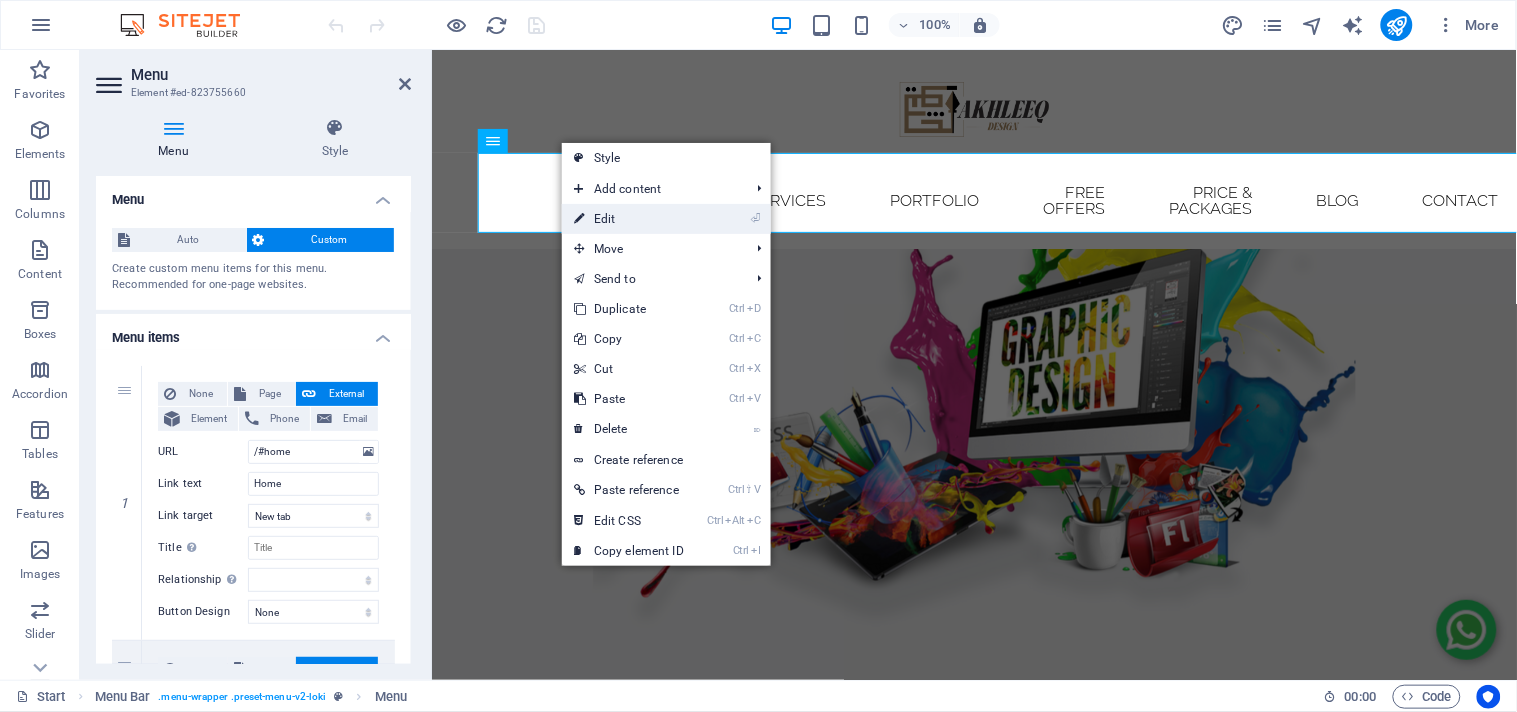 click on "⏎  Edit" at bounding box center (629, 219) 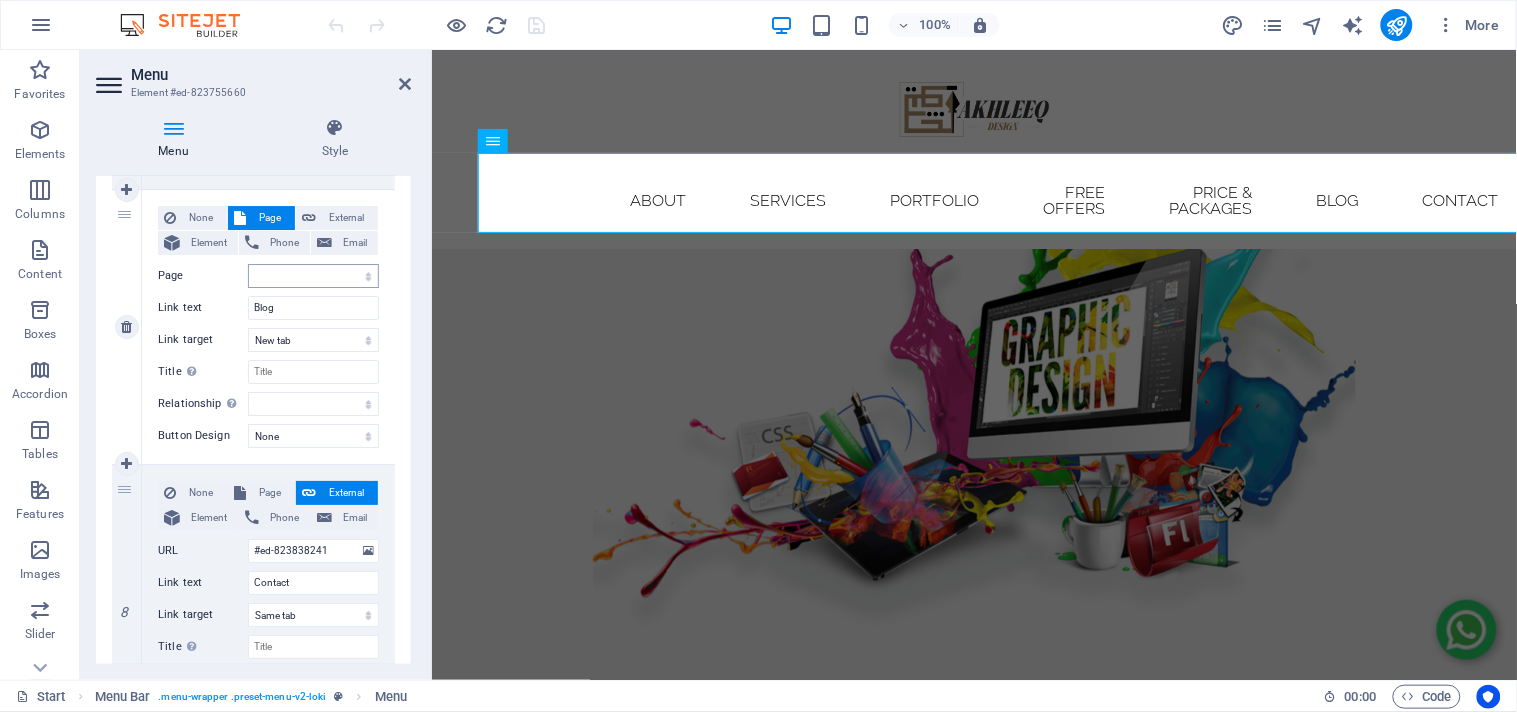 scroll, scrollTop: 1955, scrollLeft: 0, axis: vertical 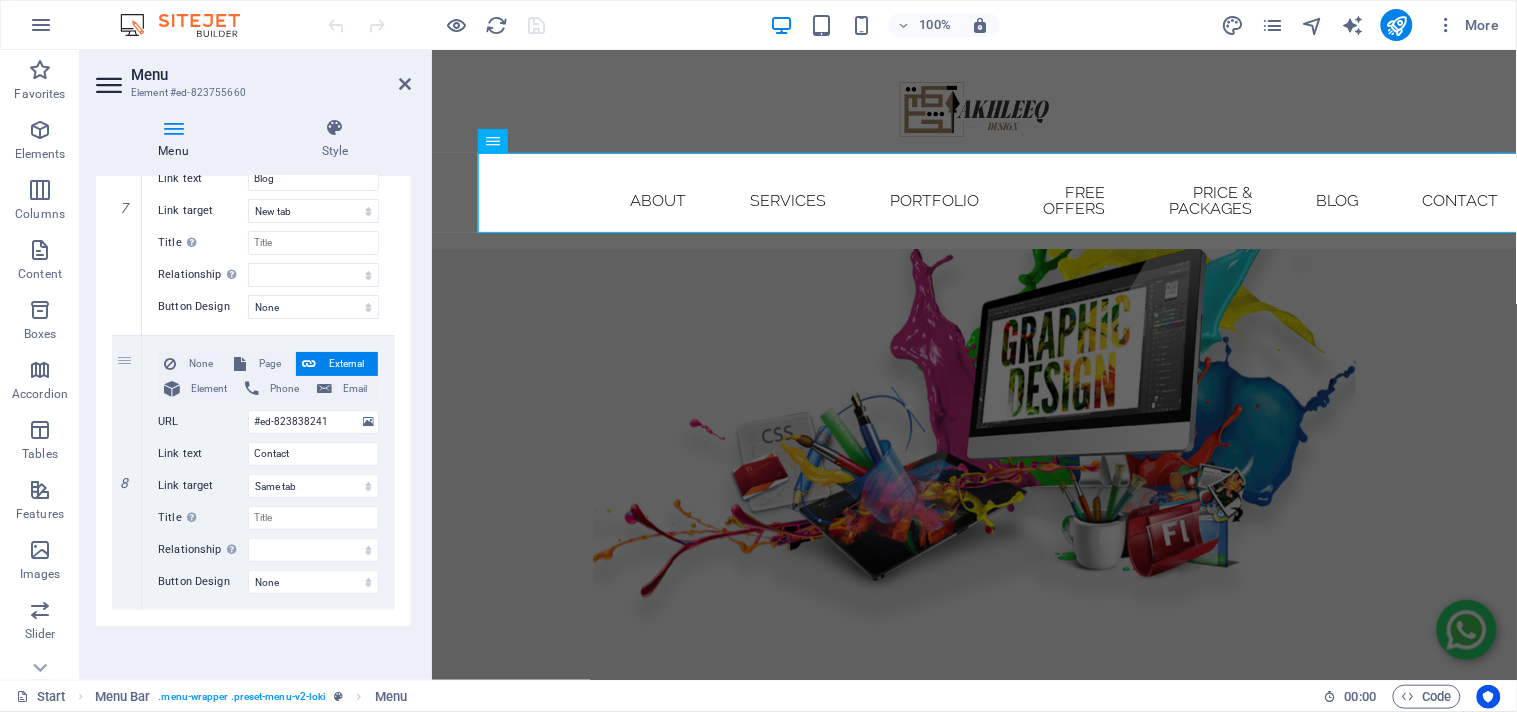 click on "Menu" at bounding box center [177, 139] 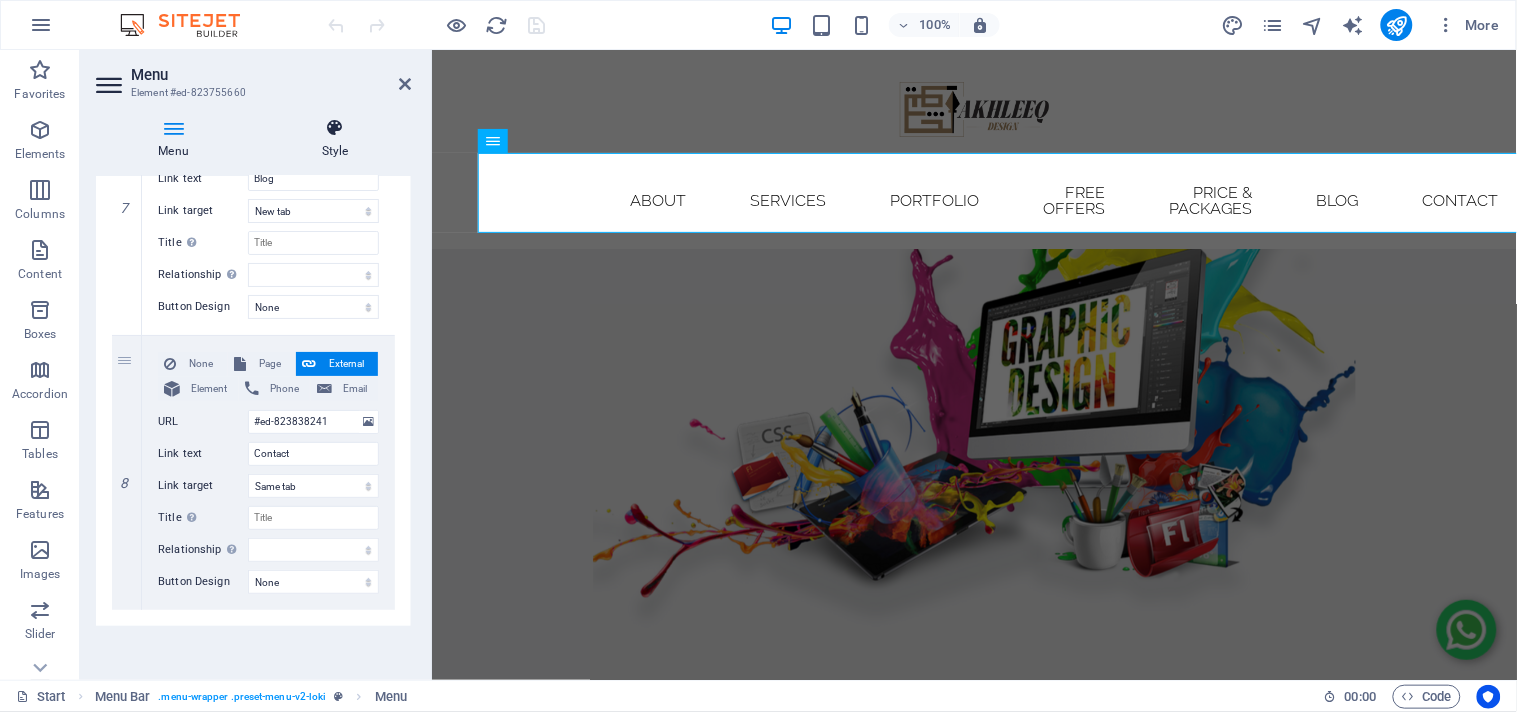 click at bounding box center [335, 128] 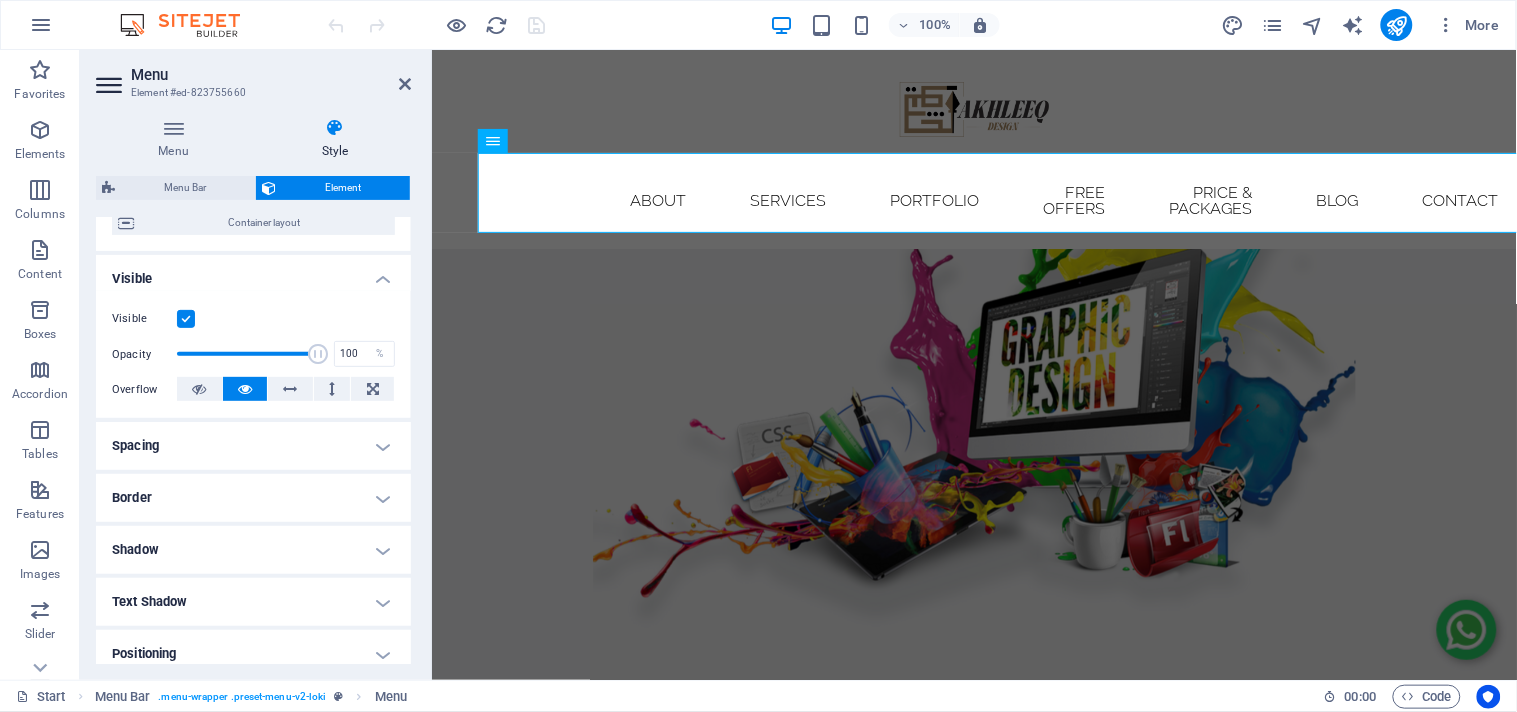 scroll, scrollTop: 0, scrollLeft: 0, axis: both 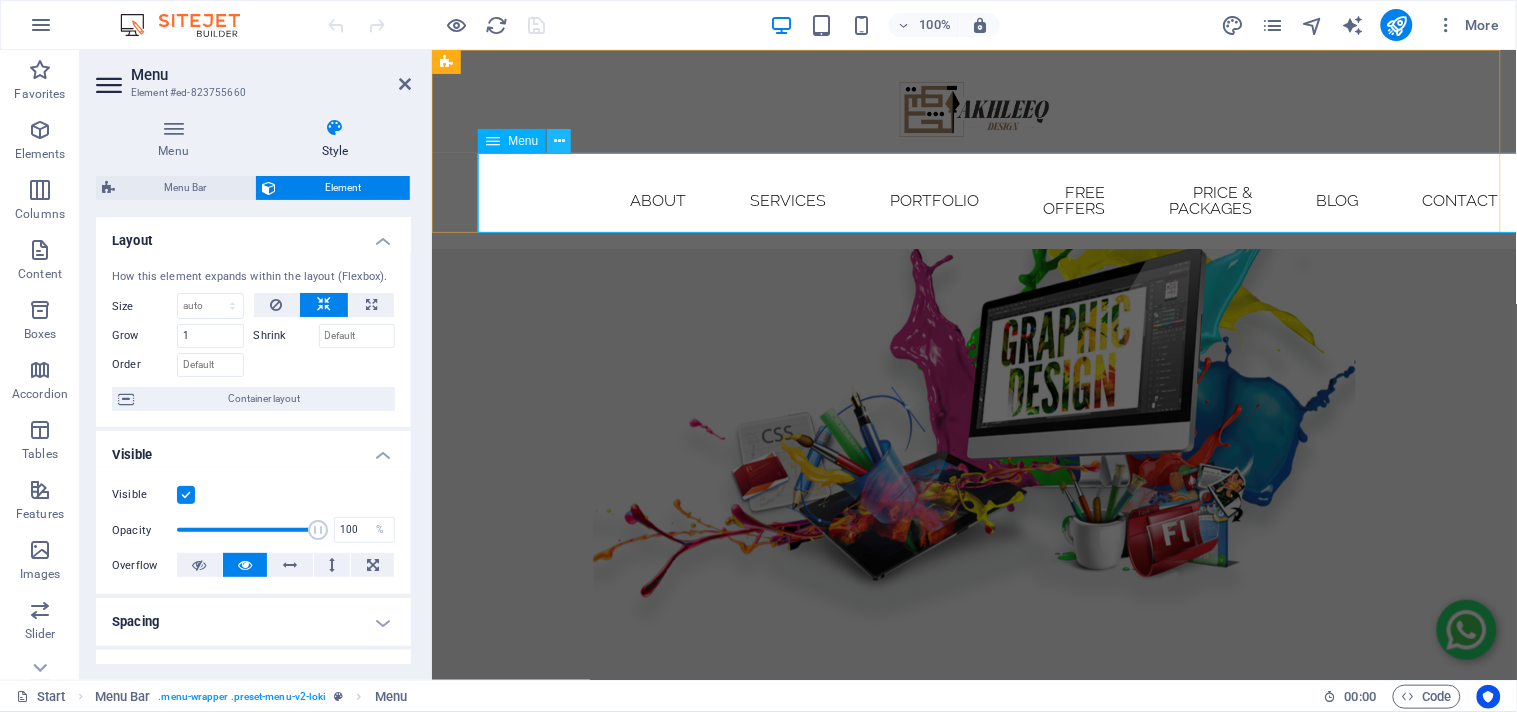 click at bounding box center (559, 141) 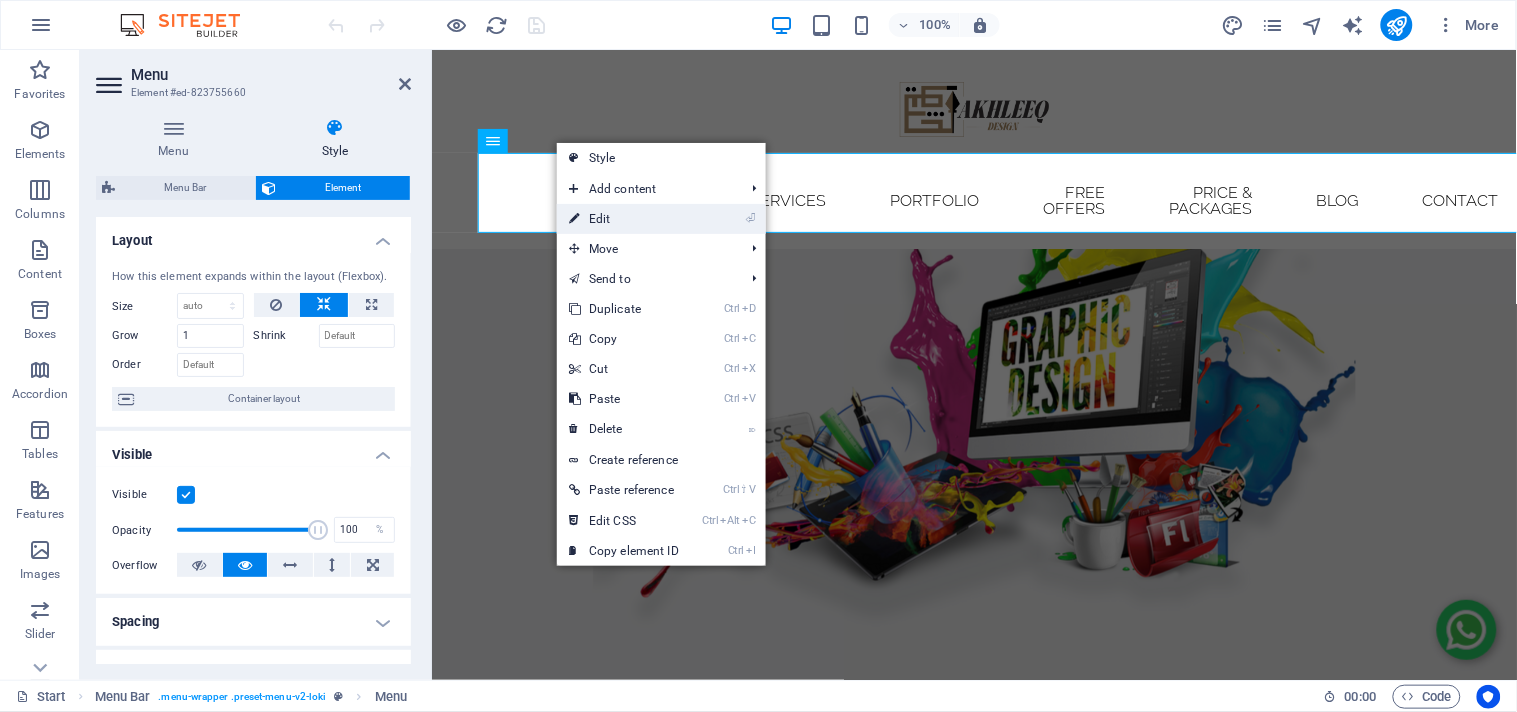 click on "⏎  Edit" at bounding box center [624, 219] 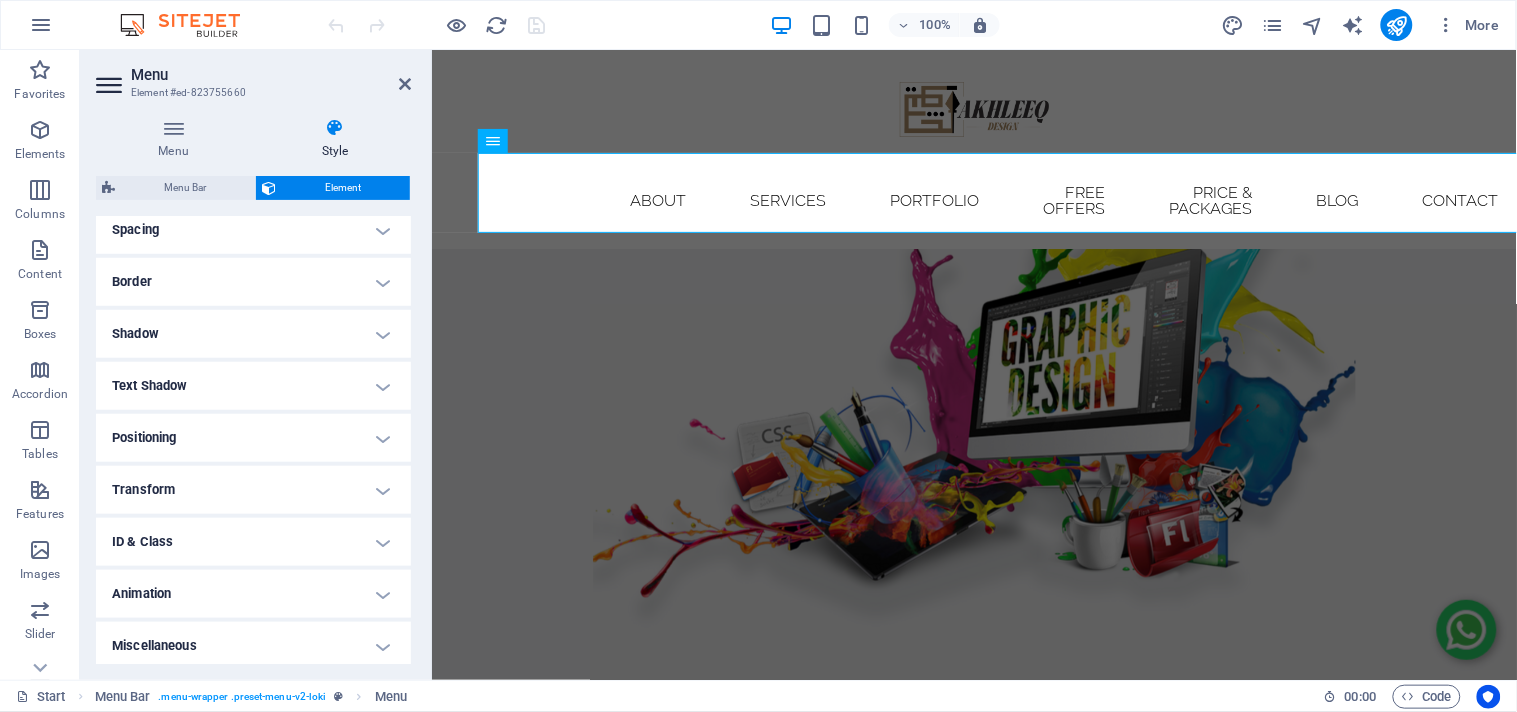 scroll, scrollTop: 397, scrollLeft: 0, axis: vertical 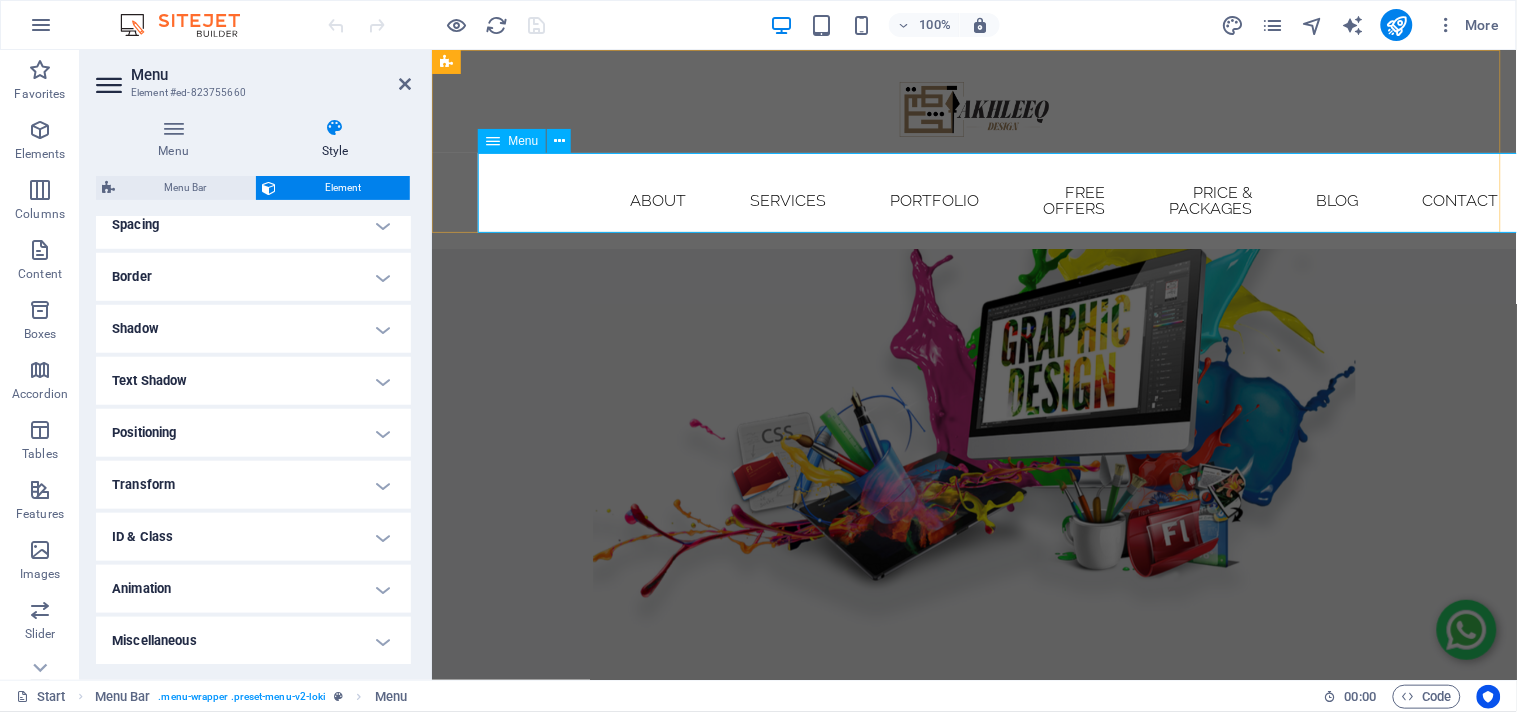 click on "Menu" at bounding box center [523, 141] 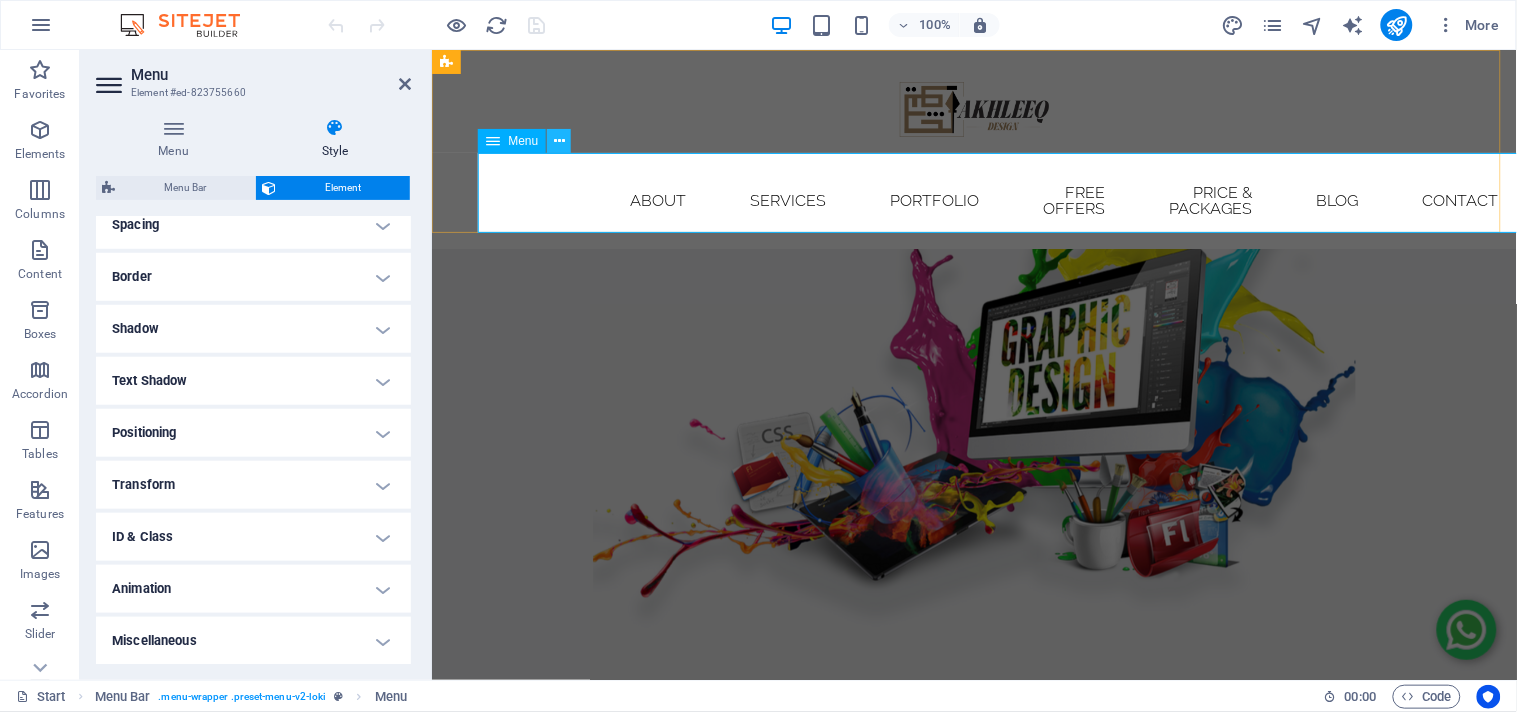 click at bounding box center [559, 141] 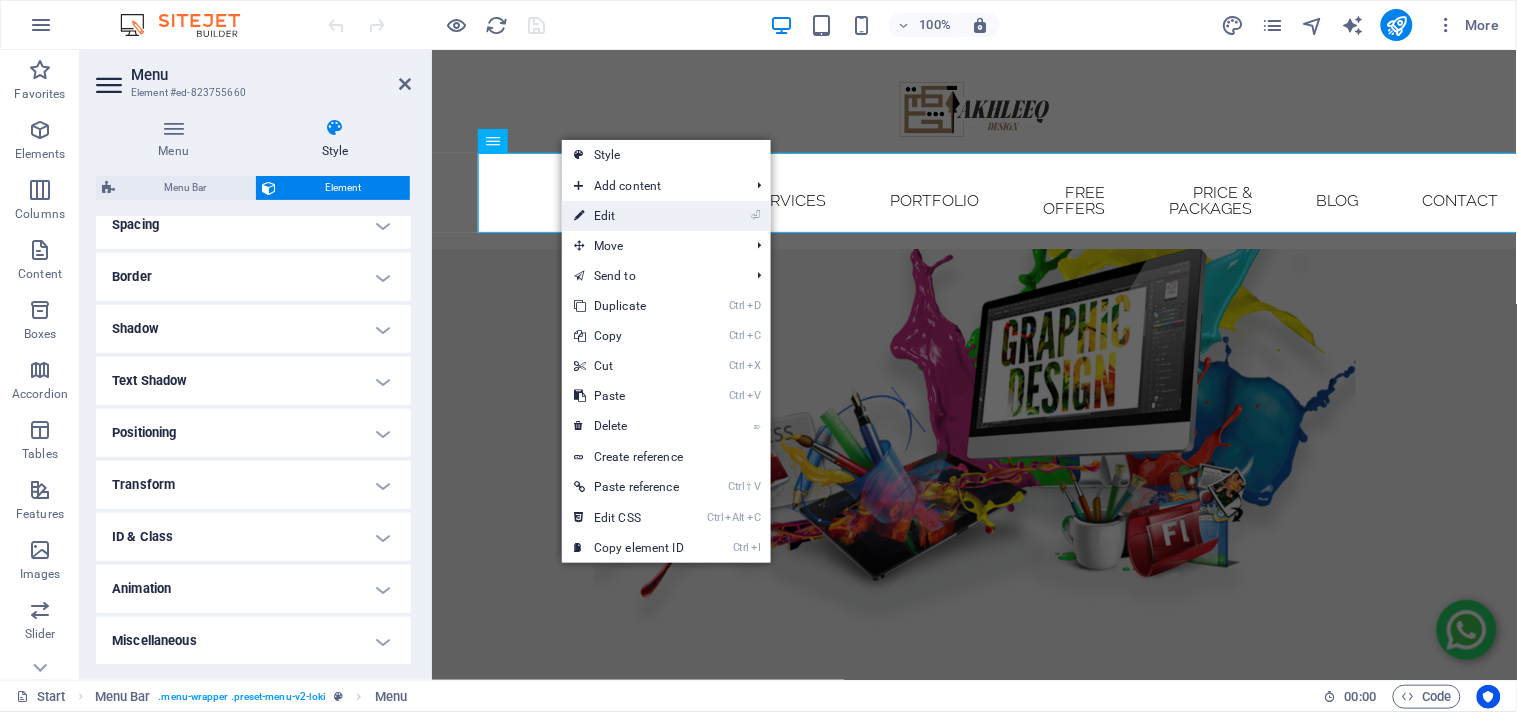 click on "⏎  Edit" at bounding box center [629, 216] 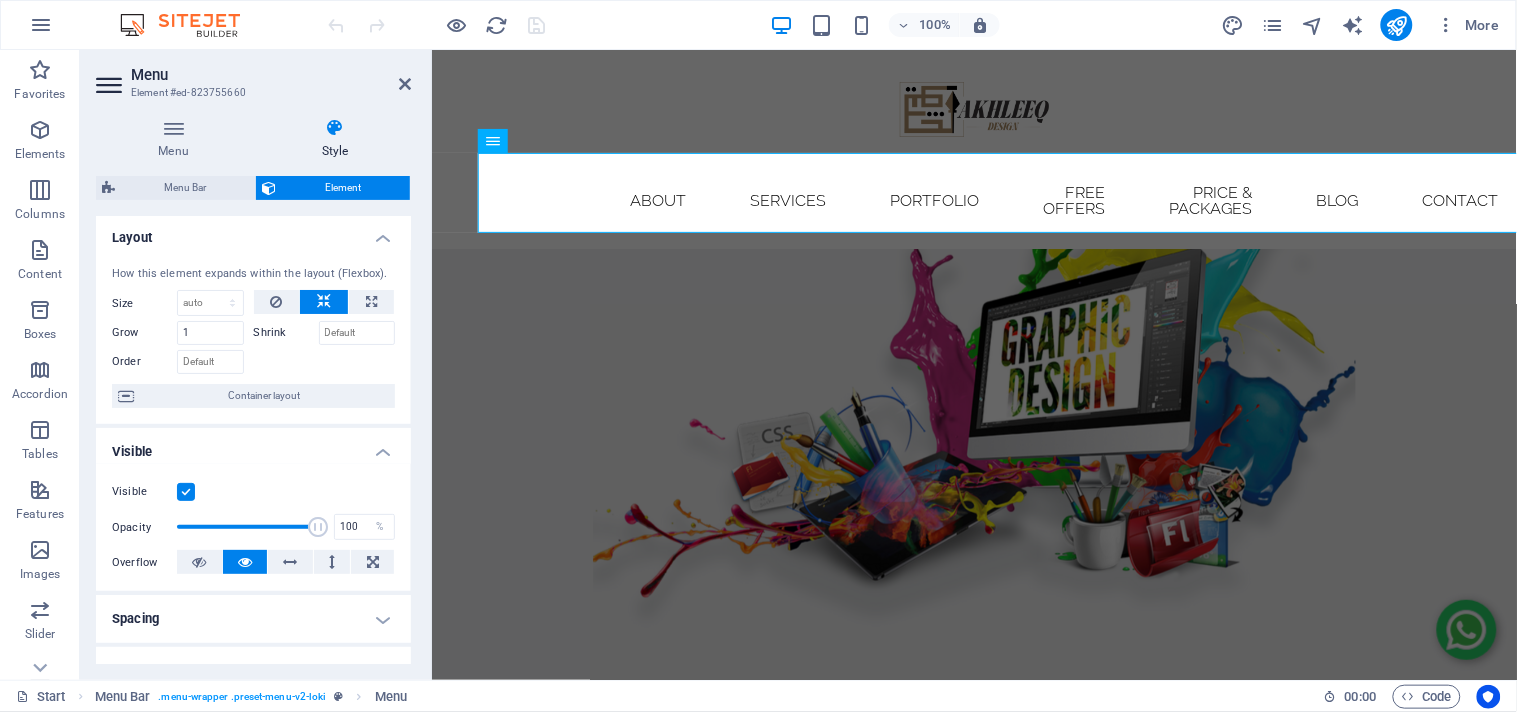 scroll, scrollTop: 0, scrollLeft: 0, axis: both 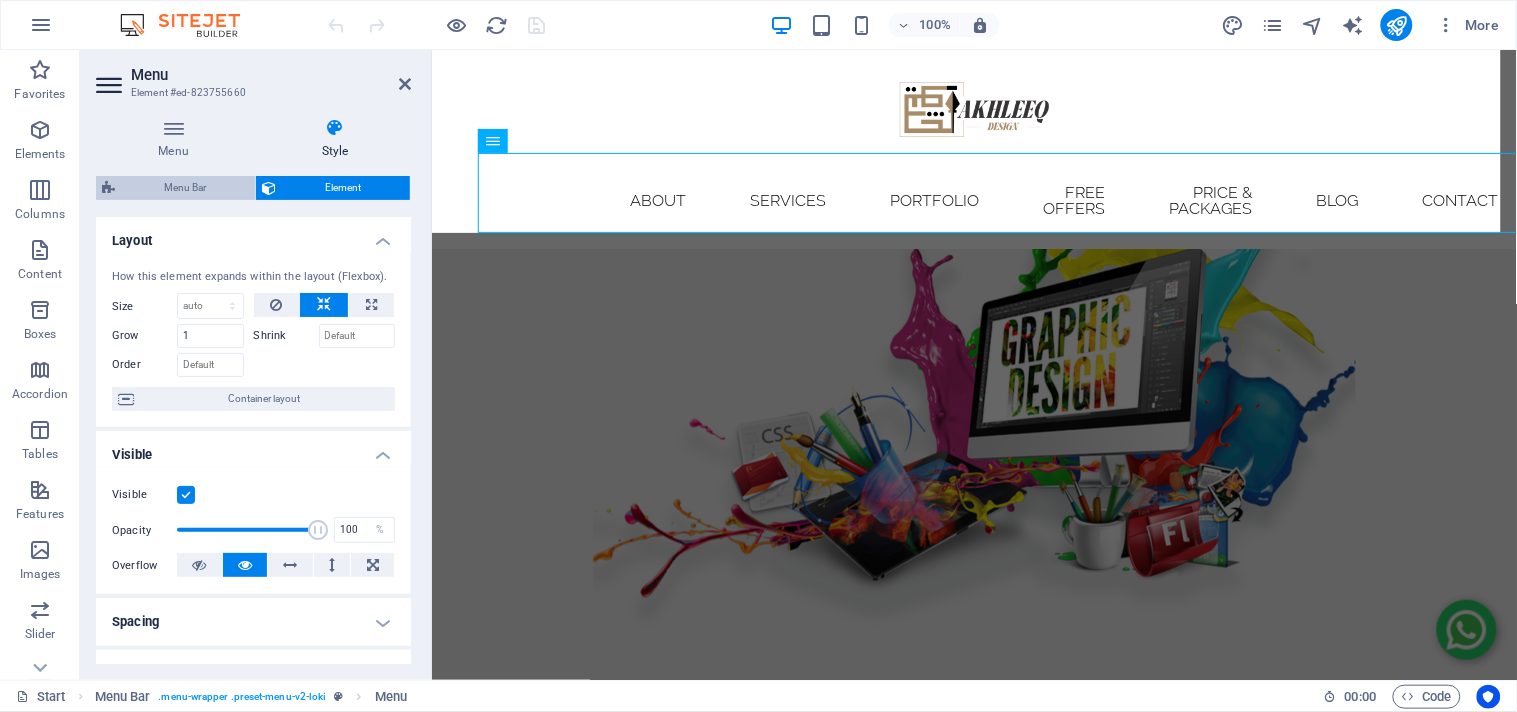 click on "Menu Bar" at bounding box center [185, 188] 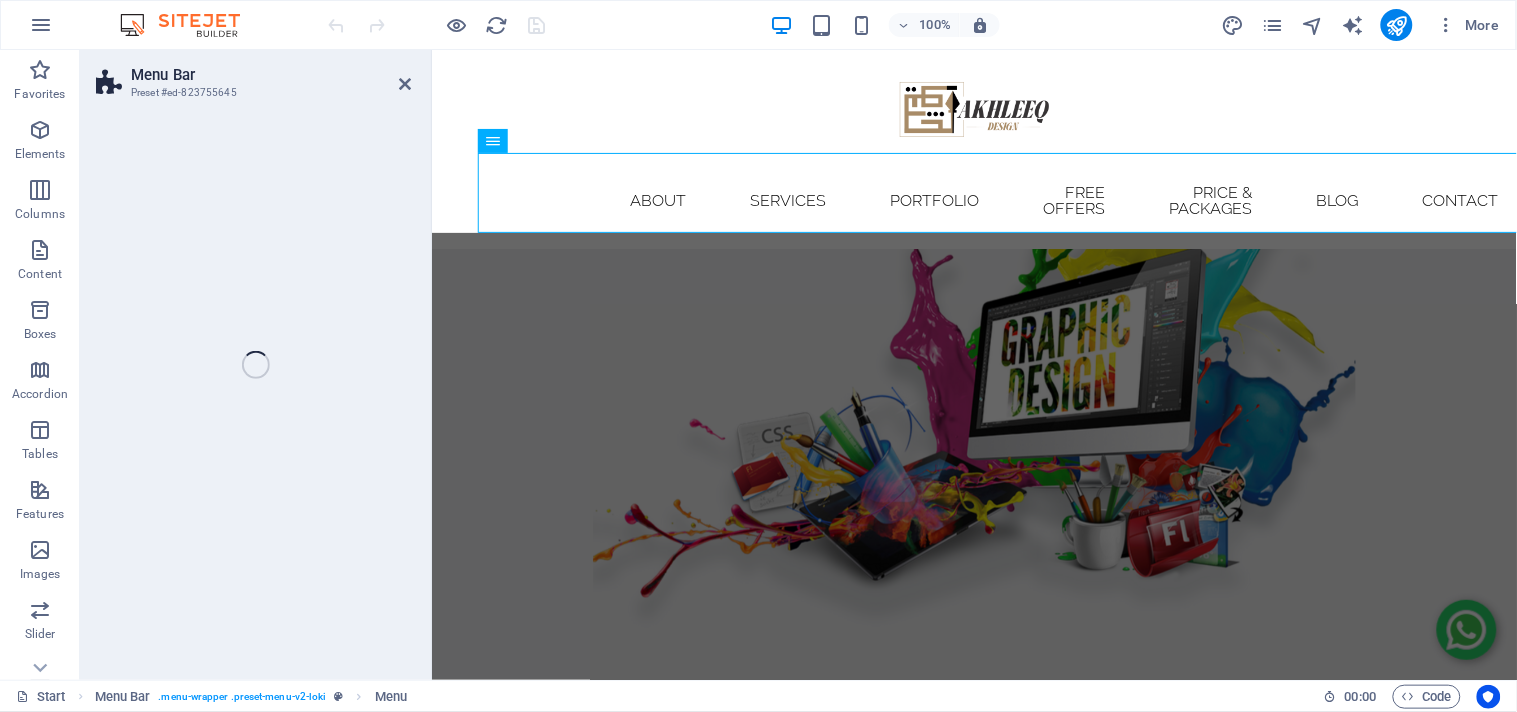 select on "rem" 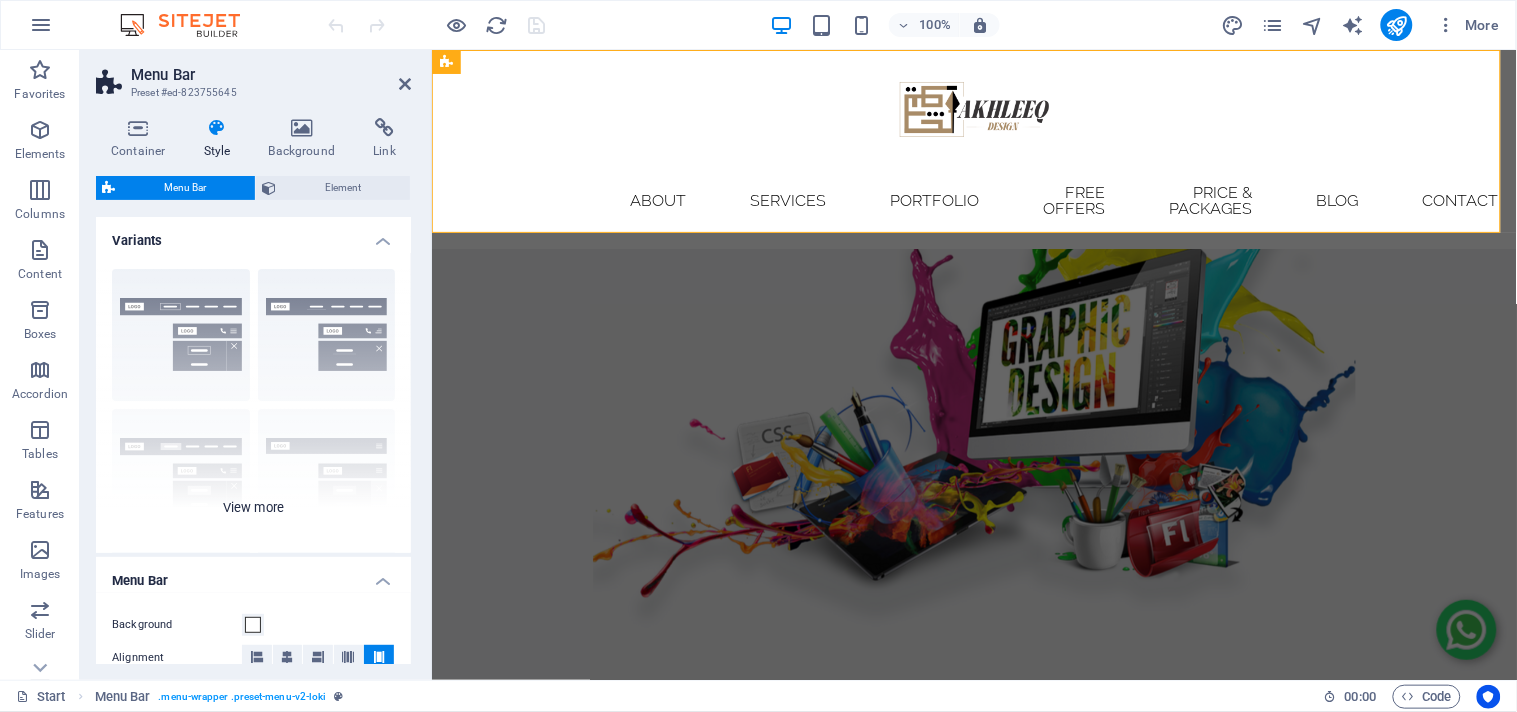 scroll, scrollTop: 650, scrollLeft: 0, axis: vertical 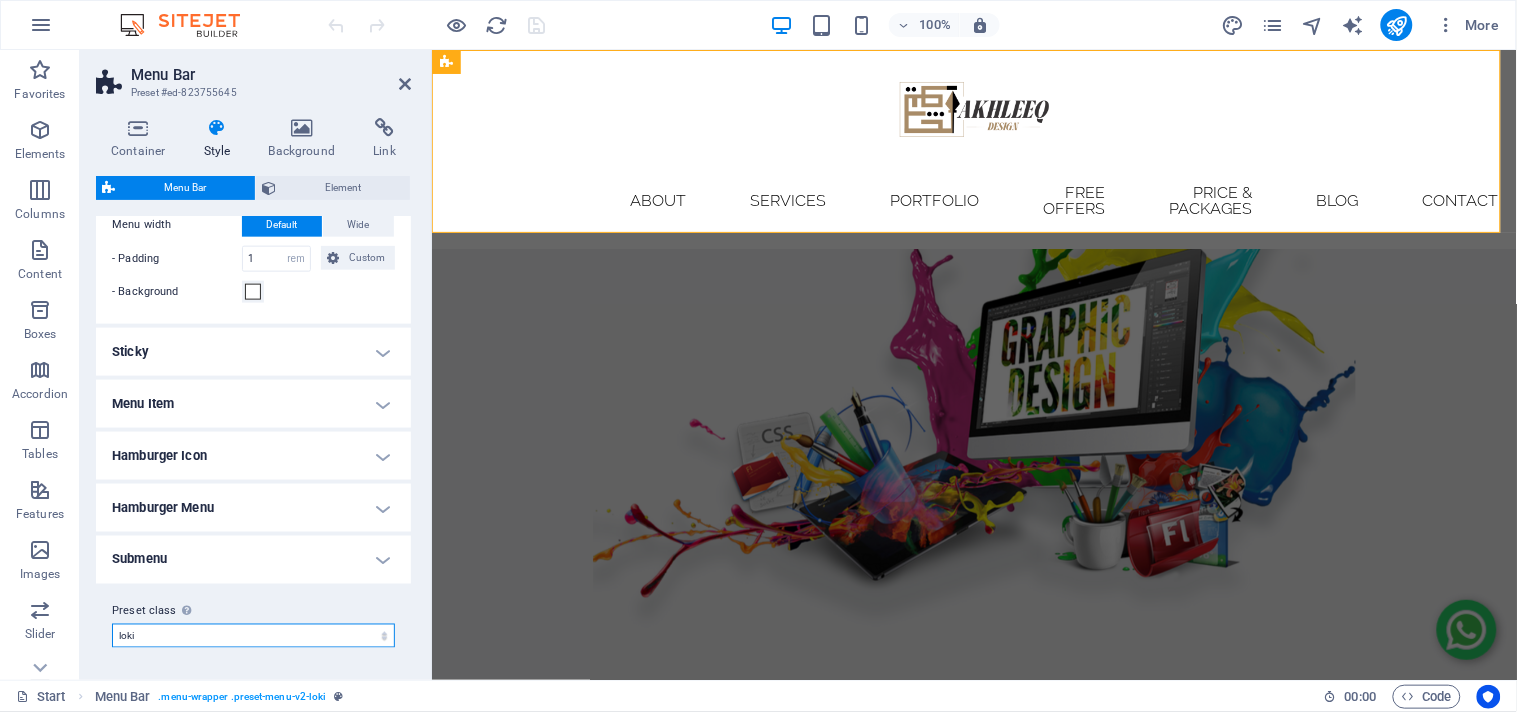 click on "default fixed xxl border loki centered wide Add preset class" at bounding box center (253, 636) 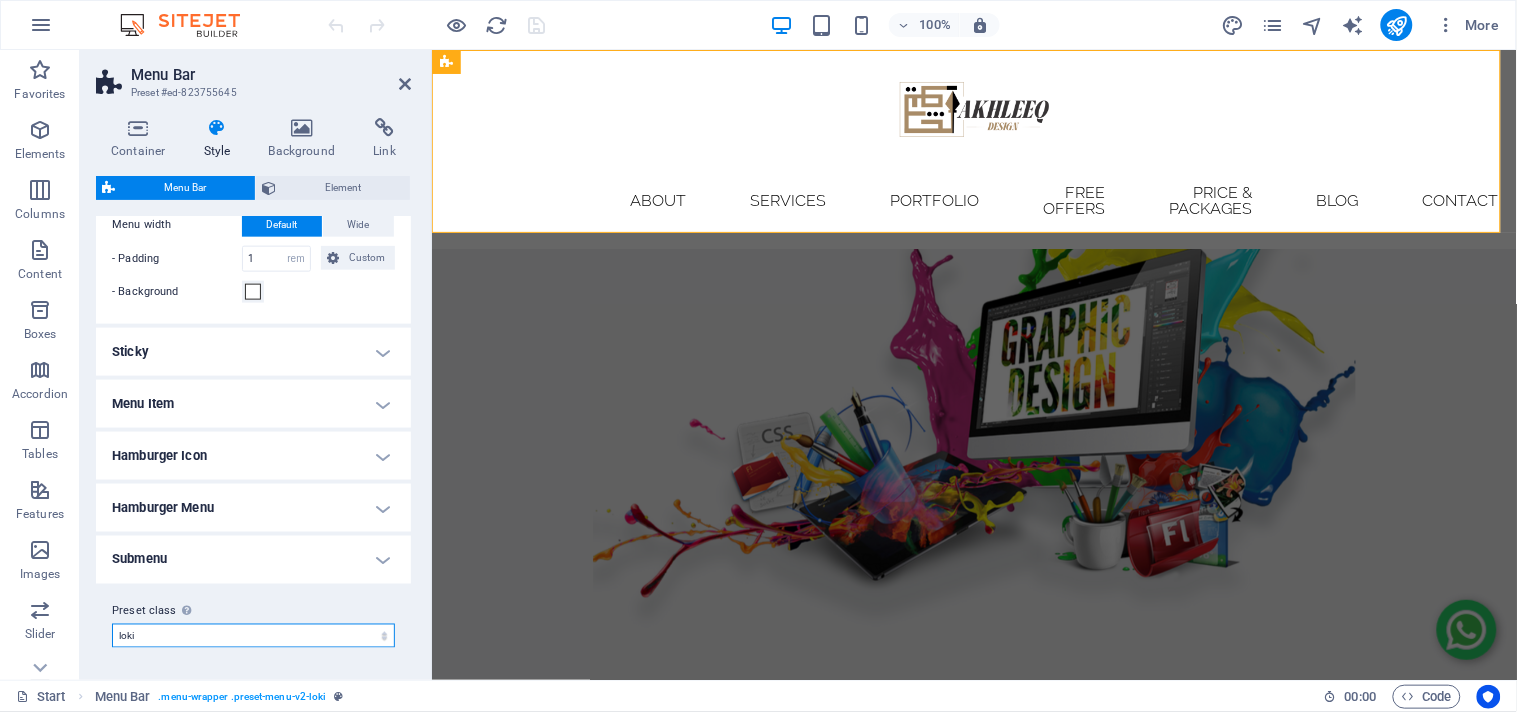 select on "preset-menu-v2-fixed" 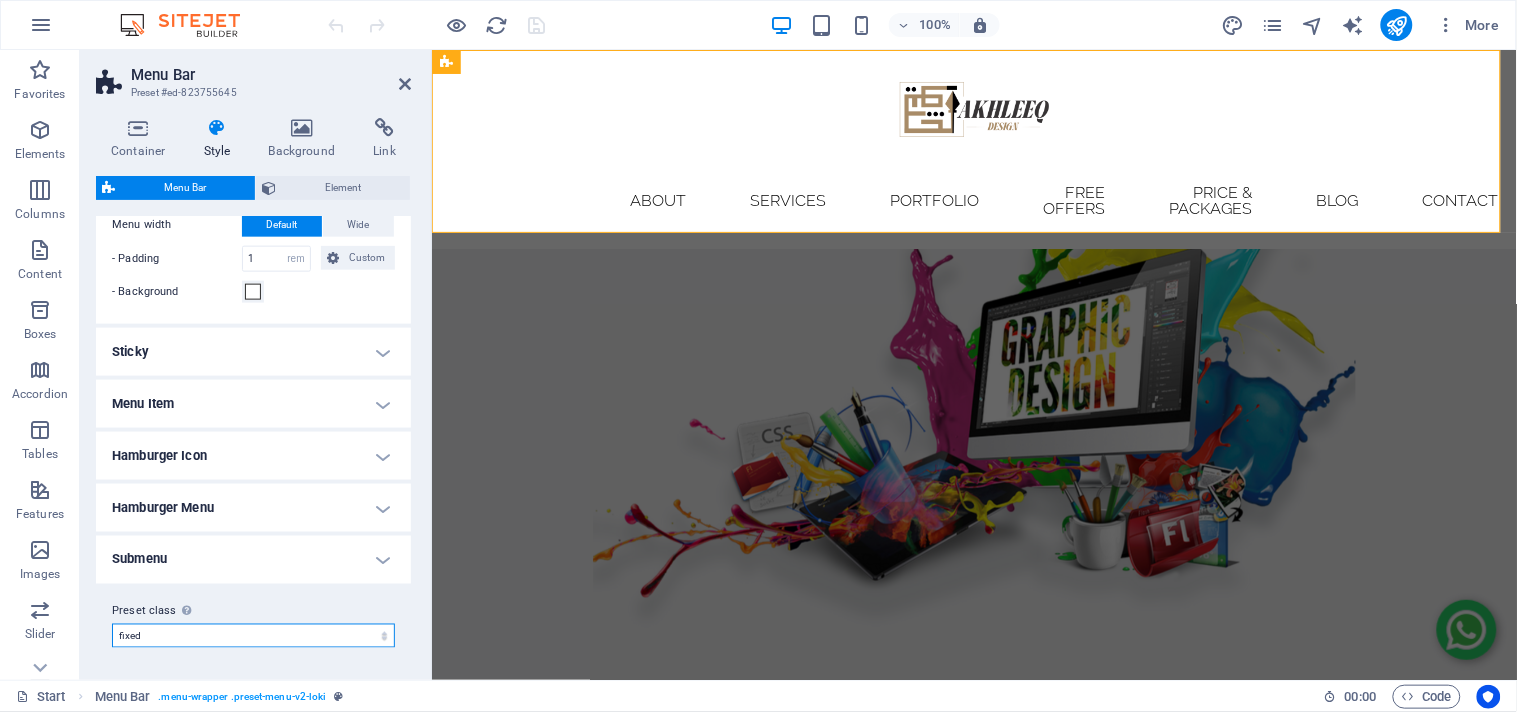 click on "default fixed xxl border loki centered wide Add preset class" at bounding box center (253, 636) 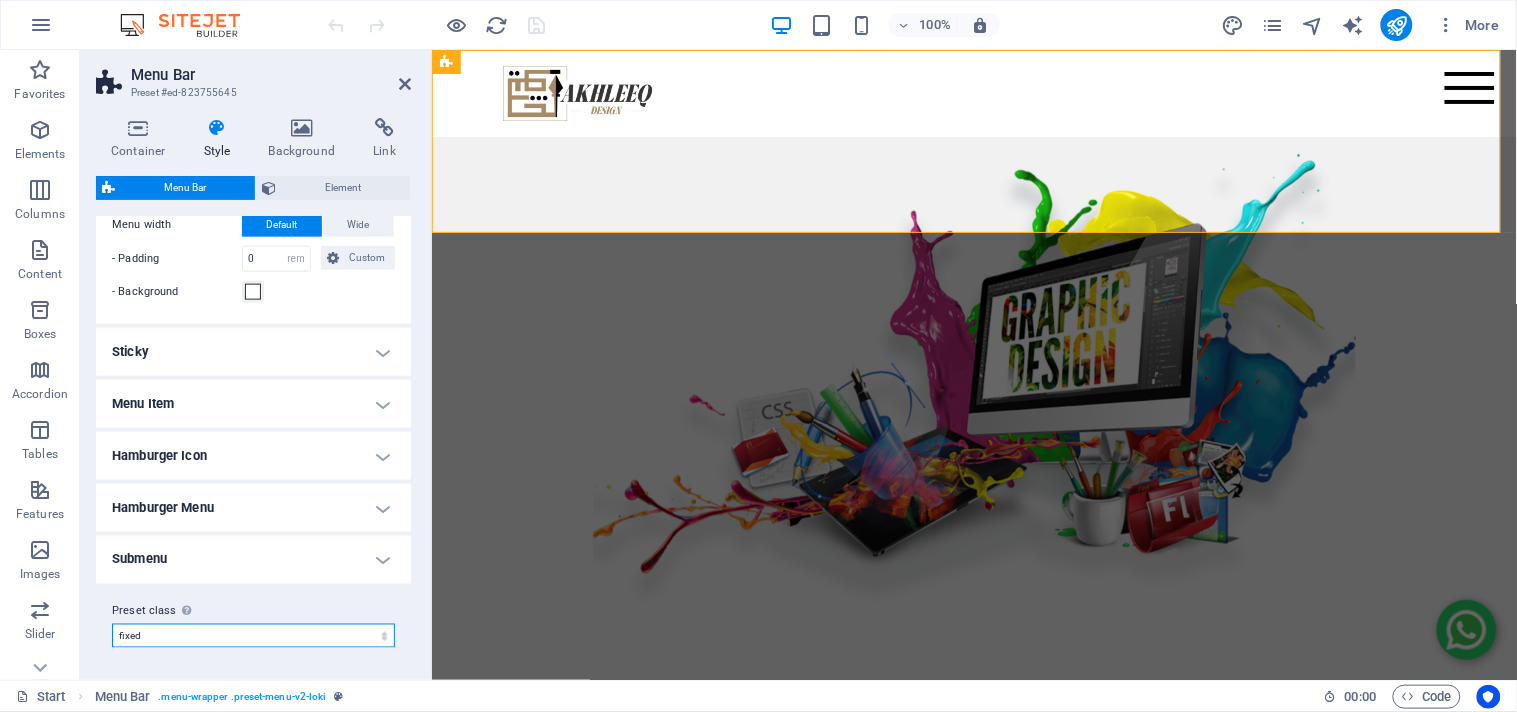 select on "preset-menu-v2-fixed" 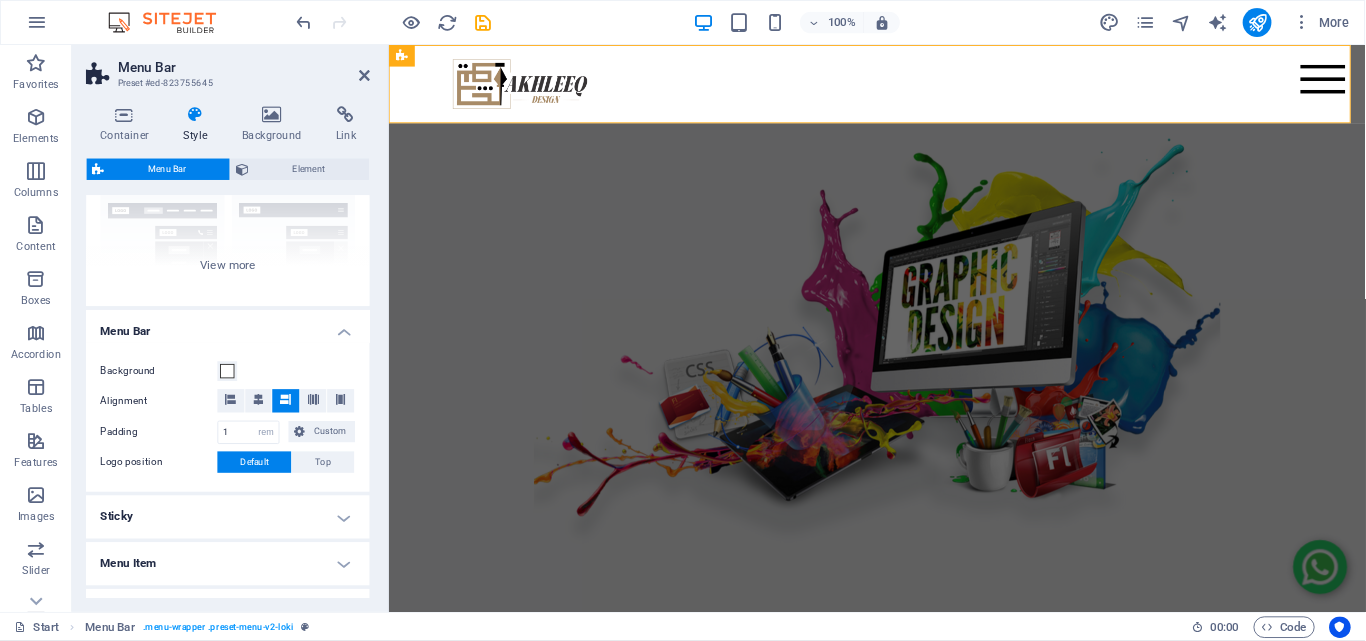 scroll, scrollTop: 212, scrollLeft: 0, axis: vertical 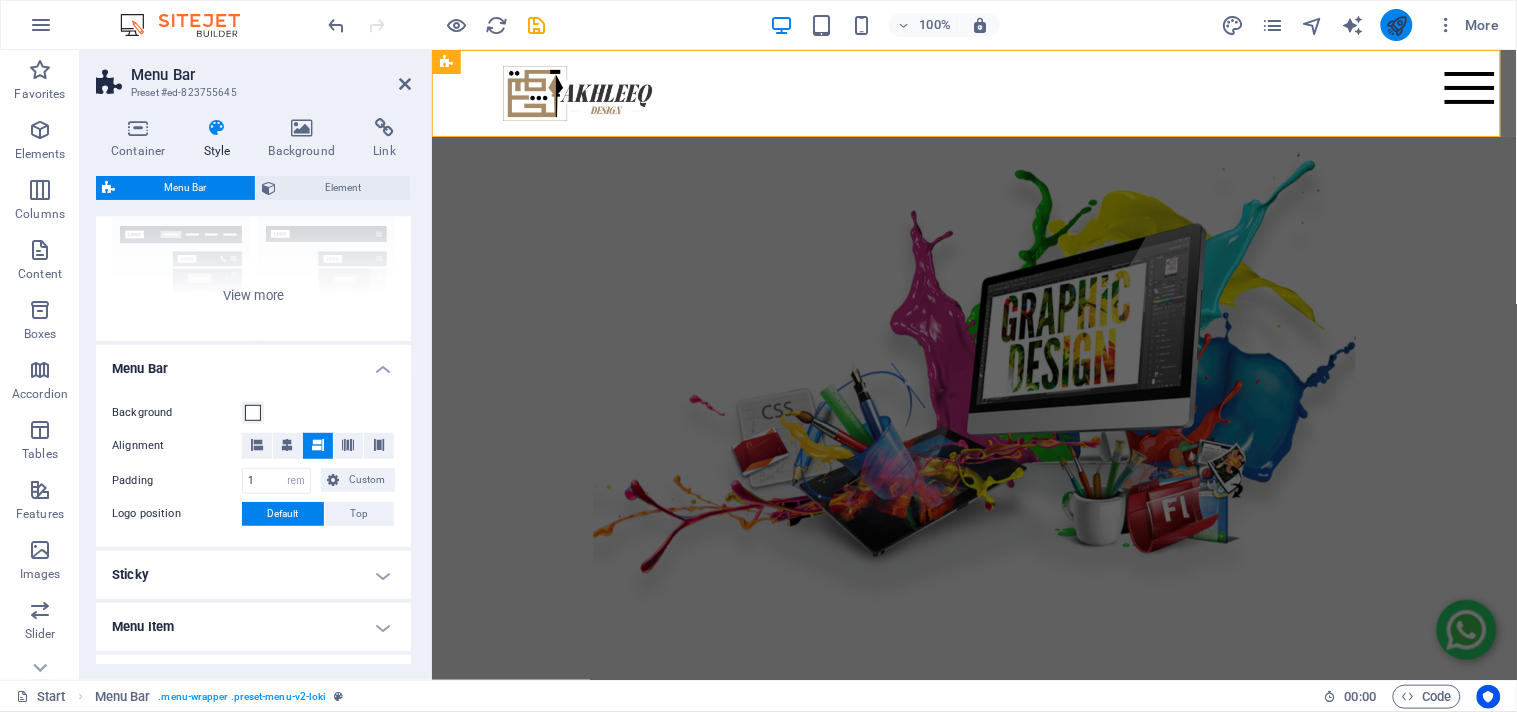 click at bounding box center (1396, 25) 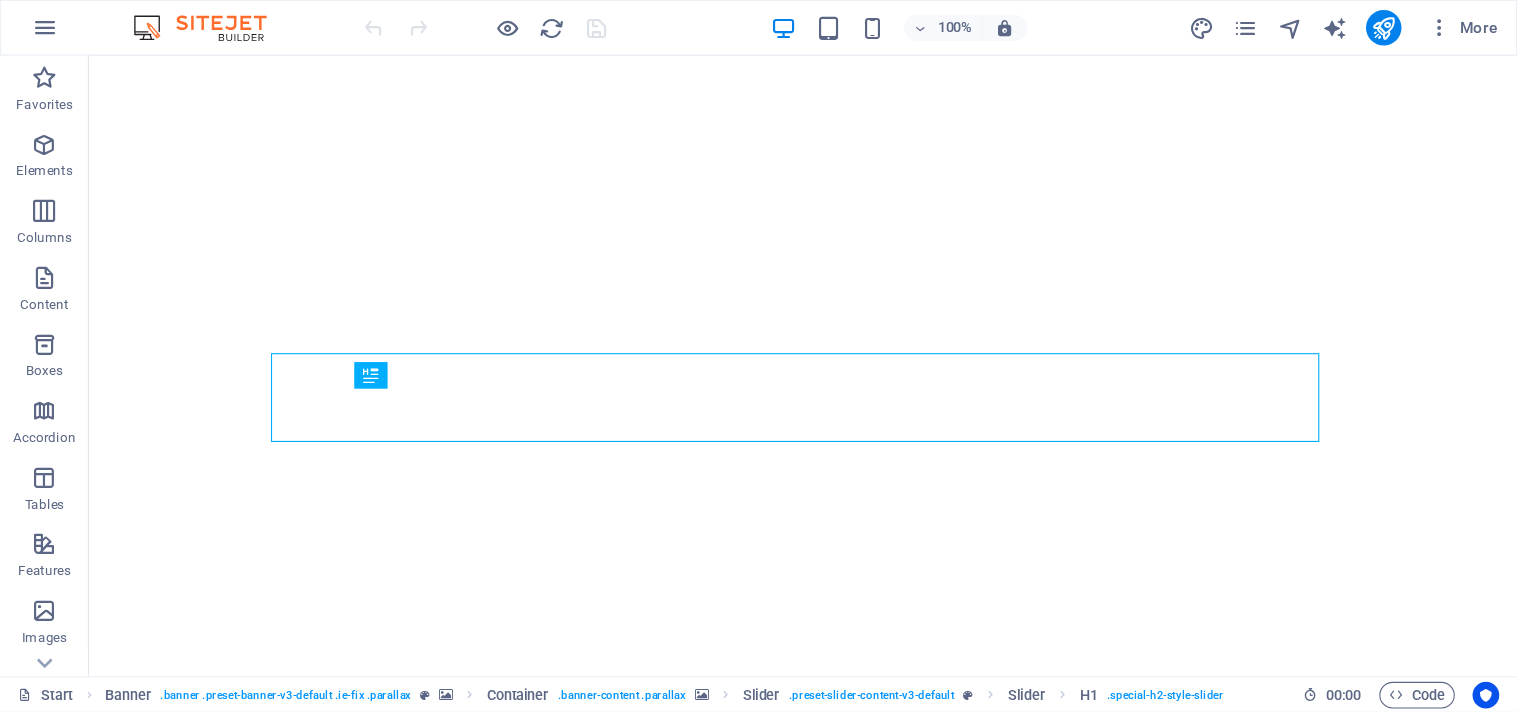scroll, scrollTop: 0, scrollLeft: 0, axis: both 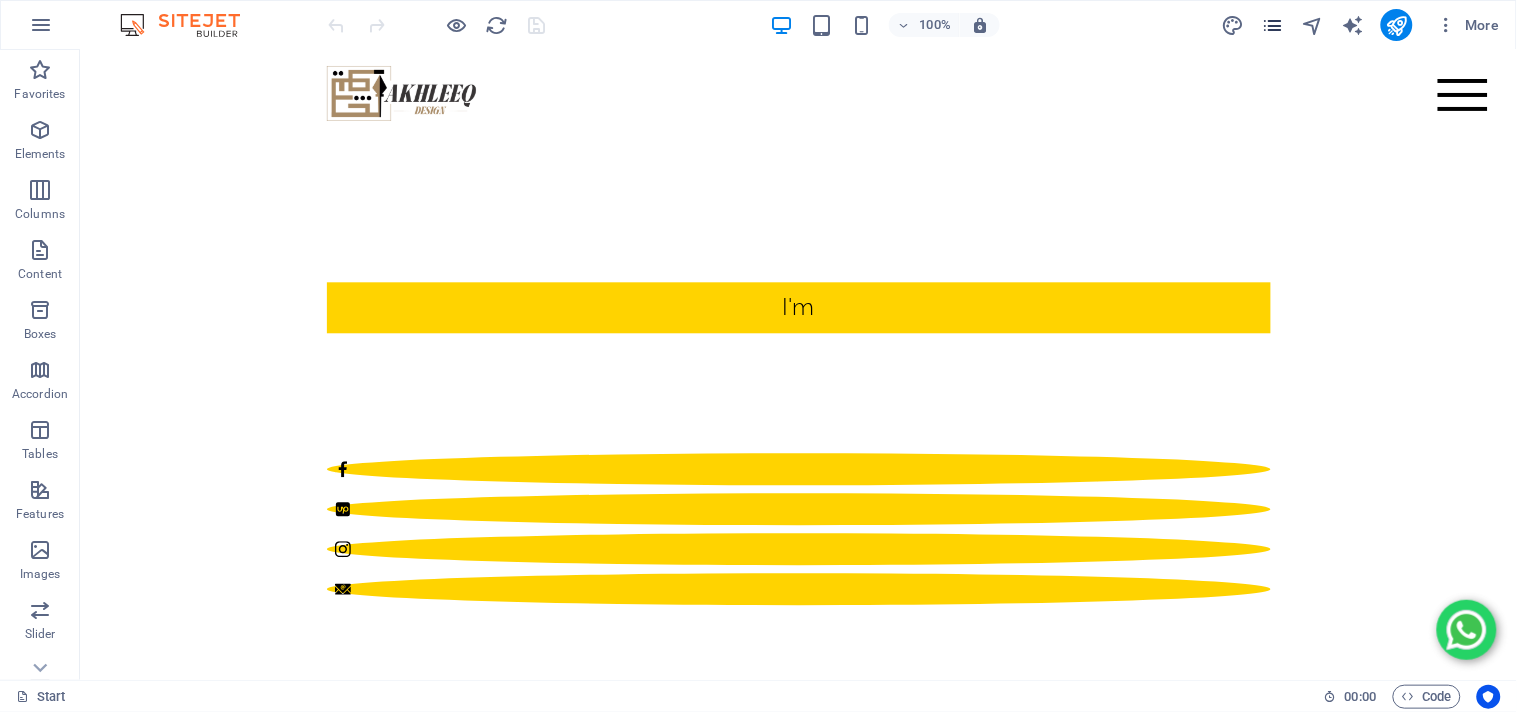 click at bounding box center [1272, 25] 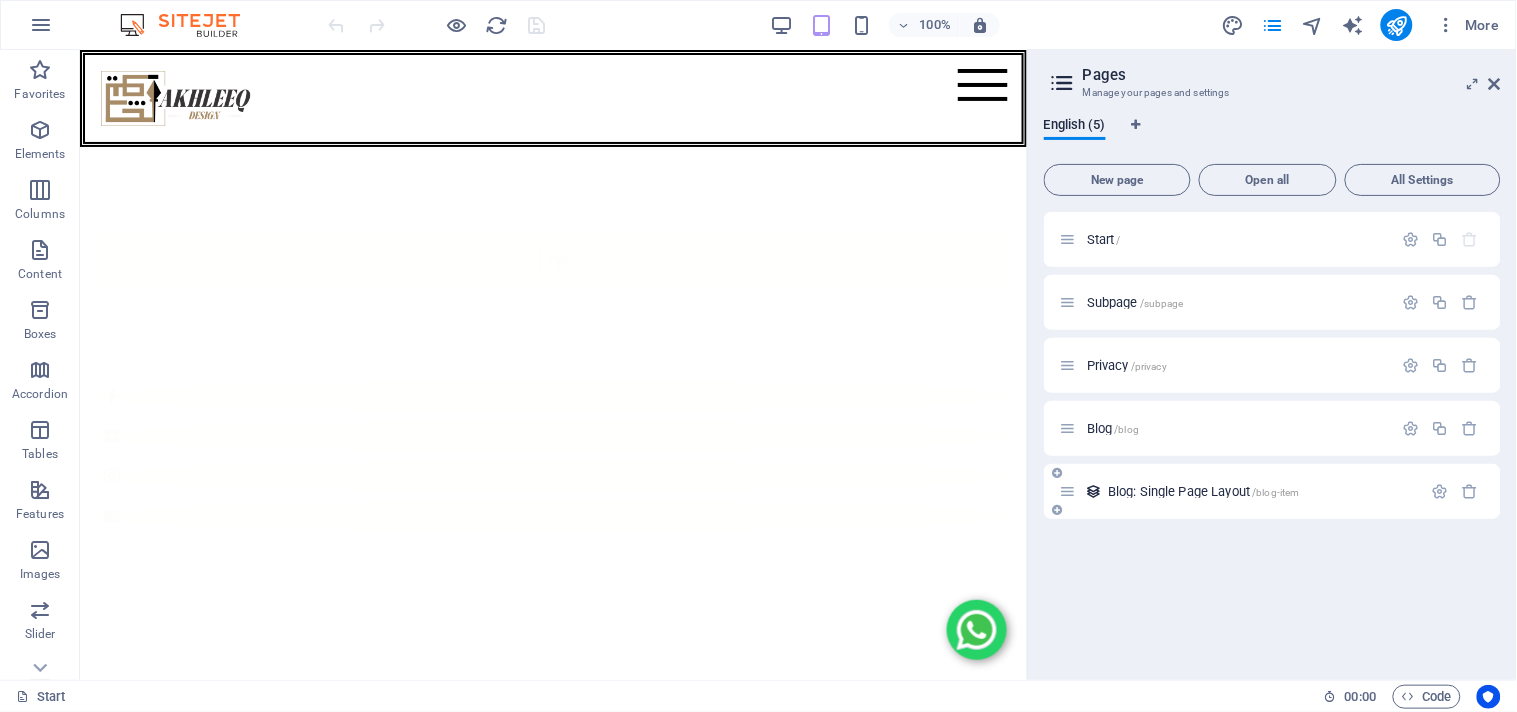 click on "Blog: Single Page Layout /blog-item" at bounding box center [1241, 491] 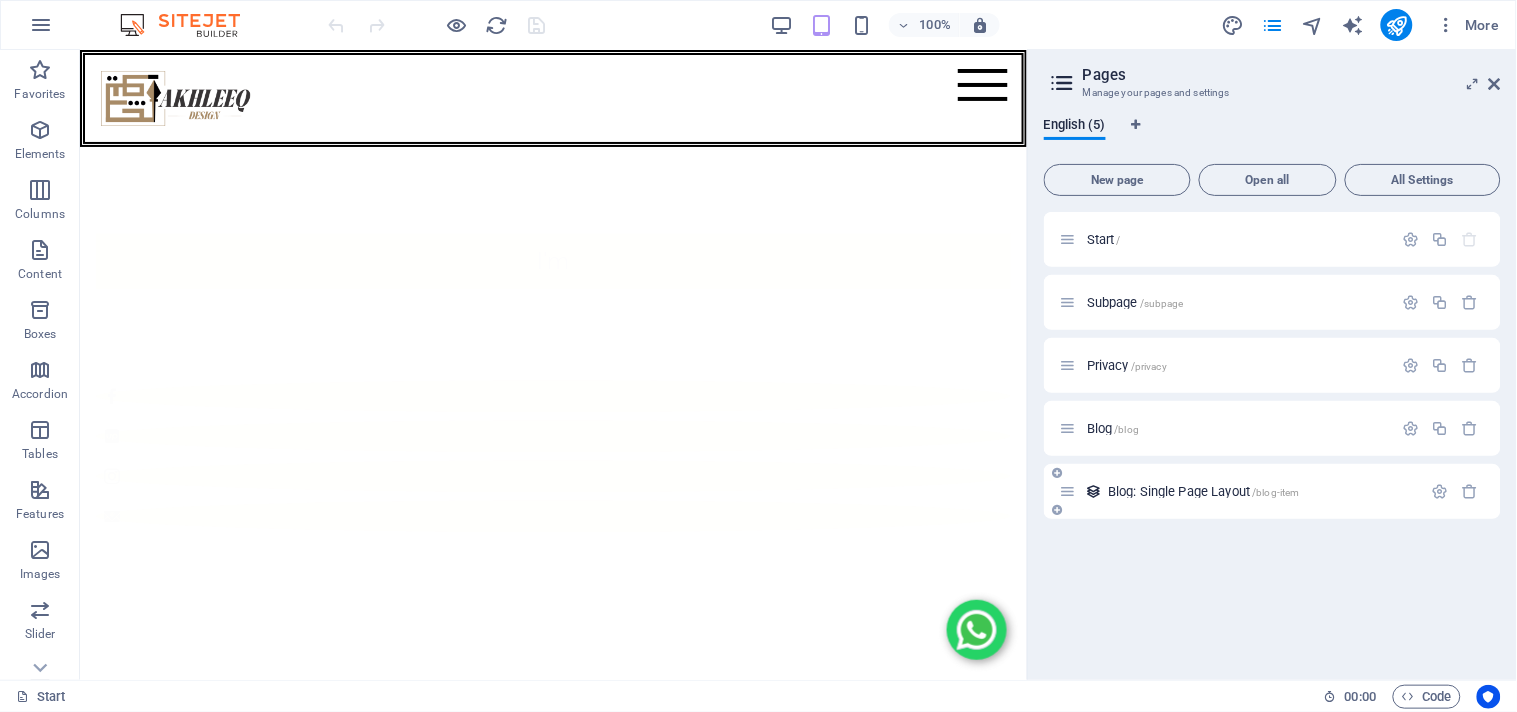 click on "Blog: Single Page Layout /blog-item" at bounding box center (1241, 491) 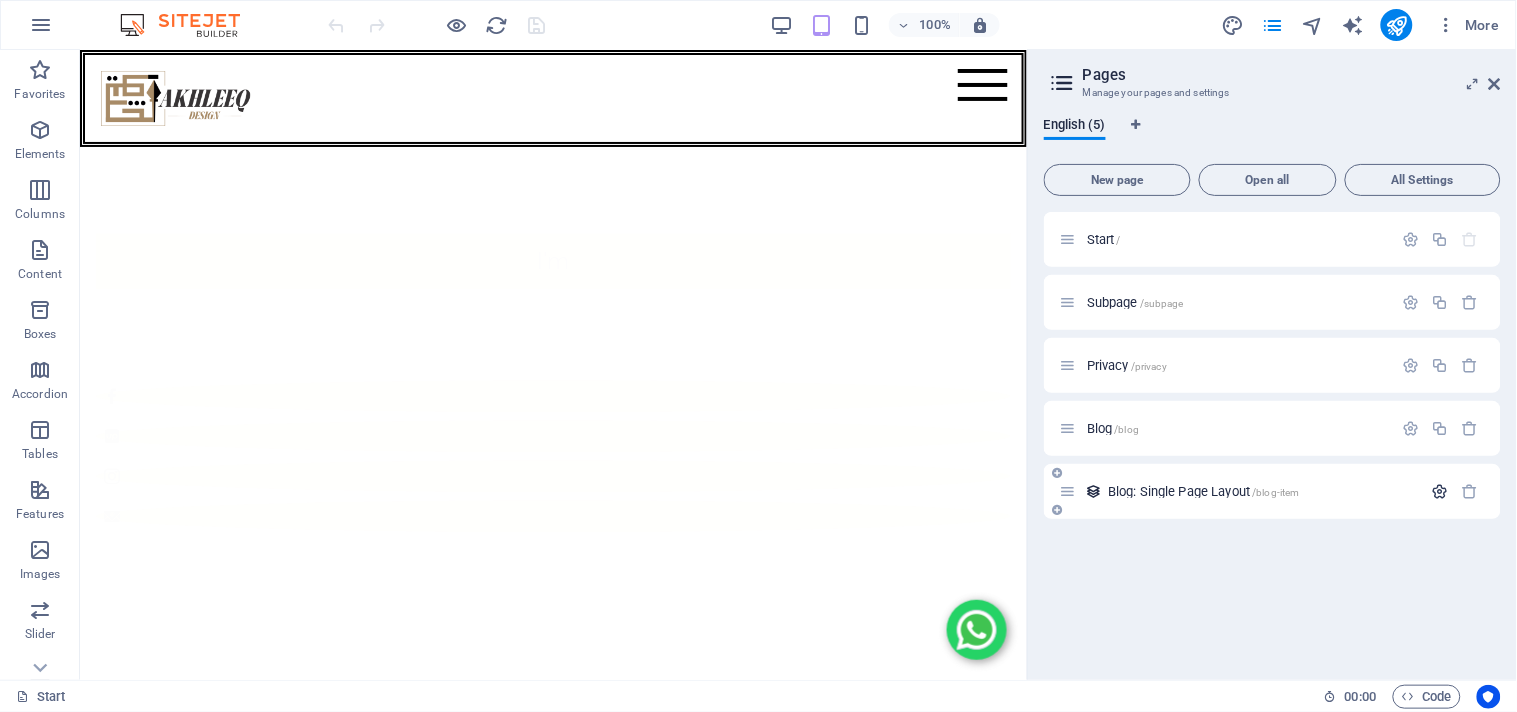 click at bounding box center (1440, 491) 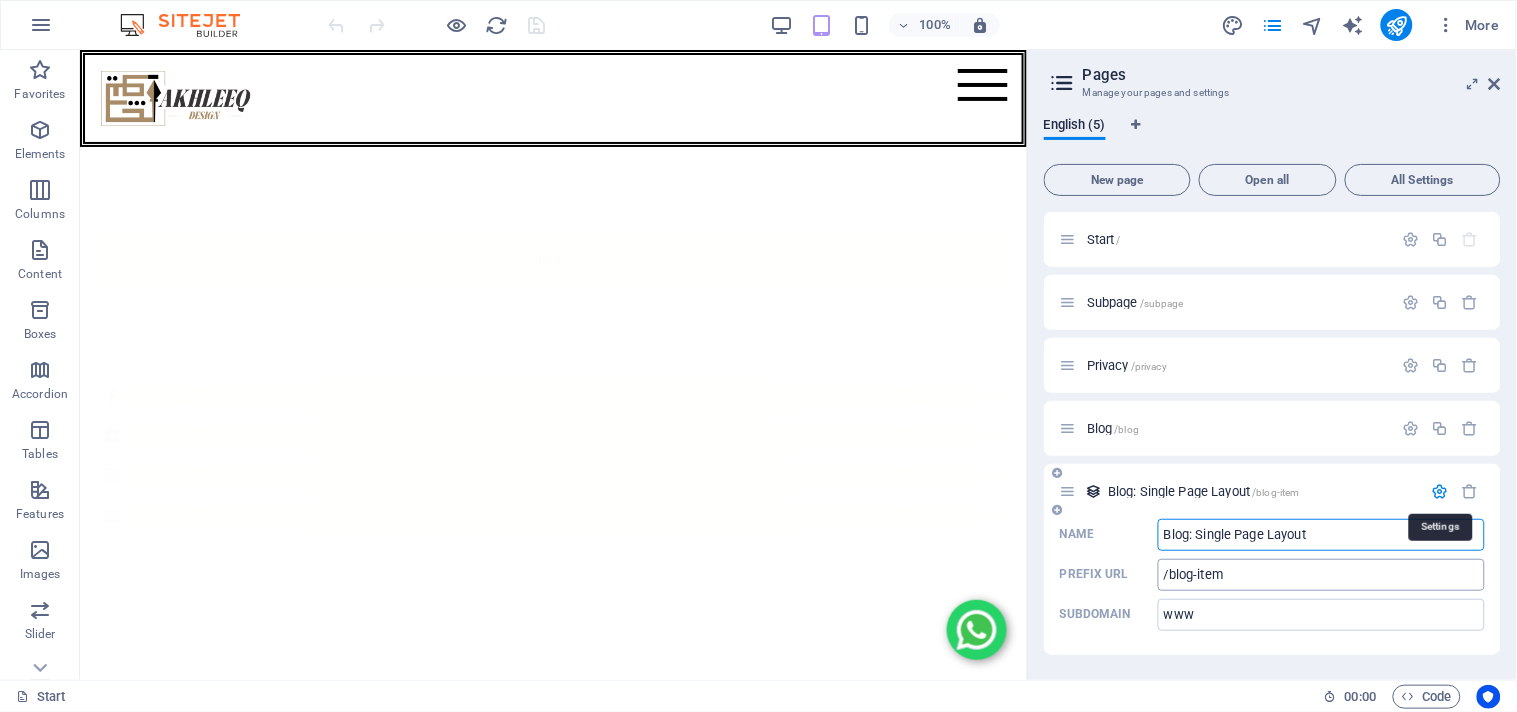 click on "/blog-item" at bounding box center (1321, 575) 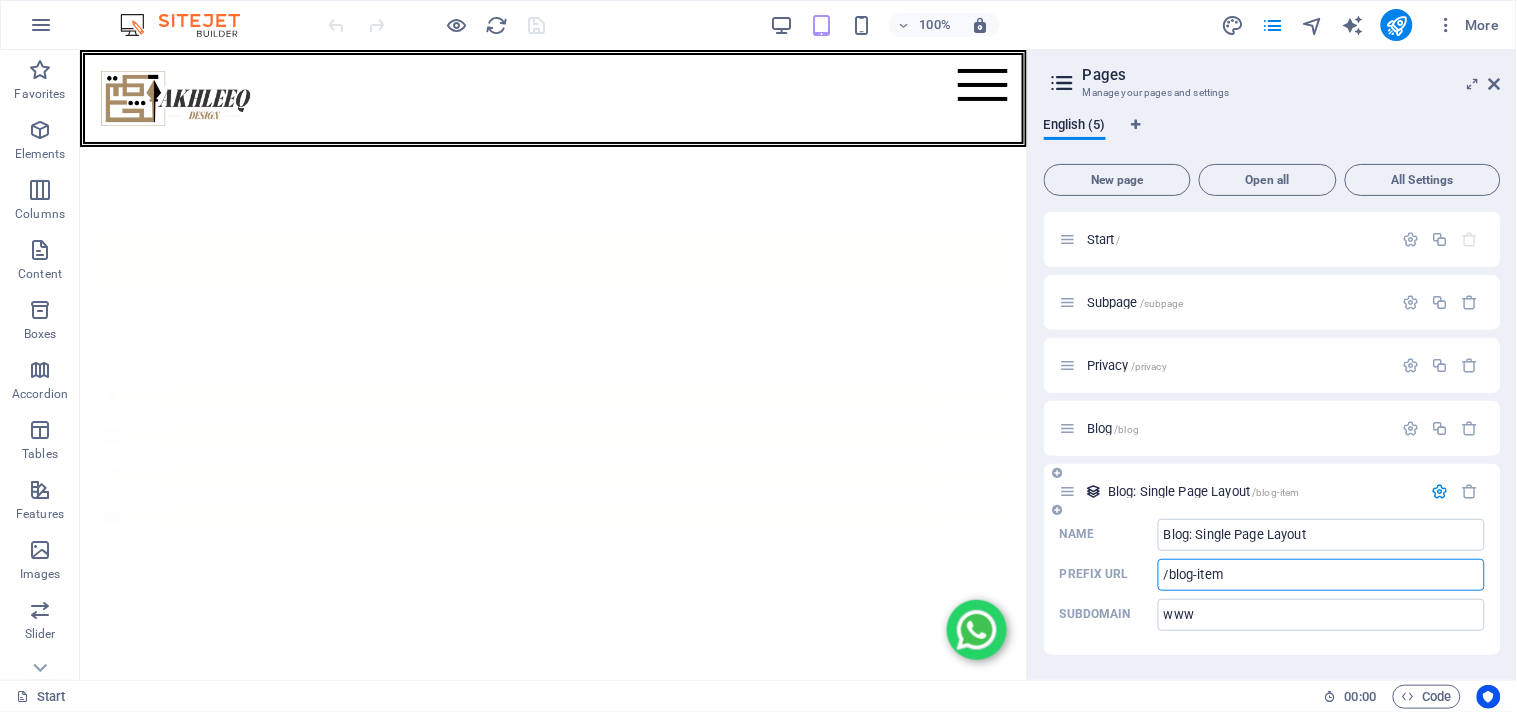 drag, startPoint x: 1288, startPoint y: 575, endPoint x: 1132, endPoint y: 576, distance: 156.0032 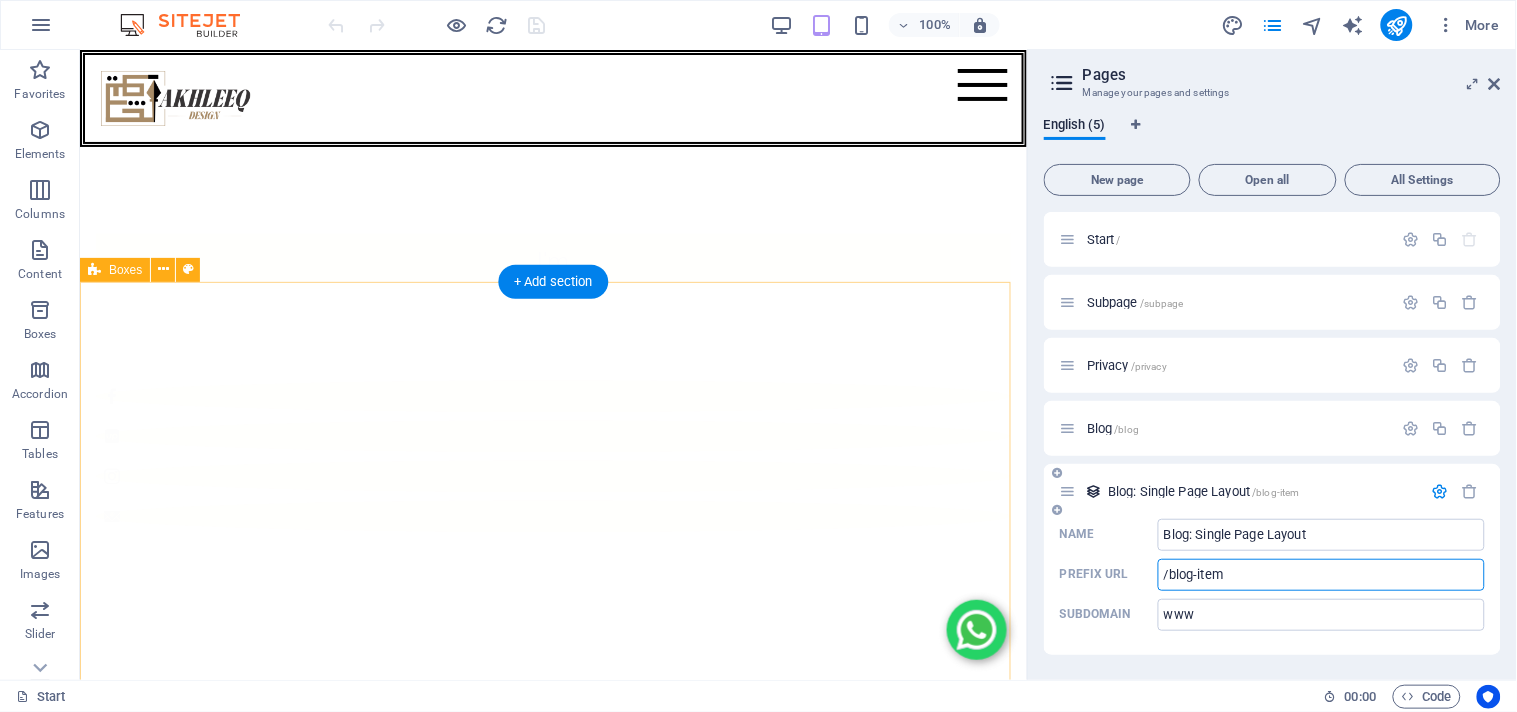 click on "Name Blog: Single Page Layout ​ Prefix URL /blog-item ​ Subdomain www ​" at bounding box center (1272, 587) 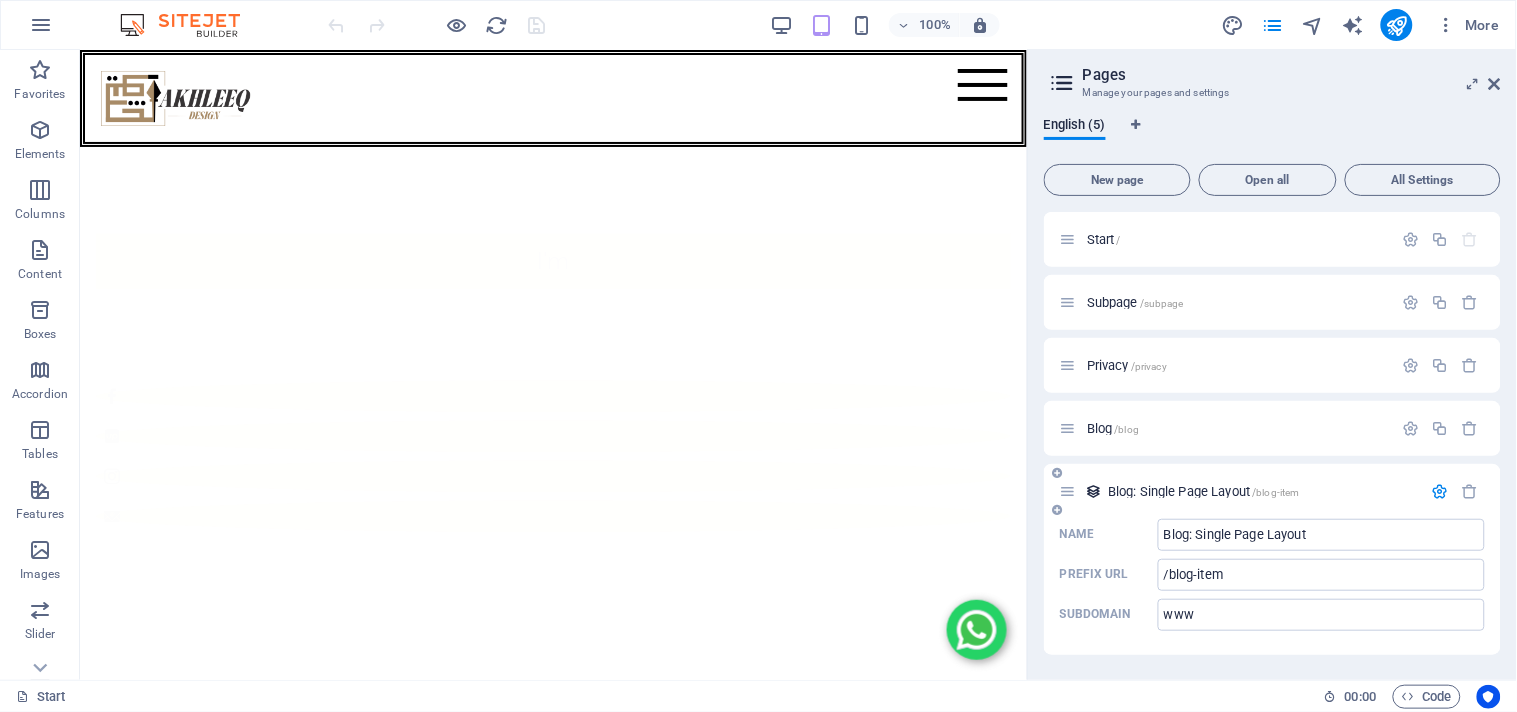 click on "Blog: Single Page Layout /blog-item" at bounding box center [1204, 491] 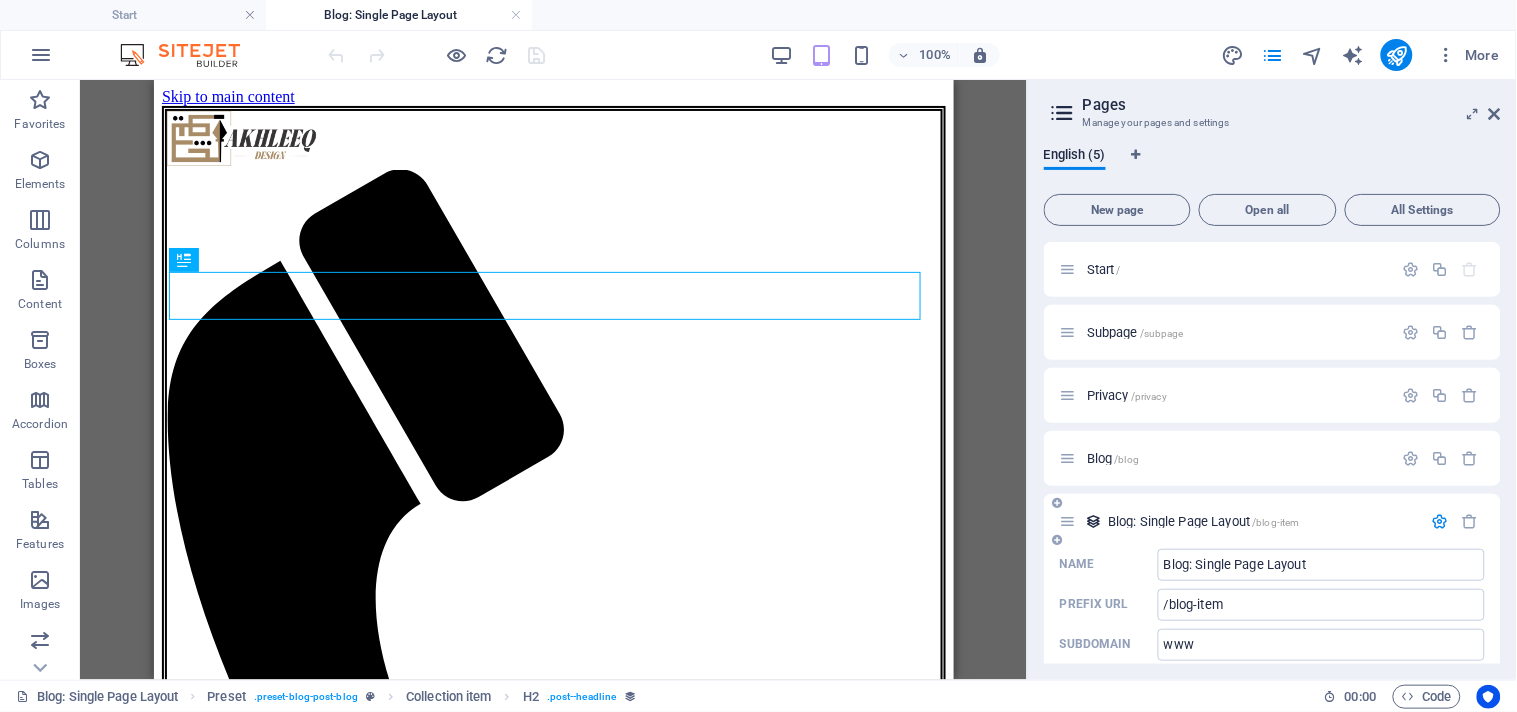 scroll, scrollTop: 0, scrollLeft: 0, axis: both 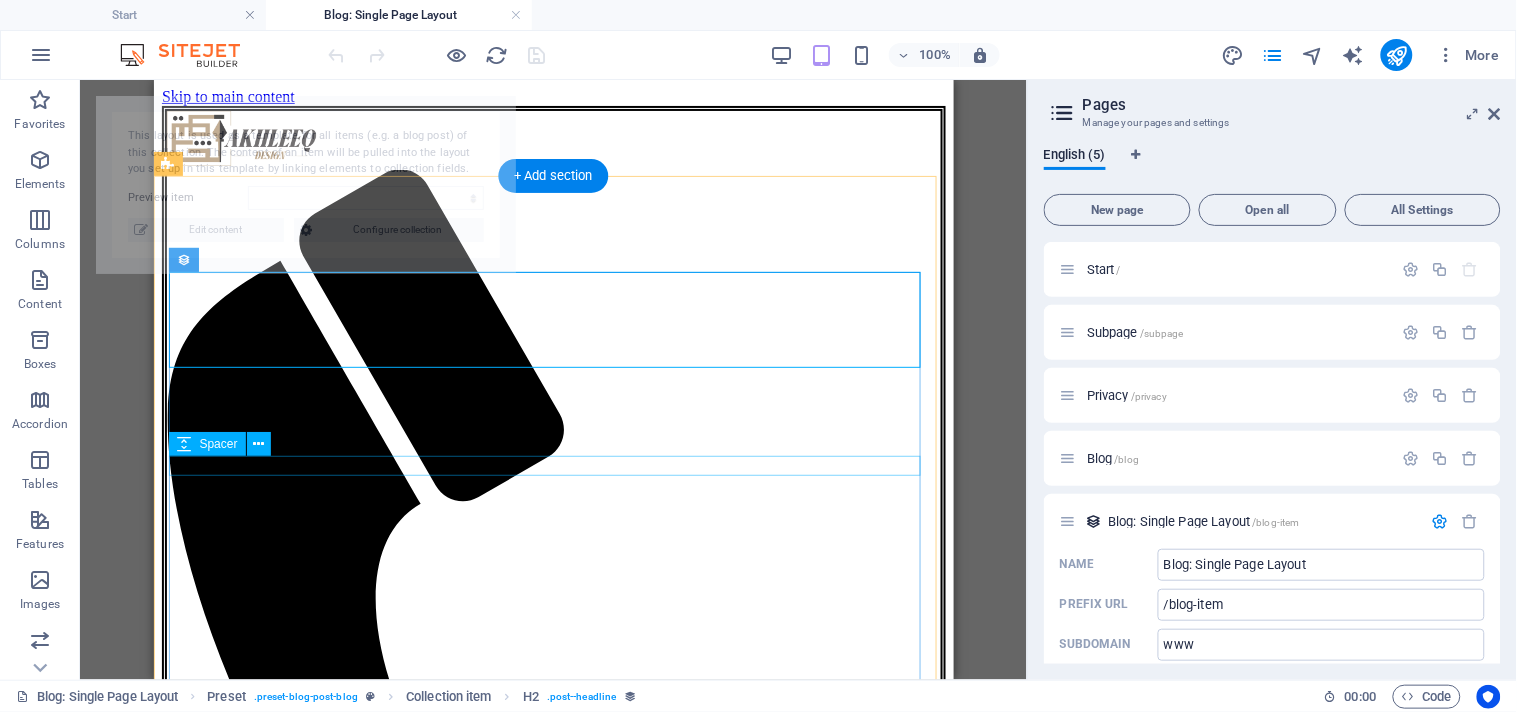 select on "6892b2afb888ad22d1061a05" 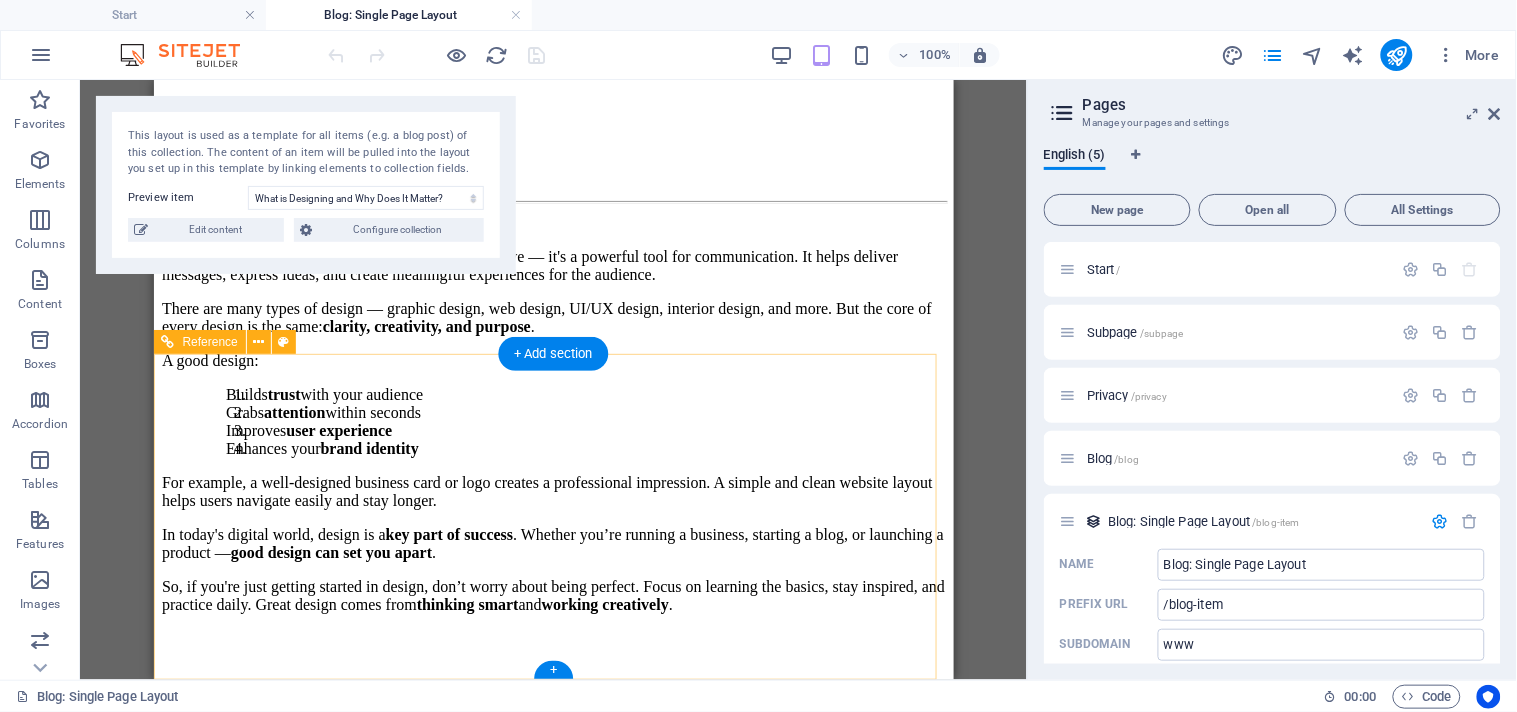 scroll, scrollTop: 1321, scrollLeft: 0, axis: vertical 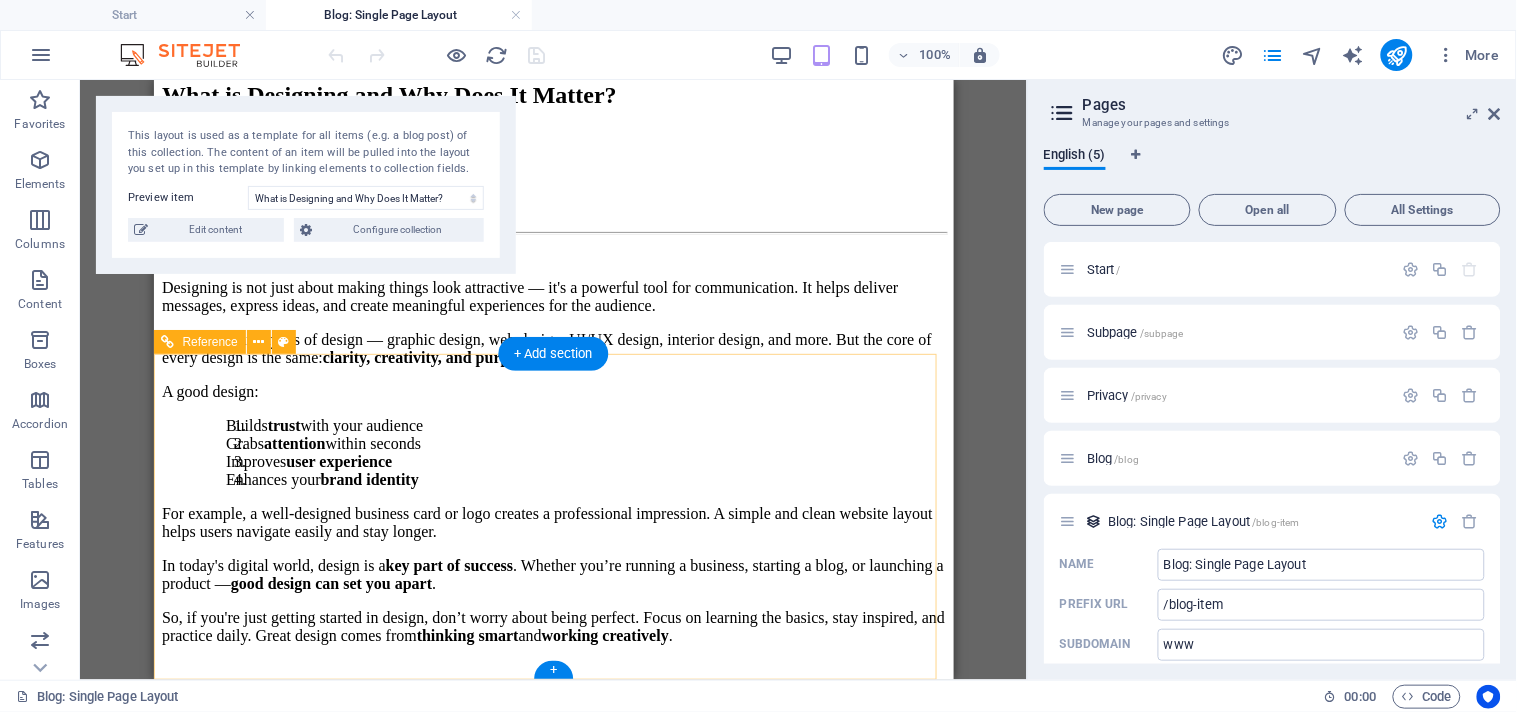 click on "Privacy Policy" at bounding box center (553, 3337) 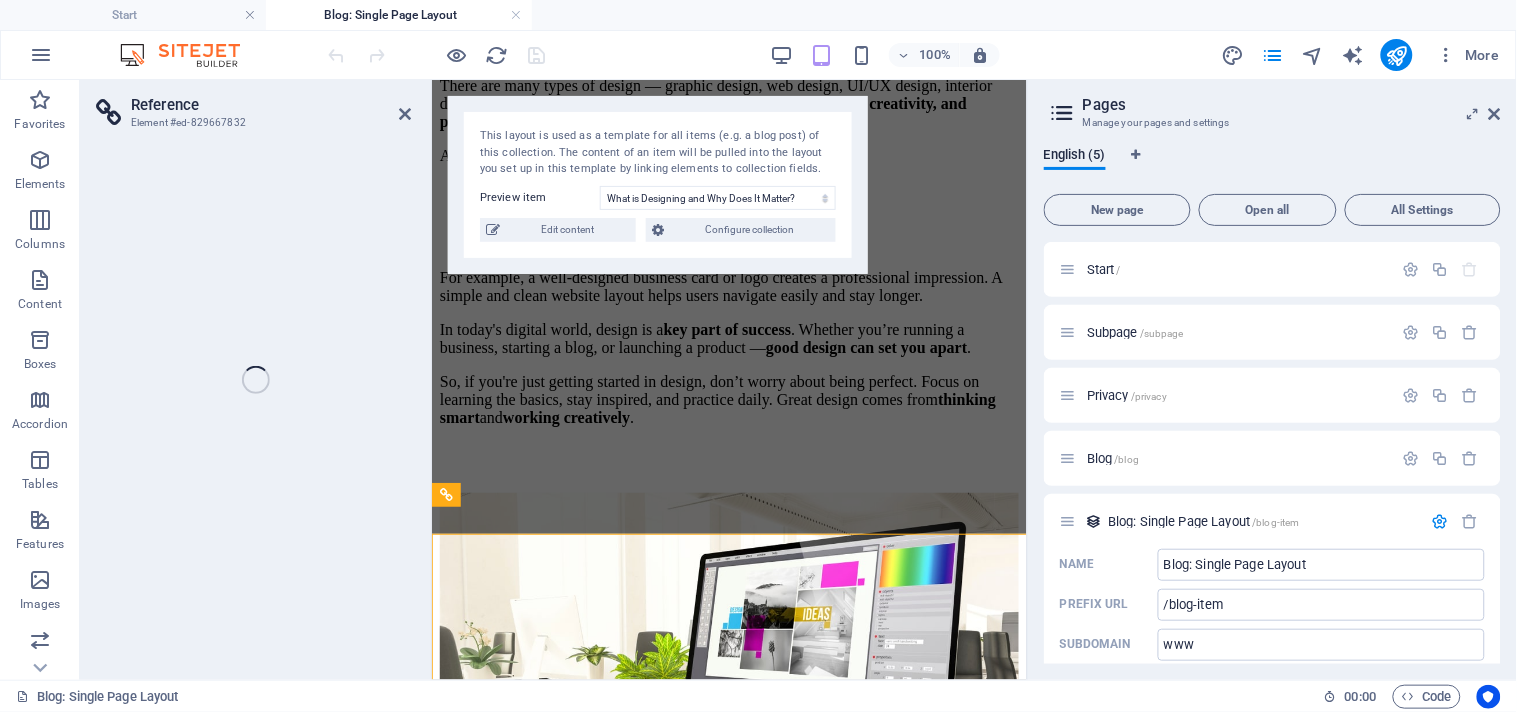 scroll, scrollTop: 1172, scrollLeft: 0, axis: vertical 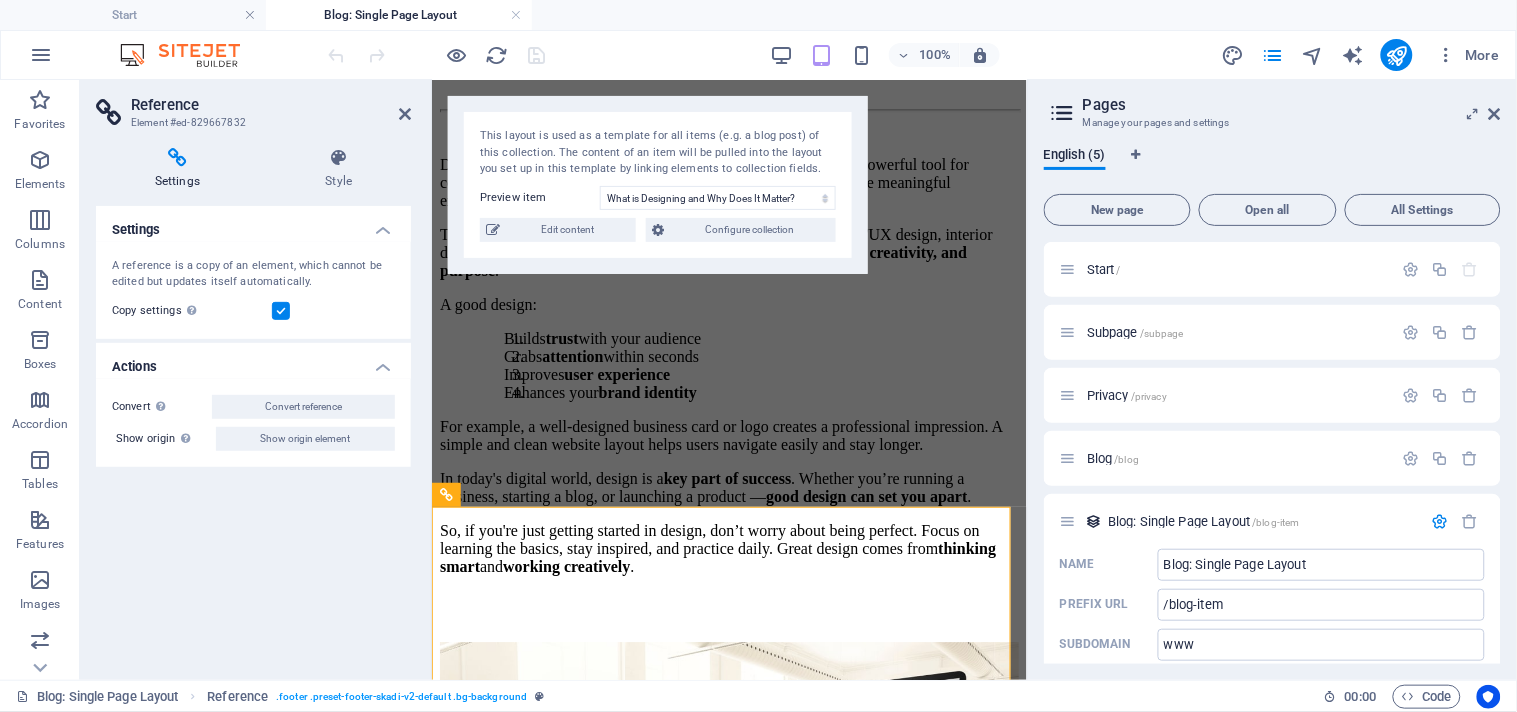 click on "Back to blog" at bounding box center [728, 1172] 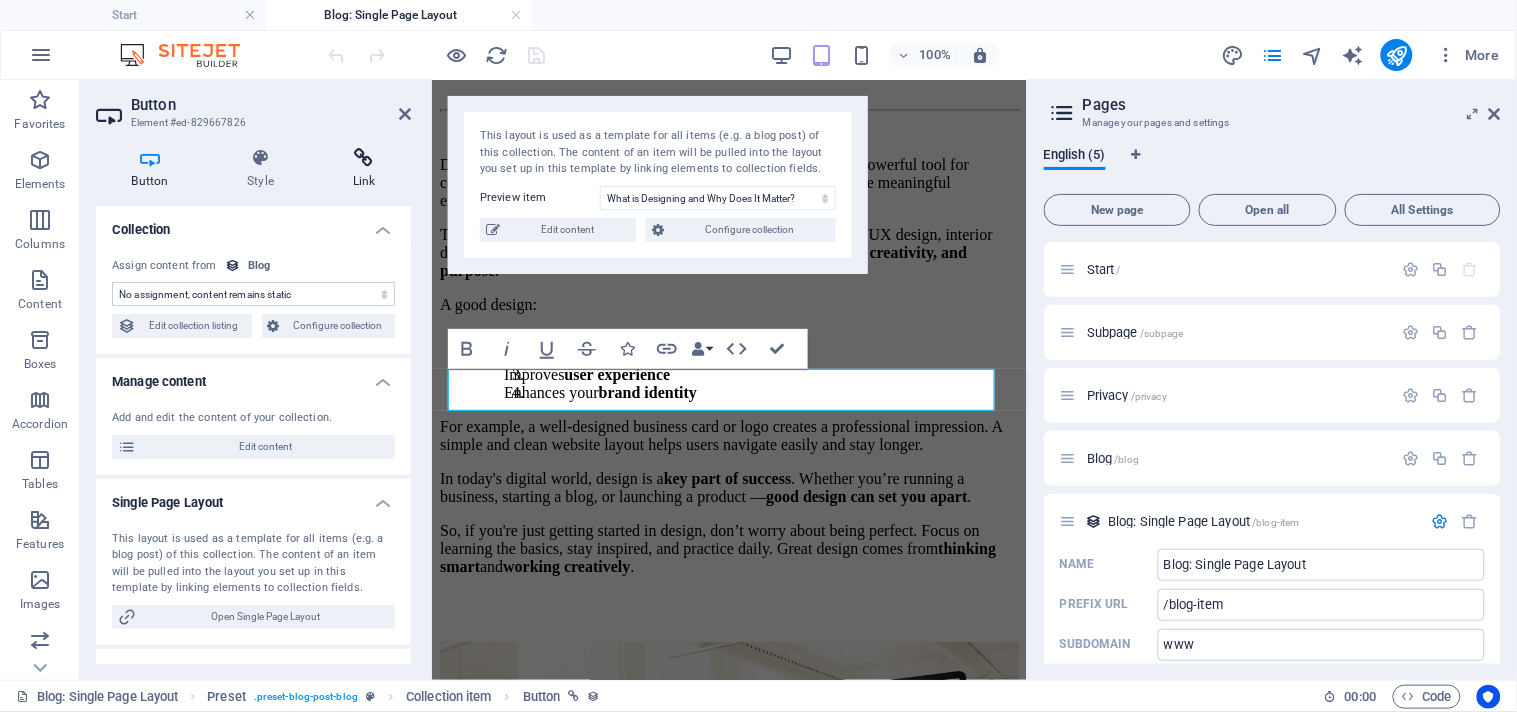 click on "Link" at bounding box center (364, 169) 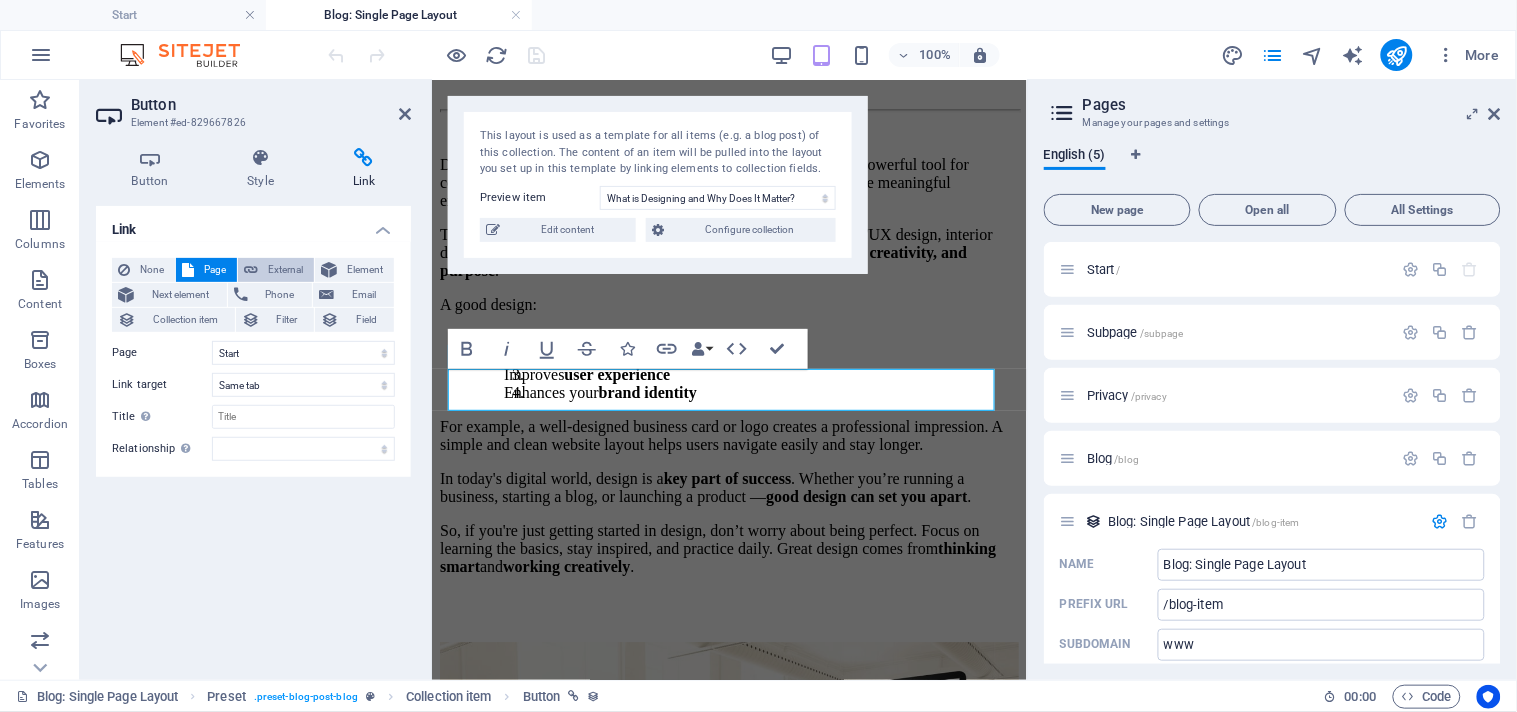 click on "External" at bounding box center (286, 270) 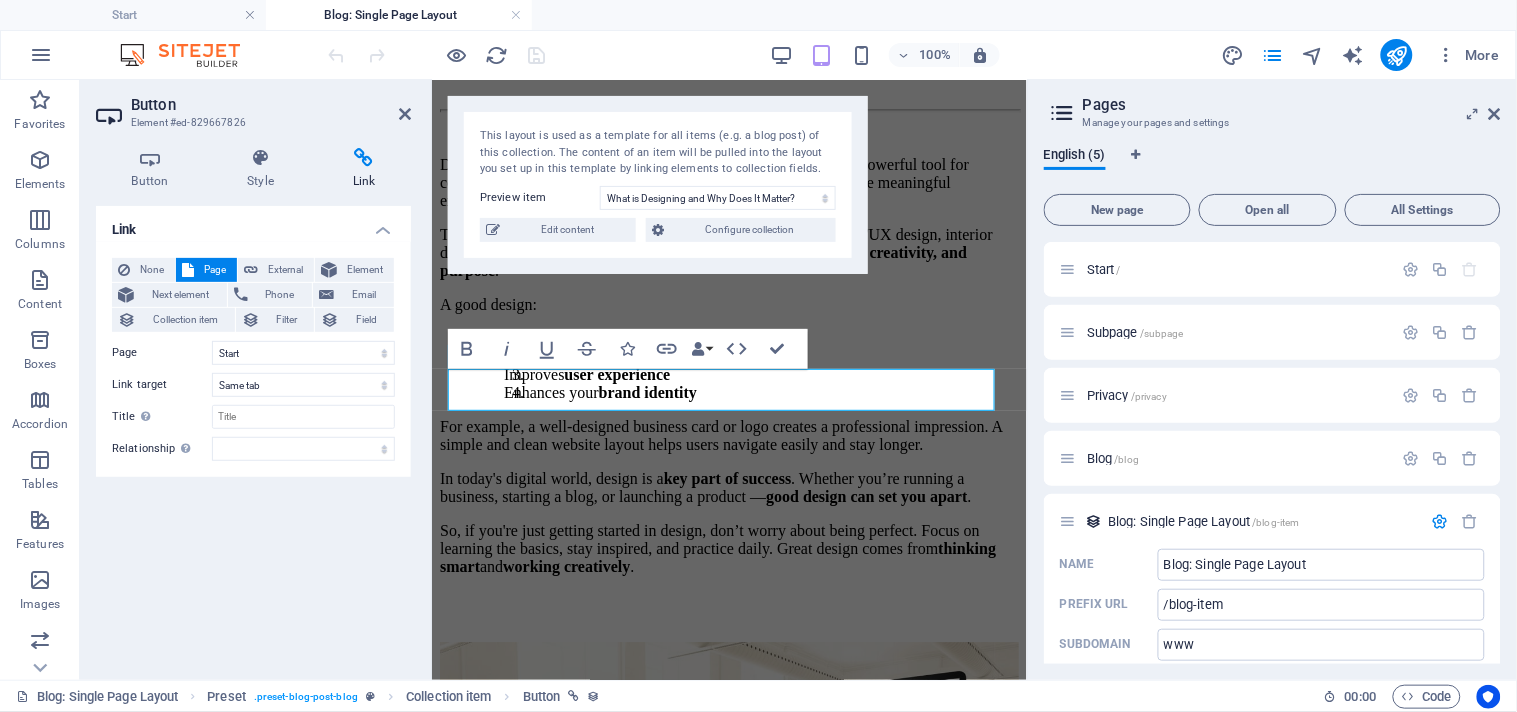 select on "blank" 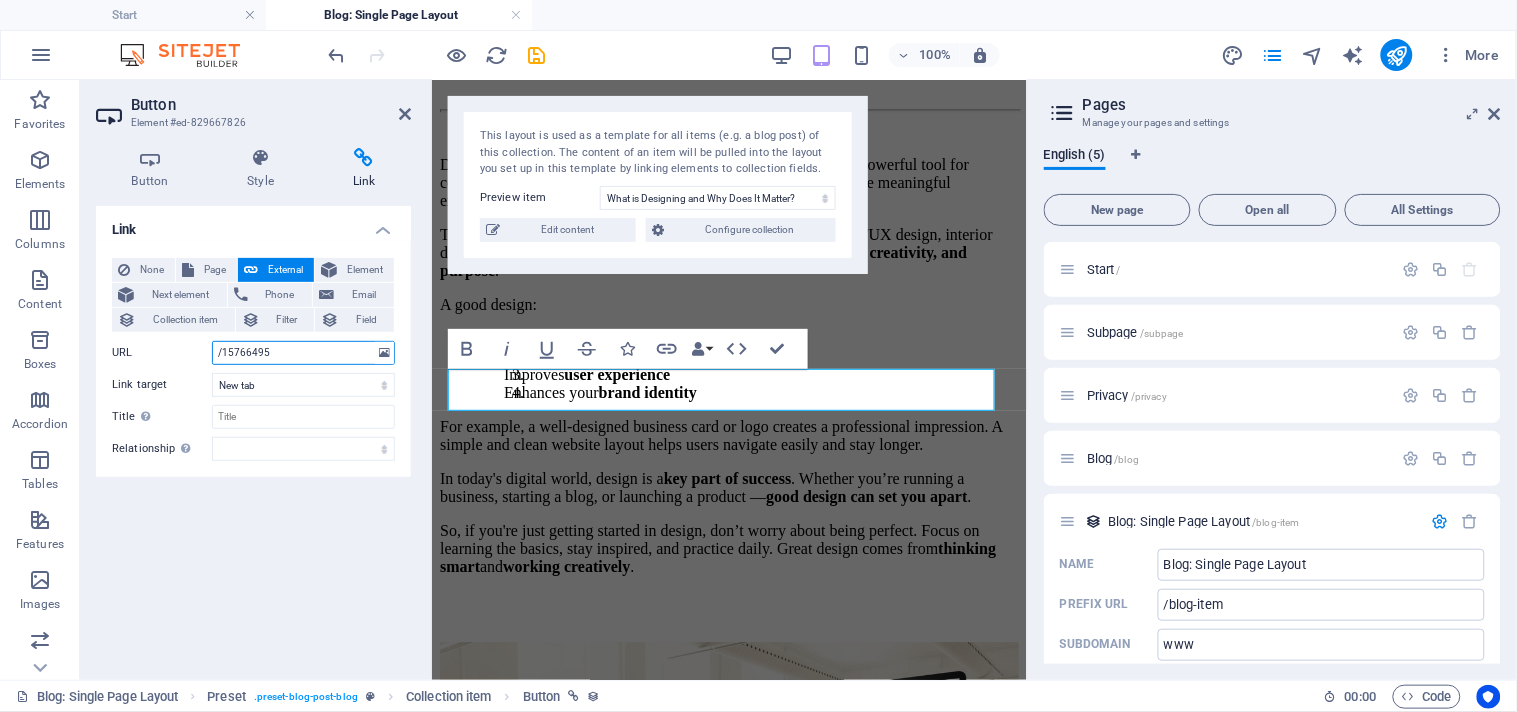 drag, startPoint x: 302, startPoint y: 356, endPoint x: 168, endPoint y: 354, distance: 134.01492 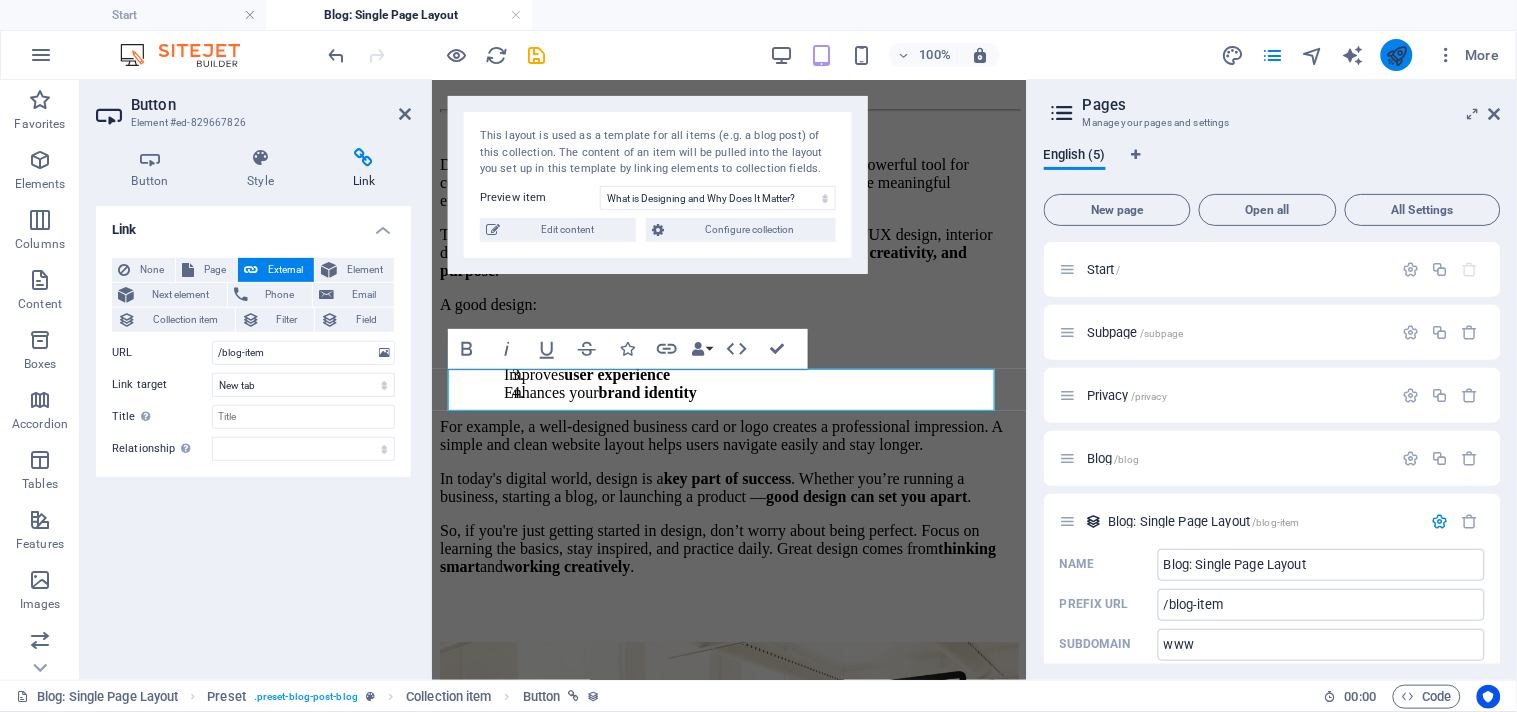 click at bounding box center [1396, 55] 